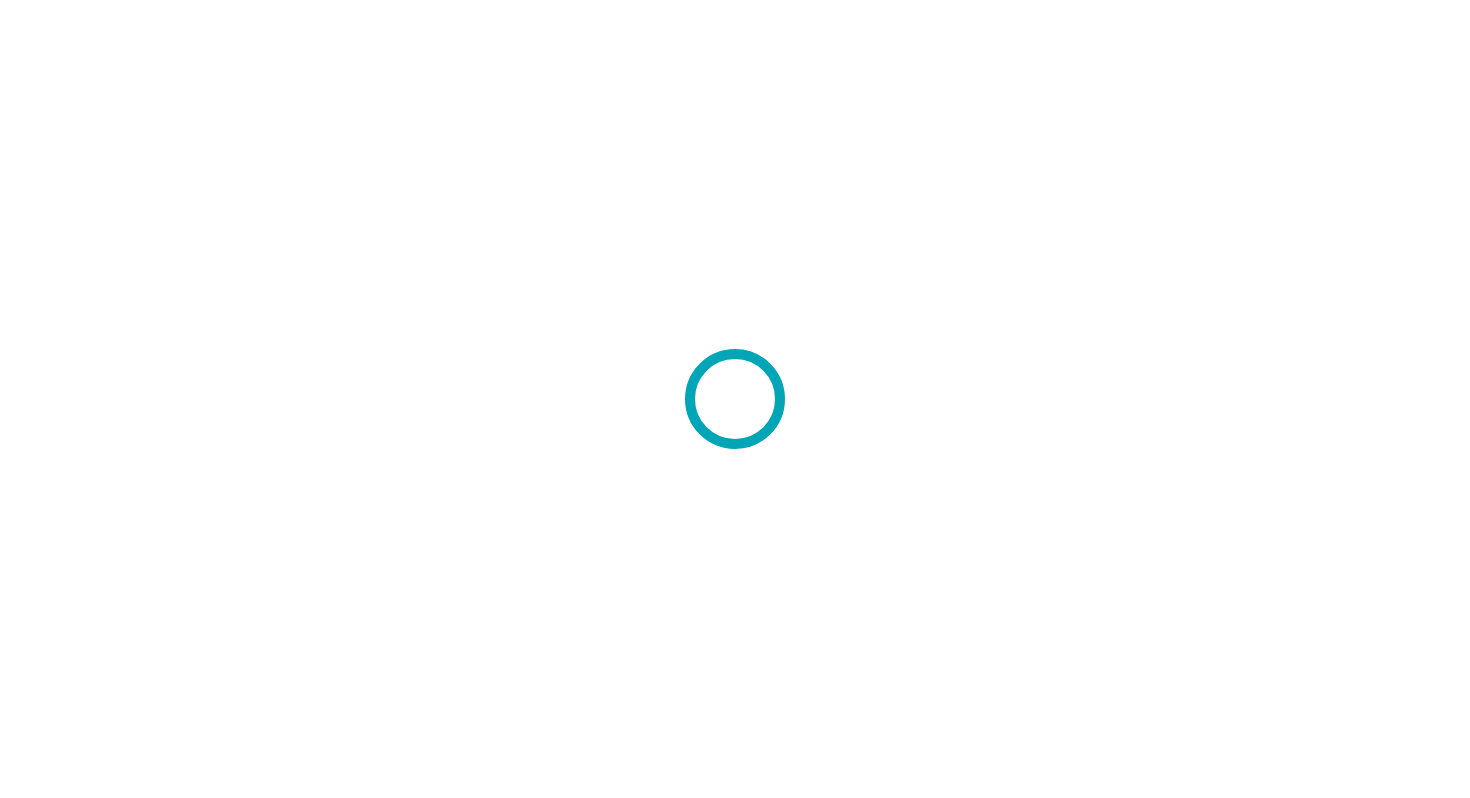 scroll, scrollTop: 0, scrollLeft: 0, axis: both 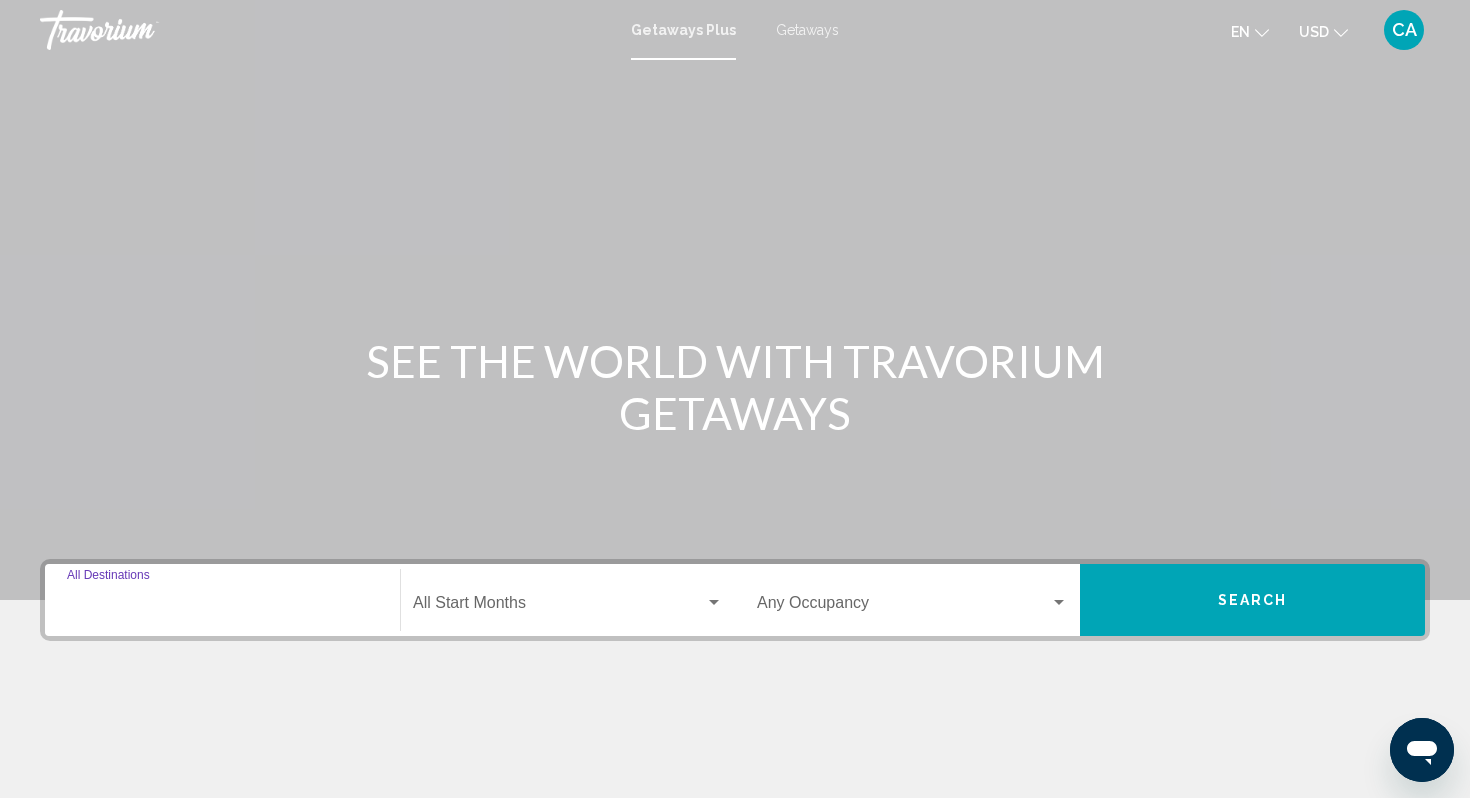 click on "Destination All Destinations" at bounding box center [222, 607] 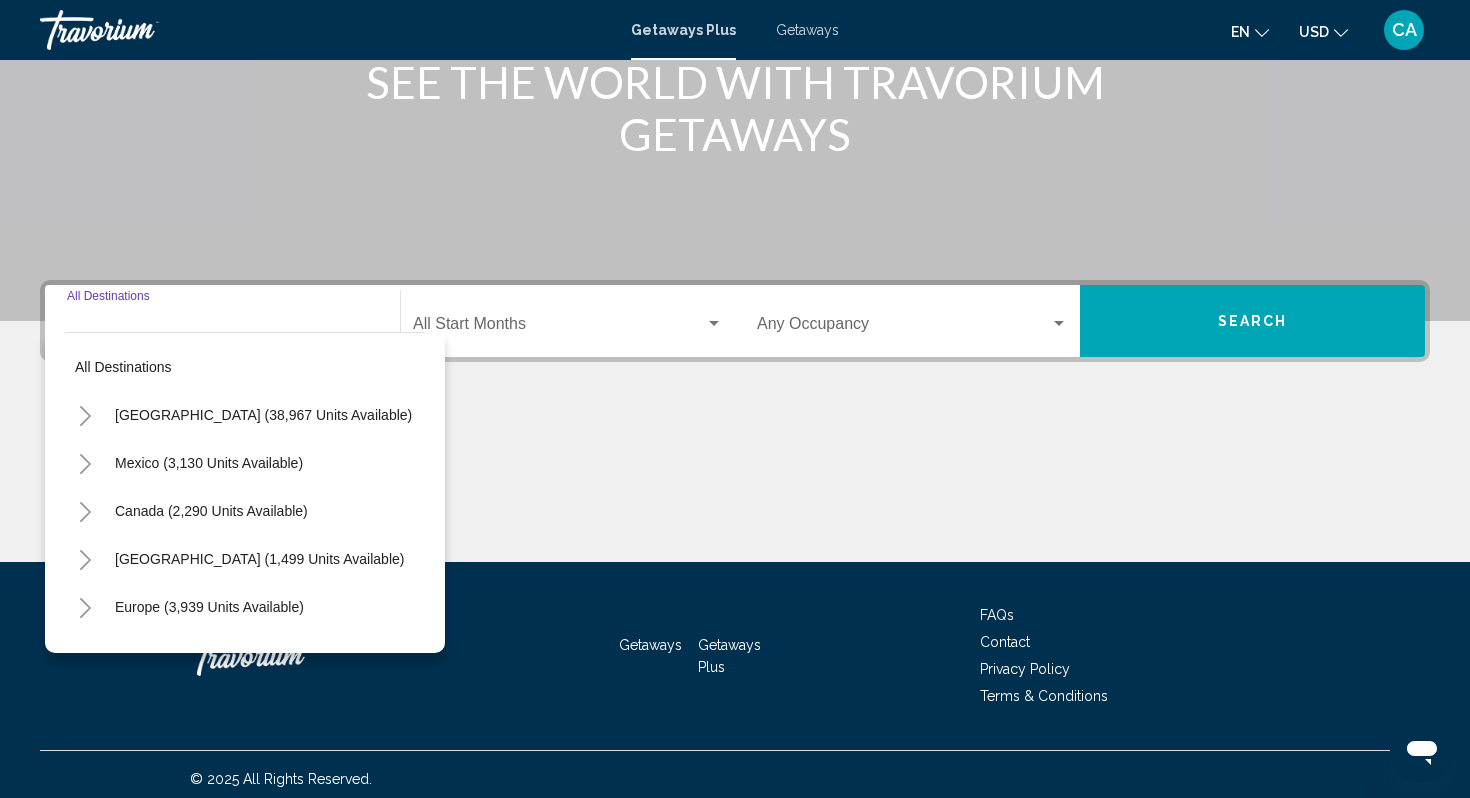 scroll, scrollTop: 288, scrollLeft: 0, axis: vertical 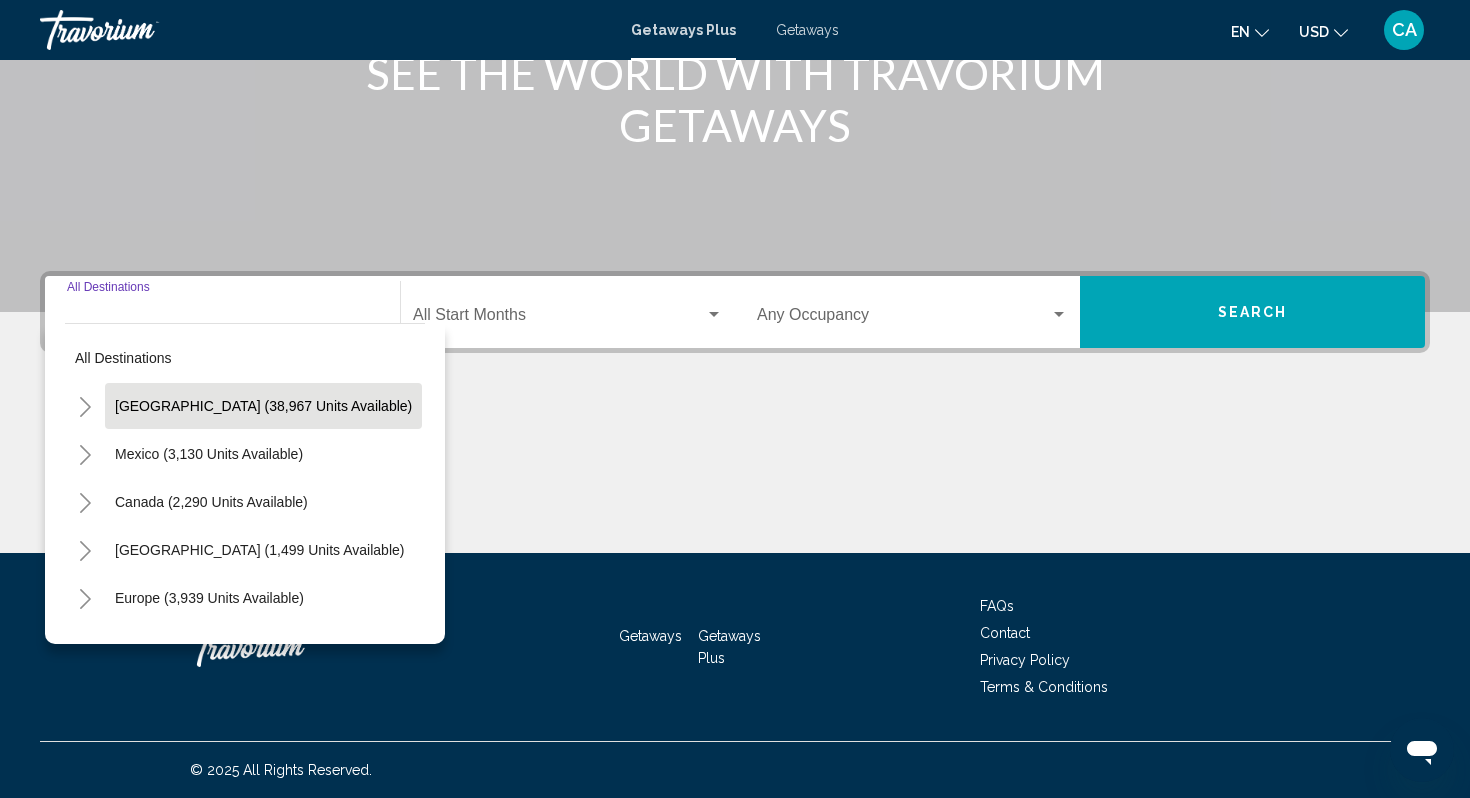 click on "[GEOGRAPHIC_DATA] (38,967 units available)" at bounding box center (209, 454) 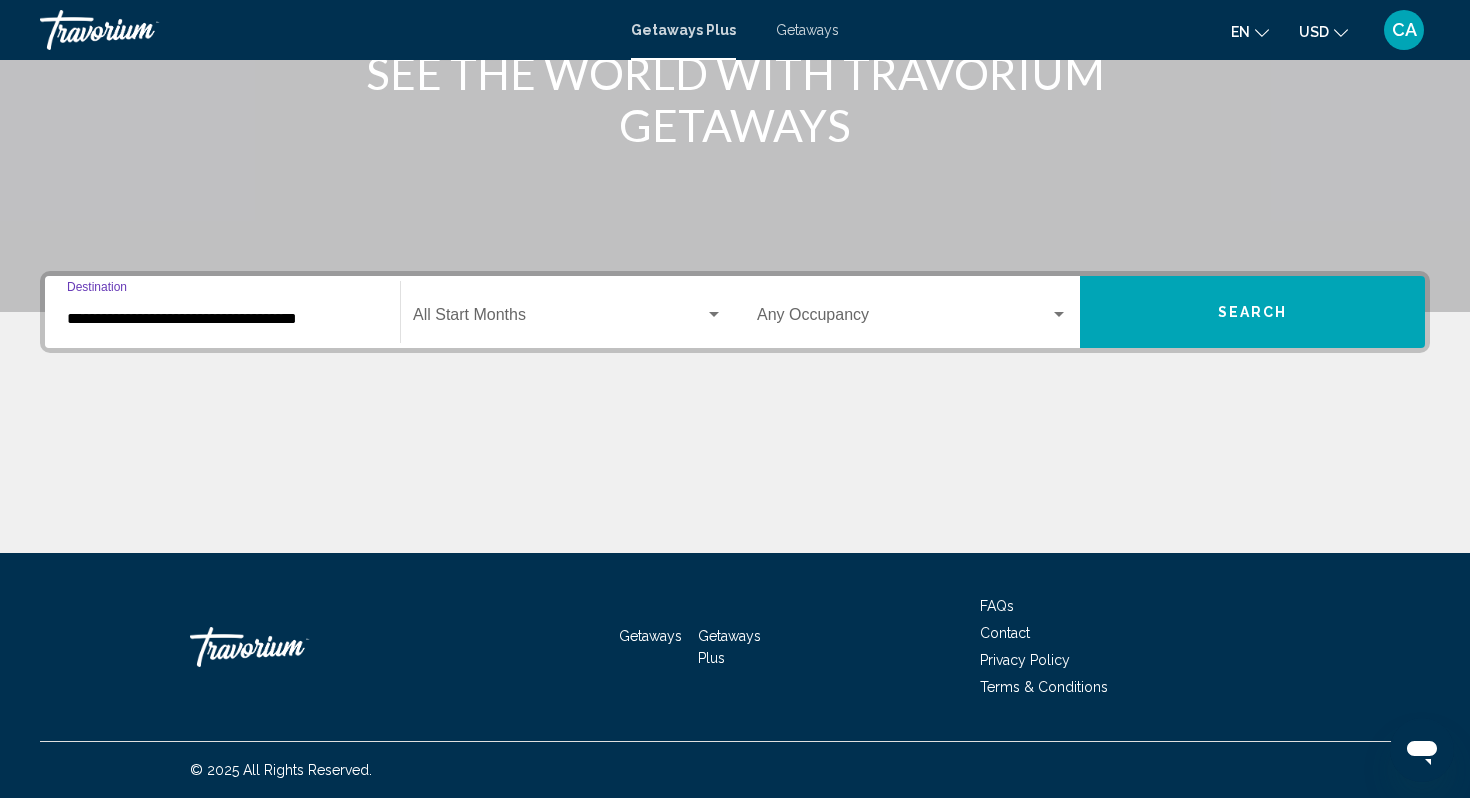 click on "**********" at bounding box center (222, 319) 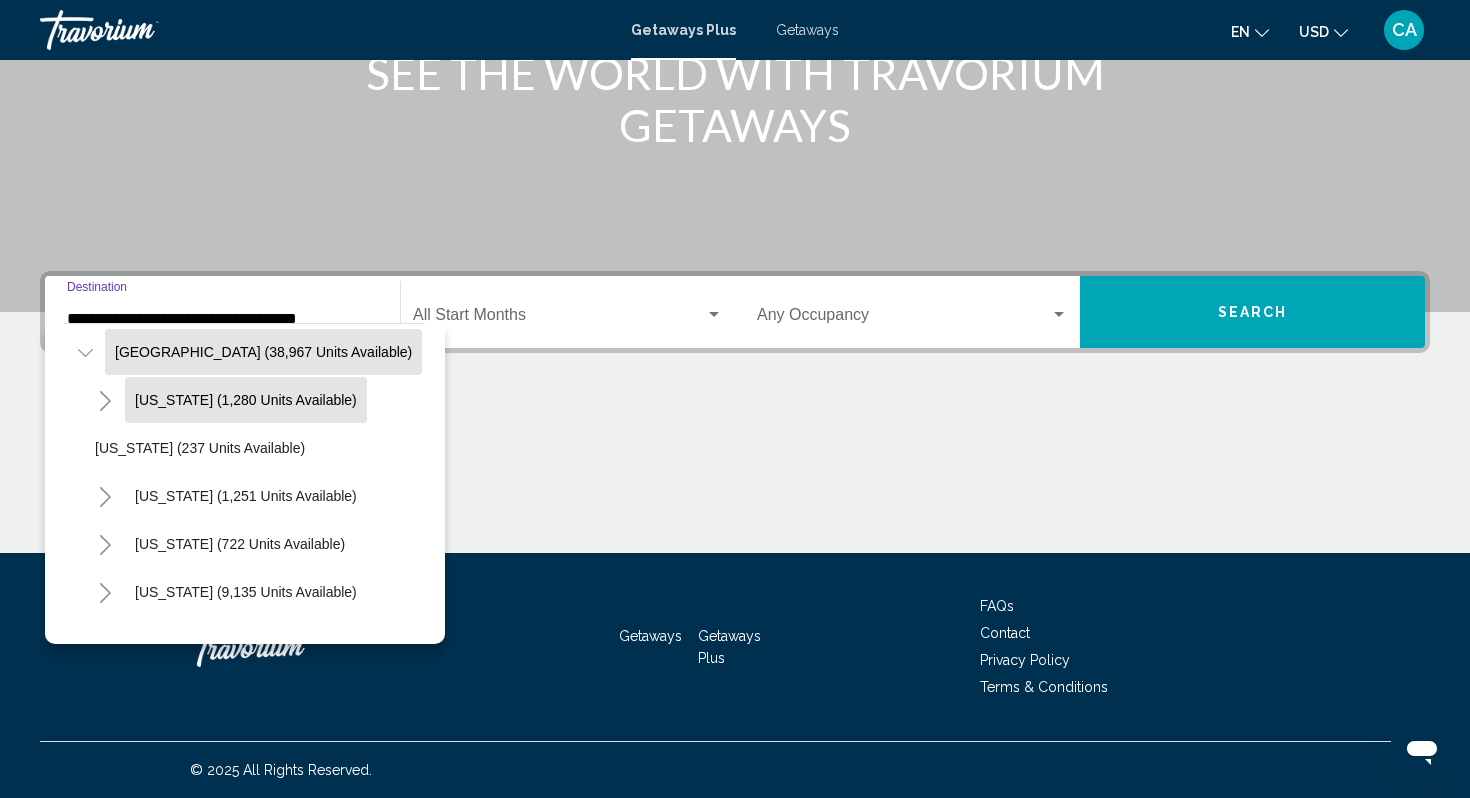 scroll, scrollTop: 0, scrollLeft: 0, axis: both 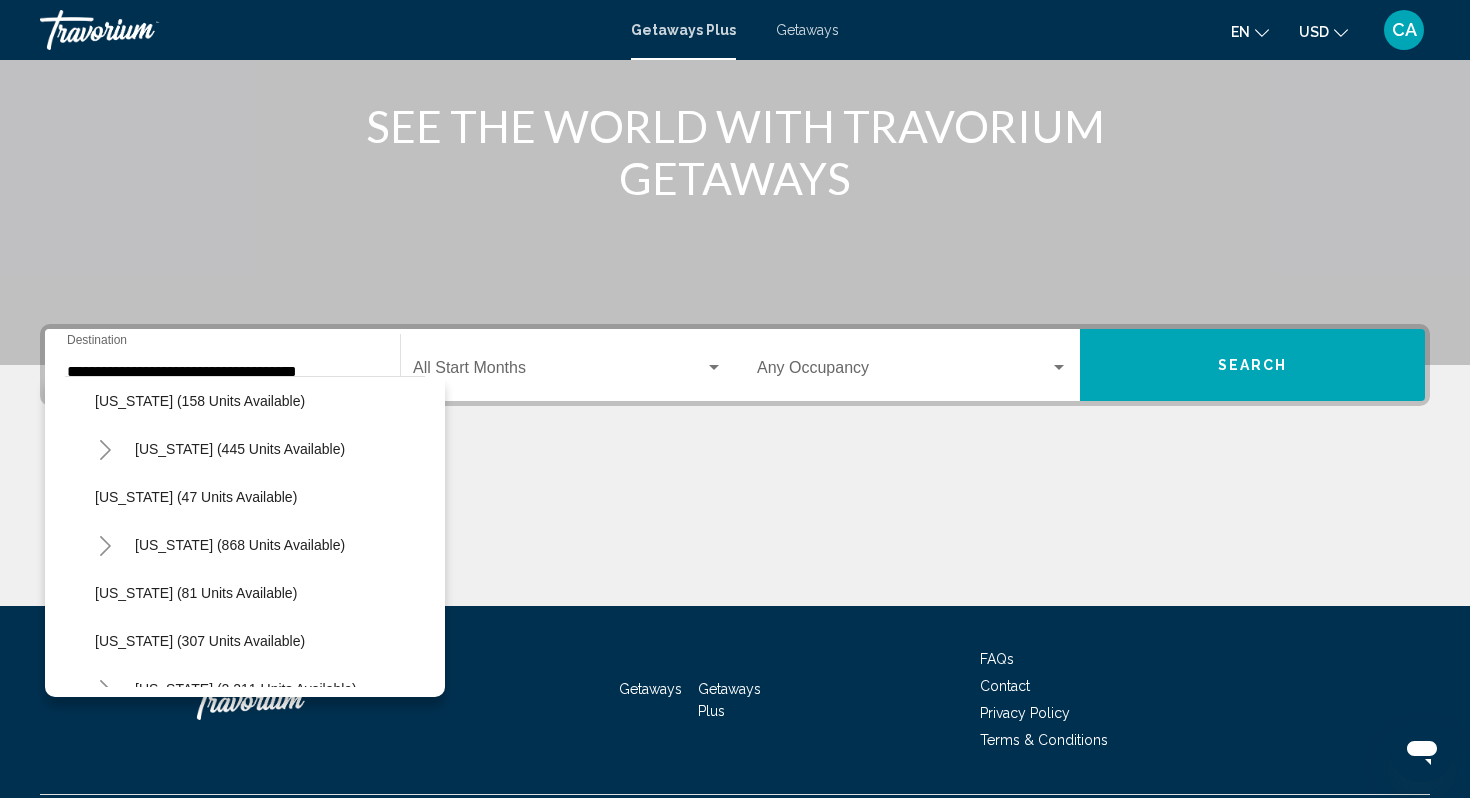 click at bounding box center [735, 65] 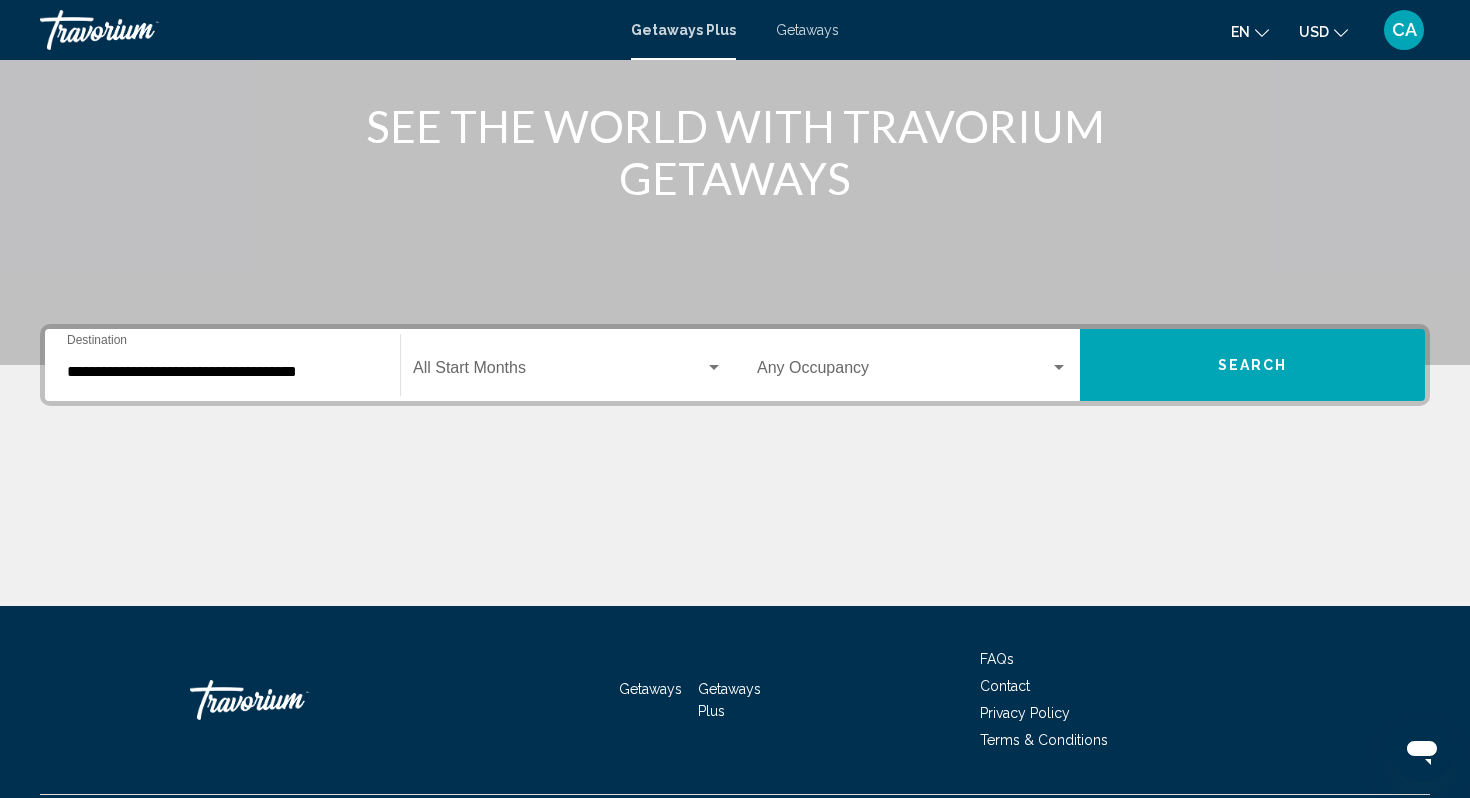 click on "Getaways" at bounding box center (807, 30) 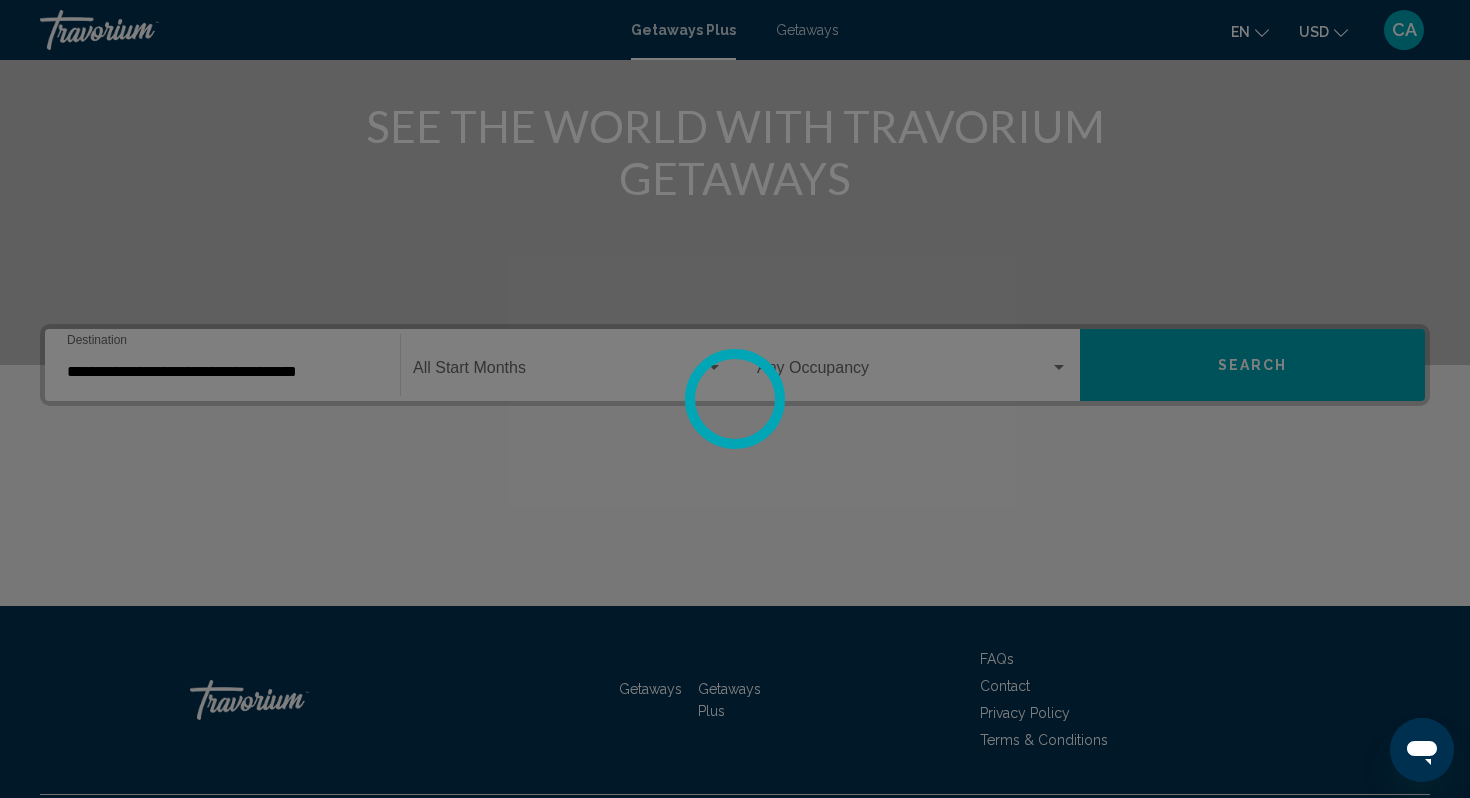 scroll, scrollTop: 0, scrollLeft: 0, axis: both 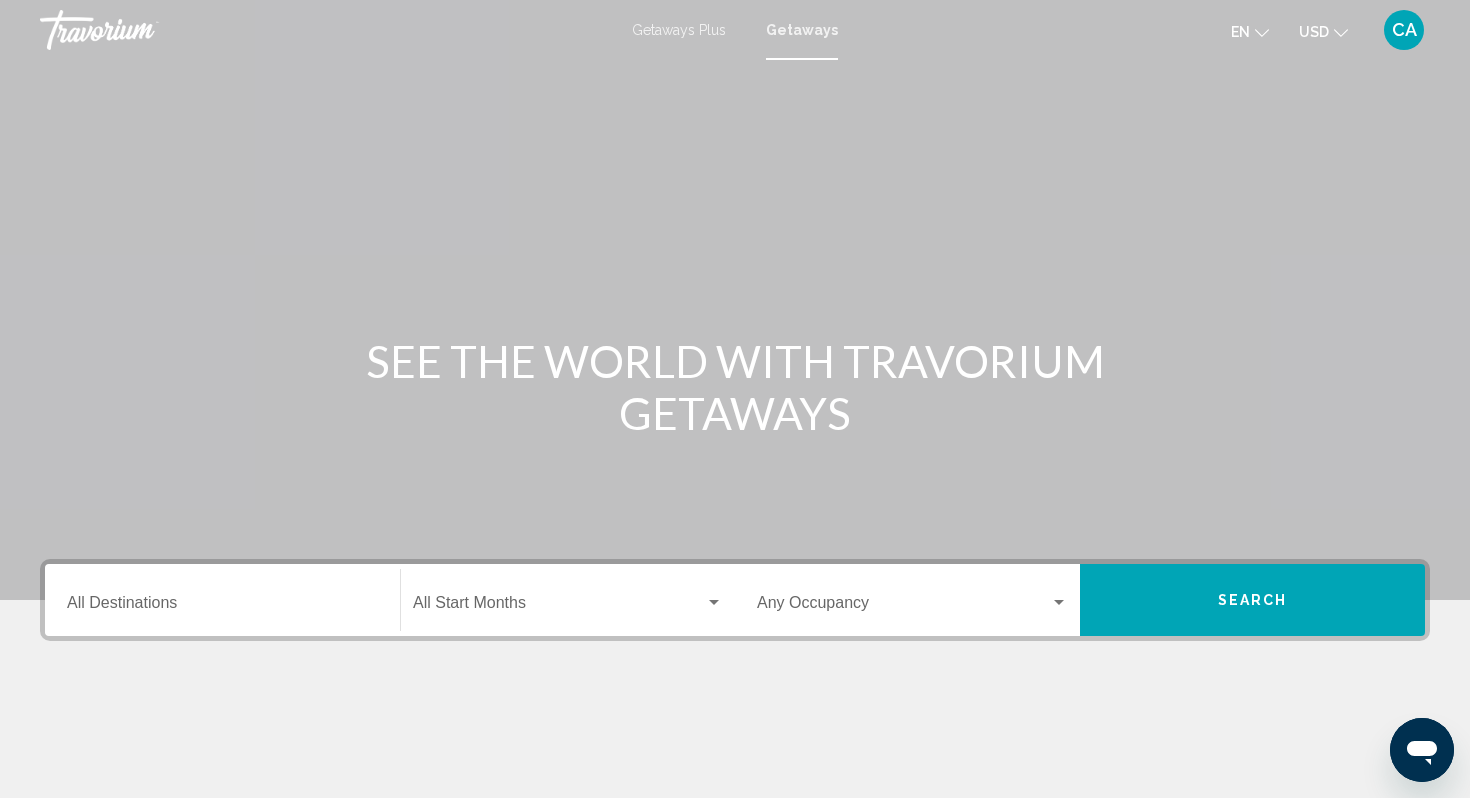 click on "Destination All Destinations" at bounding box center (222, 600) 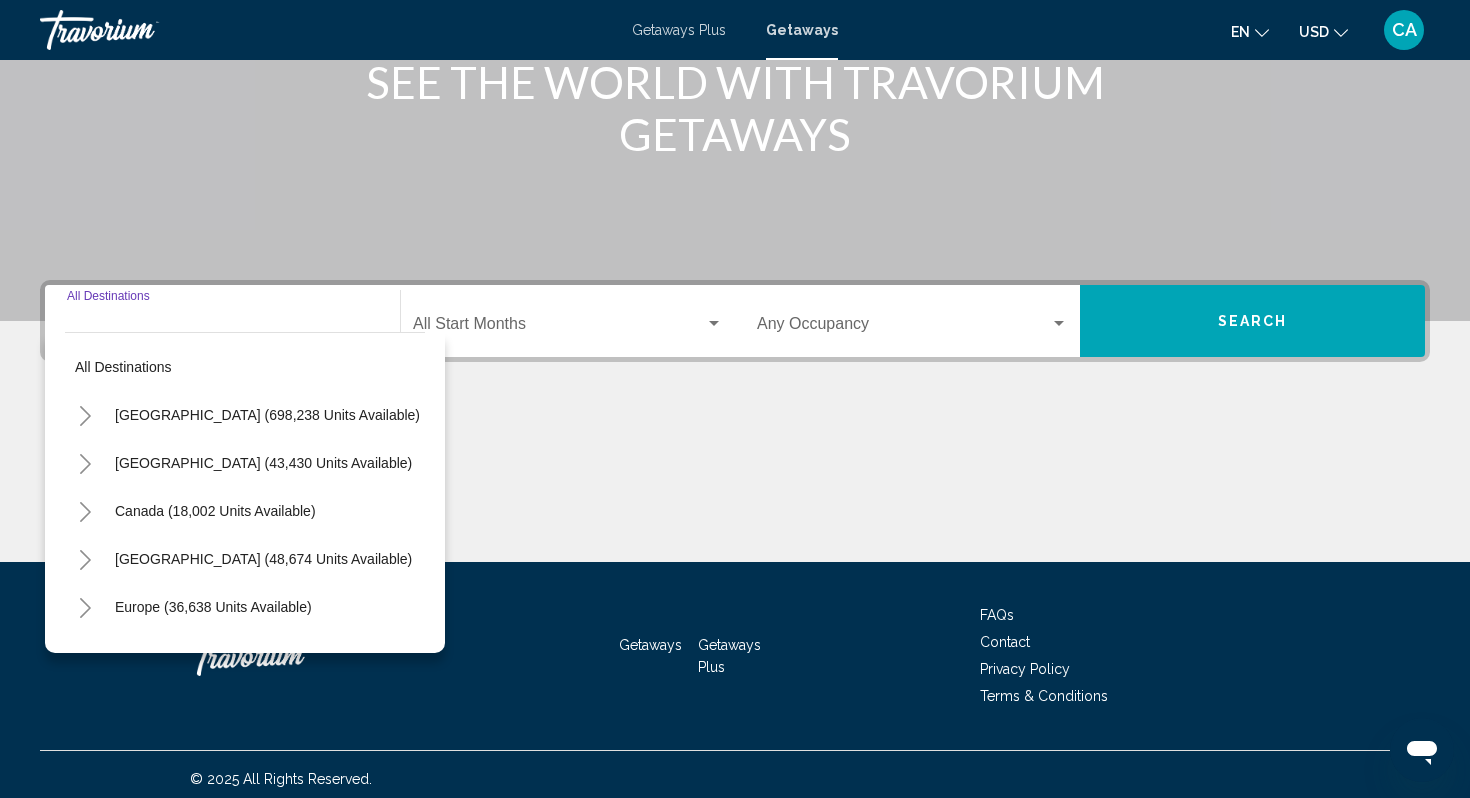 scroll, scrollTop: 288, scrollLeft: 0, axis: vertical 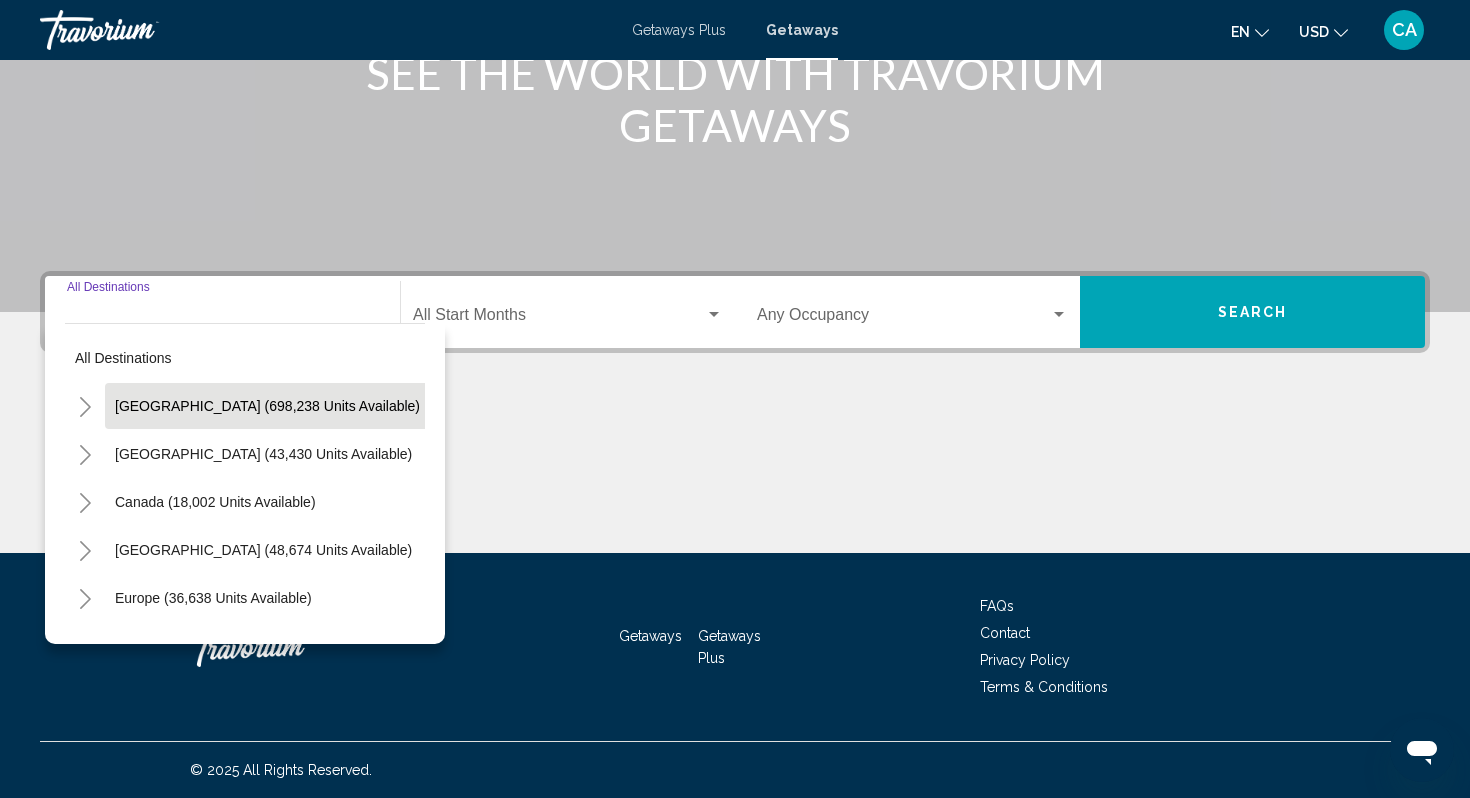 click on "[GEOGRAPHIC_DATA] (698,238 units available)" at bounding box center (263, 454) 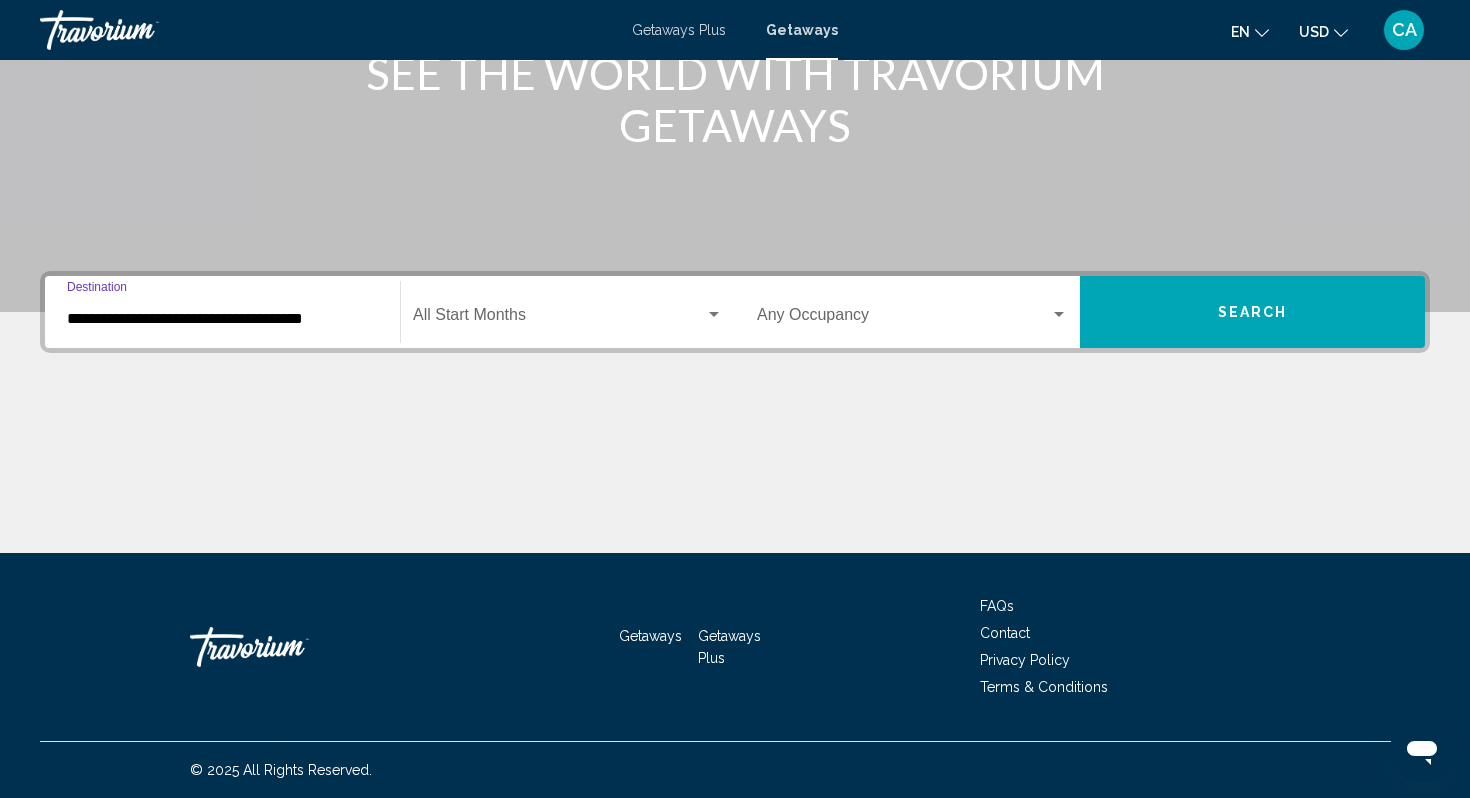 click on "**********" at bounding box center (222, 319) 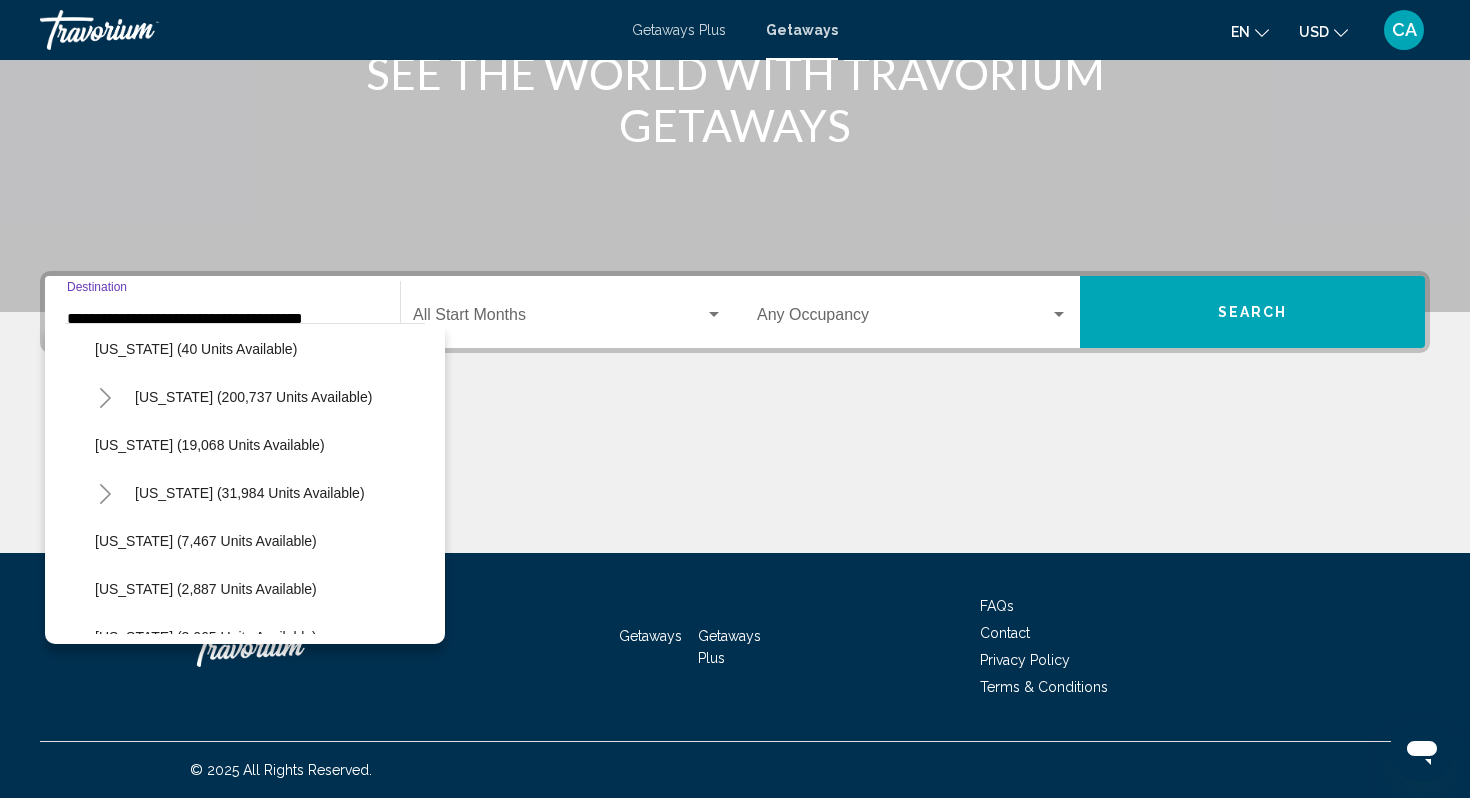 scroll, scrollTop: 341, scrollLeft: 0, axis: vertical 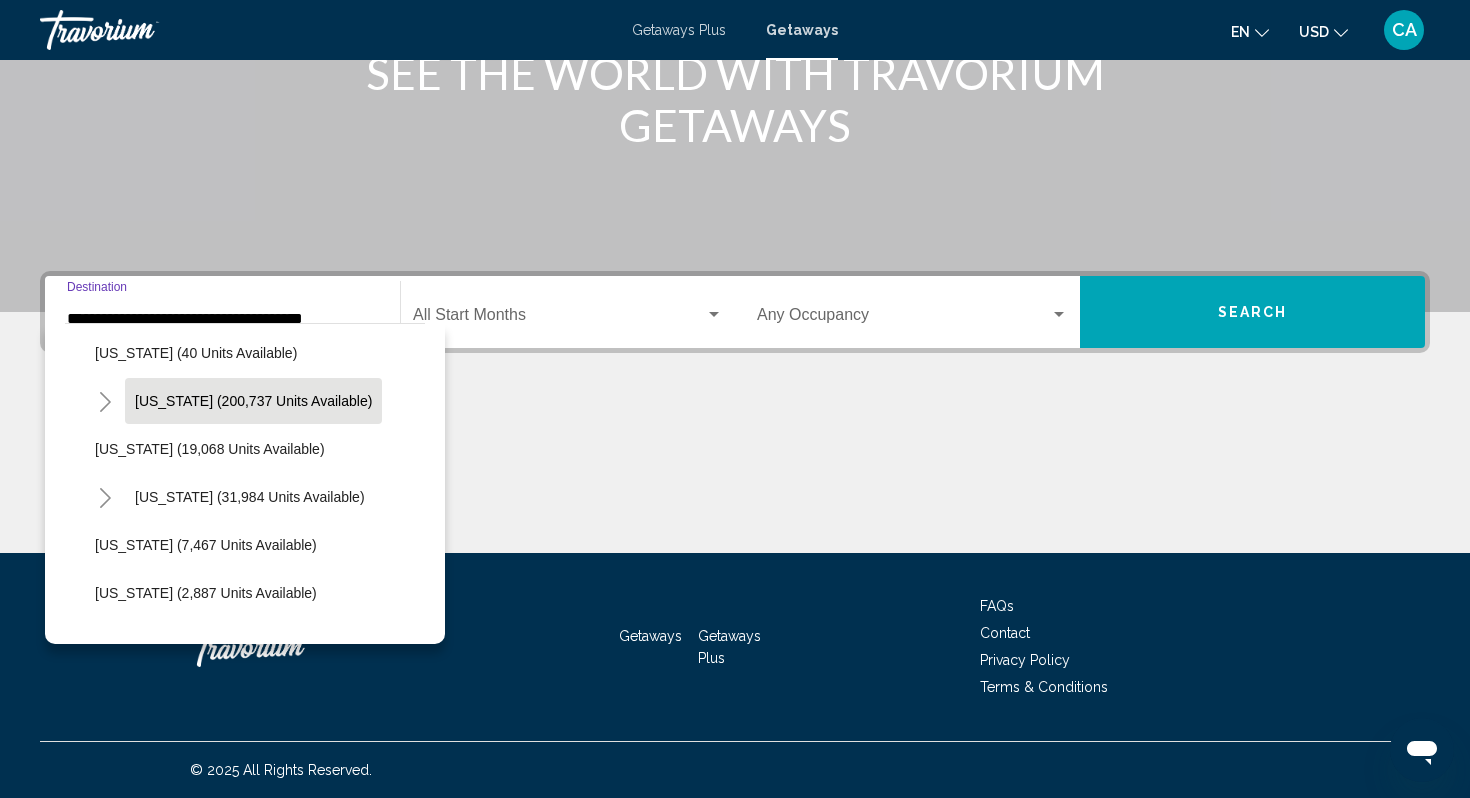click on "[US_STATE] (200,737 units available)" 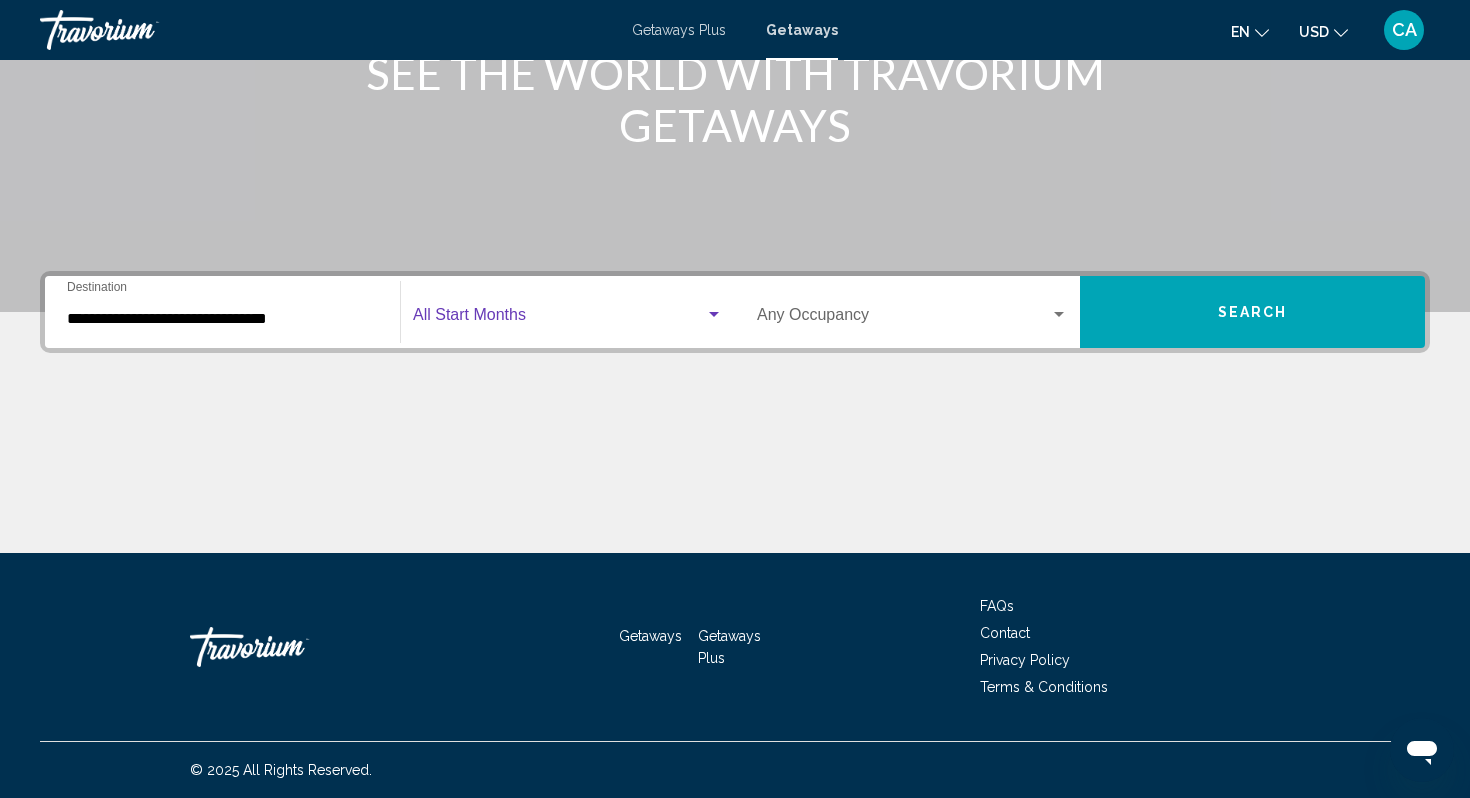click at bounding box center [559, 319] 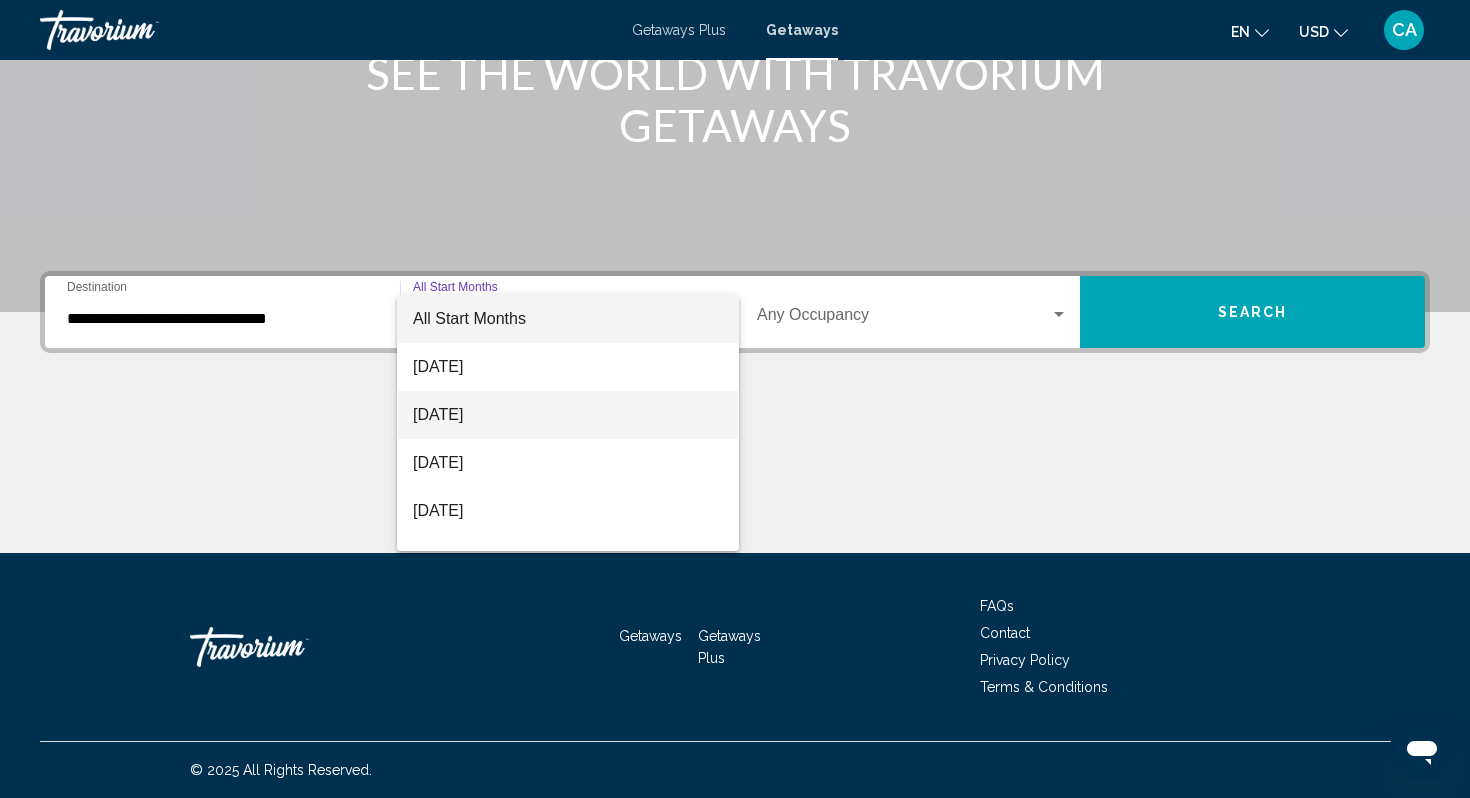 click on "[DATE]" at bounding box center [568, 415] 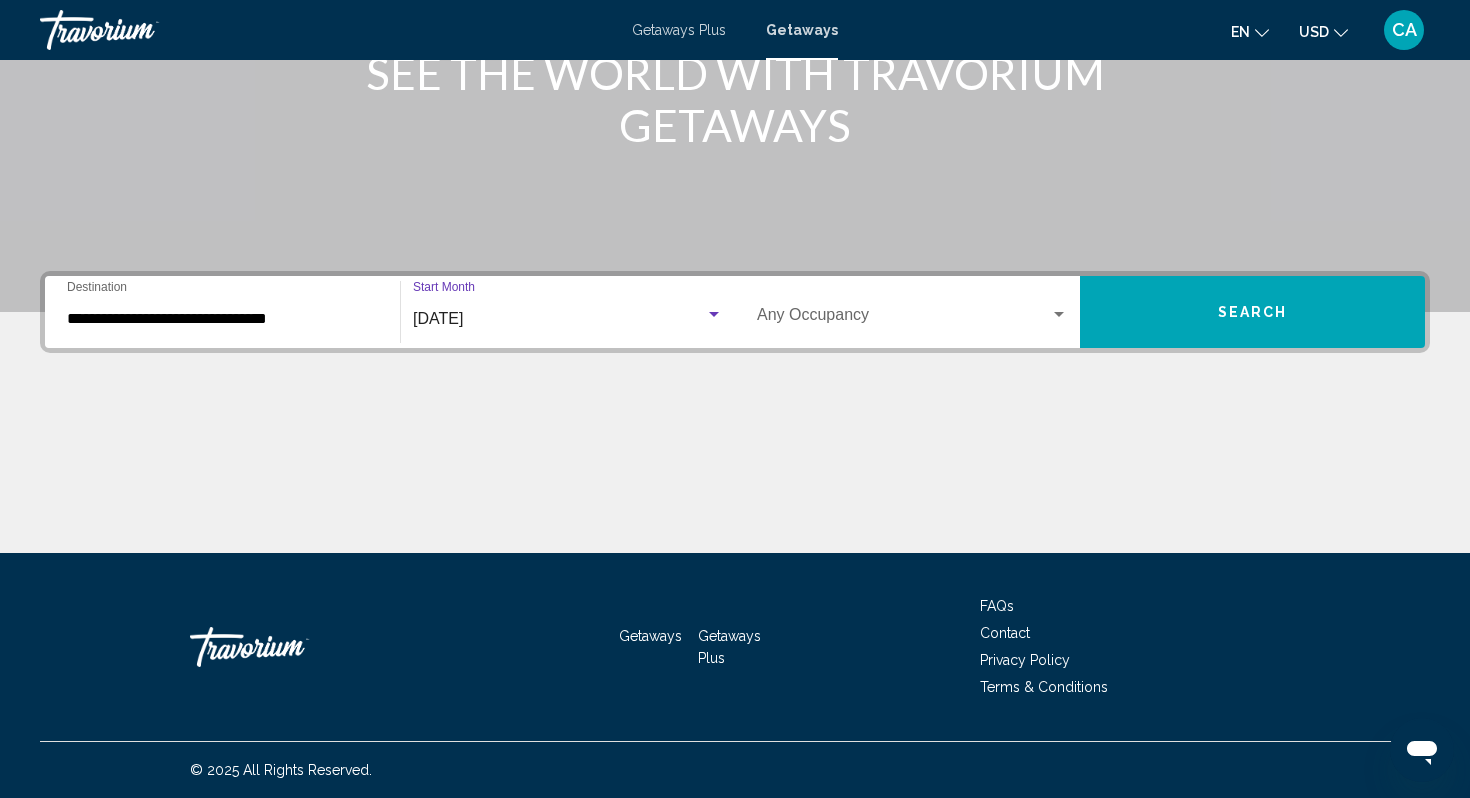 click at bounding box center [903, 319] 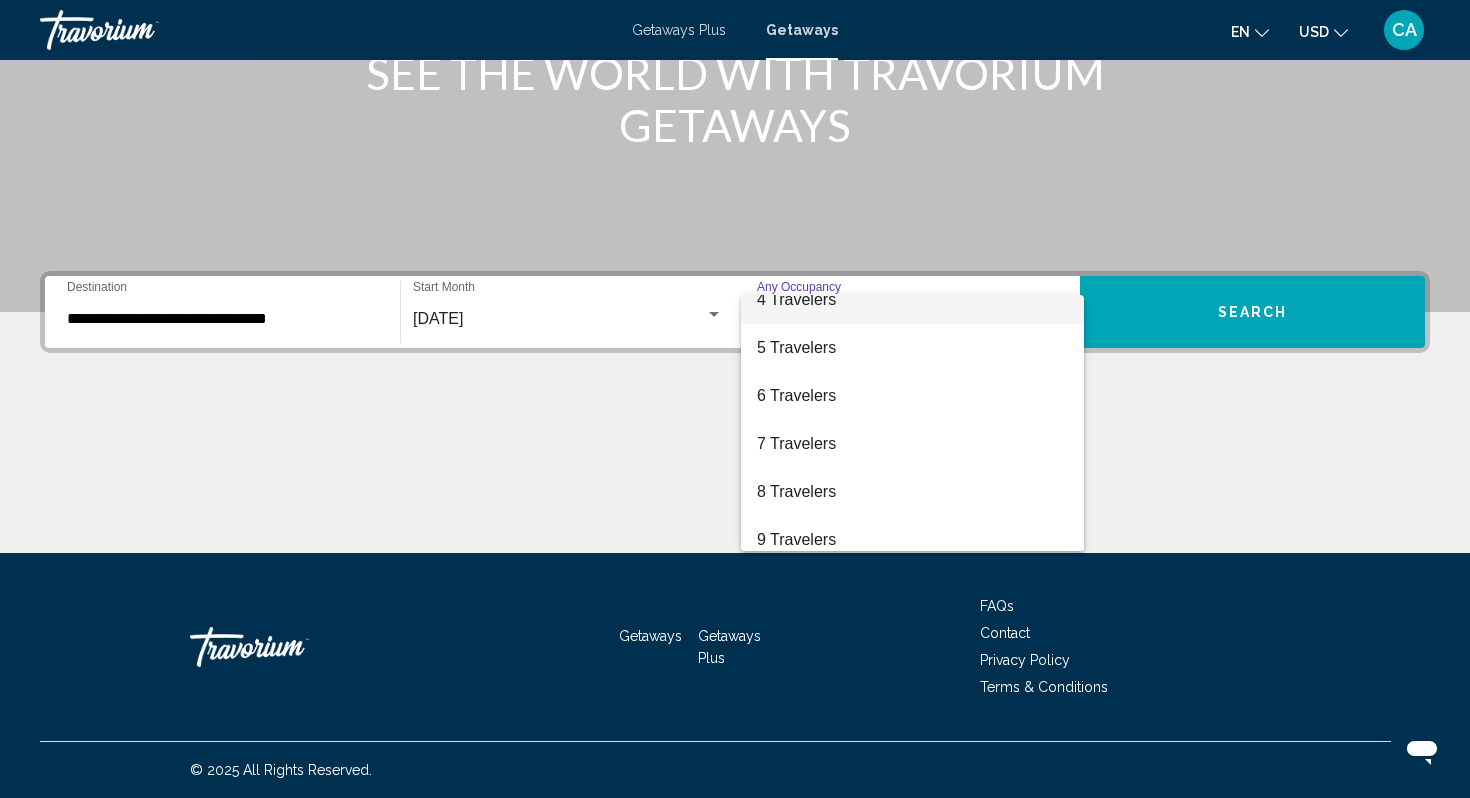 scroll, scrollTop: 175, scrollLeft: 0, axis: vertical 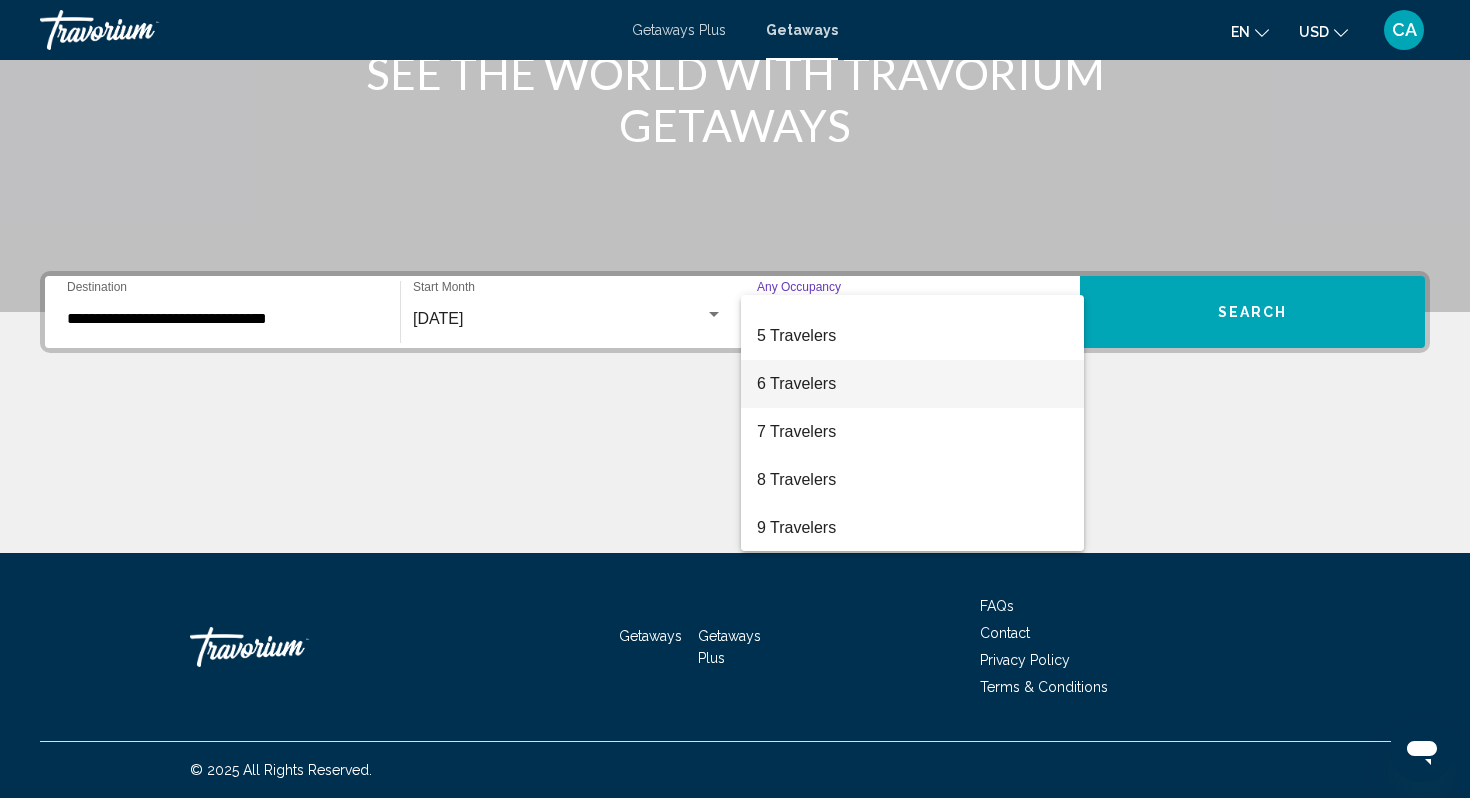 click on "6 Travelers" at bounding box center (912, 384) 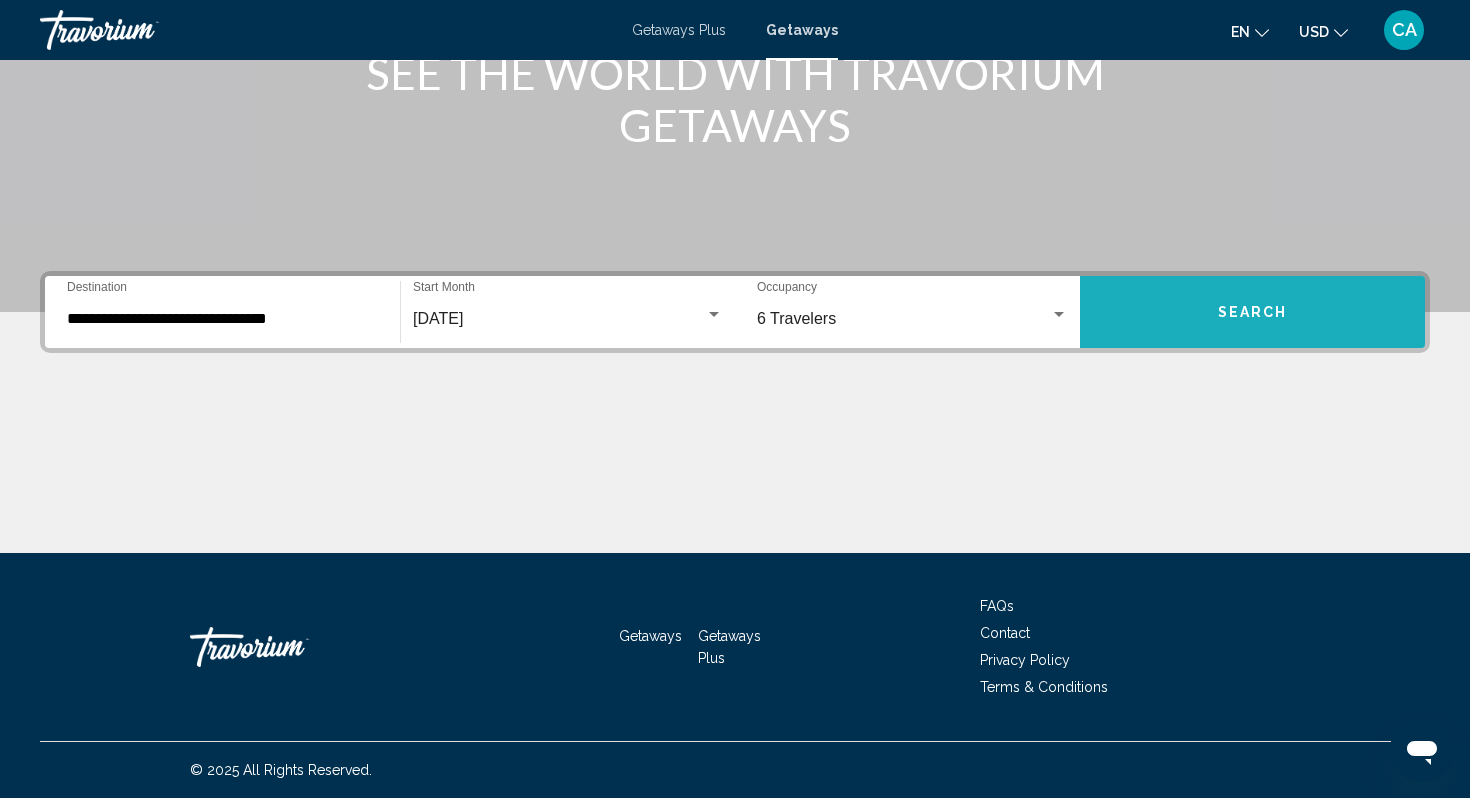 click on "Search" at bounding box center (1253, 313) 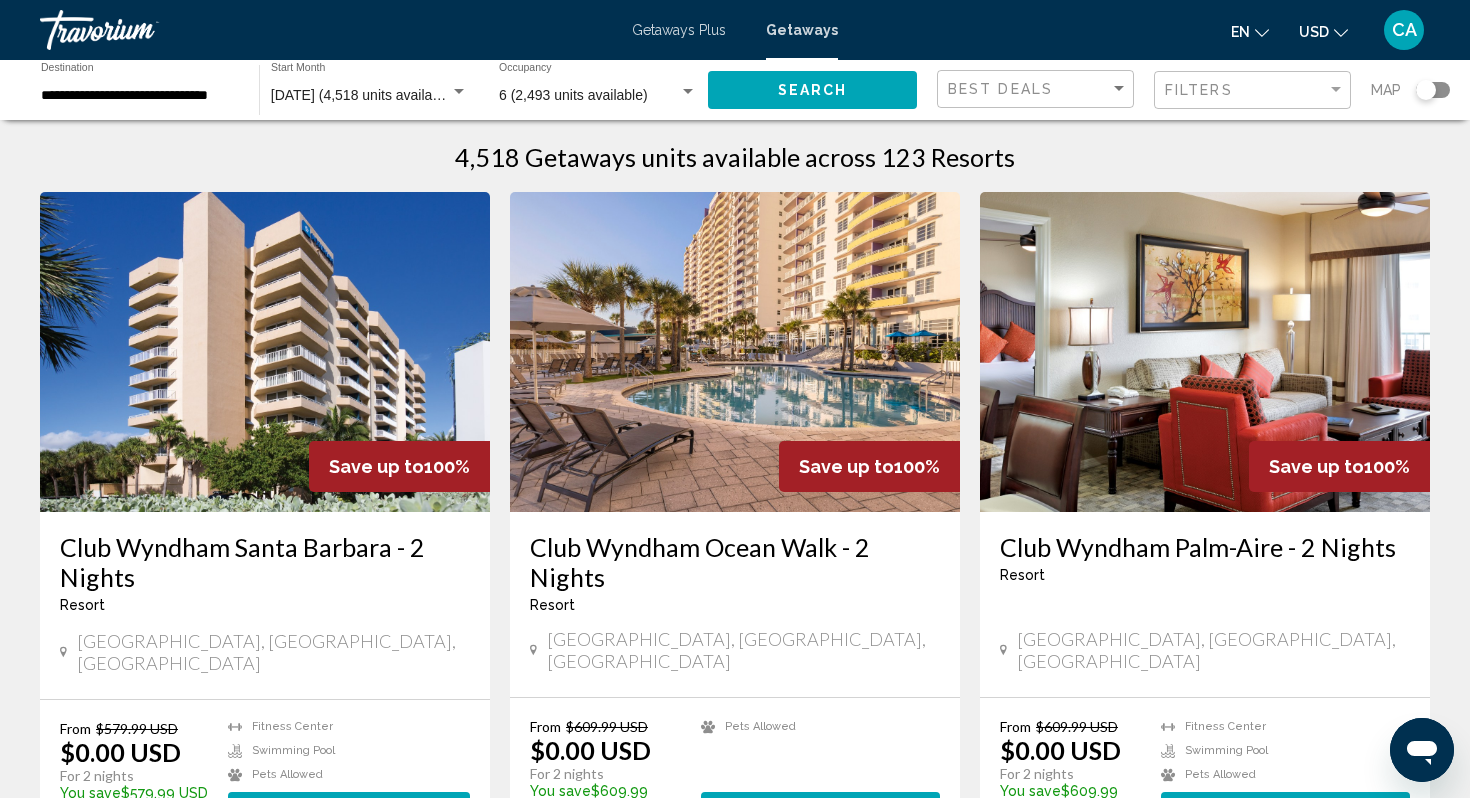scroll, scrollTop: 0, scrollLeft: 0, axis: both 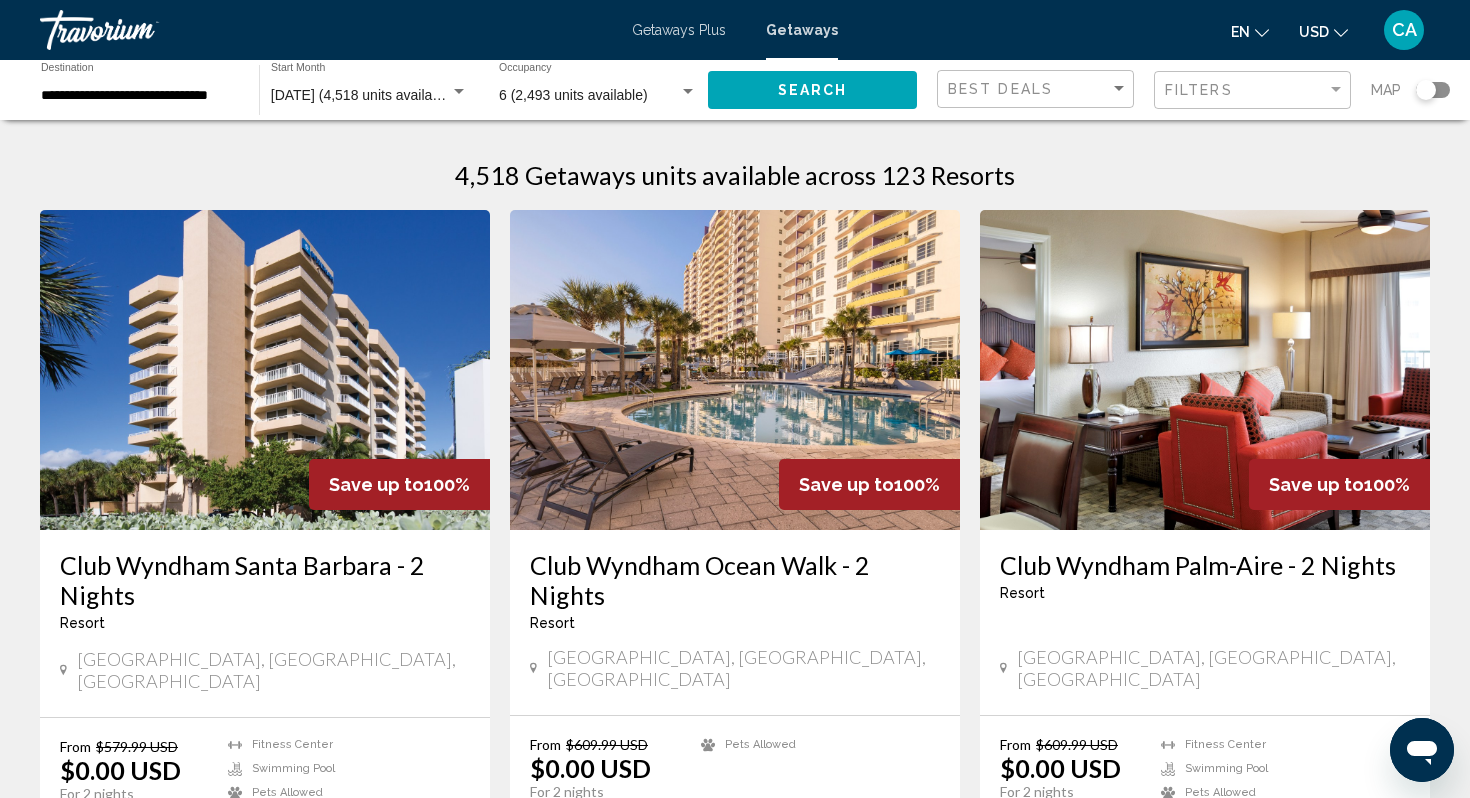 click 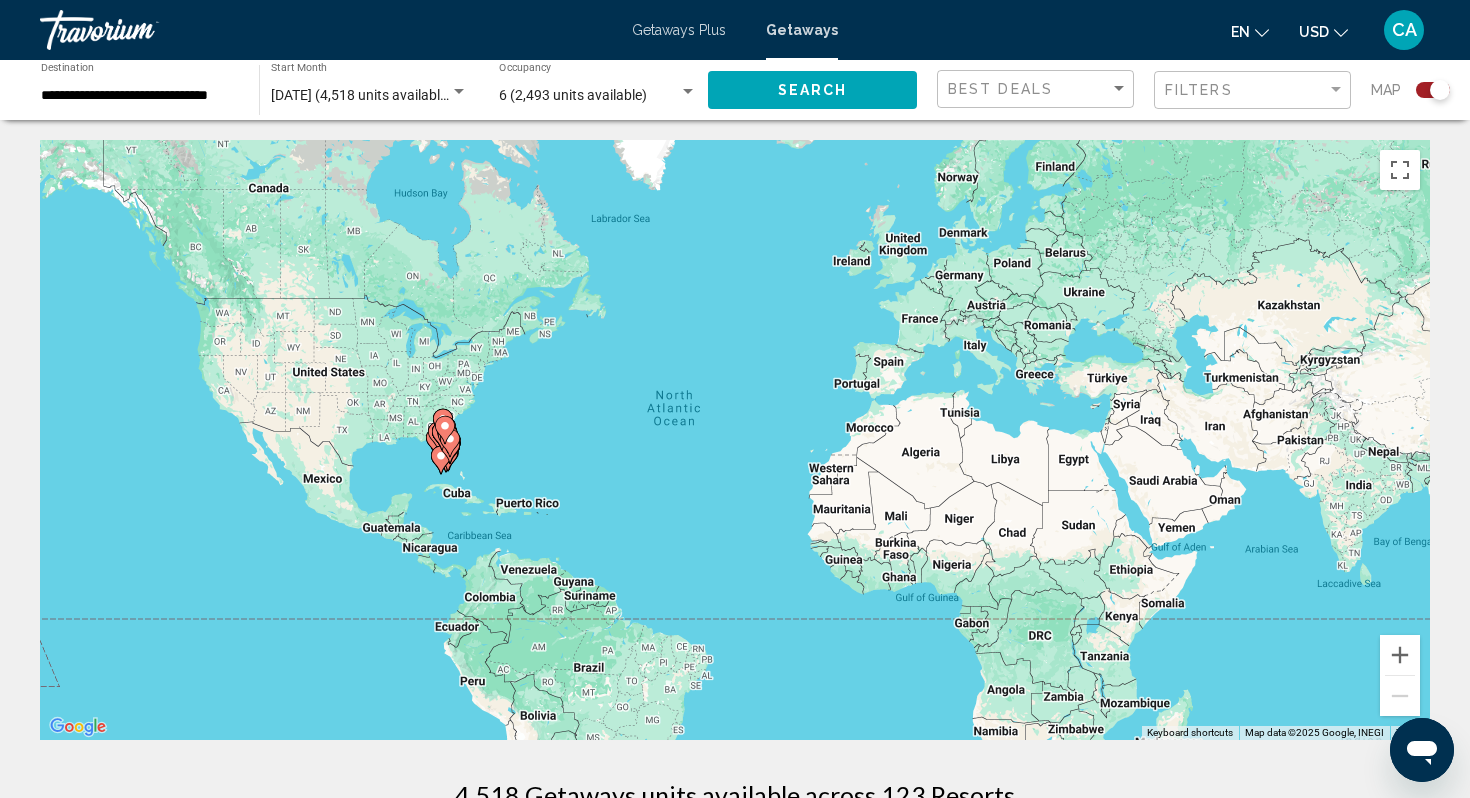 click on "To navigate, press the arrow keys. To activate drag with keyboard, press Alt + Enter. Once in keyboard drag state, use the arrow keys to move the marker. To complete the drag, press the Enter key. To cancel, press Escape." at bounding box center [735, 440] 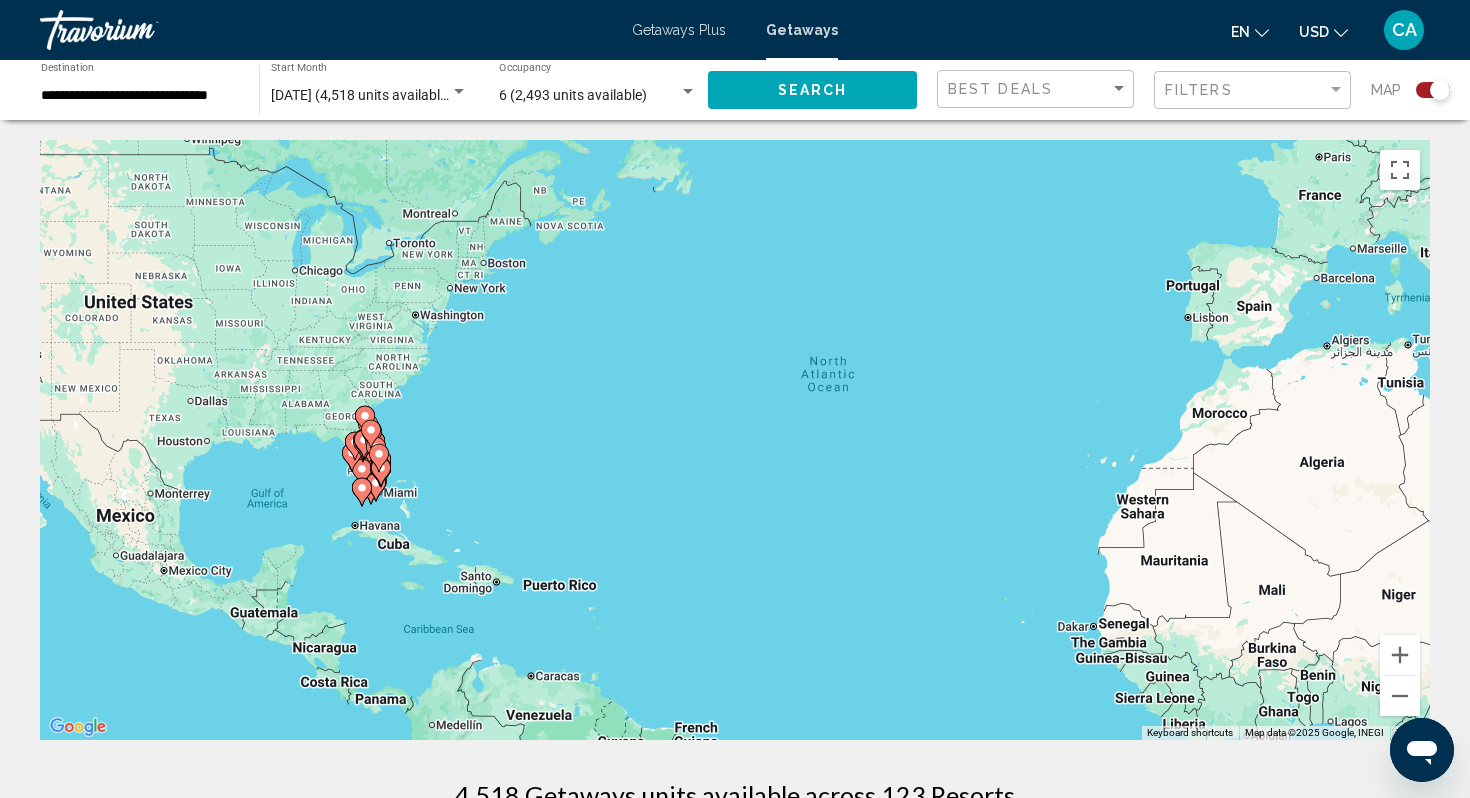click on "To navigate, press the arrow keys. To activate drag with keyboard, press Alt + Enter. Once in keyboard drag state, use the arrow keys to move the marker. To complete the drag, press the Enter key. To cancel, press Escape." at bounding box center [735, 440] 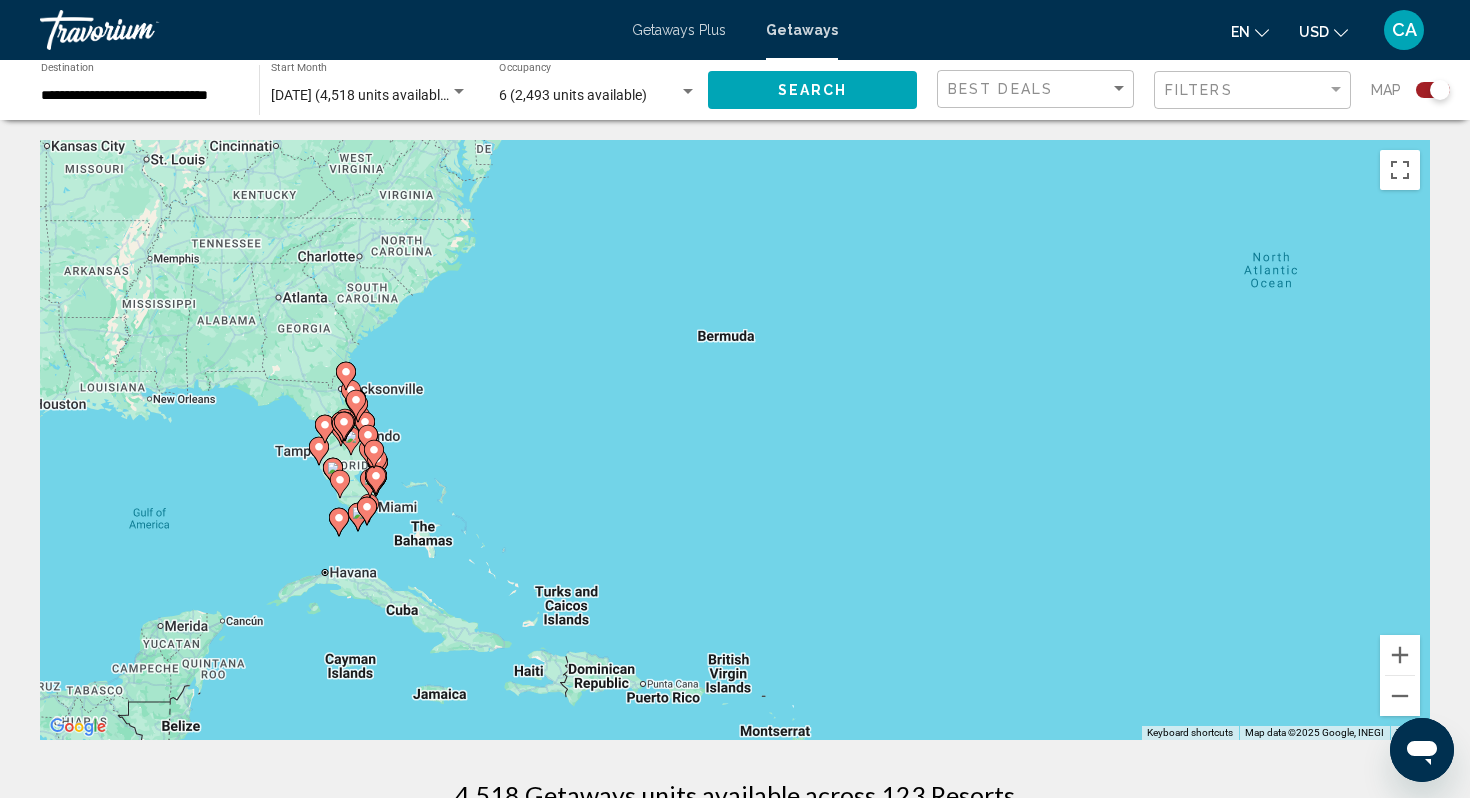 drag, startPoint x: 402, startPoint y: 517, endPoint x: 567, endPoint y: 508, distance: 165.24527 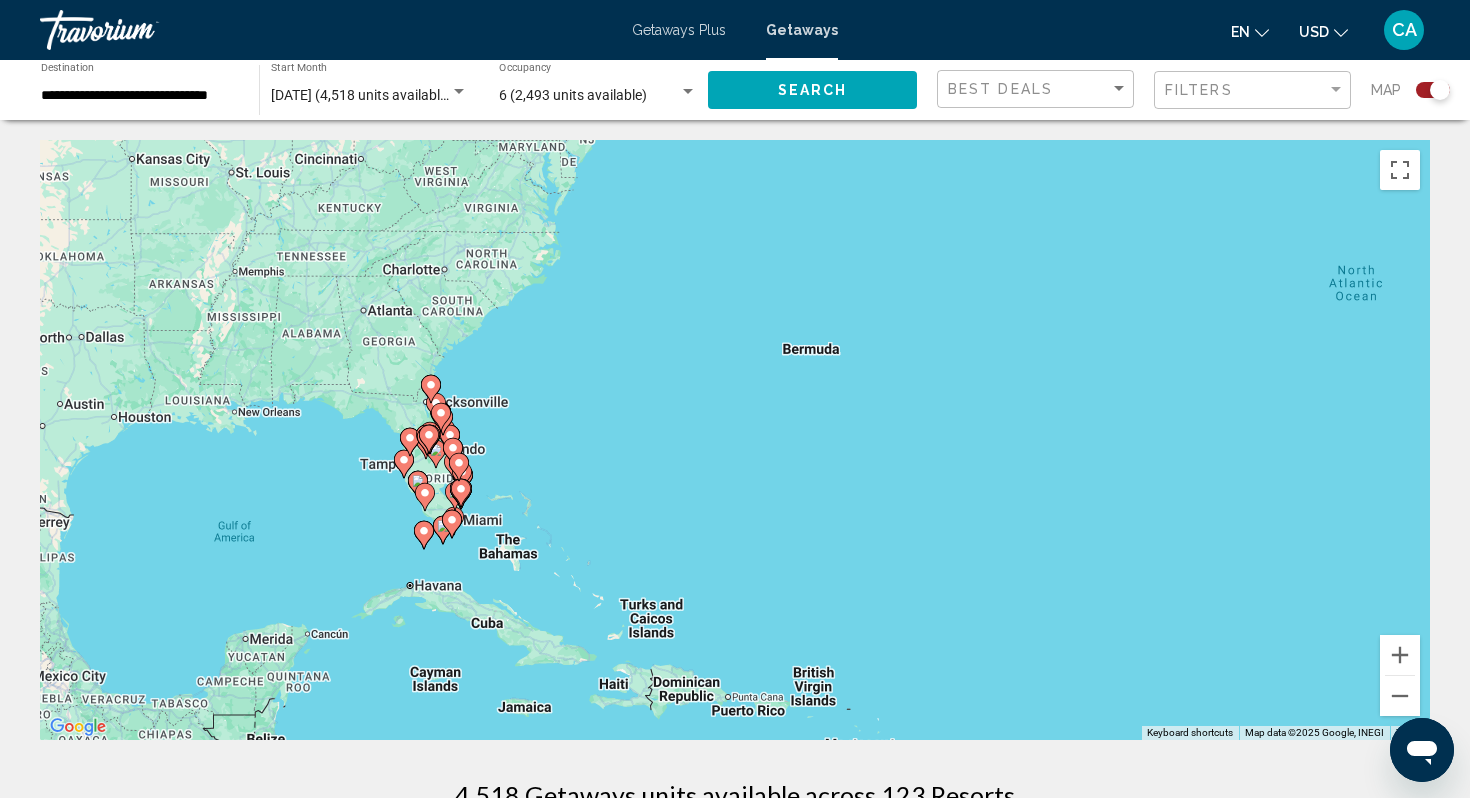 click on "To navigate, press the arrow keys. To activate drag with keyboard, press Alt + Enter. Once in keyboard drag state, use the arrow keys to move the marker. To complete the drag, press the Enter key. To cancel, press Escape." at bounding box center [735, 440] 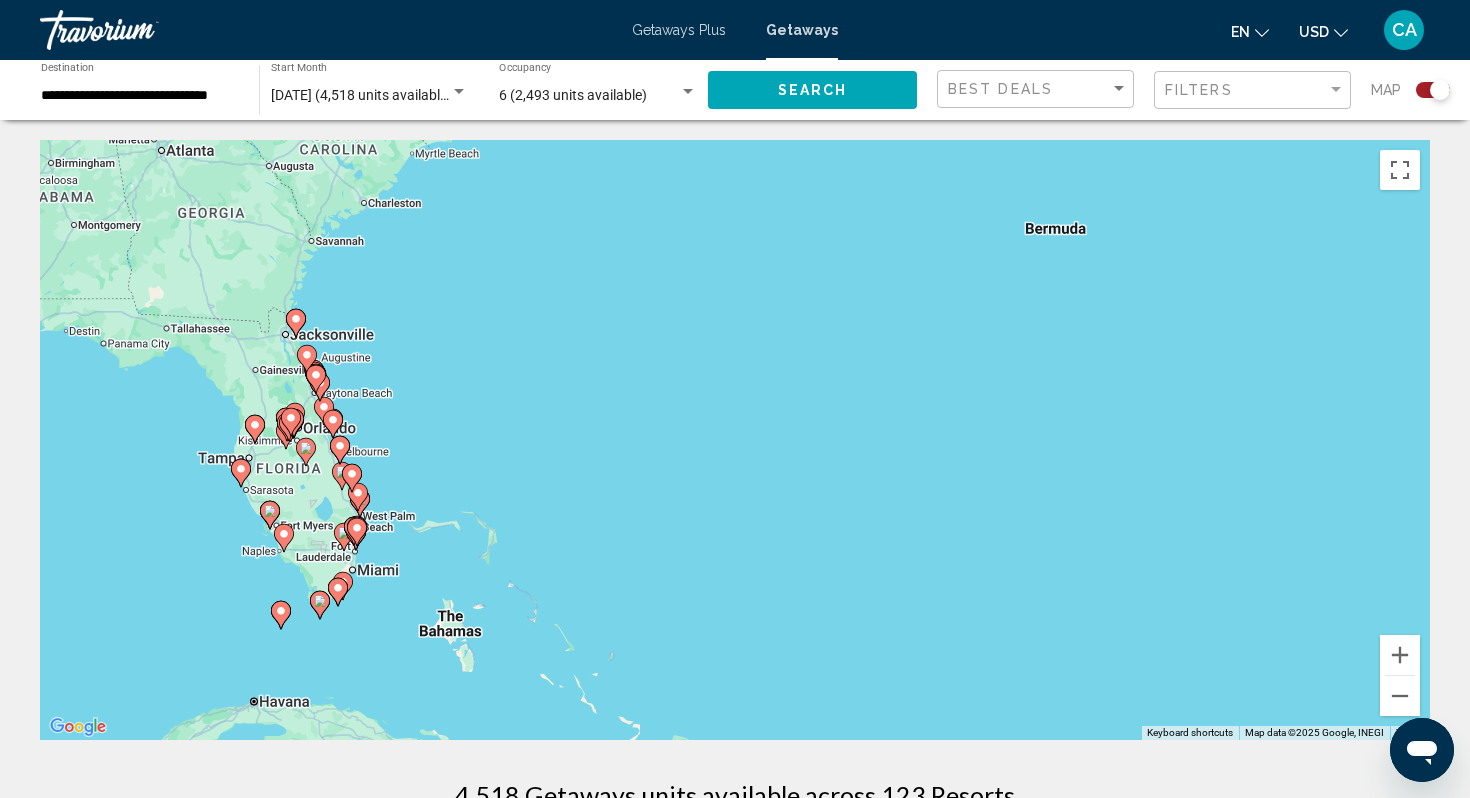 click on "To navigate, press the arrow keys. To activate drag with keyboard, press Alt + Enter. Once in keyboard drag state, use the arrow keys to move the marker. To complete the drag, press the Enter key. To cancel, press Escape." at bounding box center (735, 440) 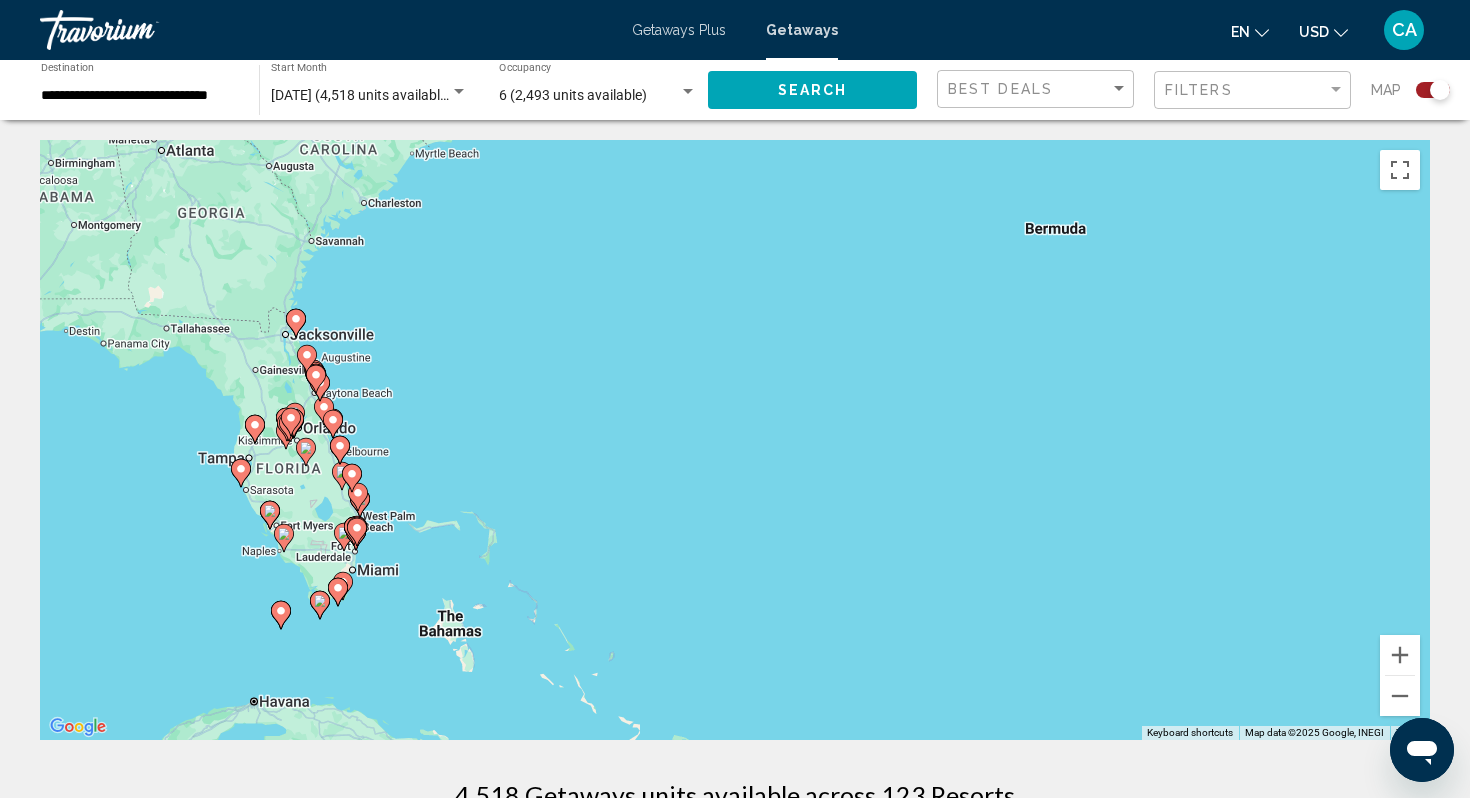 click on "To navigate, press the arrow keys. To activate drag with keyboard, press Alt + Enter. Once in keyboard drag state, use the arrow keys to move the marker. To complete the drag, press the Enter key. To cancel, press Escape." at bounding box center [735, 440] 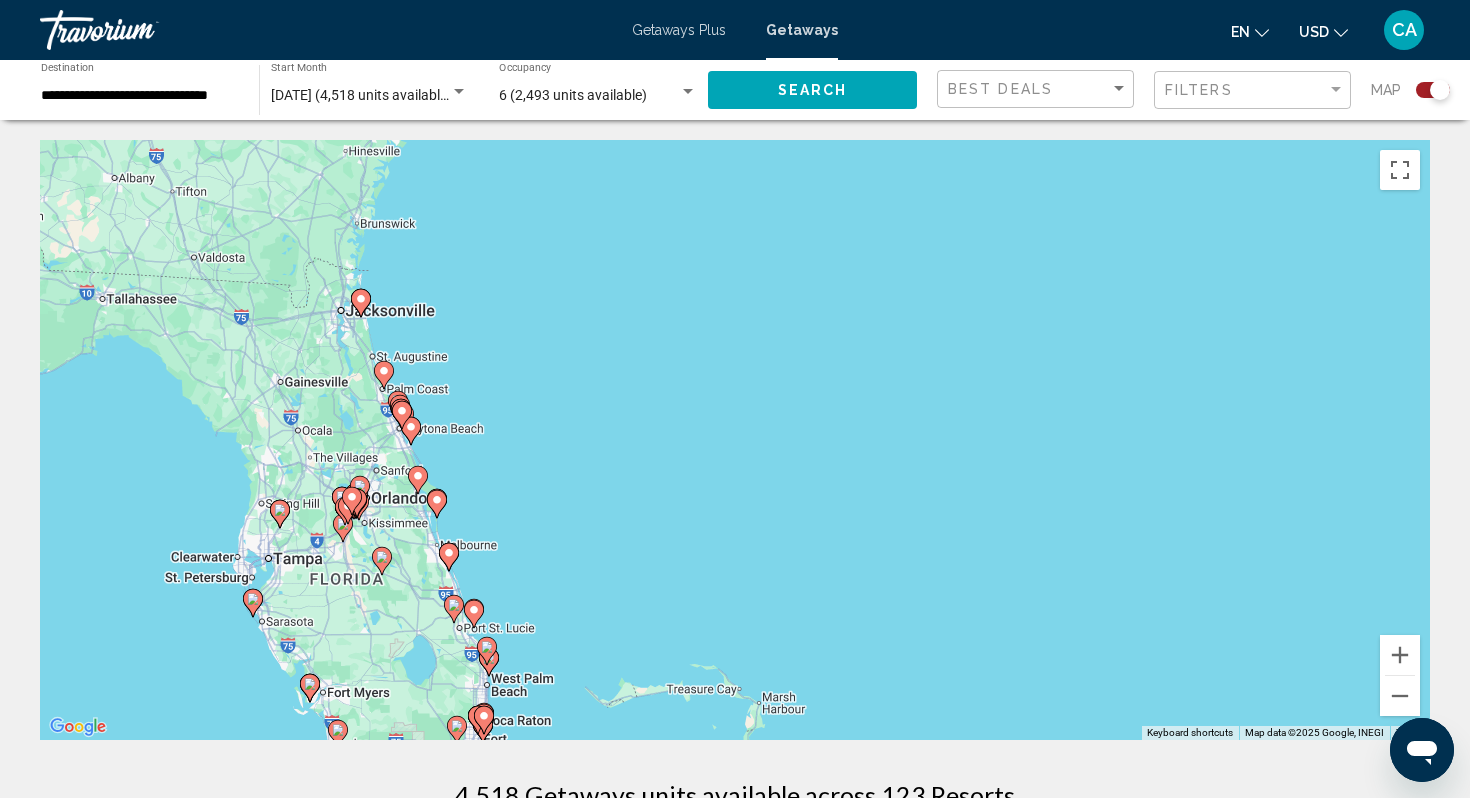 drag, startPoint x: 278, startPoint y: 321, endPoint x: 623, endPoint y: 503, distance: 390.0628 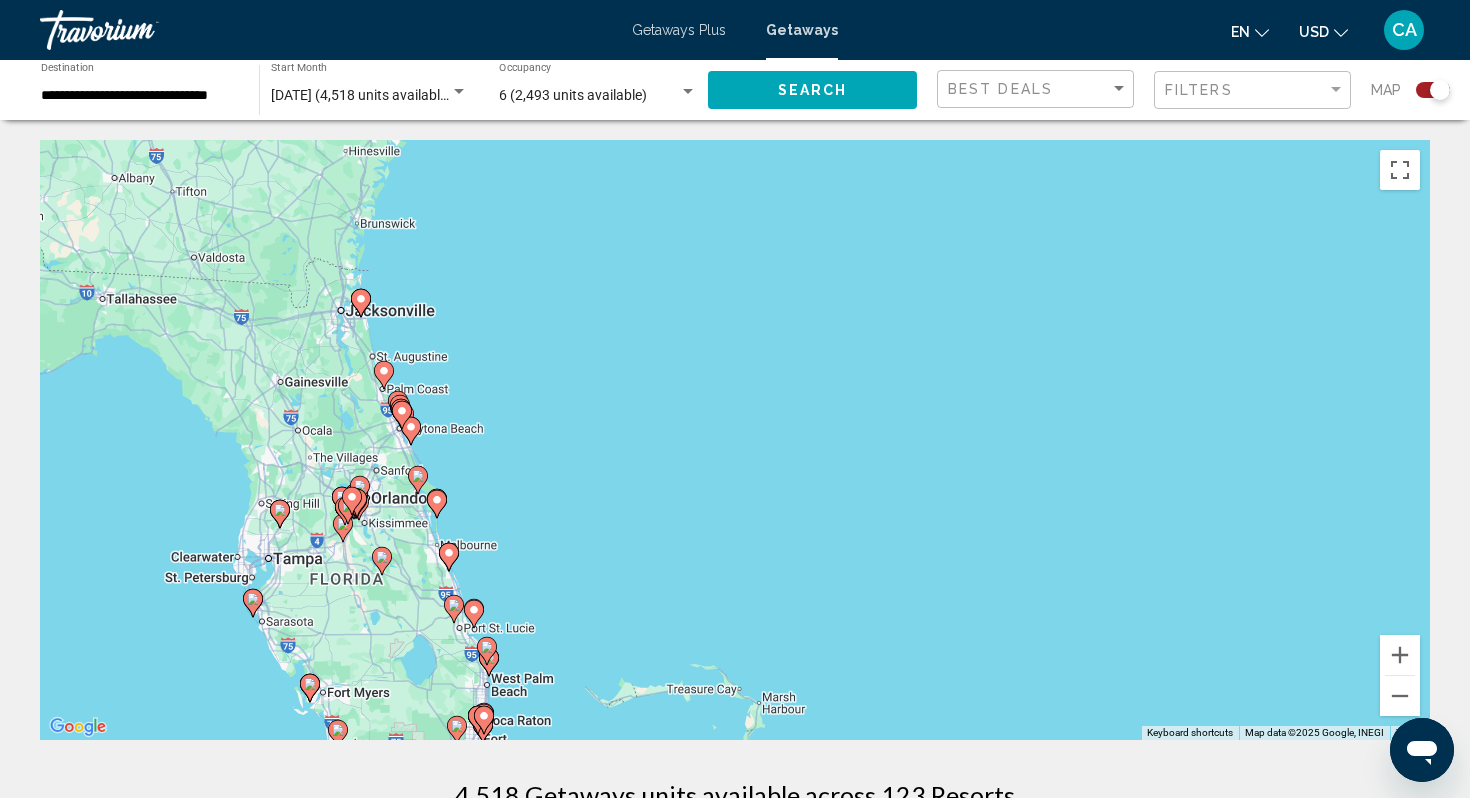 click on "To navigate, press the arrow keys. To activate drag with keyboard, press Alt + Enter. Once in keyboard drag state, use the arrow keys to move the marker. To complete the drag, press the Enter key. To cancel, press Escape." at bounding box center (735, 440) 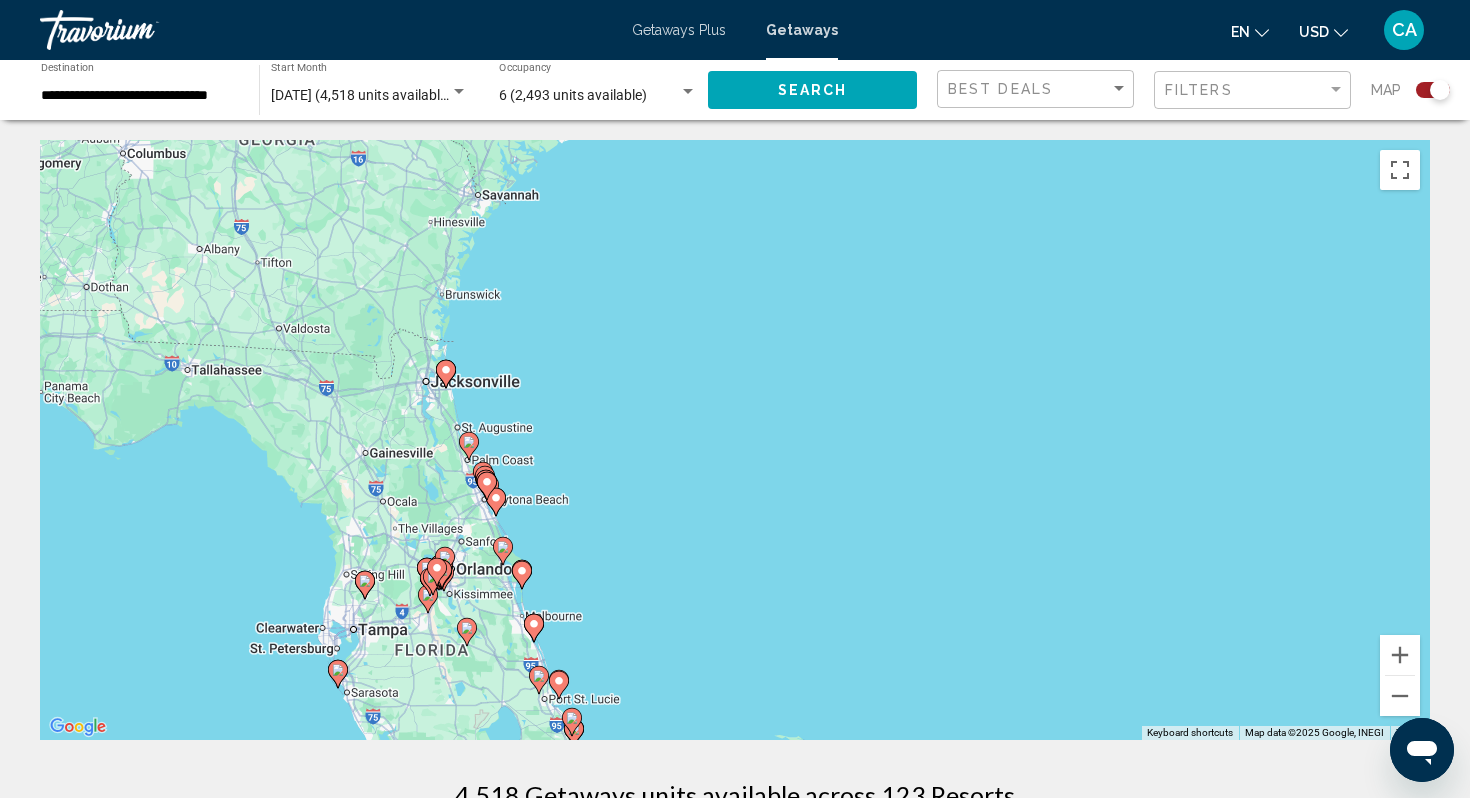 click on "To navigate, press the arrow keys. To activate drag with keyboard, press Alt + Enter. Once in keyboard drag state, use the arrow keys to move the marker. To complete the drag, press the Enter key. To cancel, press Escape." at bounding box center (735, 440) 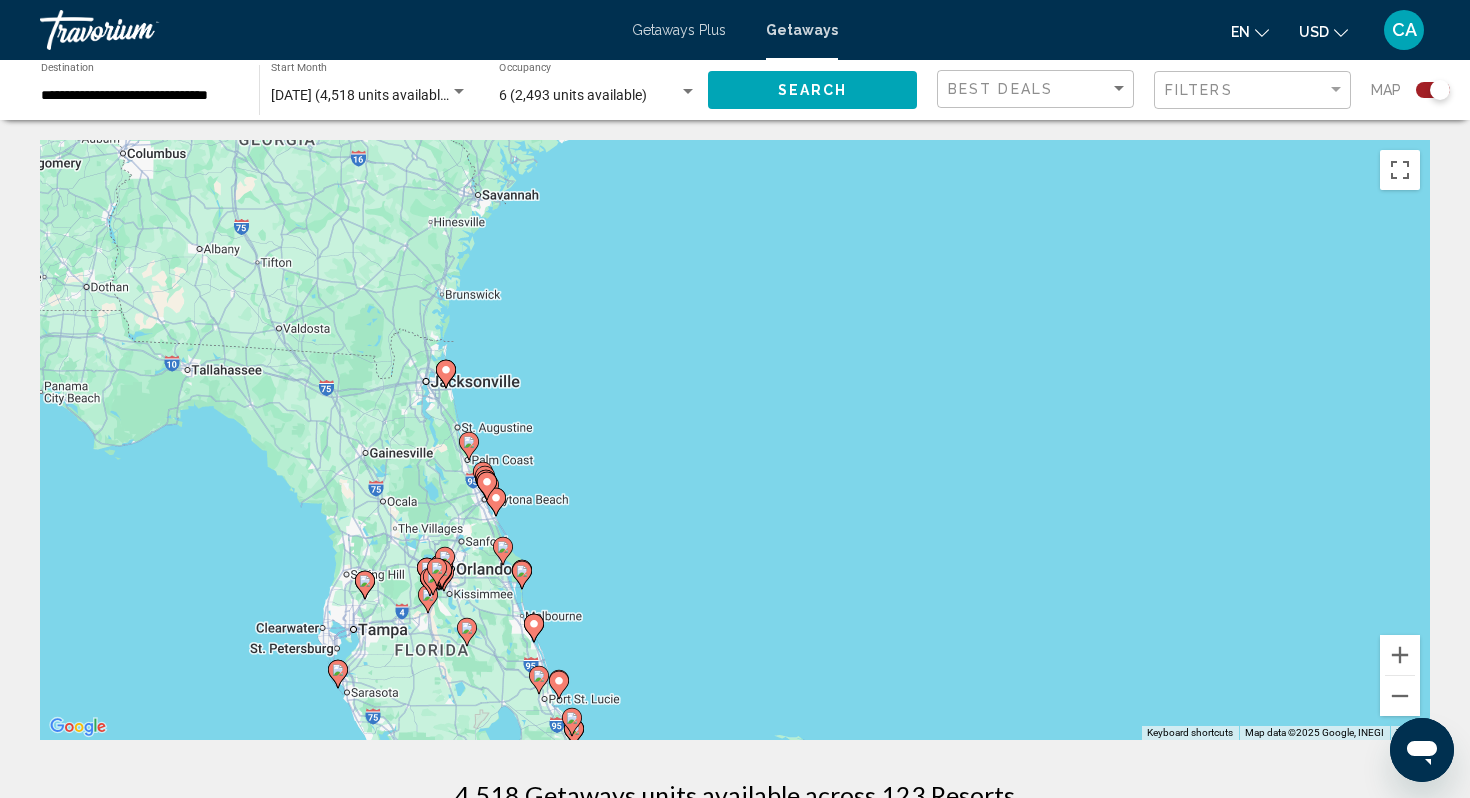click on "To navigate, press the arrow keys. To activate drag with keyboard, press Alt + Enter. Once in keyboard drag state, use the arrow keys to move the marker. To complete the drag, press the Enter key. To cancel, press Escape." at bounding box center (735, 440) 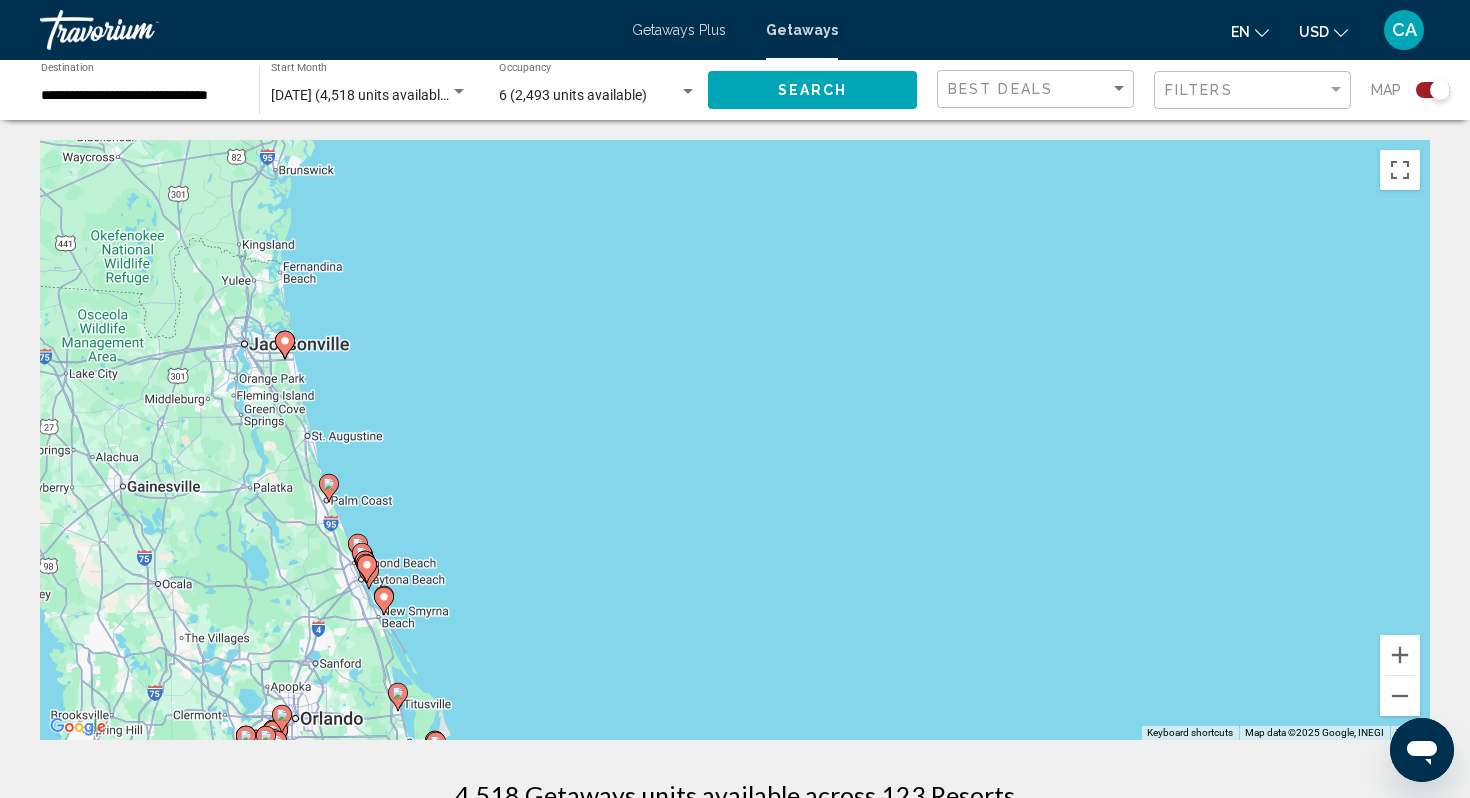 click on "To navigate, press the arrow keys. To activate drag with keyboard, press Alt + Enter. Once in keyboard drag state, use the arrow keys to move the marker. To complete the drag, press the Enter key. To cancel, press Escape." at bounding box center (735, 440) 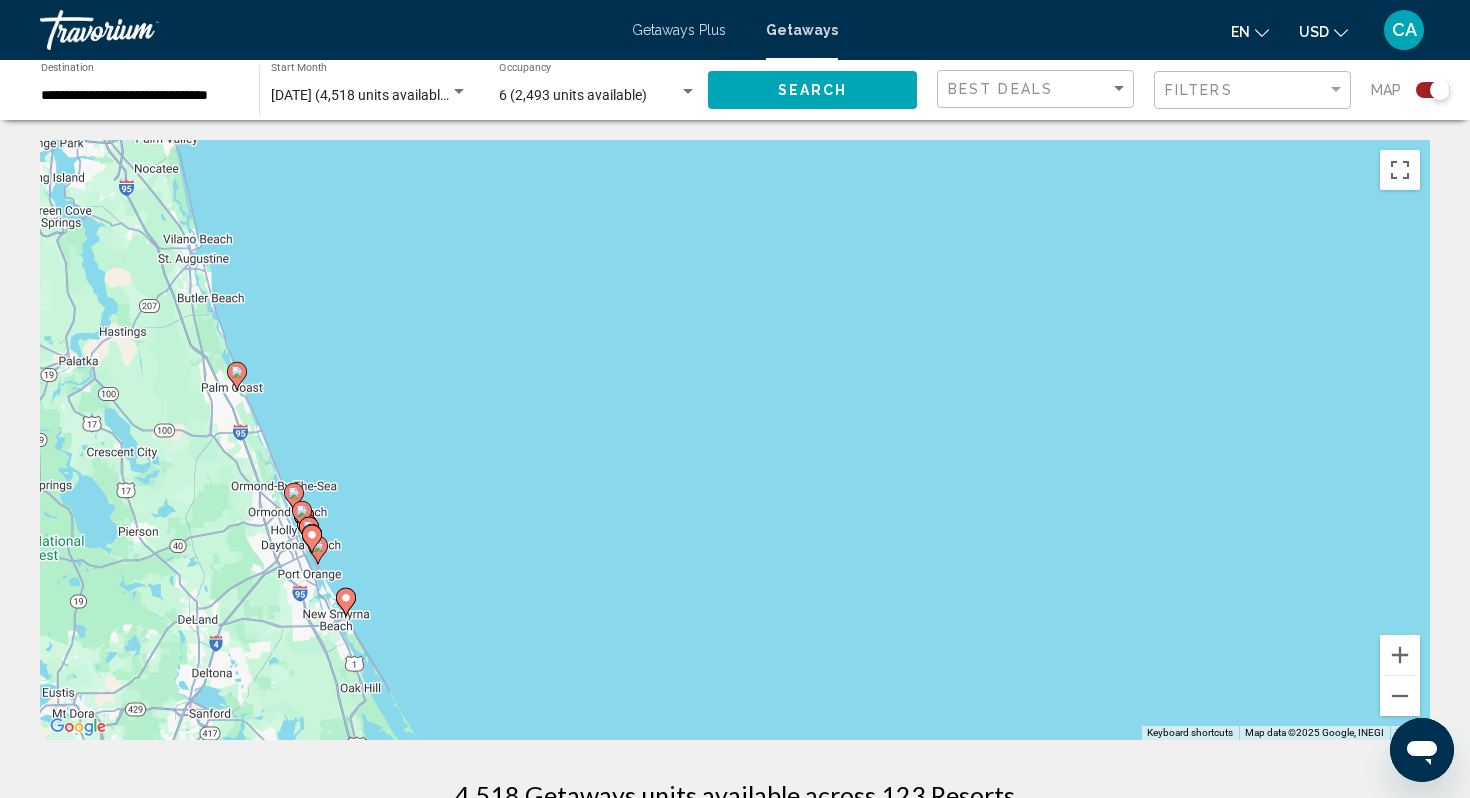 drag, startPoint x: 426, startPoint y: 597, endPoint x: 541, endPoint y: 470, distance: 171.3301 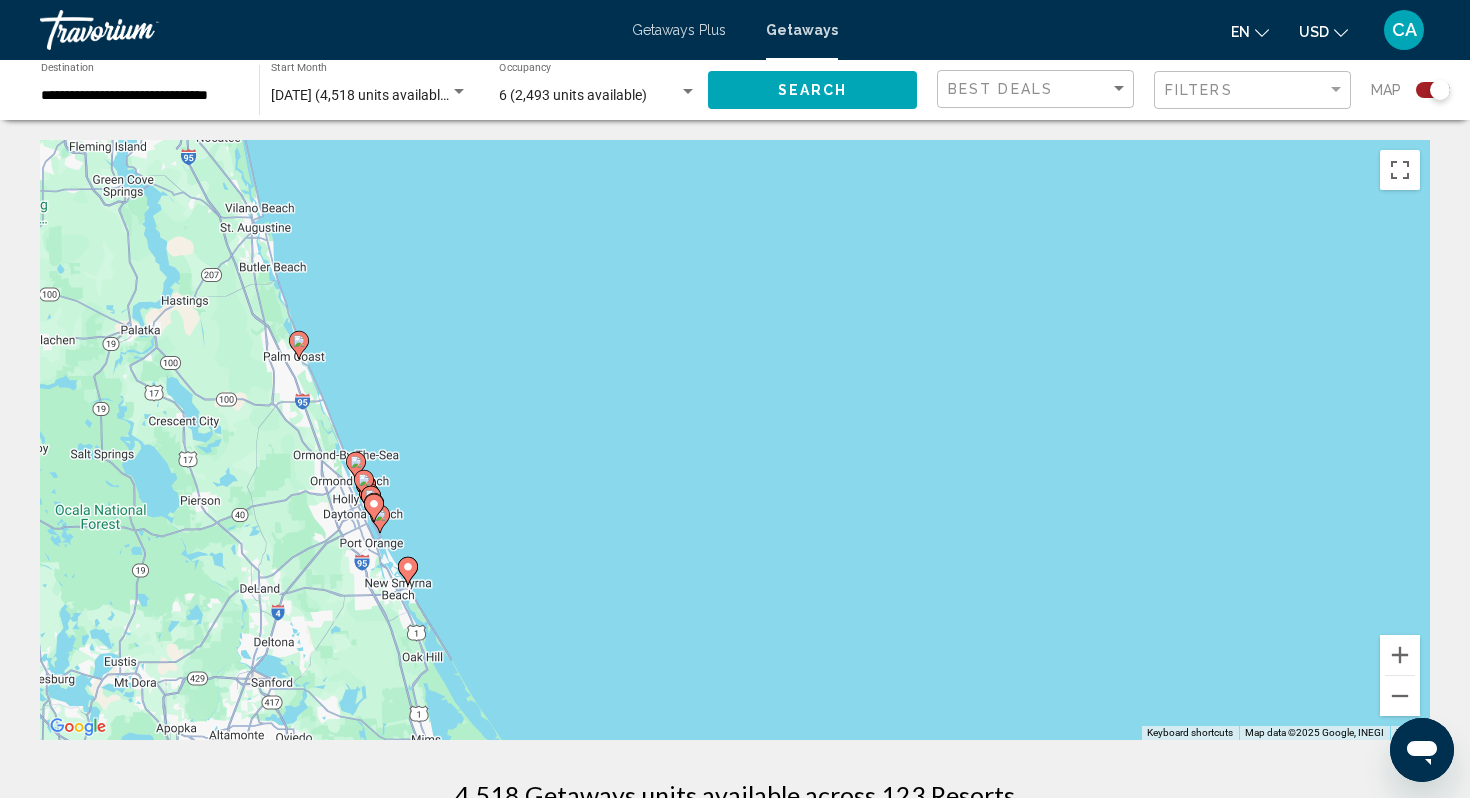 click on "To navigate, press the arrow keys. To activate drag with keyboard, press Alt + Enter. Once in keyboard drag state, use the arrow keys to move the marker. To complete the drag, press the Enter key. To cancel, press Escape." at bounding box center (735, 440) 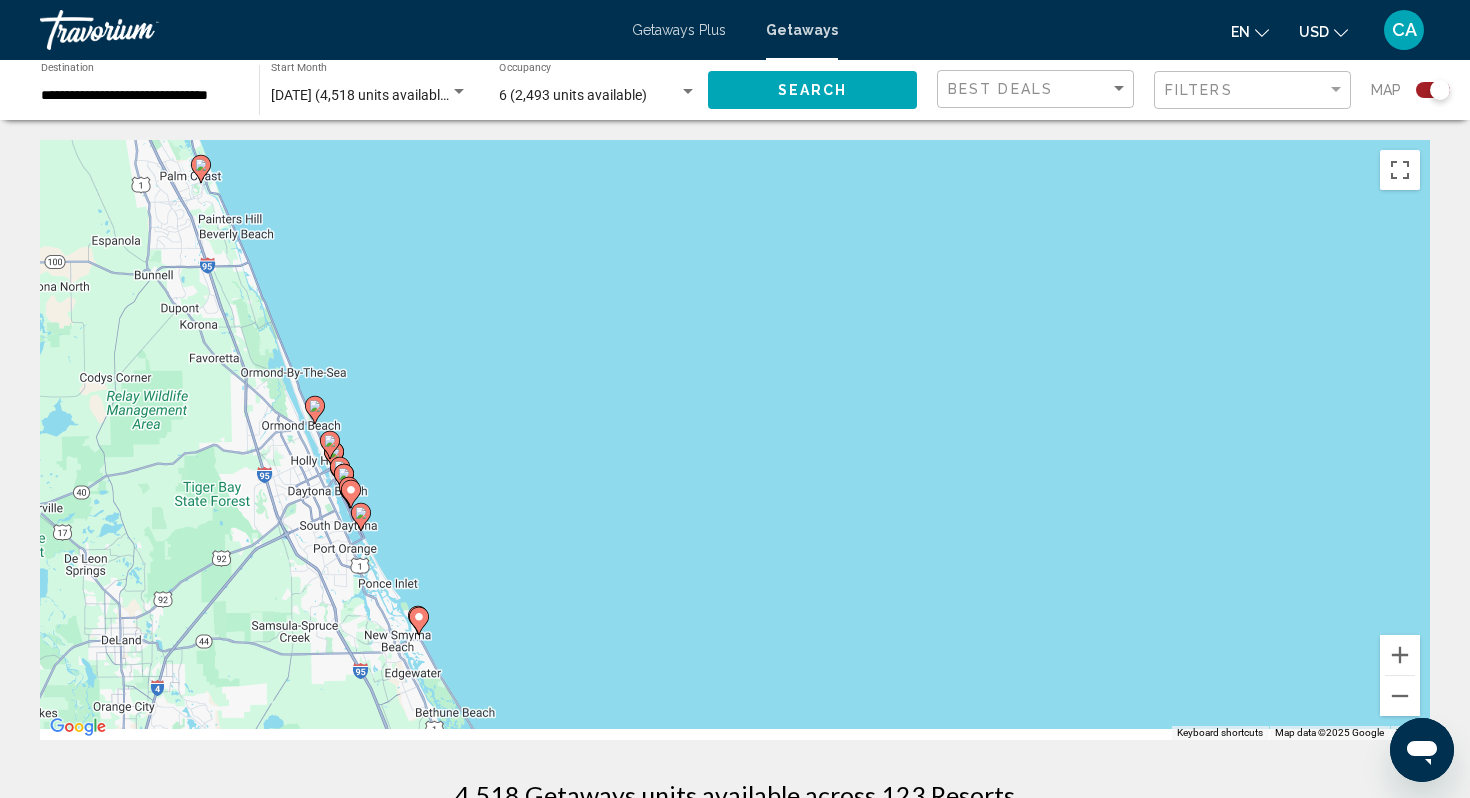 drag, startPoint x: 411, startPoint y: 528, endPoint x: 553, endPoint y: 480, distance: 149.8933 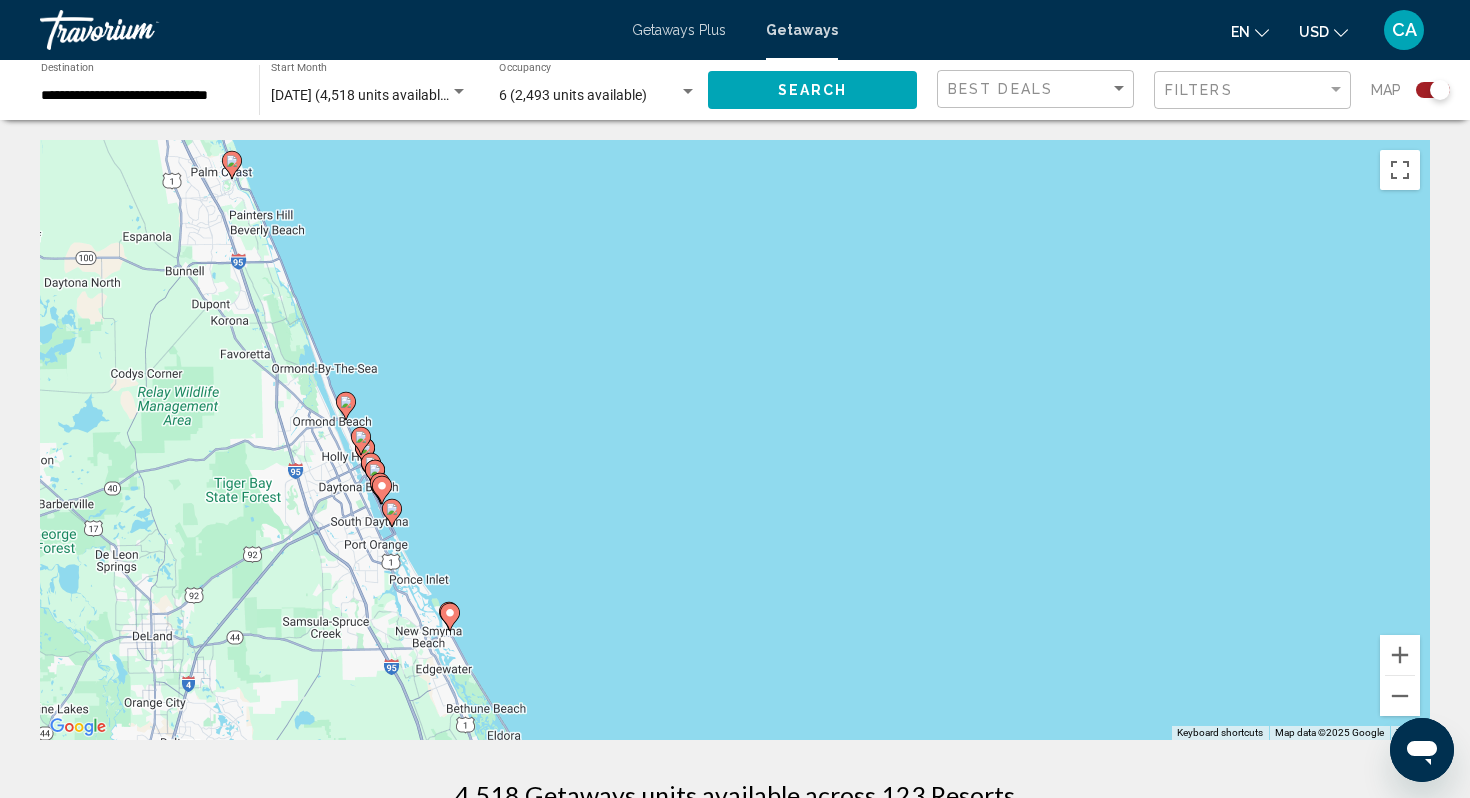 click on "To navigate, press the arrow keys. To activate drag with keyboard, press Alt + Enter. Once in keyboard drag state, use the arrow keys to move the marker. To complete the drag, press the Enter key. To cancel, press Escape." at bounding box center (735, 440) 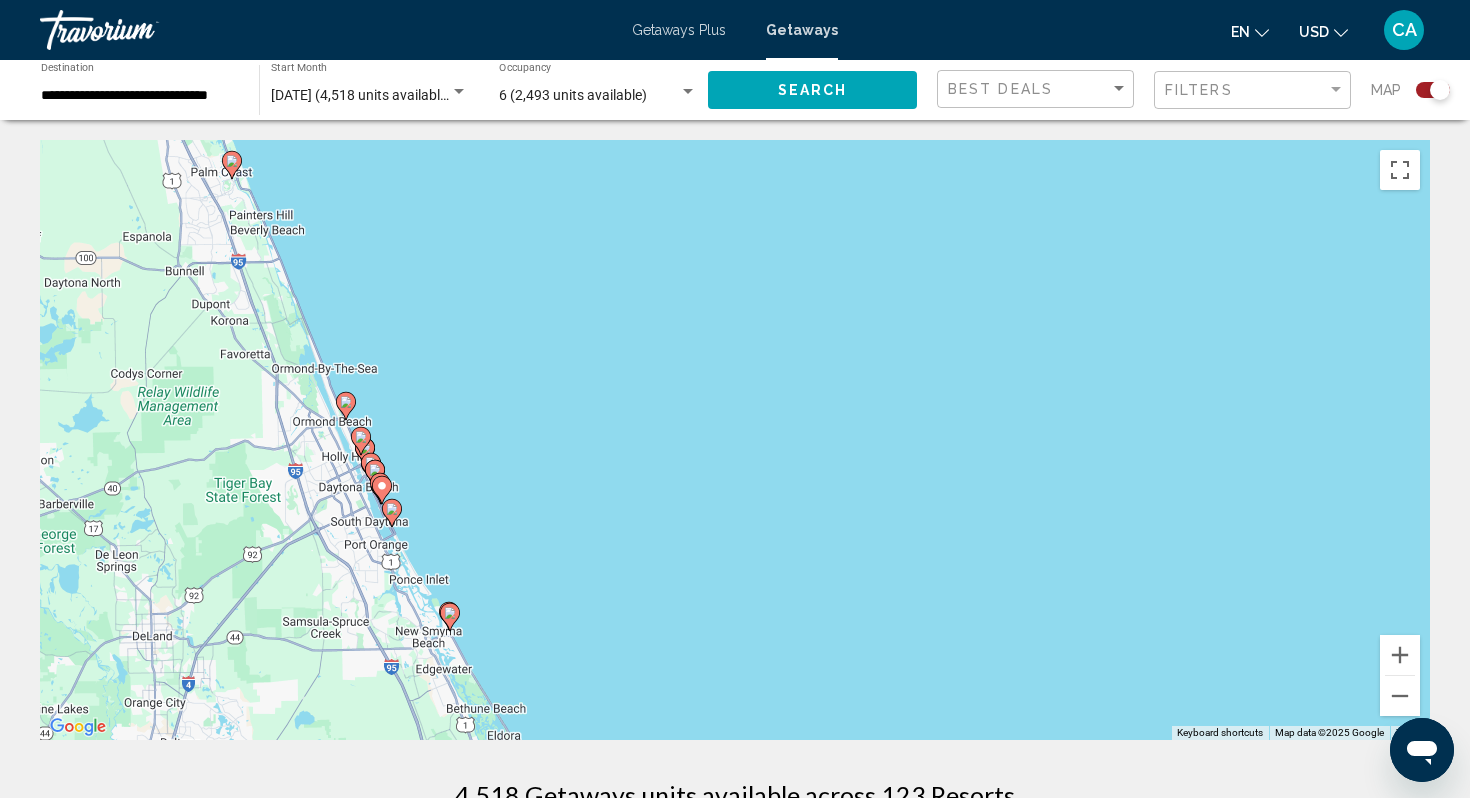click on "To navigate, press the arrow keys. To activate drag with keyboard, press Alt + Enter. Once in keyboard drag state, use the arrow keys to move the marker. To complete the drag, press the Enter key. To cancel, press Escape." at bounding box center (735, 440) 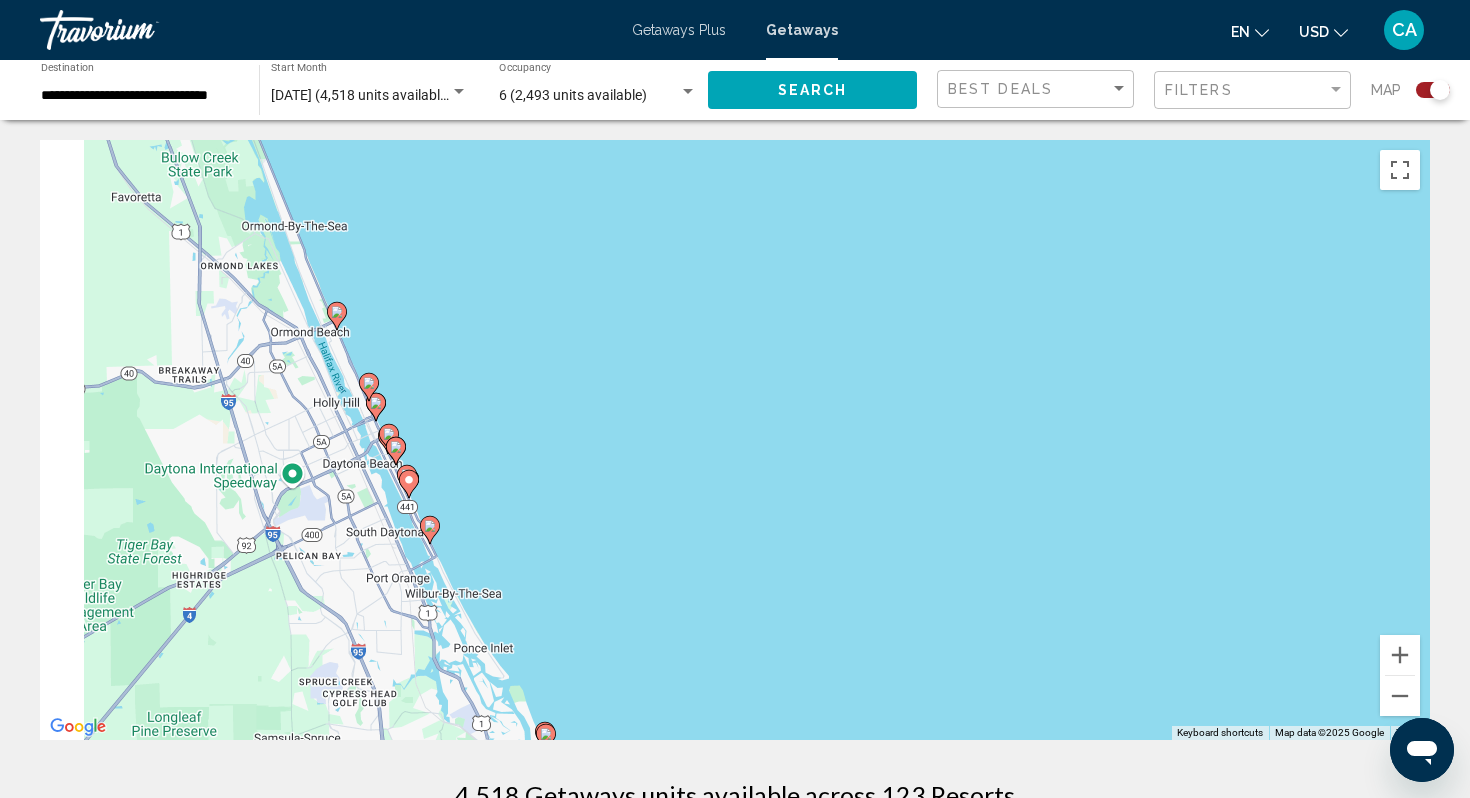 drag, startPoint x: 366, startPoint y: 472, endPoint x: 574, endPoint y: 440, distance: 210.44714 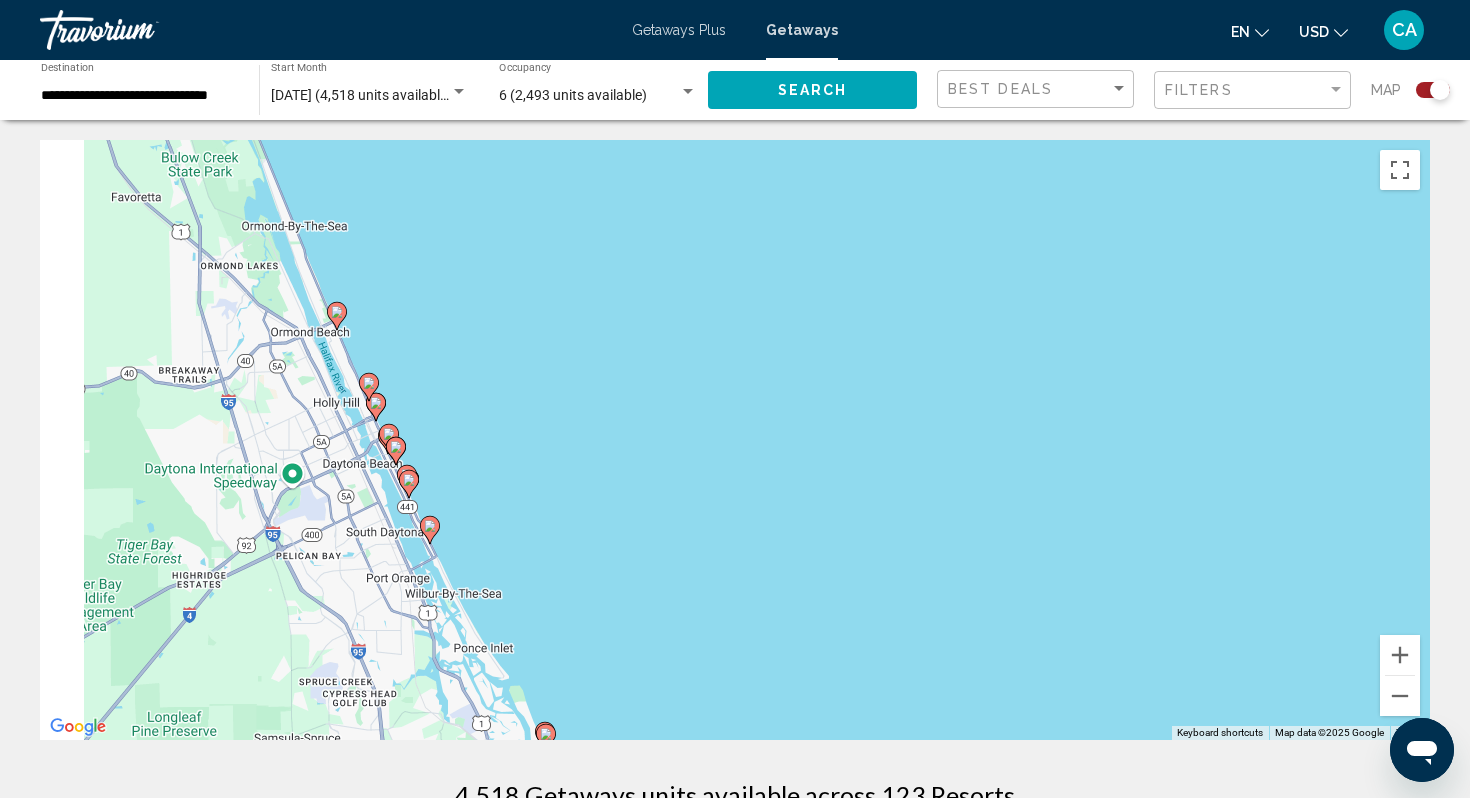 click on "To navigate, press the arrow keys. To activate drag with keyboard, press Alt + Enter. Once in keyboard drag state, use the arrow keys to move the marker. To complete the drag, press the Enter key. To cancel, press Escape." at bounding box center [735, 440] 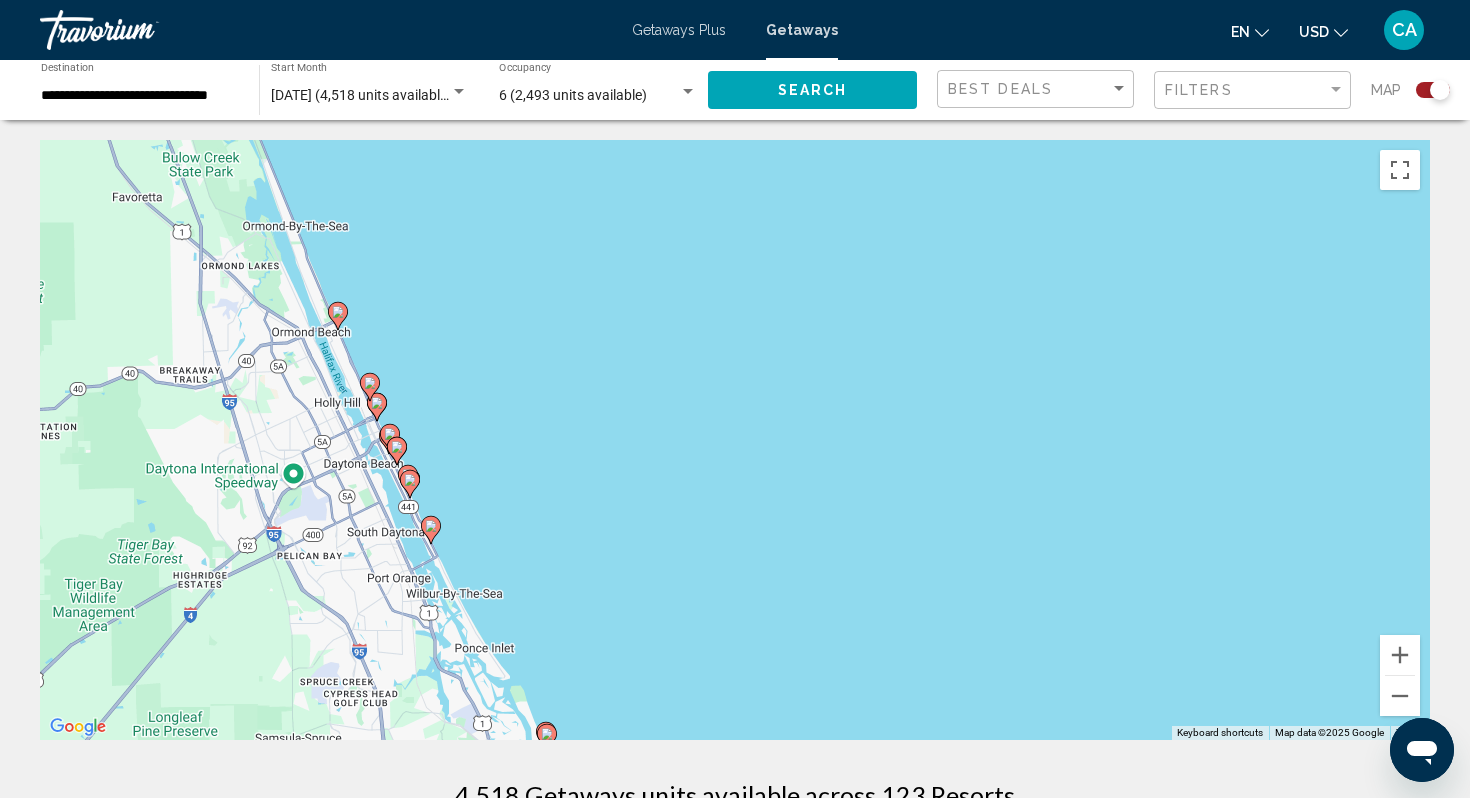 click on "To navigate, press the arrow keys. To activate drag with keyboard, press Alt + Enter. Once in keyboard drag state, use the arrow keys to move the marker. To complete the drag, press the Enter key. To cancel, press Escape." at bounding box center [735, 440] 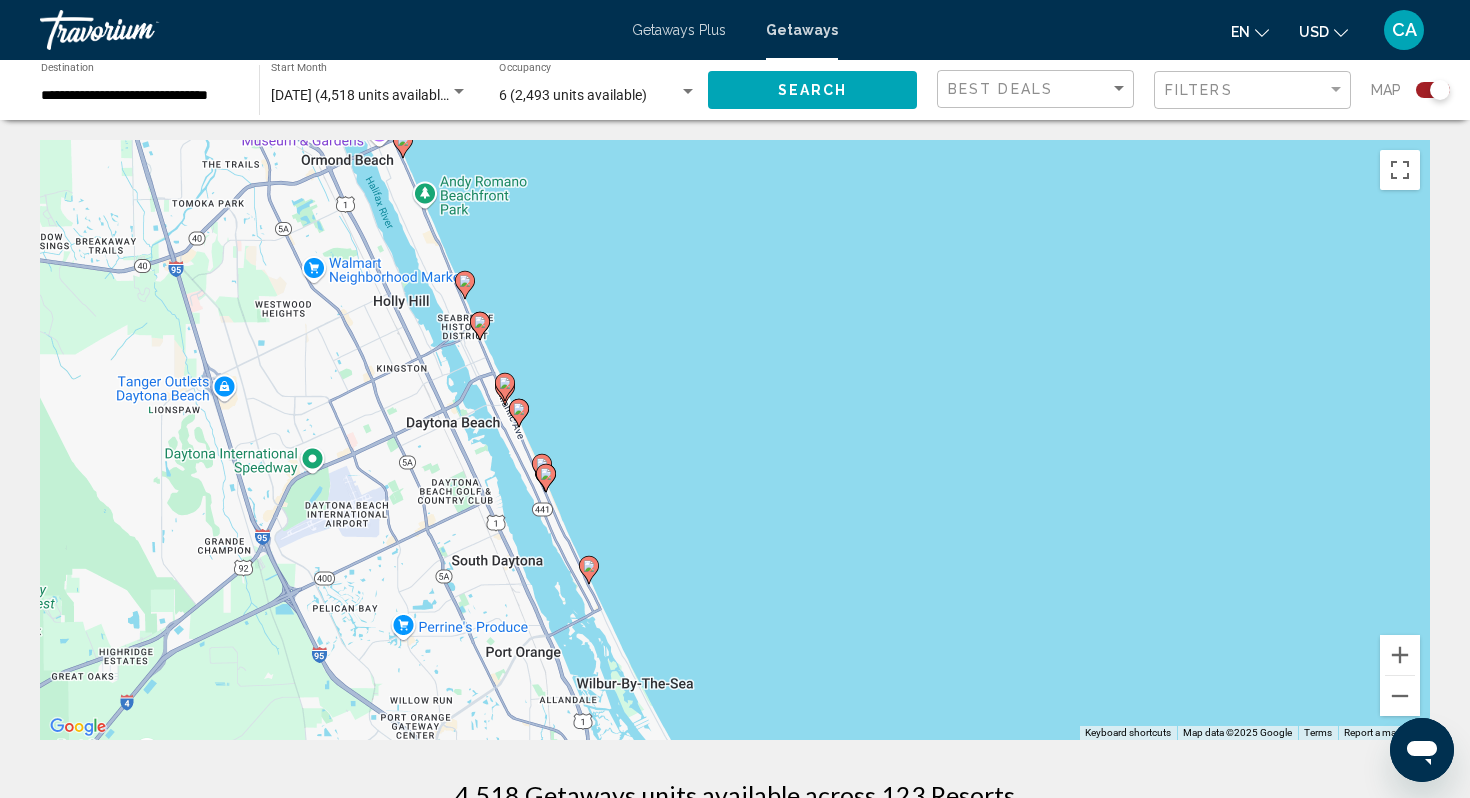 drag, startPoint x: 460, startPoint y: 443, endPoint x: 698, endPoint y: 360, distance: 252.05753 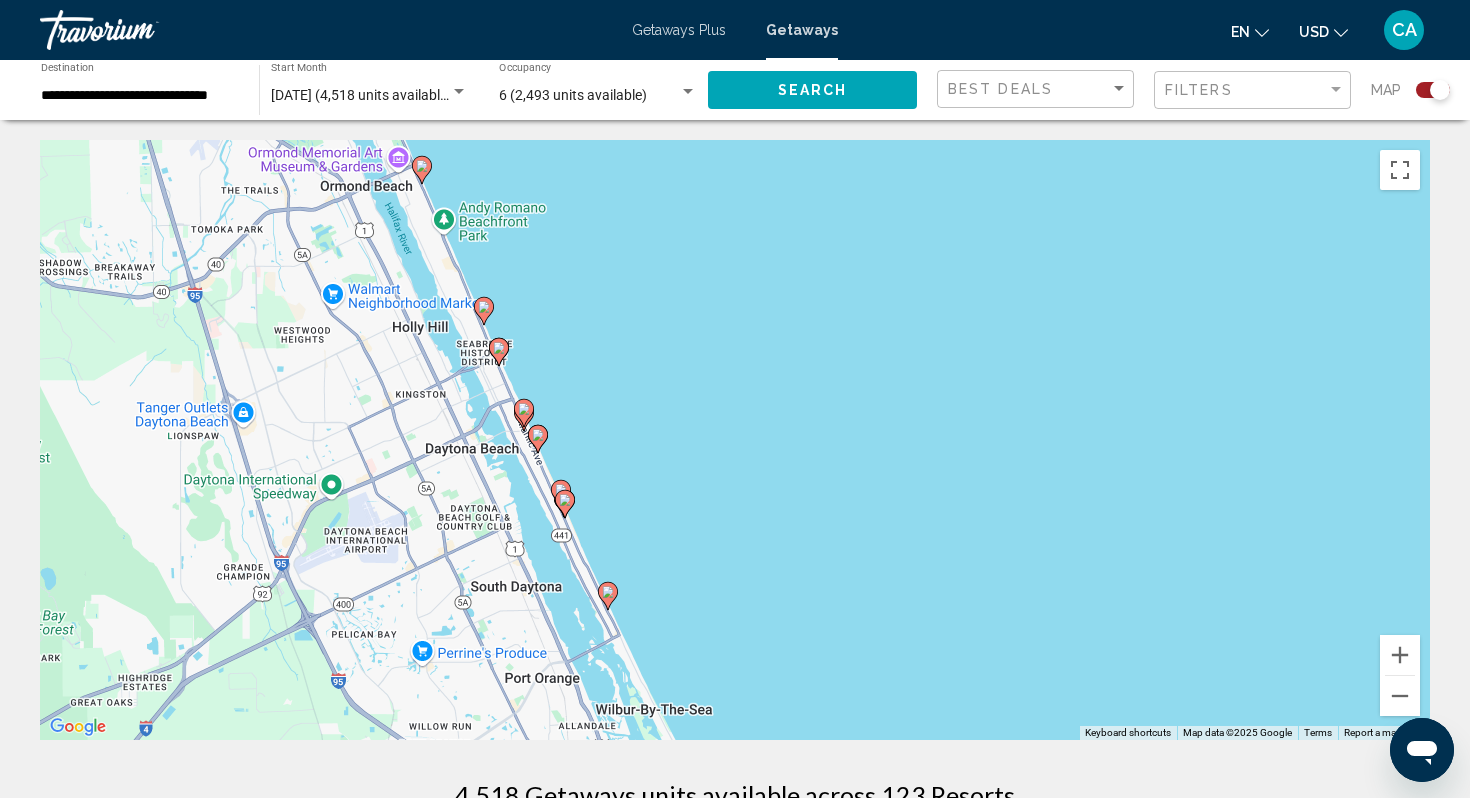 drag, startPoint x: 634, startPoint y: 329, endPoint x: 650, endPoint y: 358, distance: 33.12099 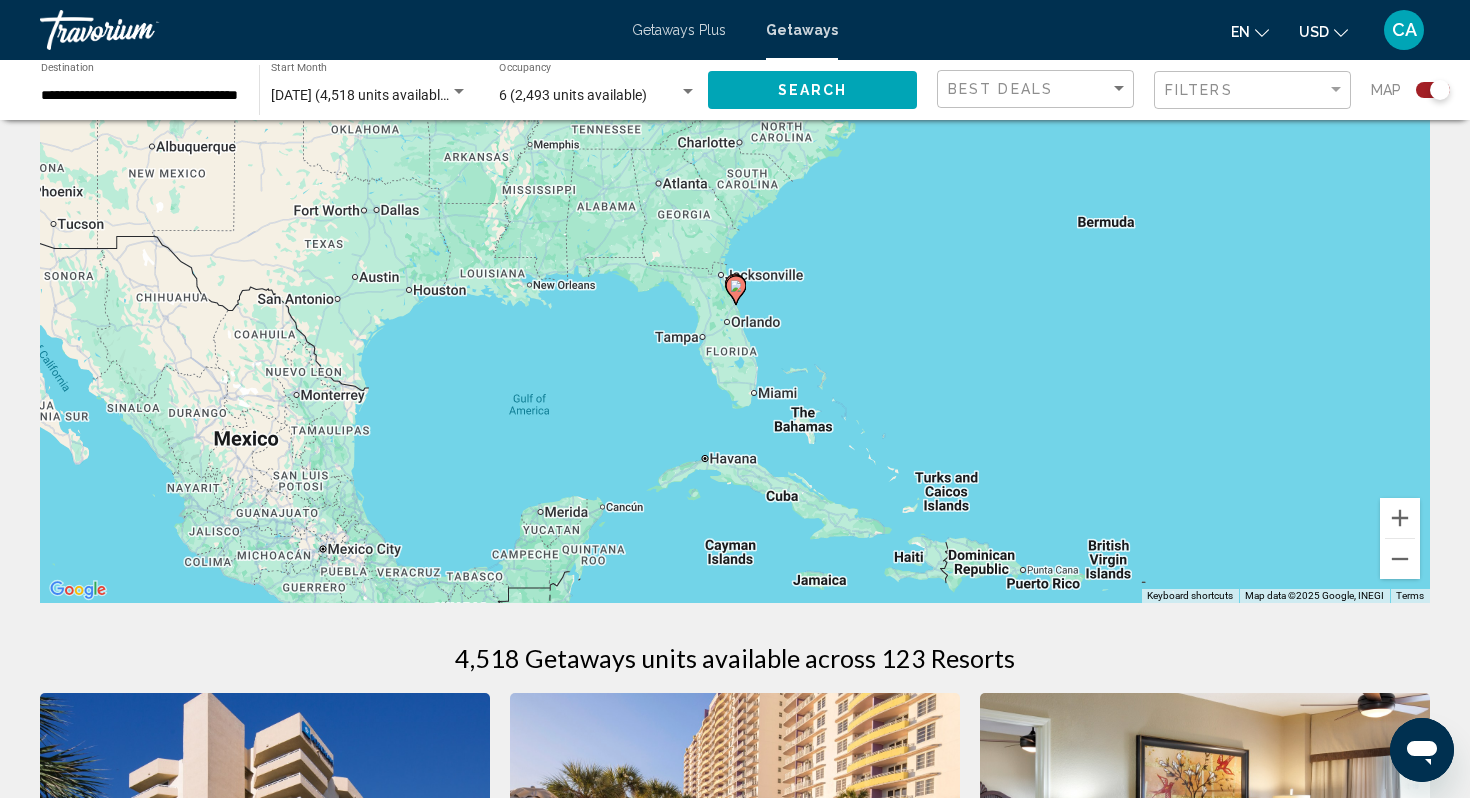scroll, scrollTop: 0, scrollLeft: 0, axis: both 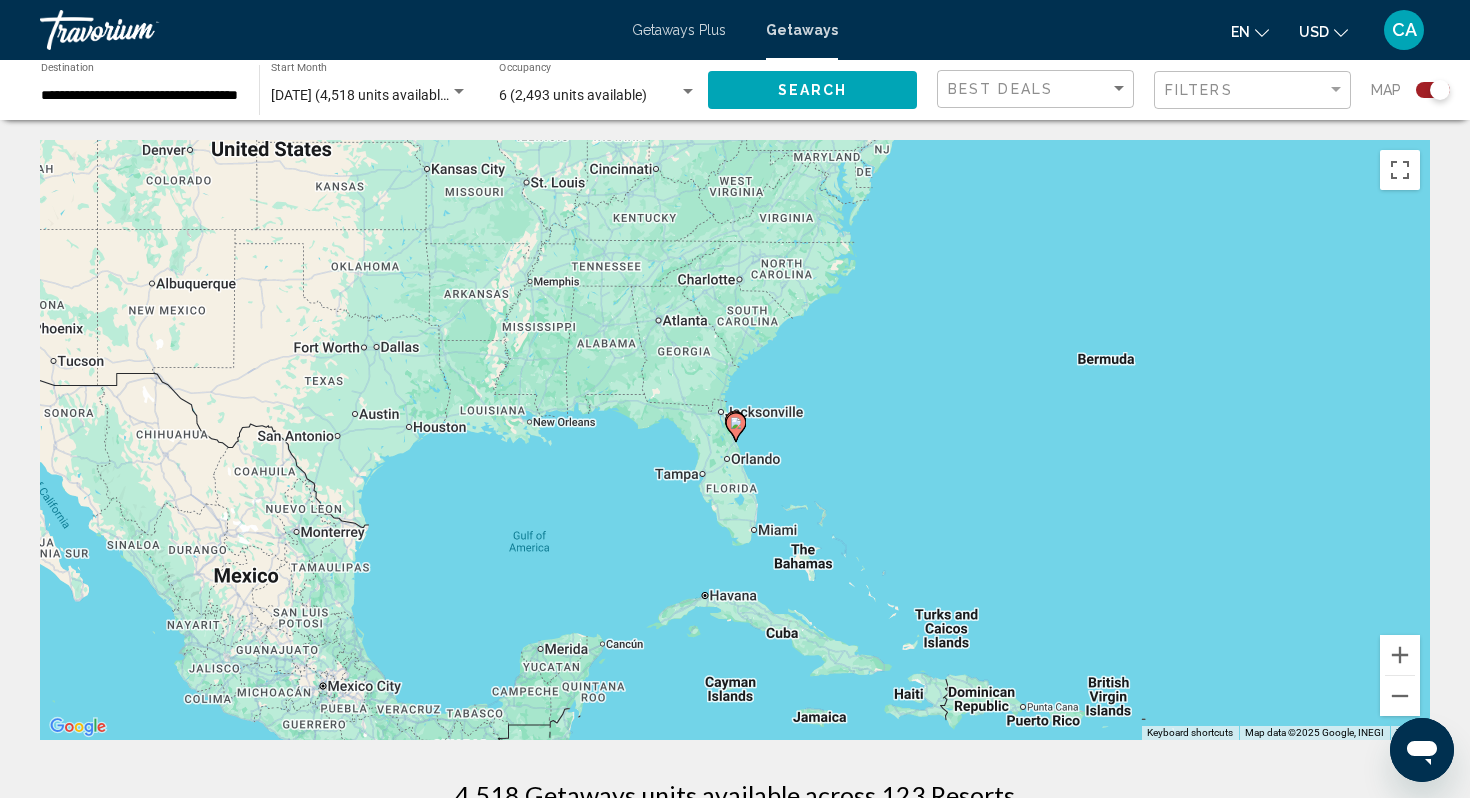 click on "To navigate, press the arrow keys. To activate drag with keyboard, press Alt + Enter. Once in keyboard drag state, use the arrow keys to move the marker. To complete the drag, press the Enter key. To cancel, press Escape." at bounding box center [735, 440] 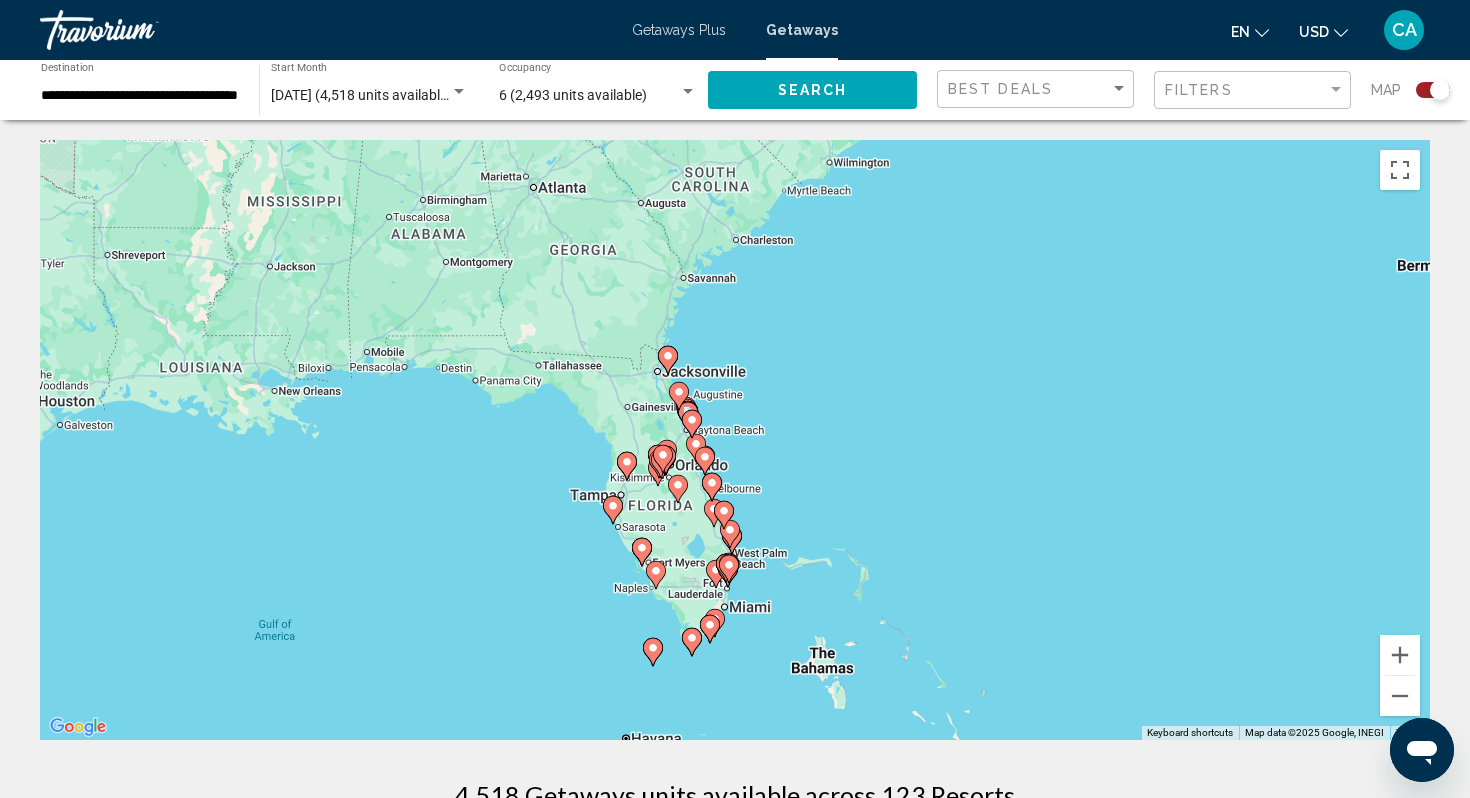 click on "To navigate, press the arrow keys. To activate drag with keyboard, press Alt + Enter. Once in keyboard drag state, use the arrow keys to move the marker. To complete the drag, press the Enter key. To cancel, press Escape." at bounding box center [735, 440] 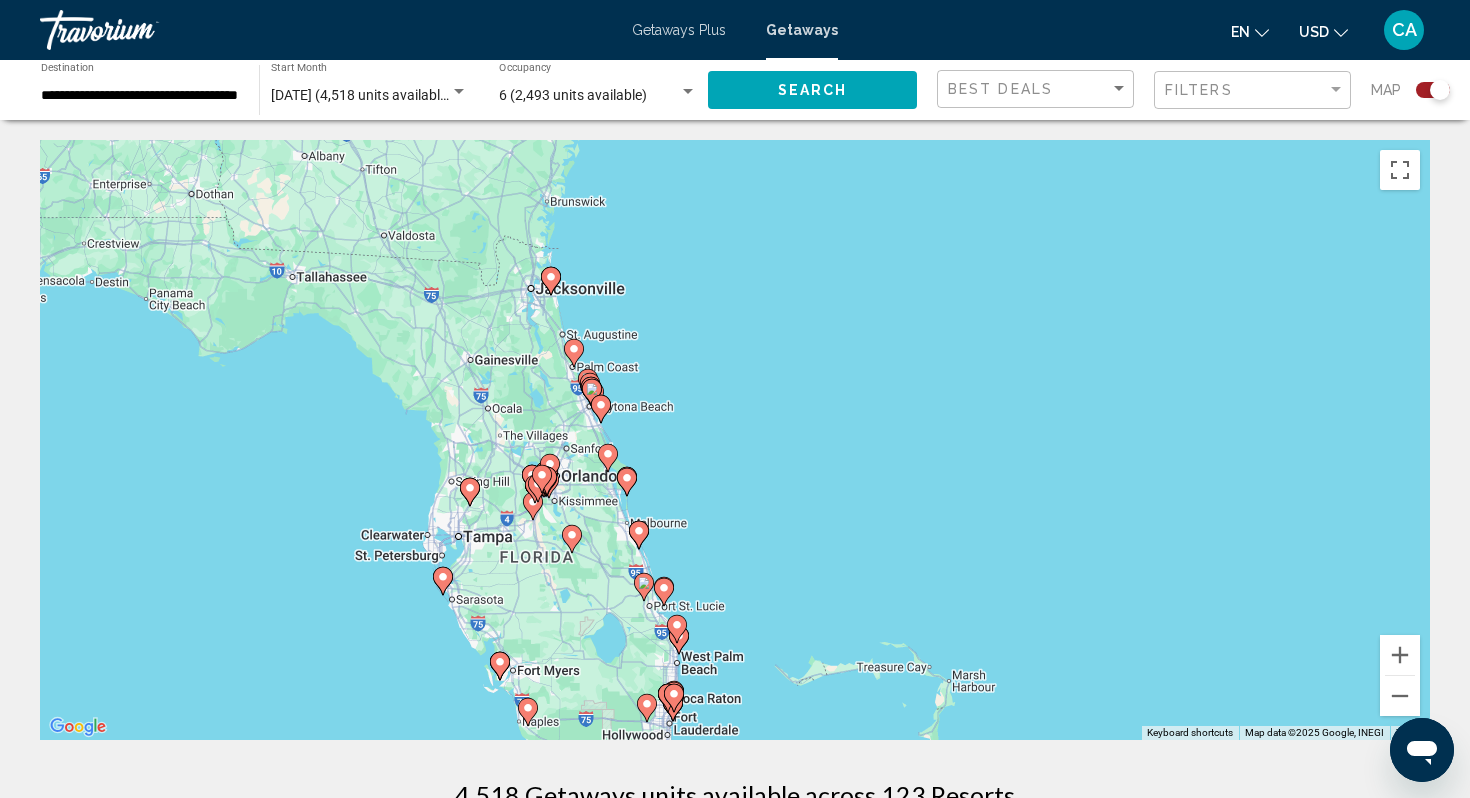 click on "To navigate, press the arrow keys. To activate drag with keyboard, press Alt + Enter. Once in keyboard drag state, use the arrow keys to move the marker. To complete the drag, press the Enter key. To cancel, press Escape." at bounding box center [735, 440] 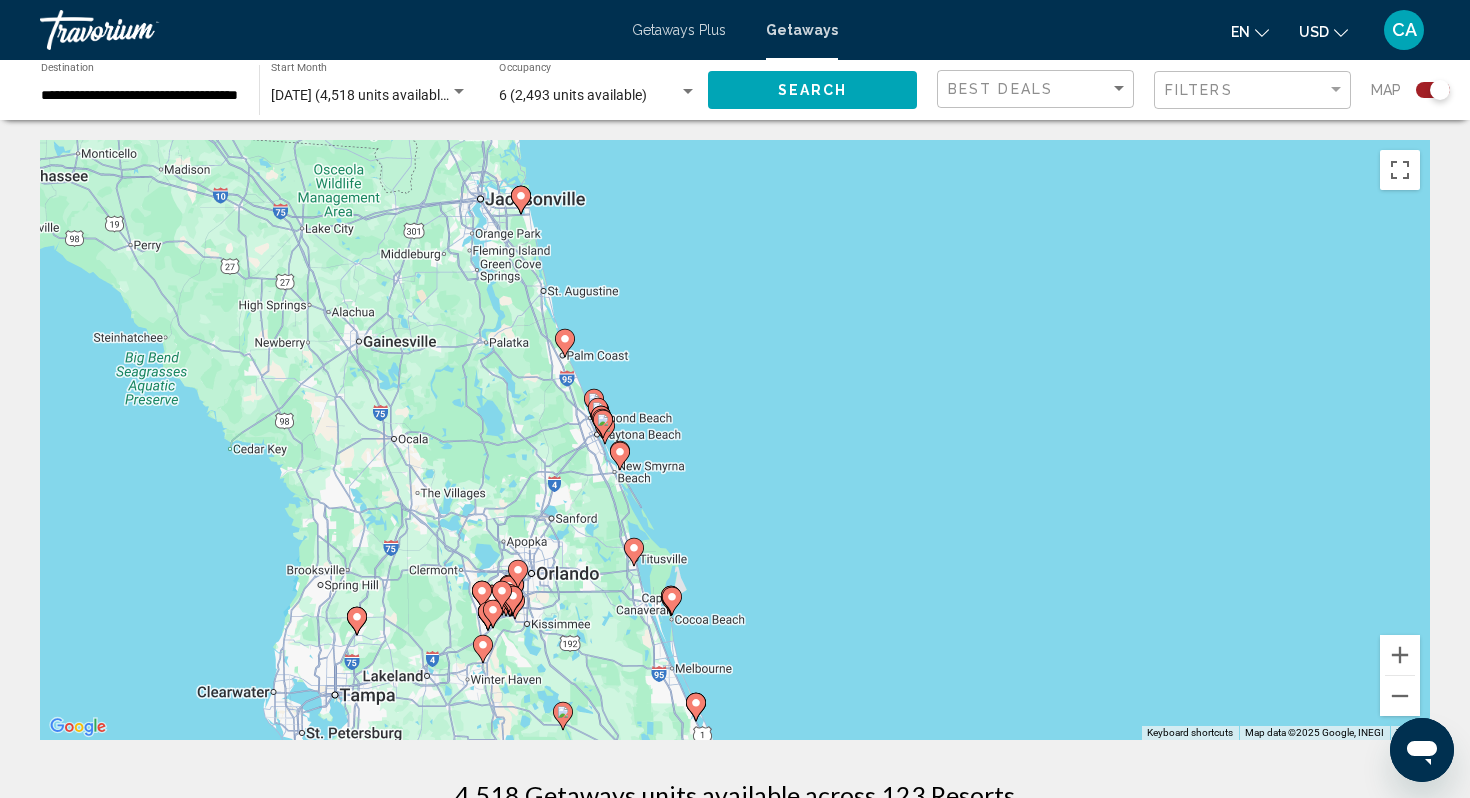 drag, startPoint x: 513, startPoint y: 393, endPoint x: 719, endPoint y: 470, distance: 219.92044 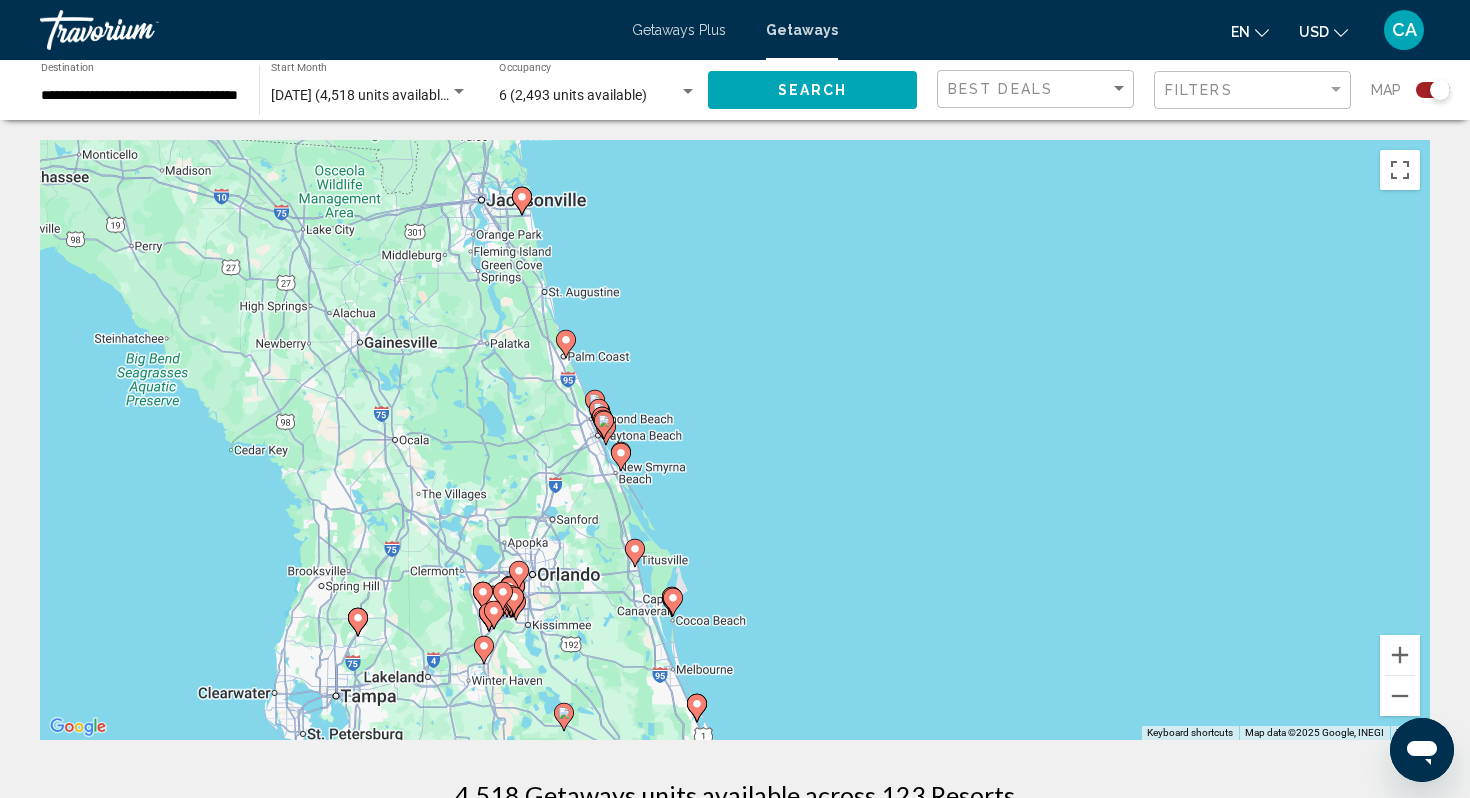 click on "To navigate, press the arrow keys. To activate drag with keyboard, press Alt + Enter. Once in keyboard drag state, use the arrow keys to move the marker. To complete the drag, press the Enter key. To cancel, press Escape." at bounding box center [735, 440] 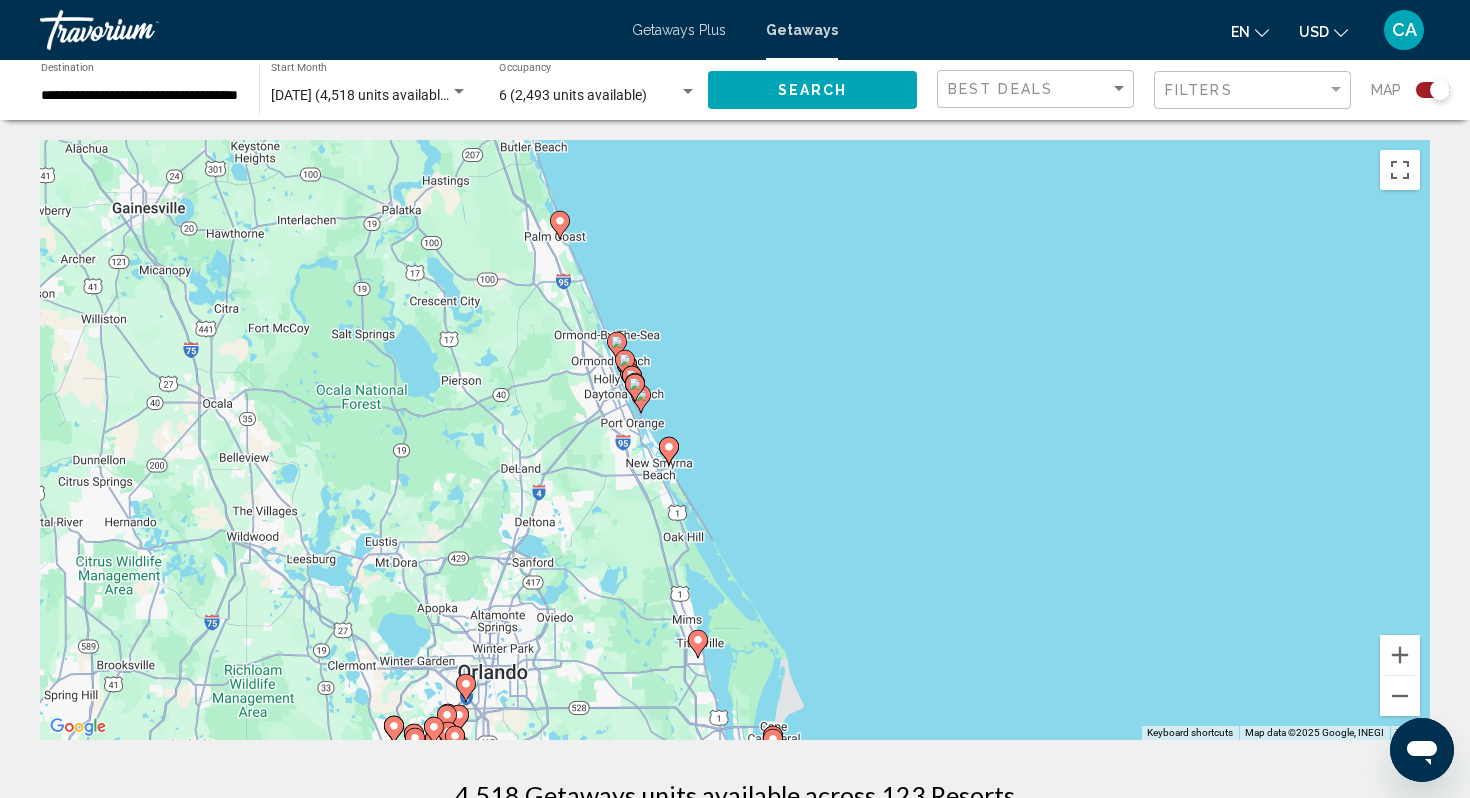 drag, startPoint x: 669, startPoint y: 519, endPoint x: 823, endPoint y: 513, distance: 154.11684 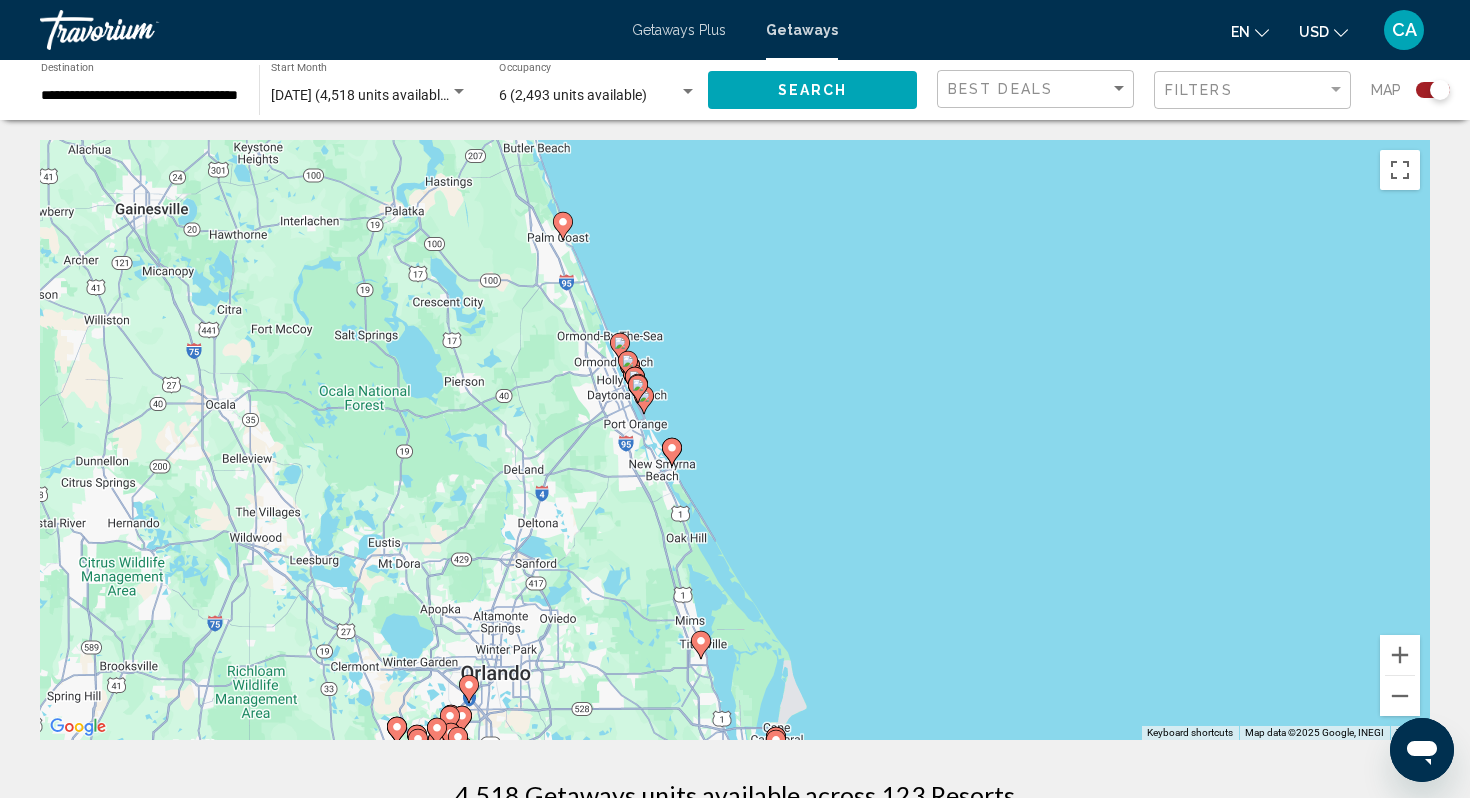 click on "To navigate, press the arrow keys. To activate drag with keyboard, press Alt + Enter. Once in keyboard drag state, use the arrow keys to move the marker. To complete the drag, press the Enter key. To cancel, press Escape." at bounding box center (735, 440) 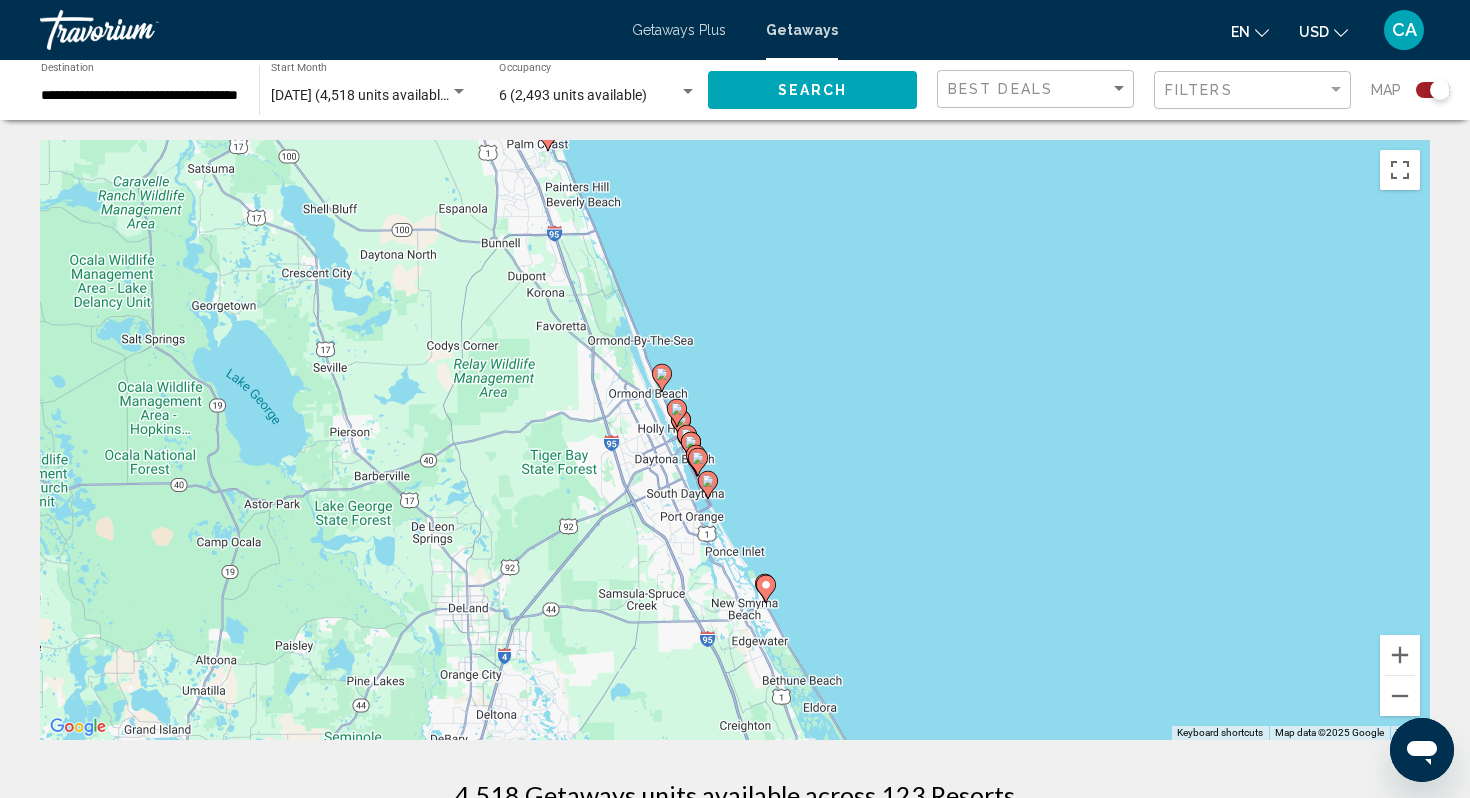 drag, startPoint x: 553, startPoint y: 336, endPoint x: 844, endPoint y: 522, distance: 345.36502 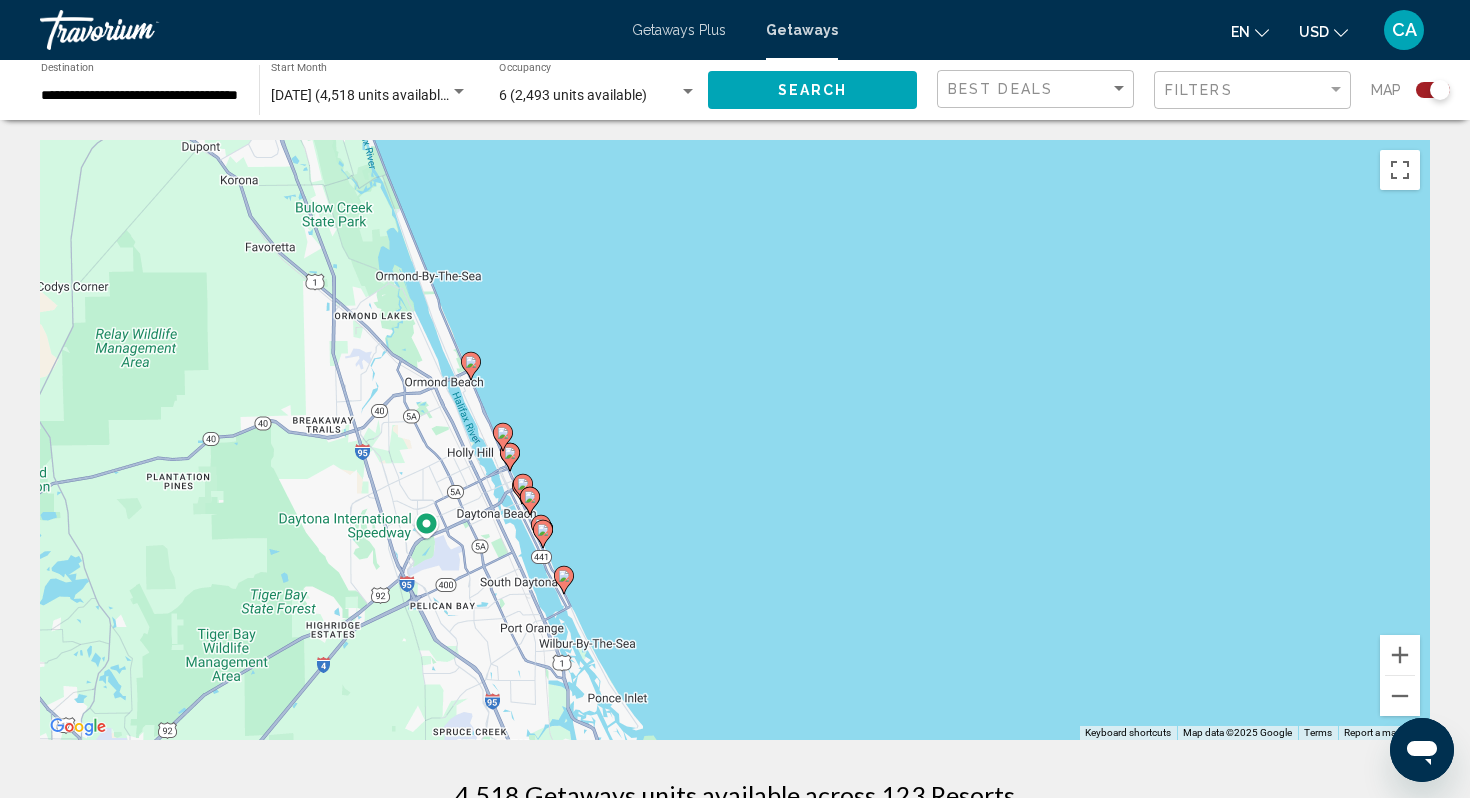 click on "To navigate, press the arrow keys. To activate drag with keyboard, press Alt + Enter. Once in keyboard drag state, use the arrow keys to move the marker. To complete the drag, press the Enter key. To cancel, press Escape." at bounding box center (735, 440) 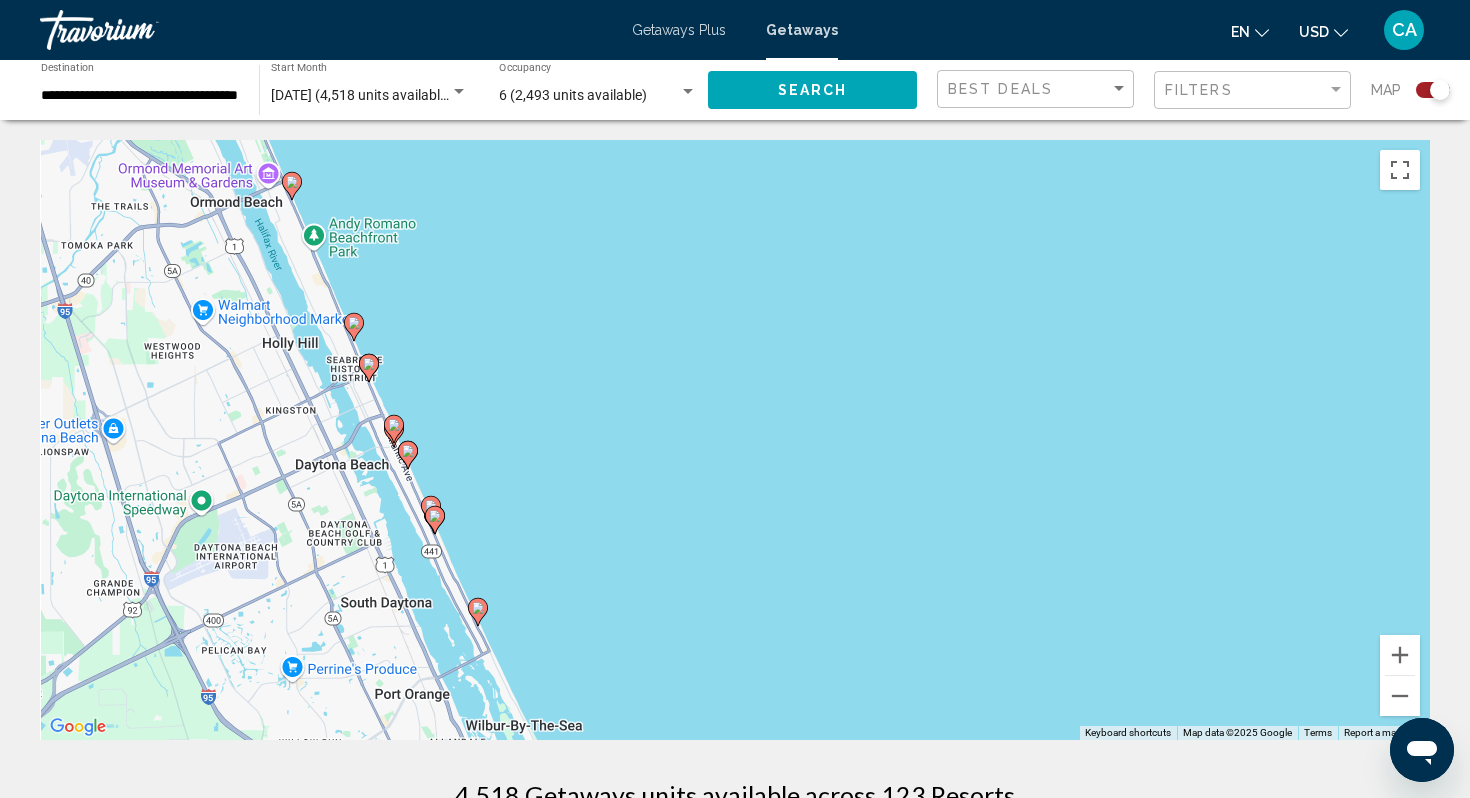 drag, startPoint x: 525, startPoint y: 567, endPoint x: 602, endPoint y: 503, distance: 100.12492 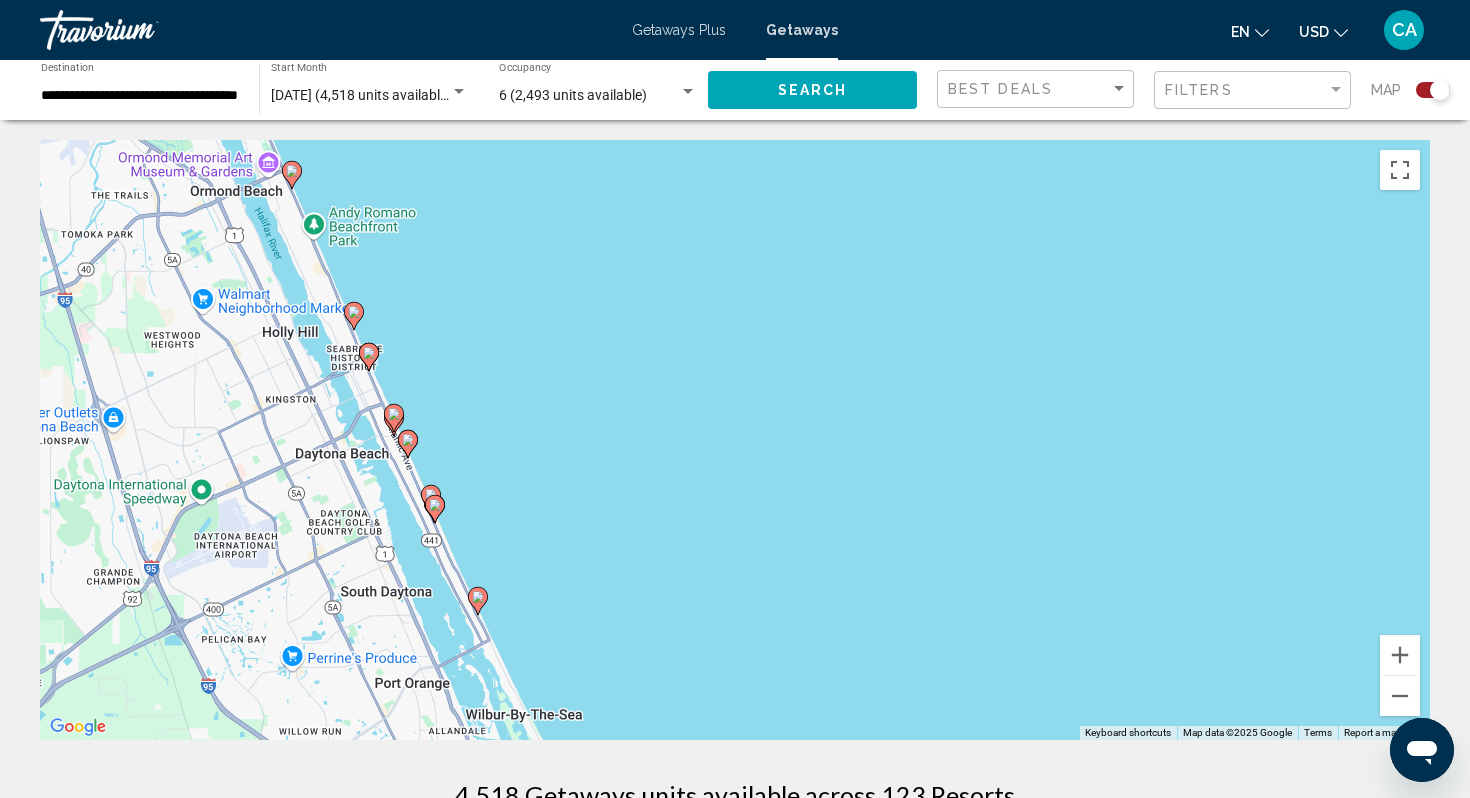 click 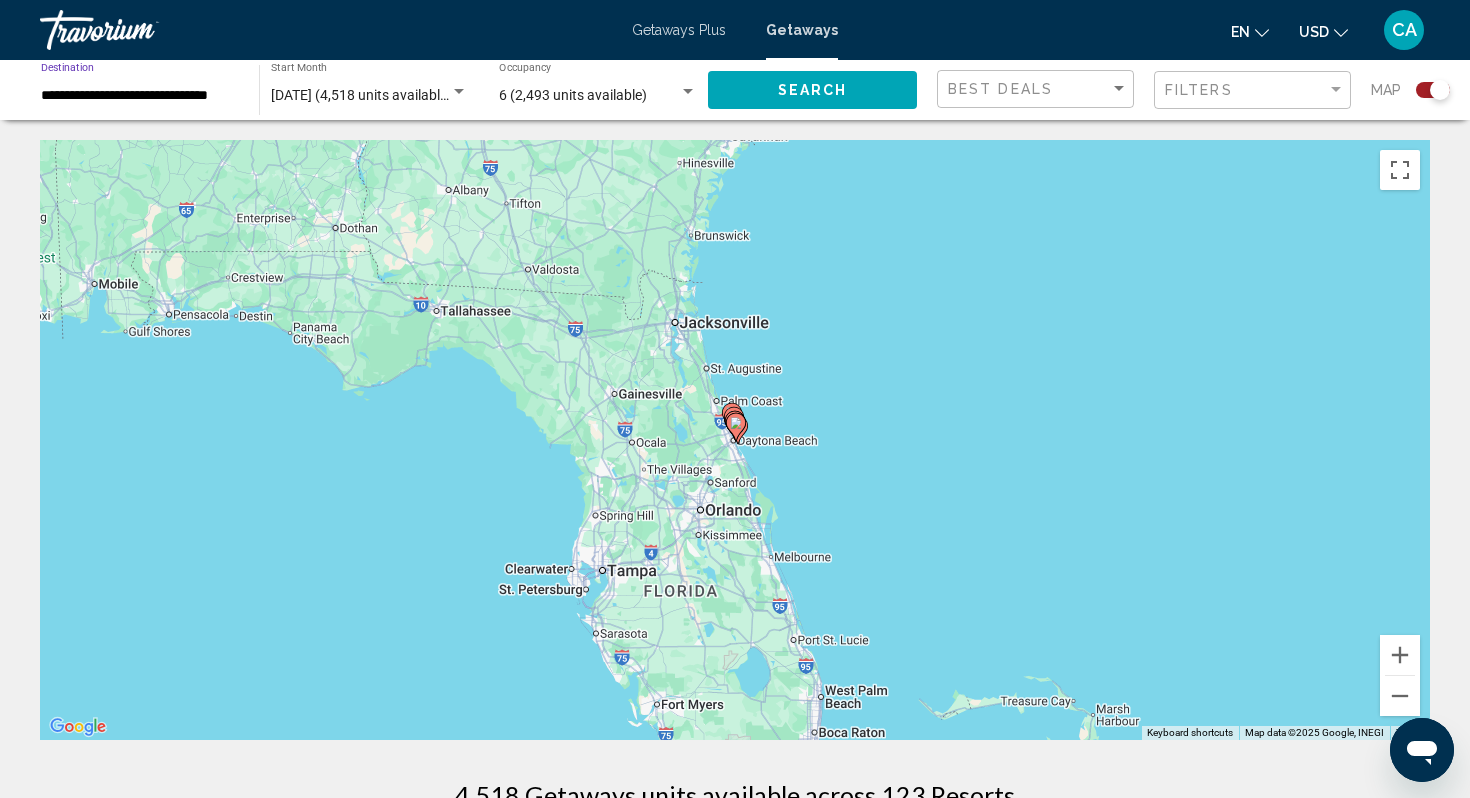 click on "**********" at bounding box center [140, 96] 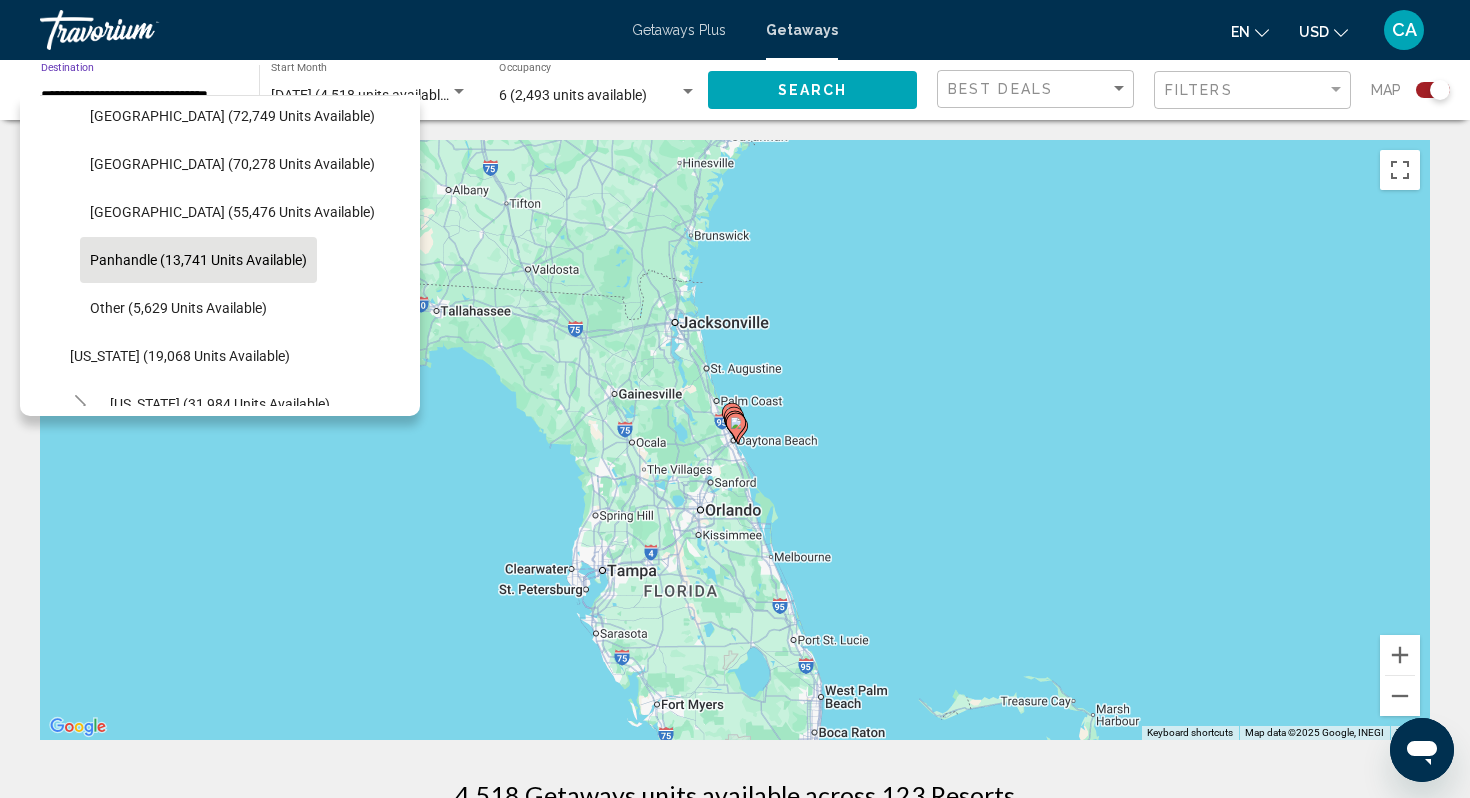 scroll, scrollTop: 448, scrollLeft: 0, axis: vertical 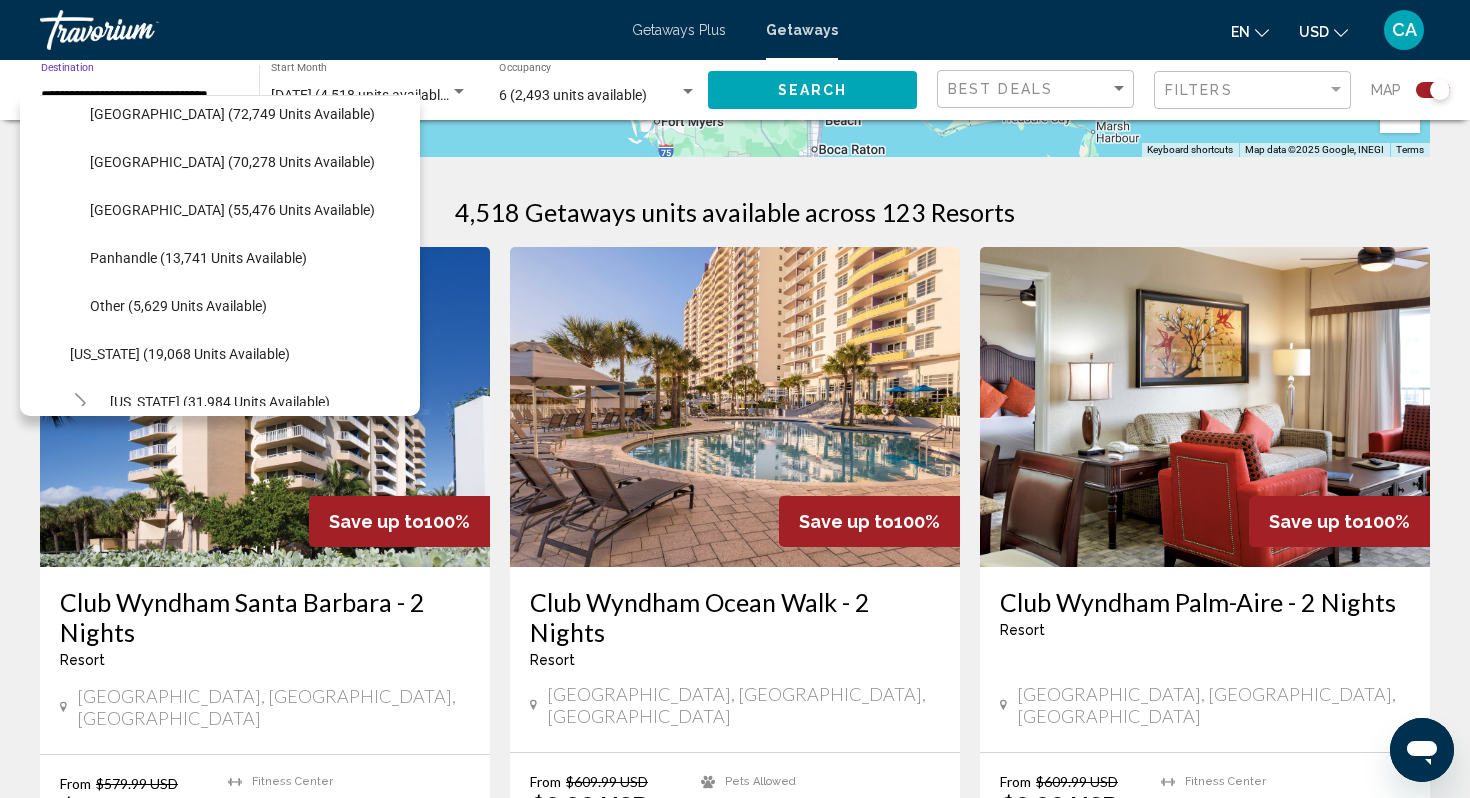 click on "4,518 Getaways units available across 123 Resorts" at bounding box center (735, 212) 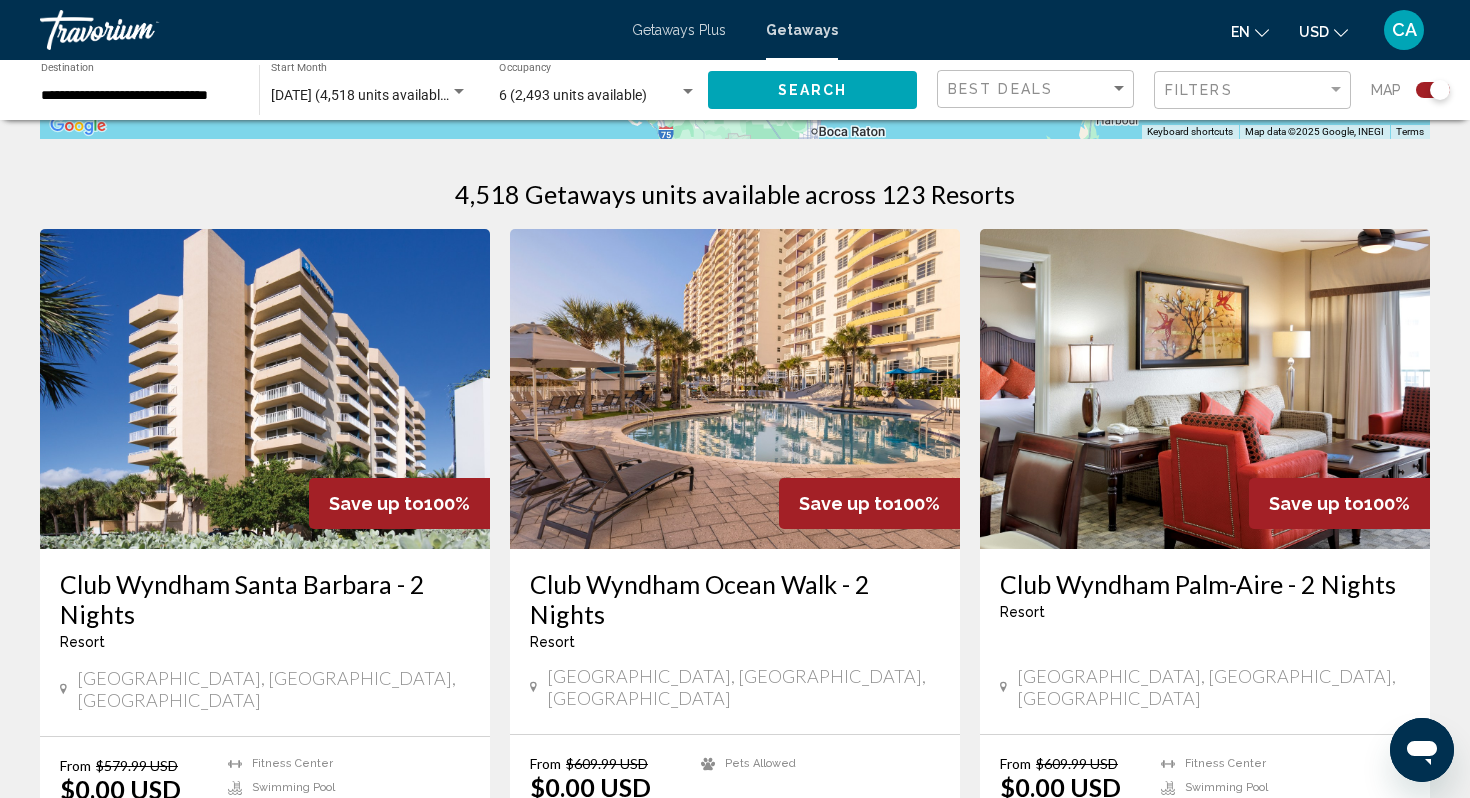scroll, scrollTop: 599, scrollLeft: 0, axis: vertical 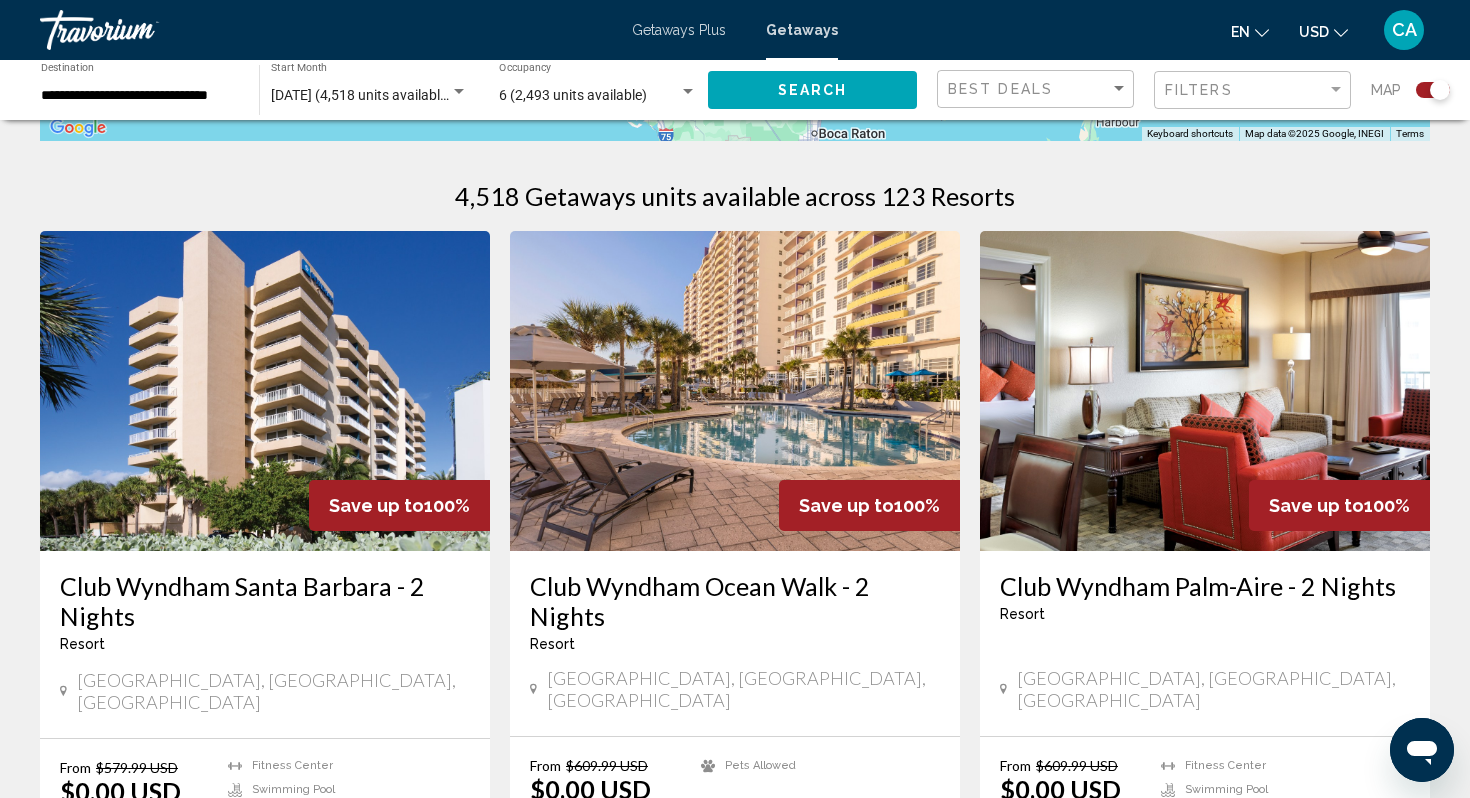 click at bounding box center [735, 391] 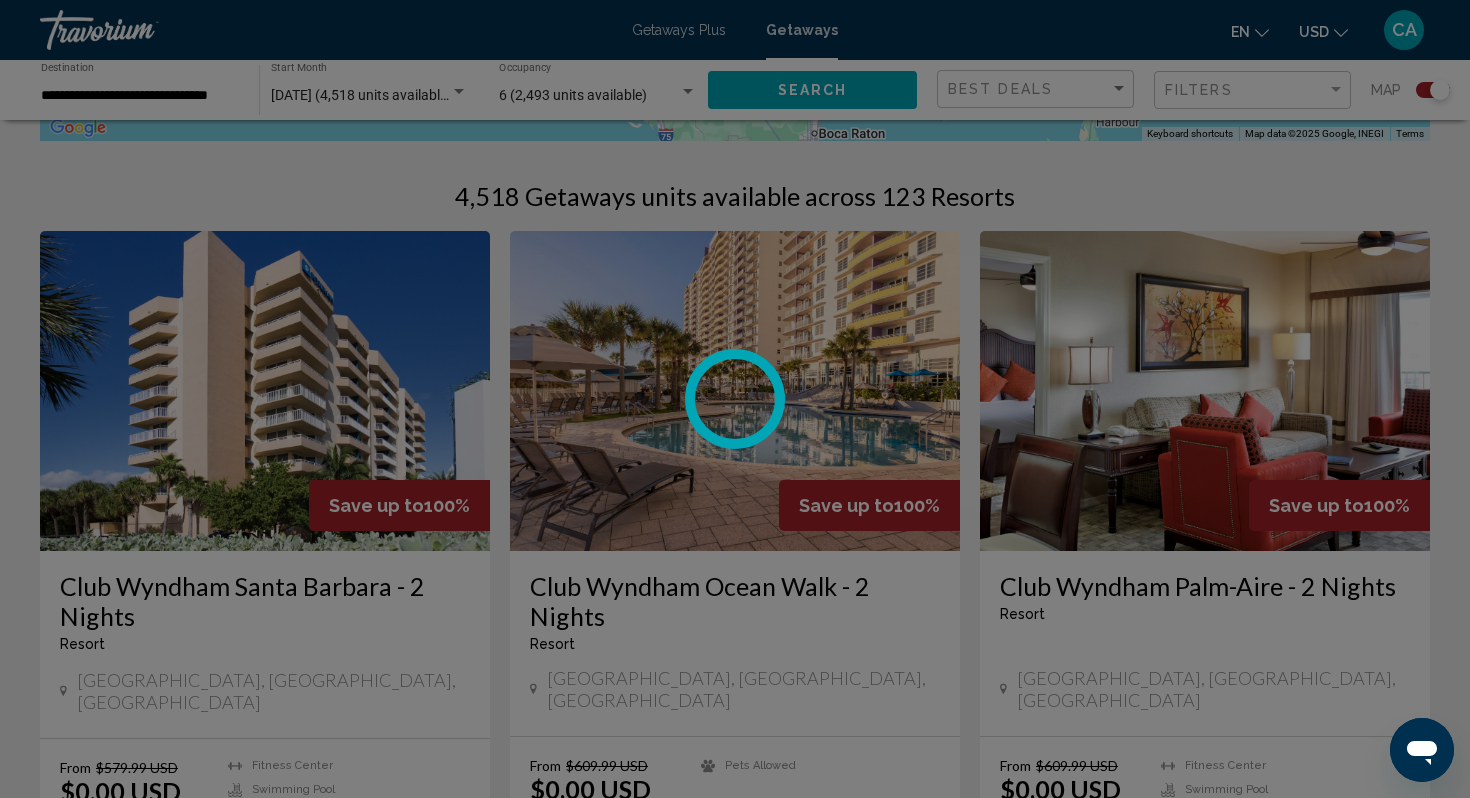 scroll, scrollTop: 0, scrollLeft: 0, axis: both 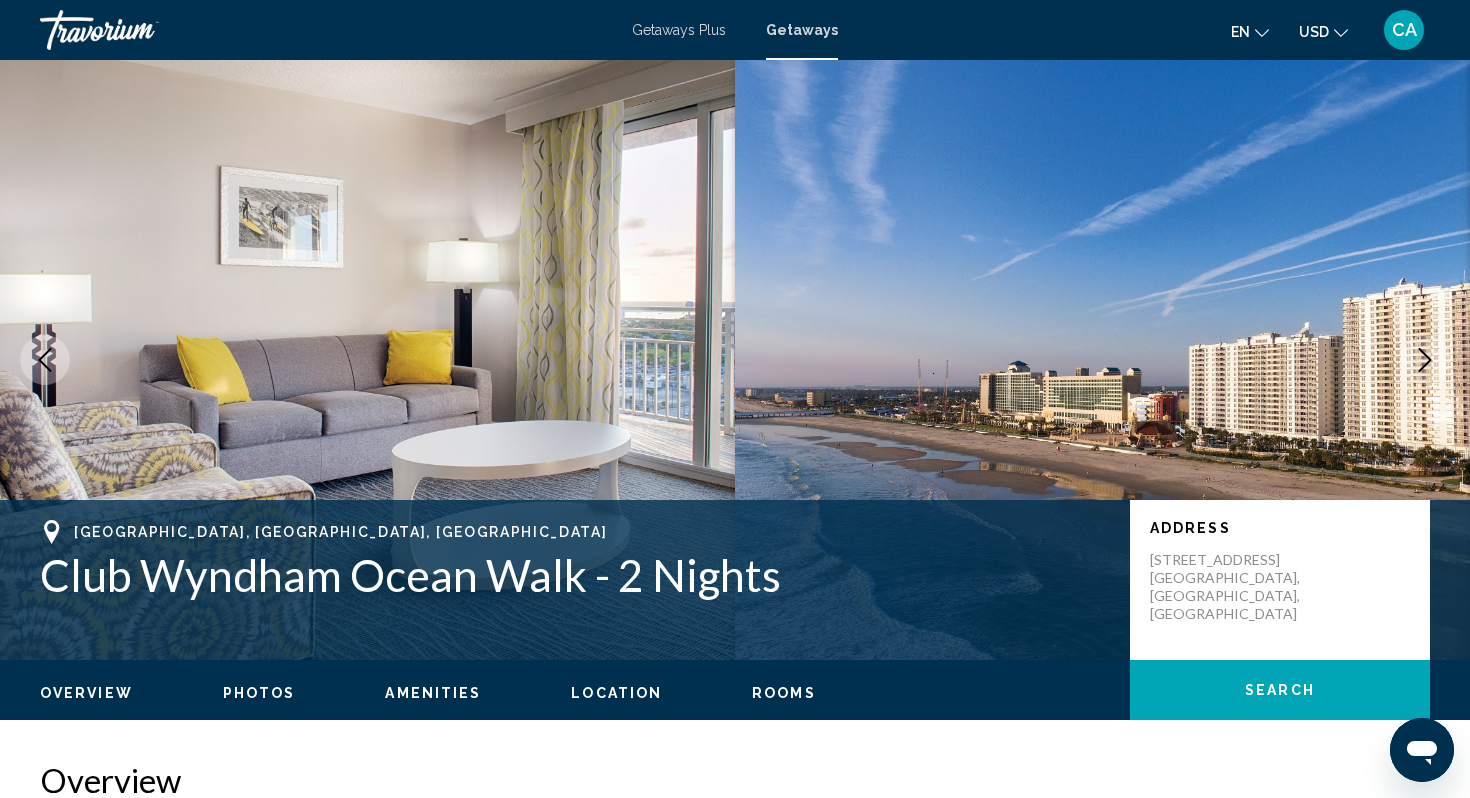 click 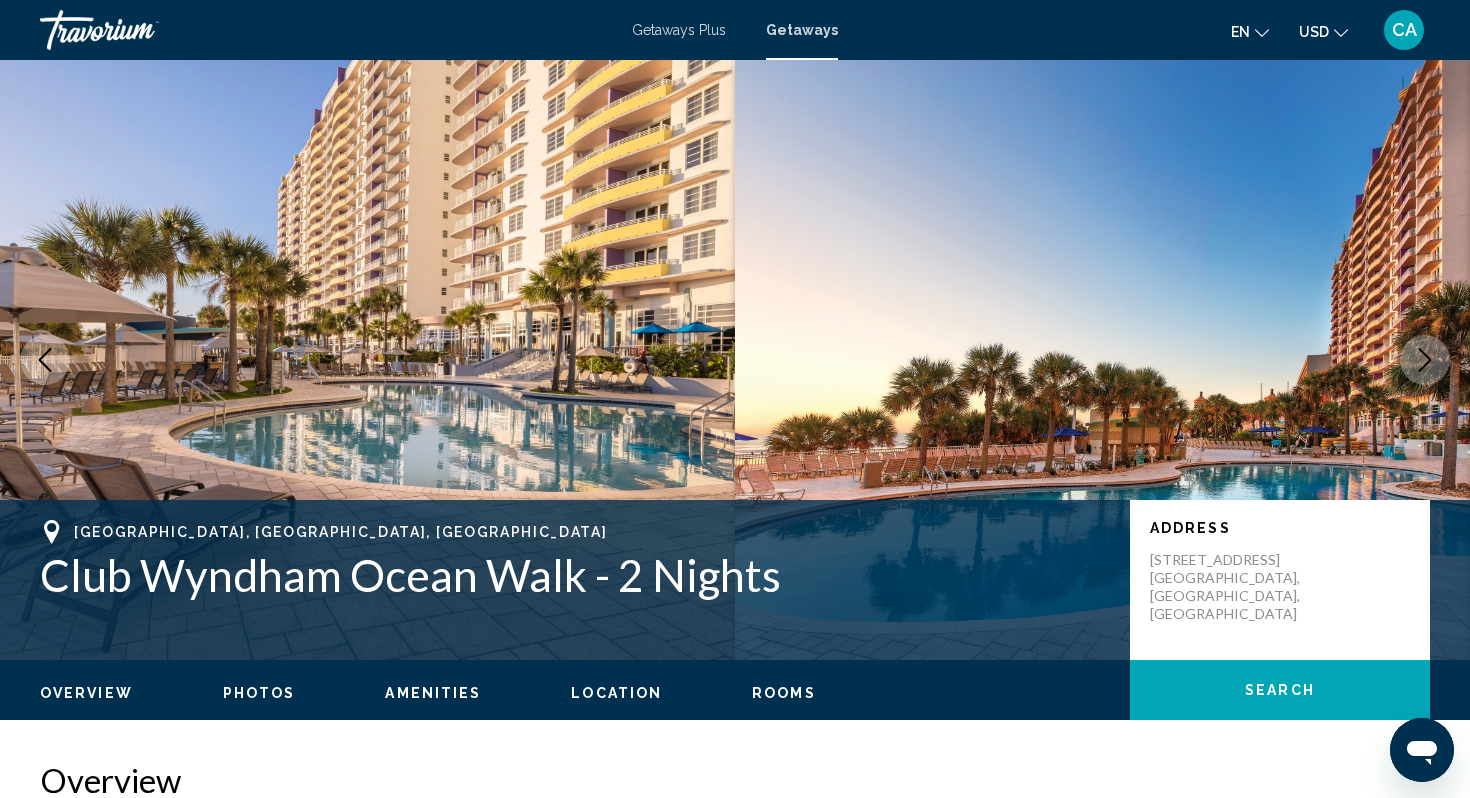 click 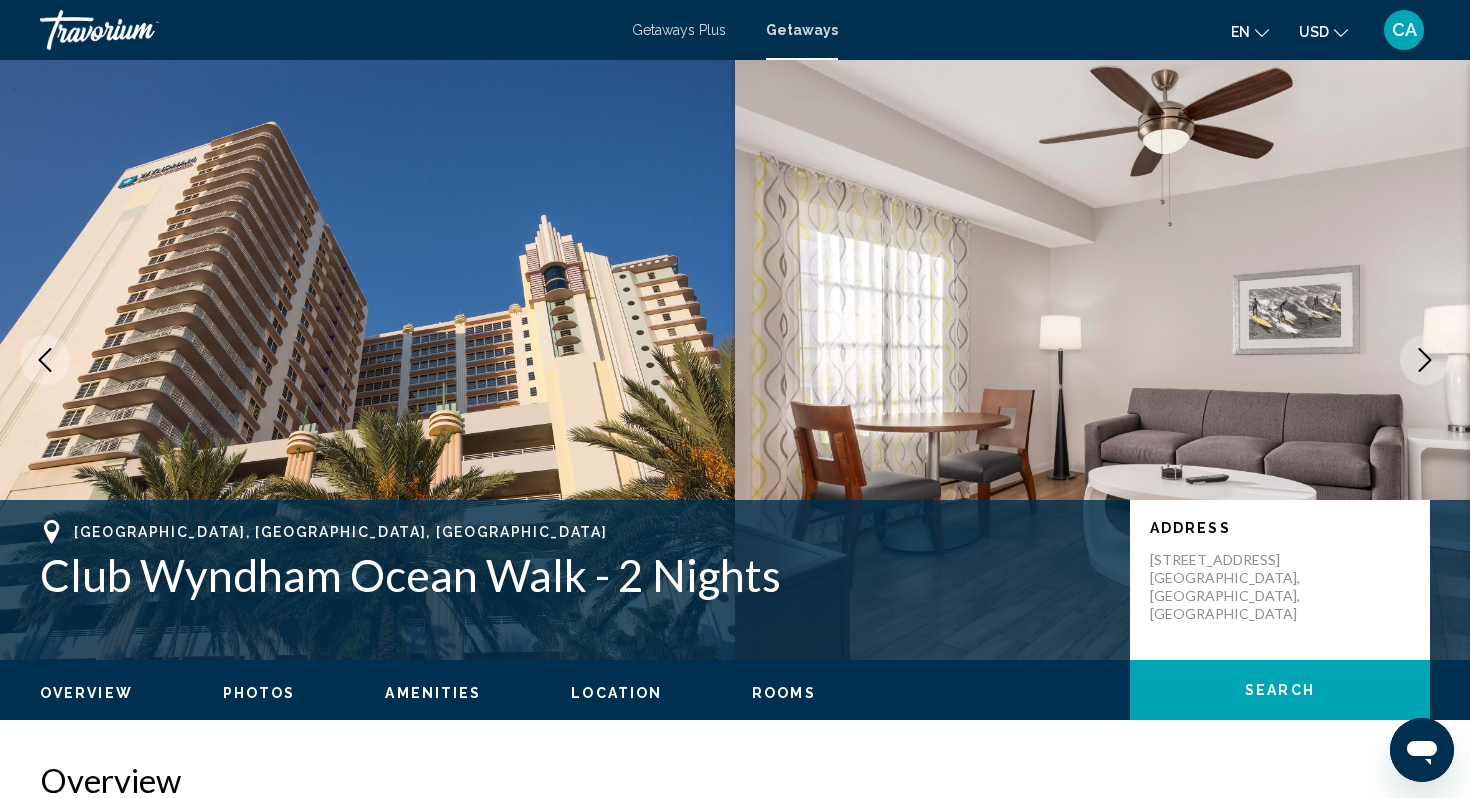 click 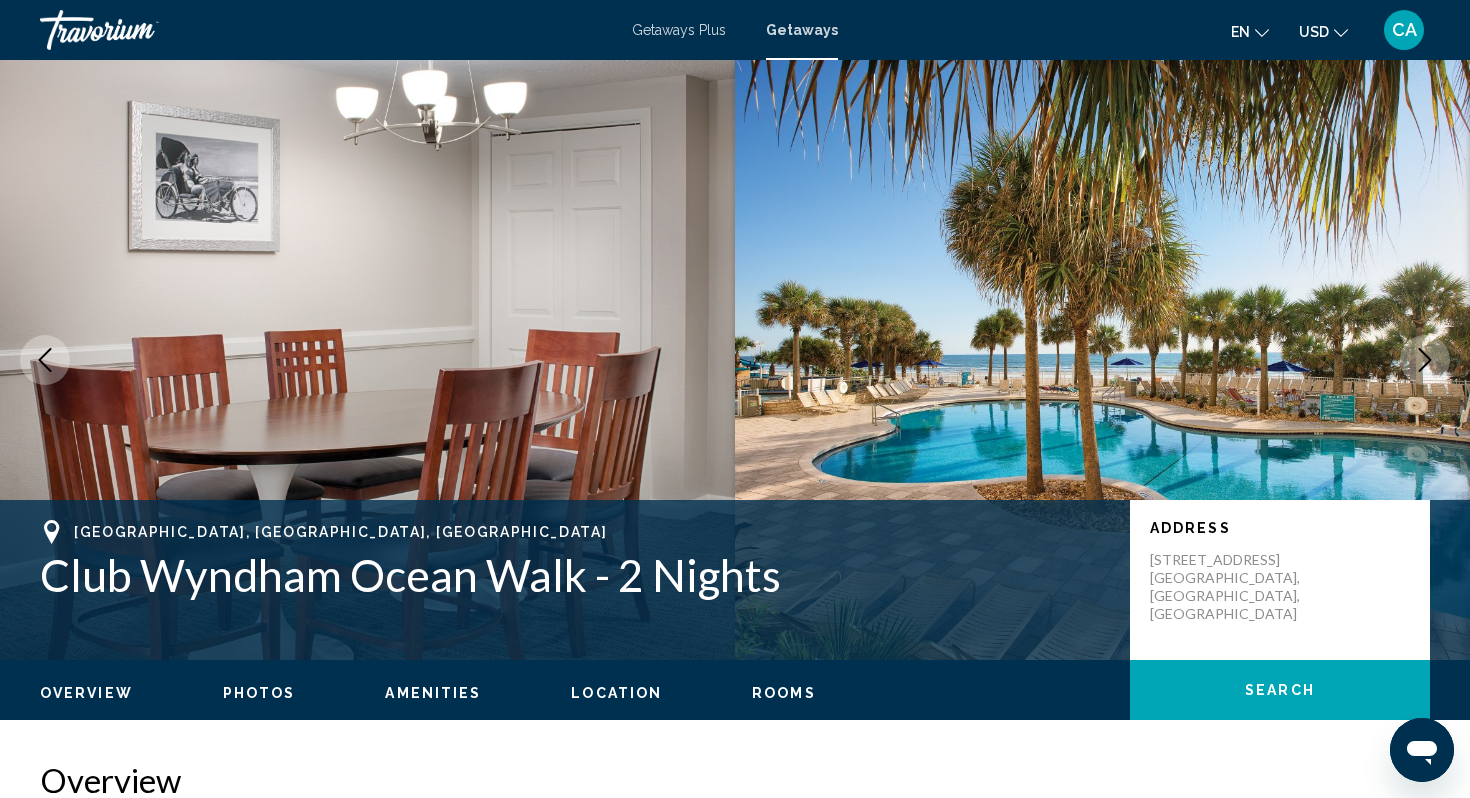 click 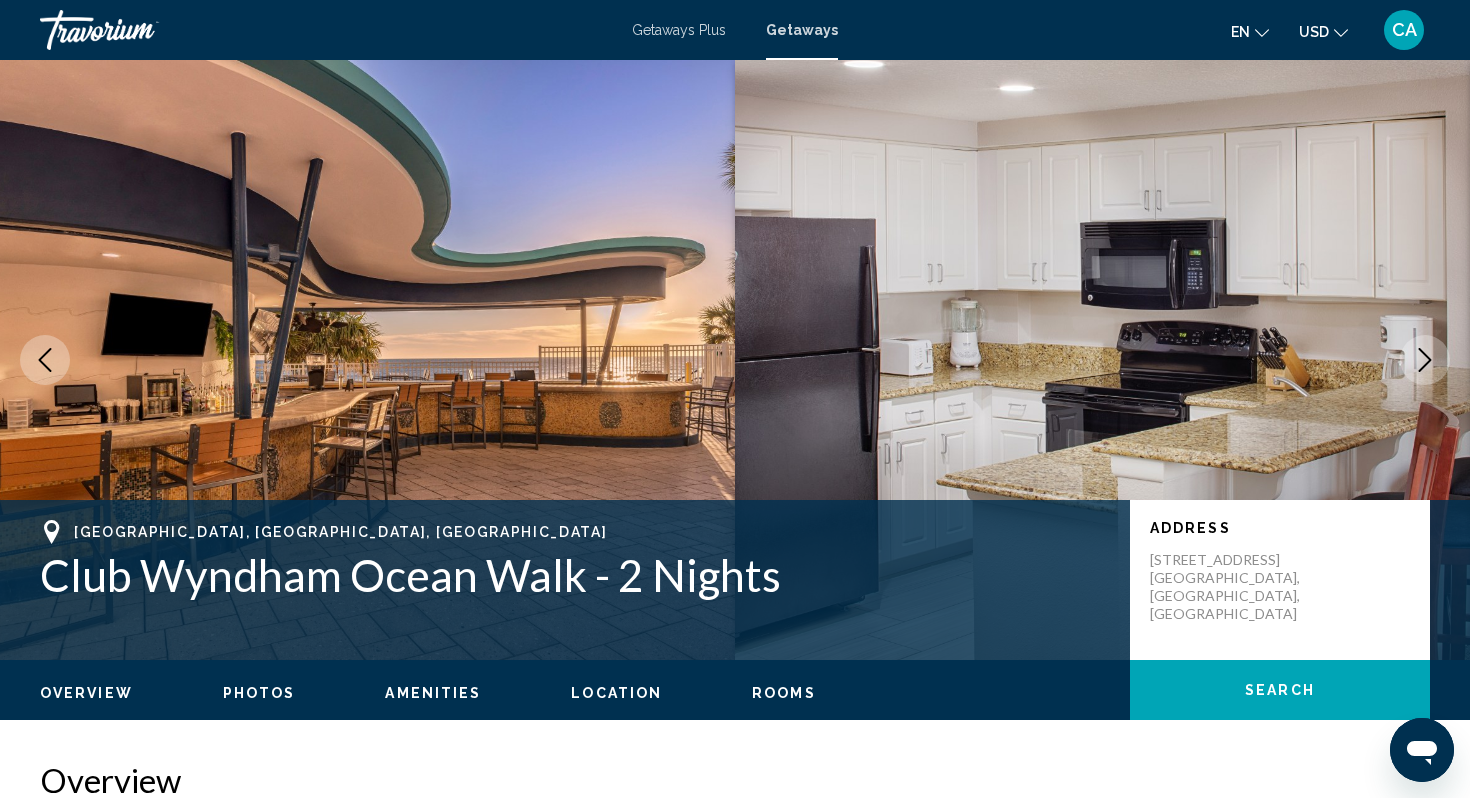 click 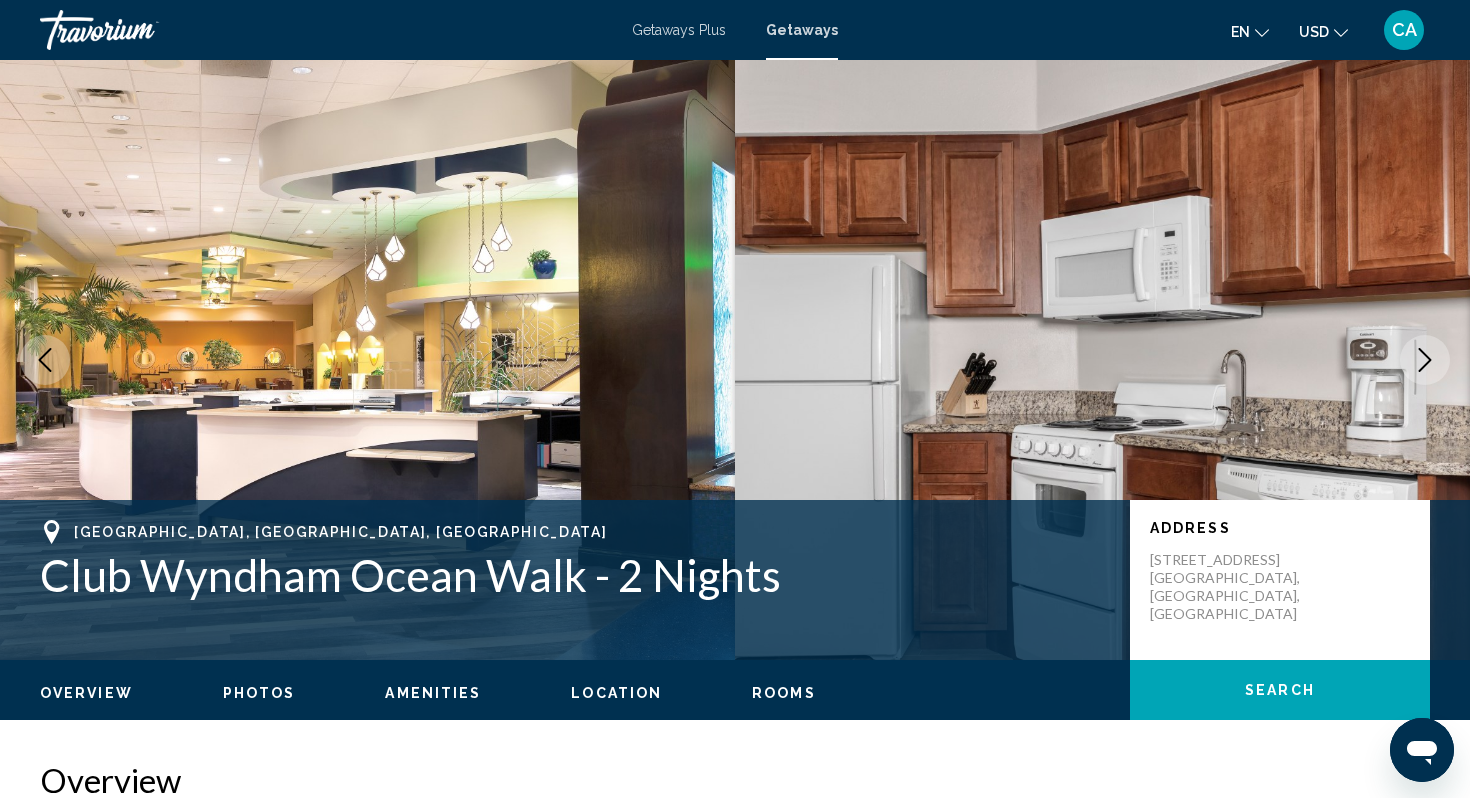 click 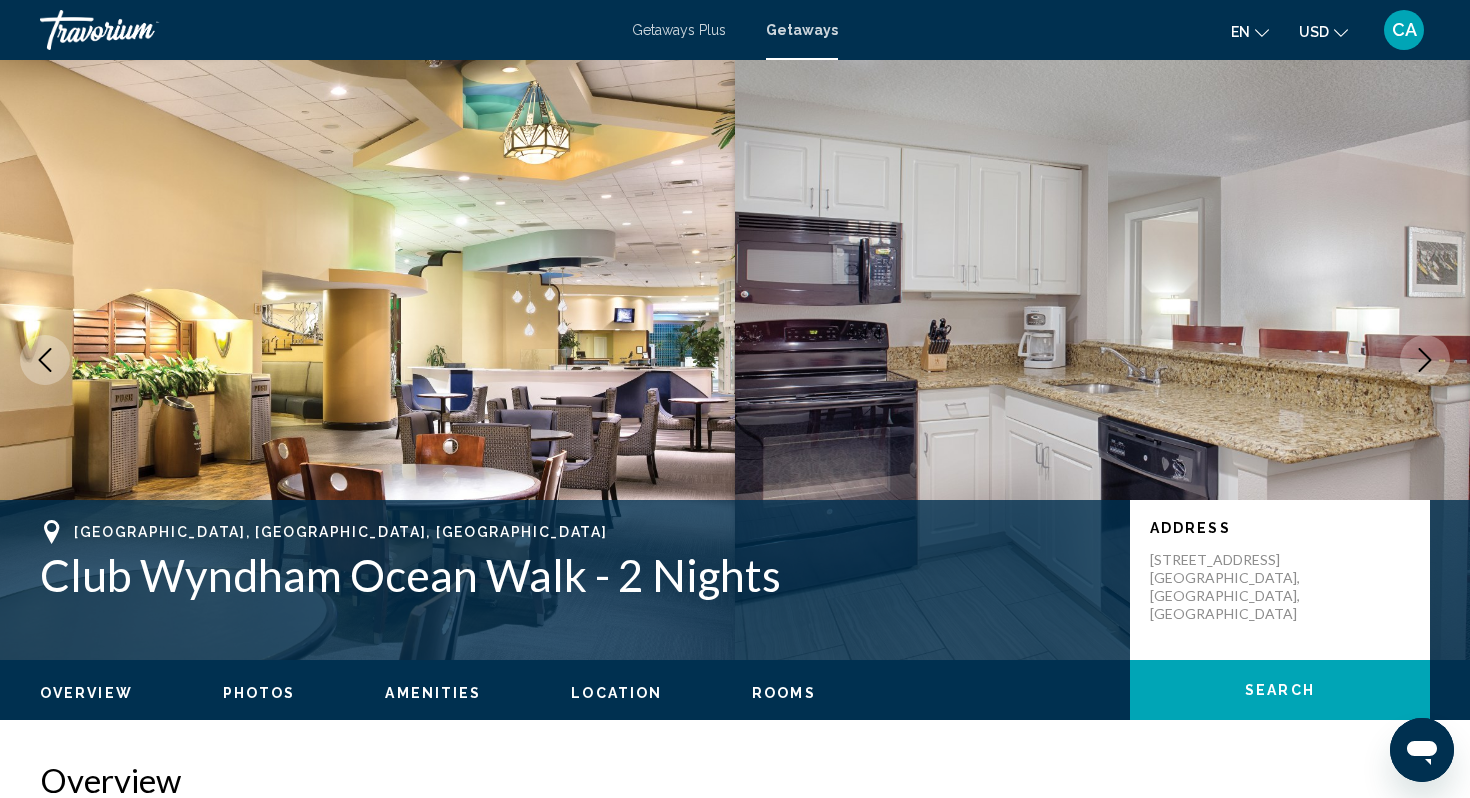 click 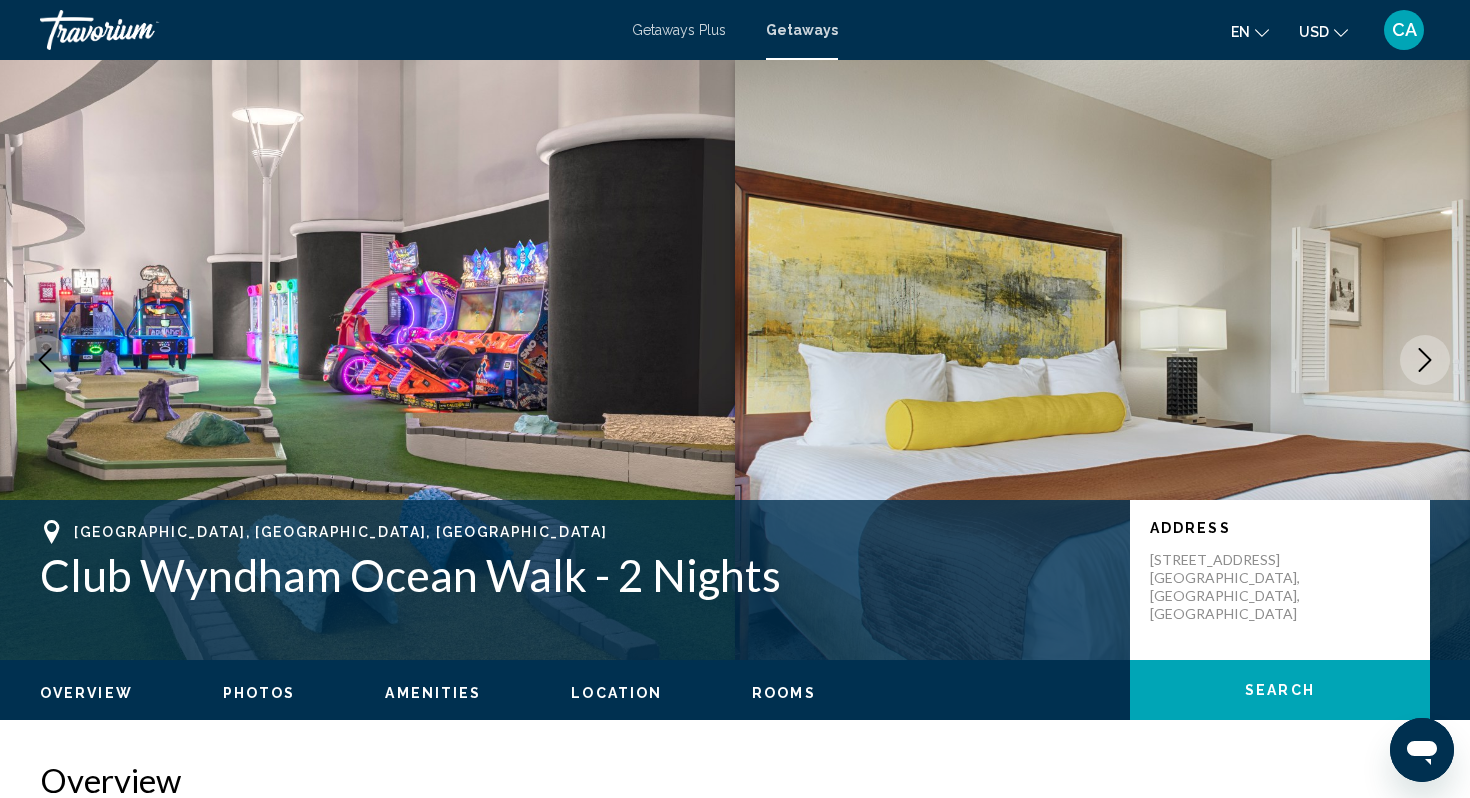 click 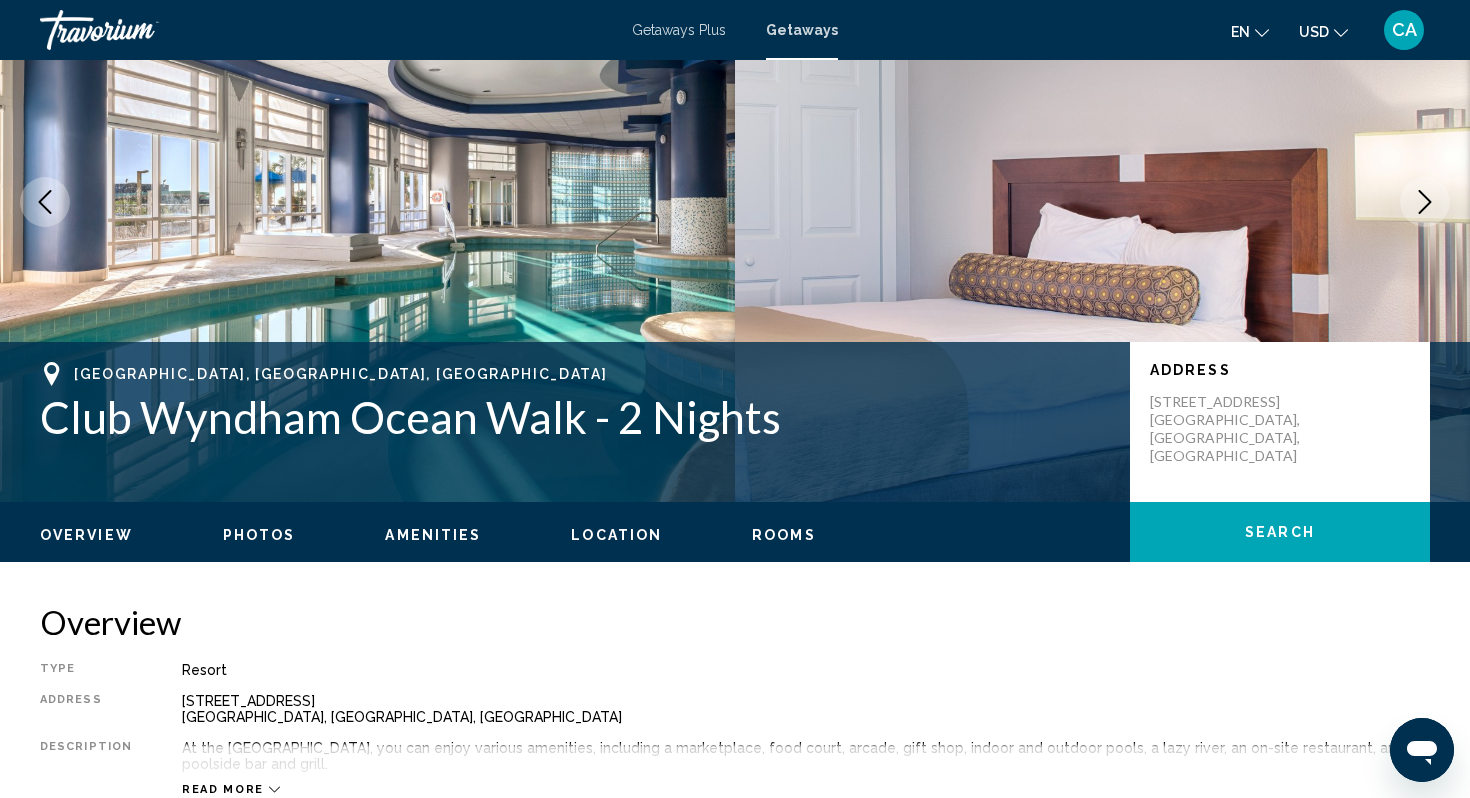 scroll, scrollTop: 135, scrollLeft: 0, axis: vertical 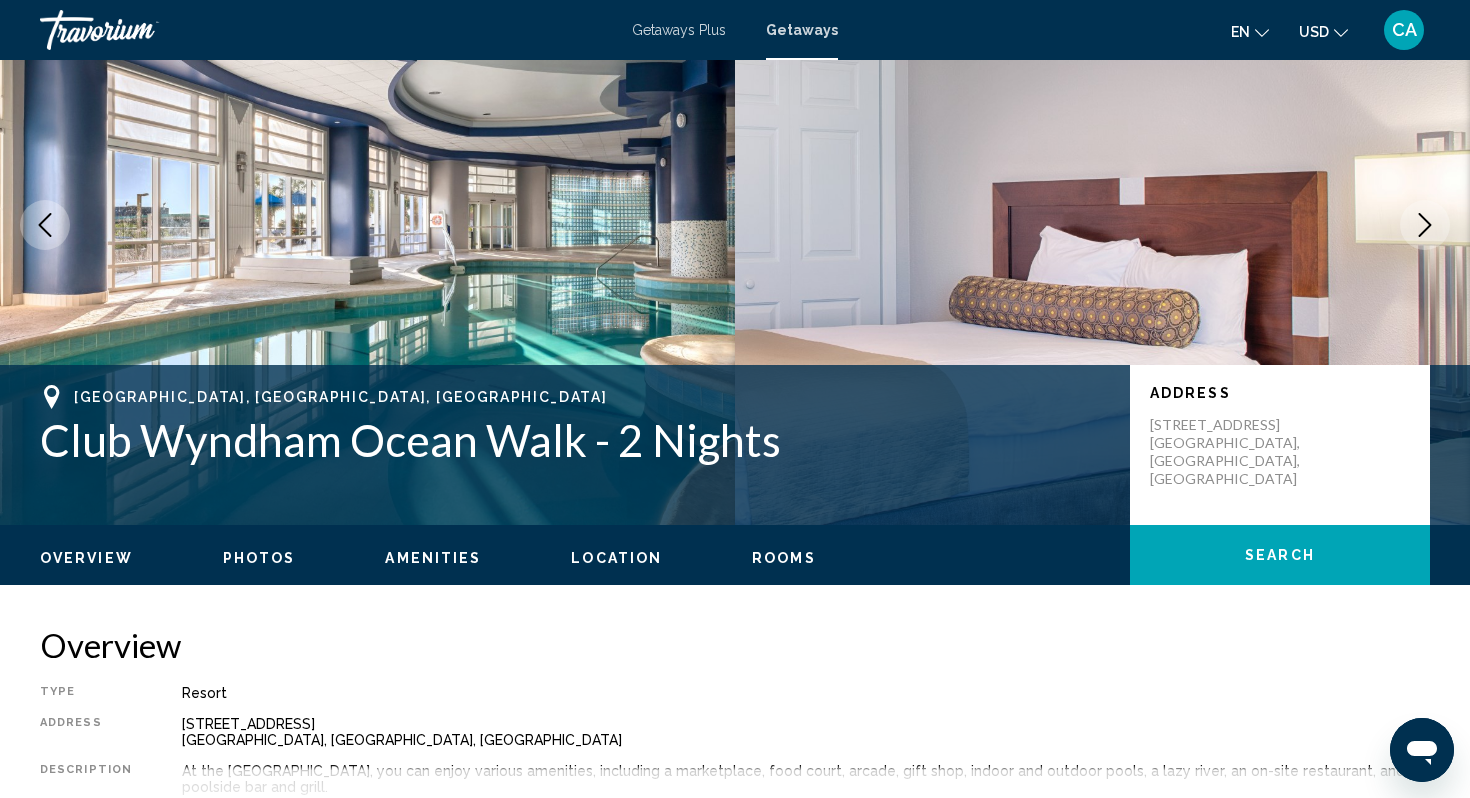 click on "Rooms" at bounding box center (784, 558) 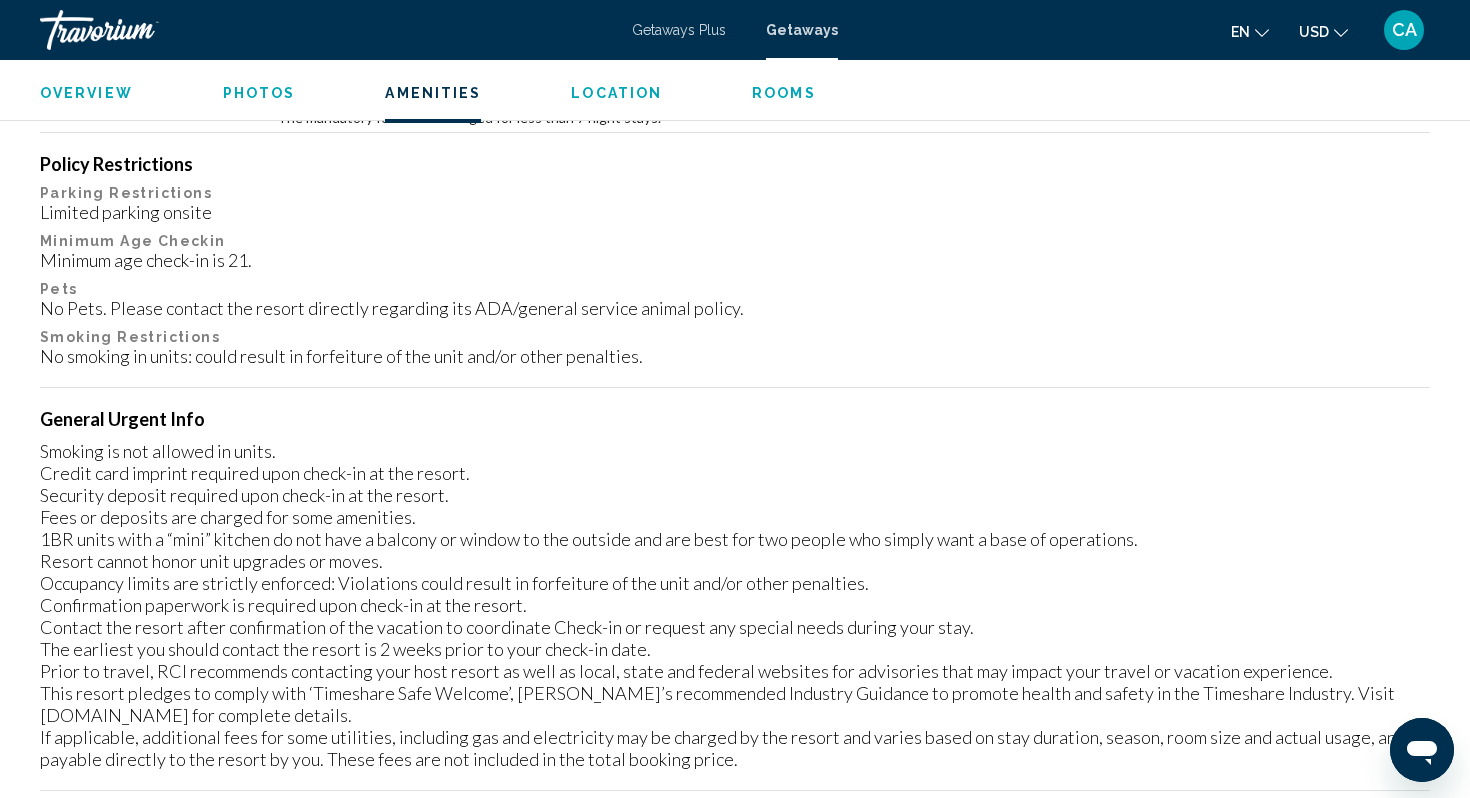 scroll, scrollTop: 1729, scrollLeft: 0, axis: vertical 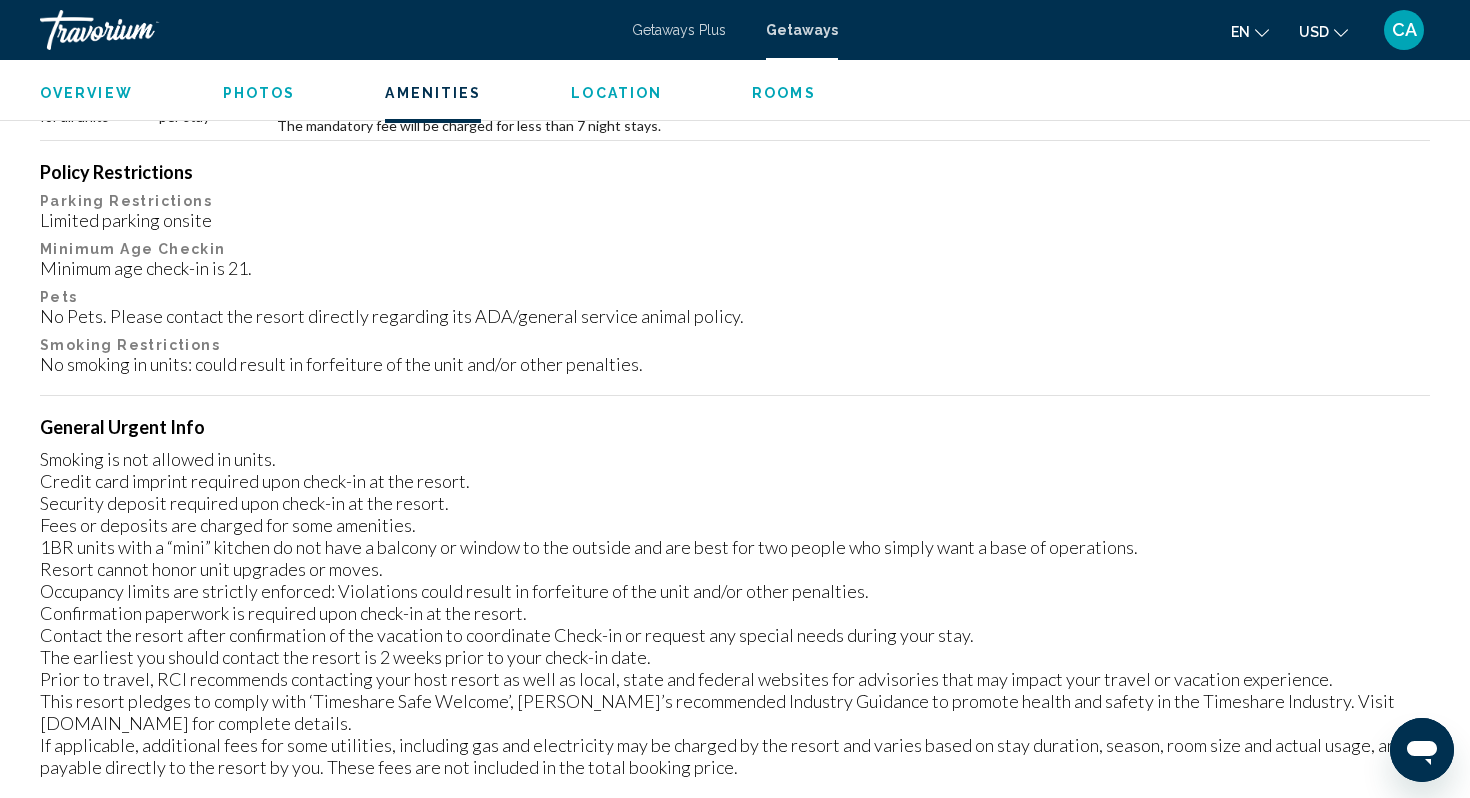 click on "Rooms" at bounding box center [784, 93] 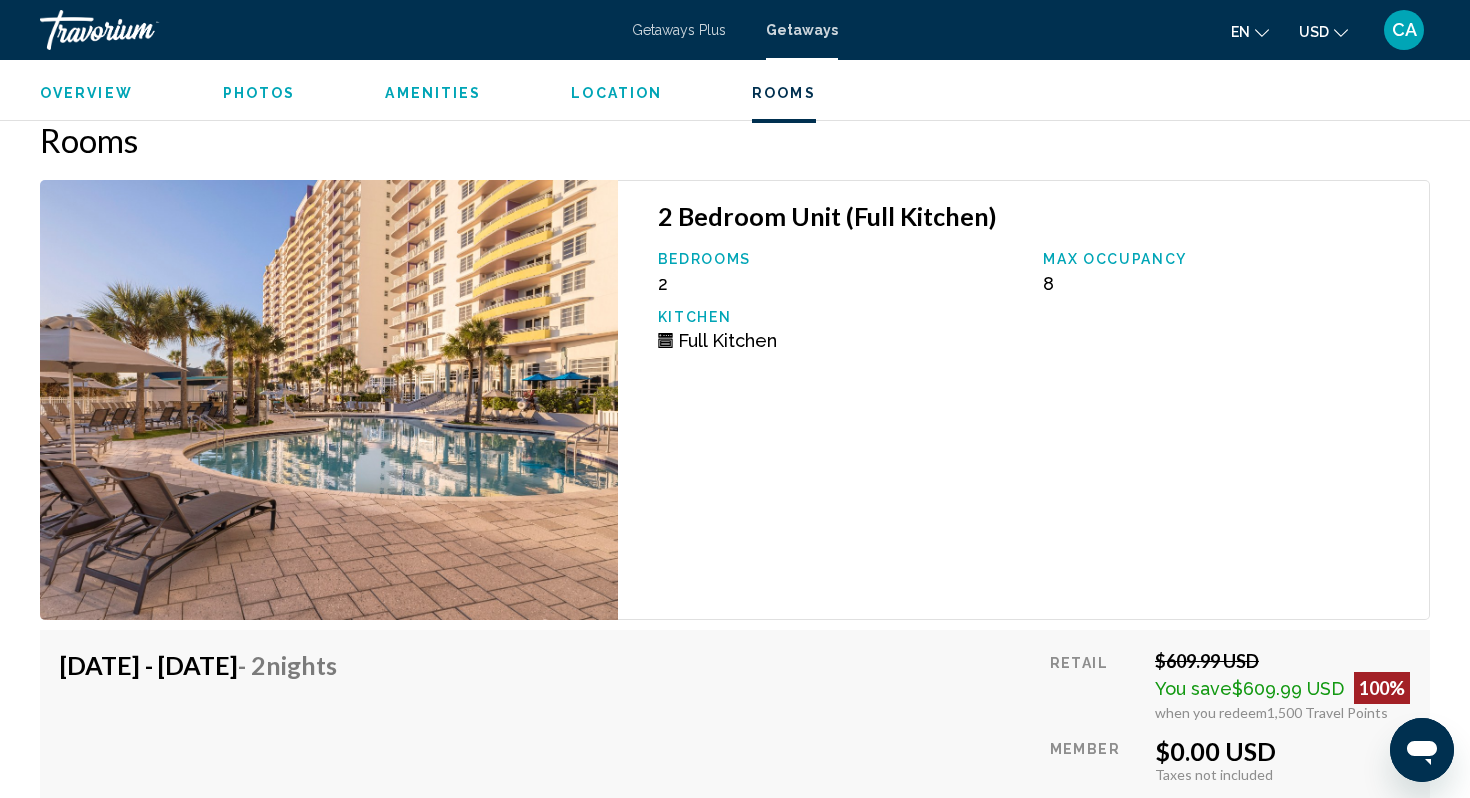 click on "Location" at bounding box center [616, 93] 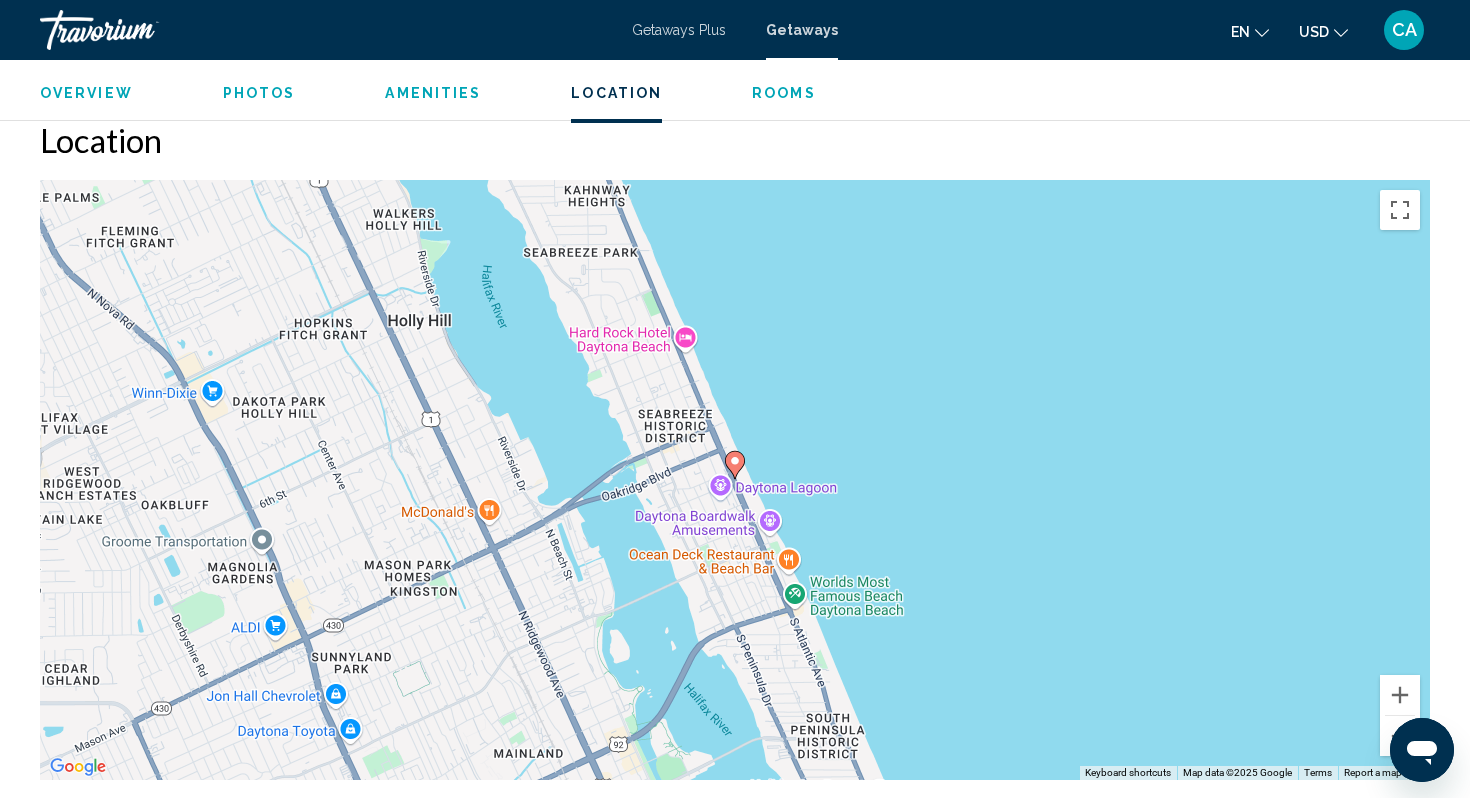 click on "Amenities" at bounding box center [433, 93] 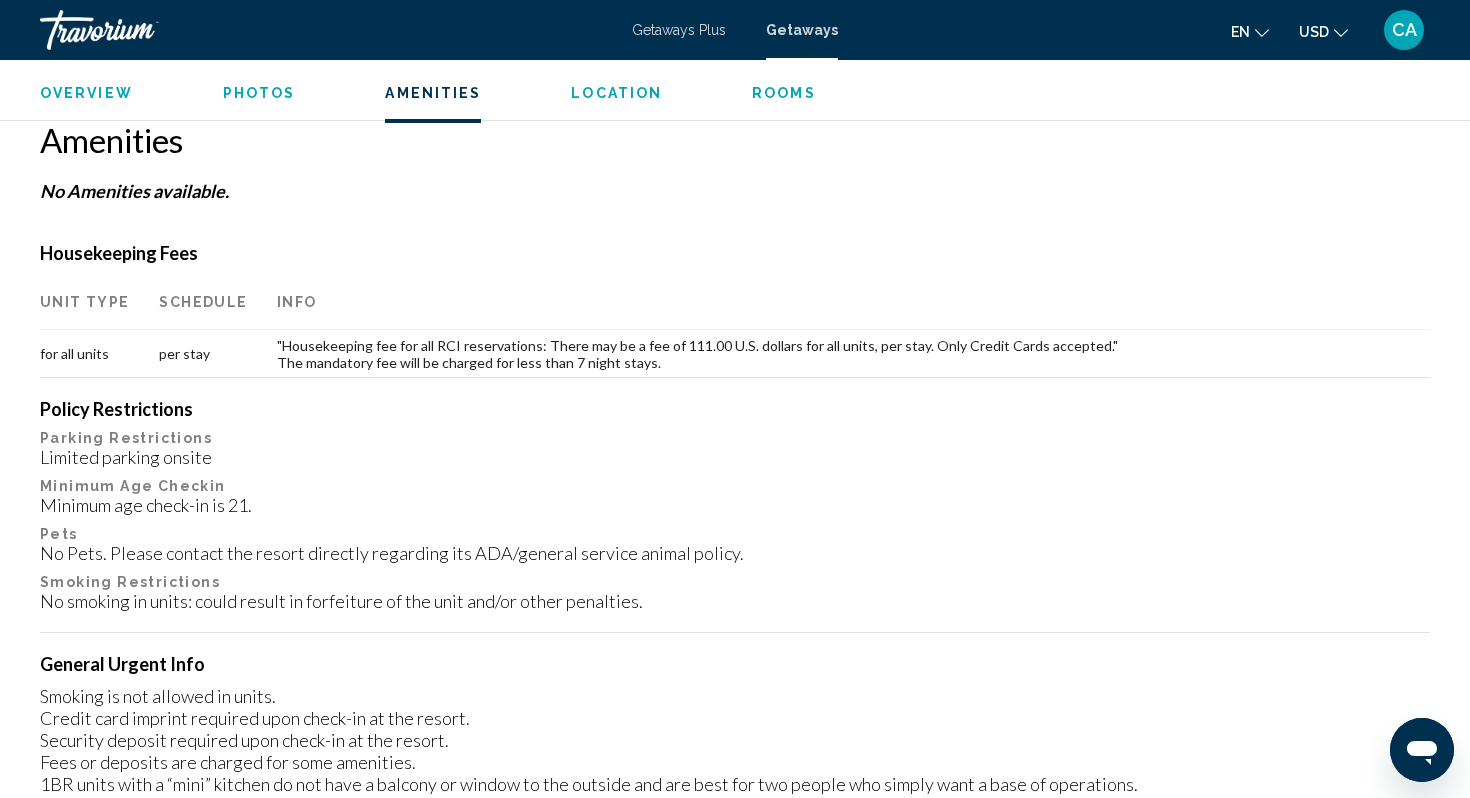 click on "Photos" at bounding box center [259, 93] 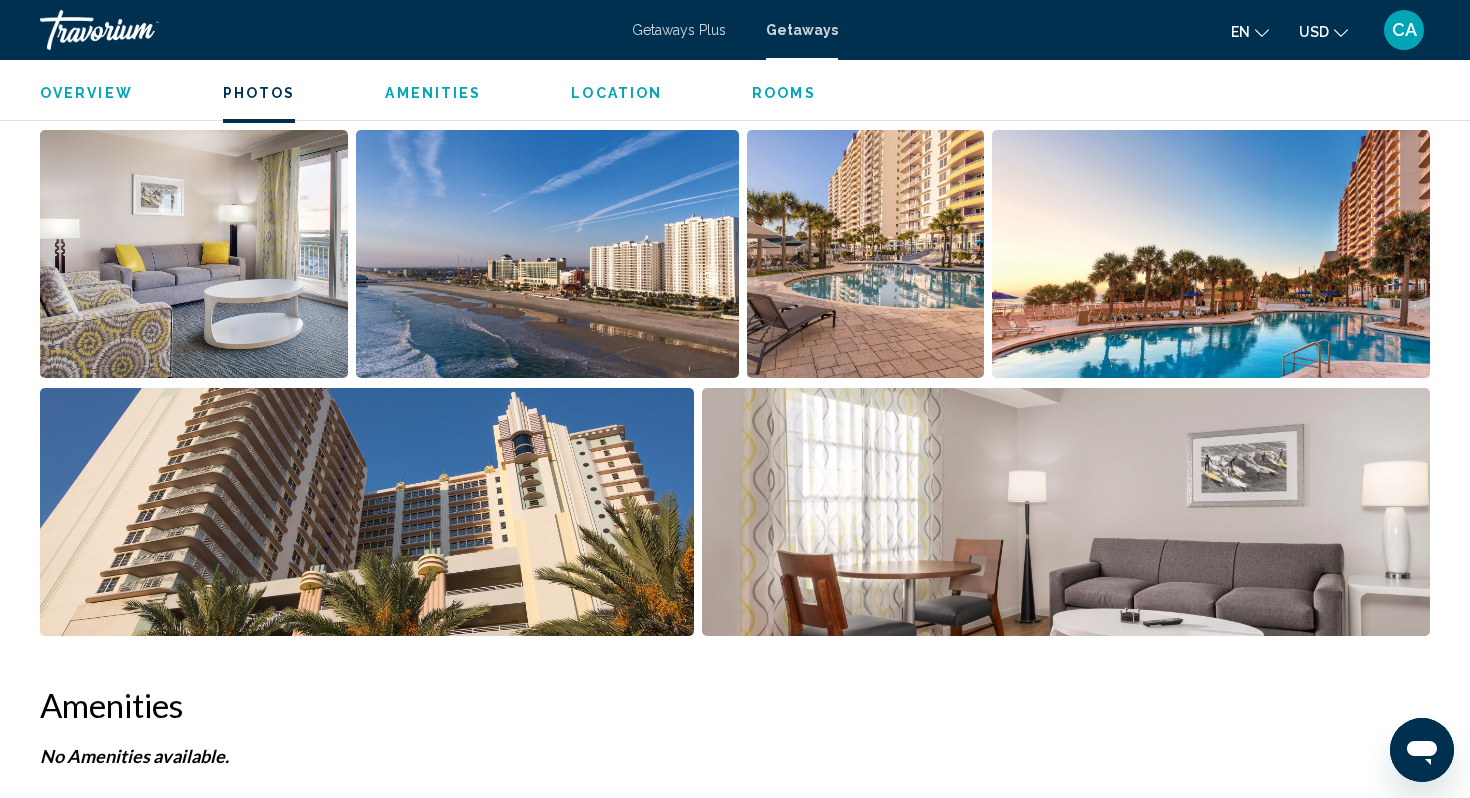 scroll, scrollTop: 876, scrollLeft: 0, axis: vertical 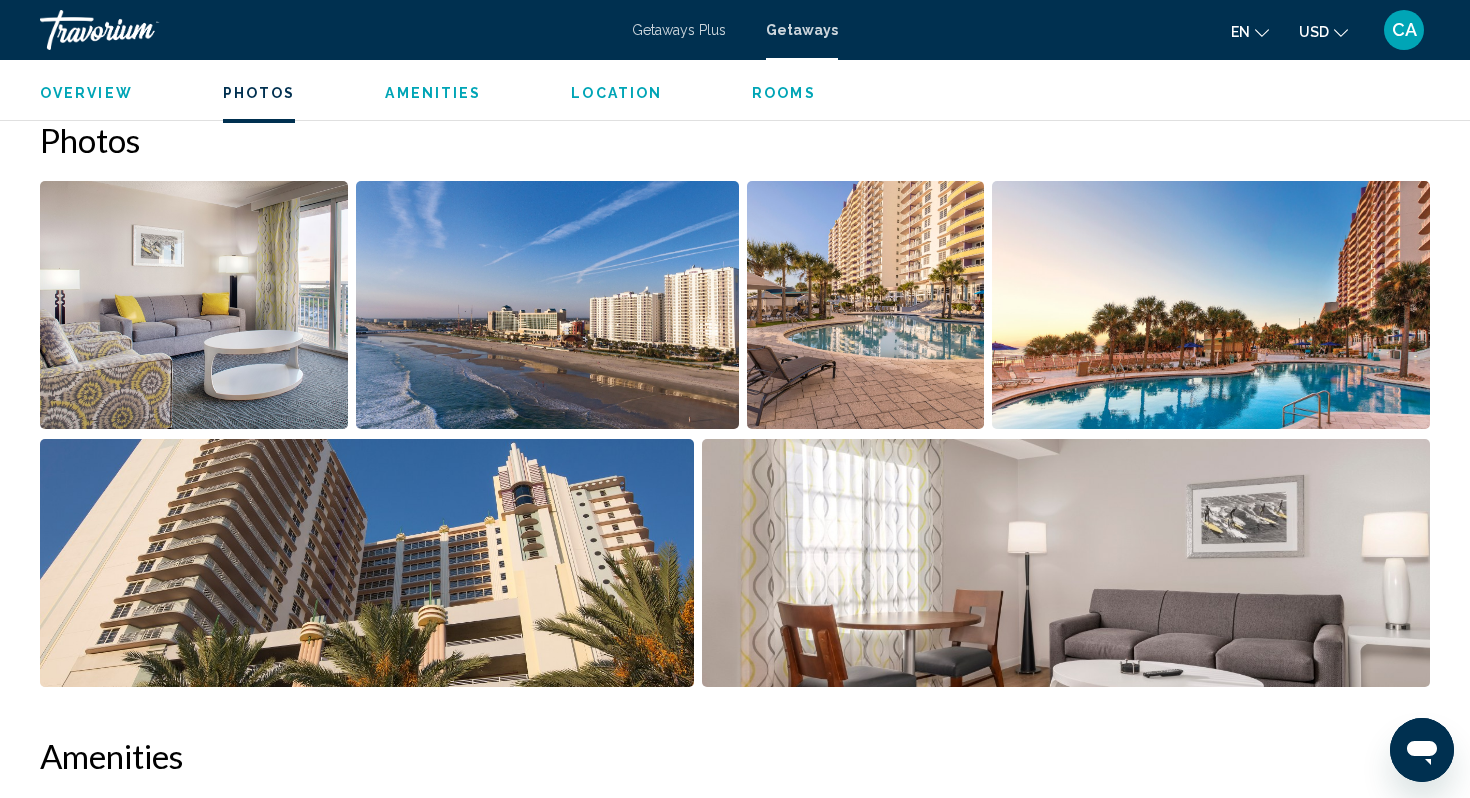 click at bounding box center (194, 305) 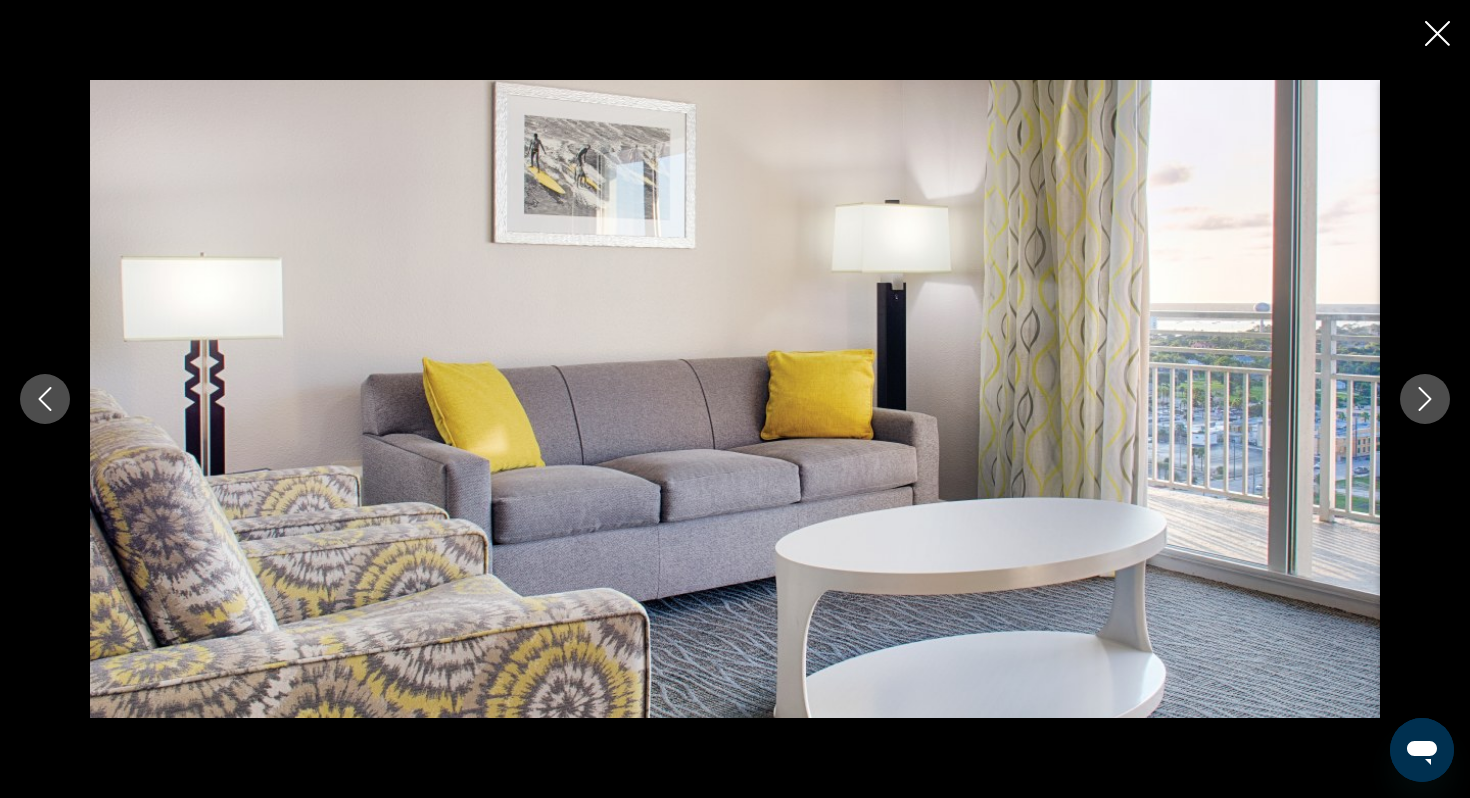 click at bounding box center (1425, 399) 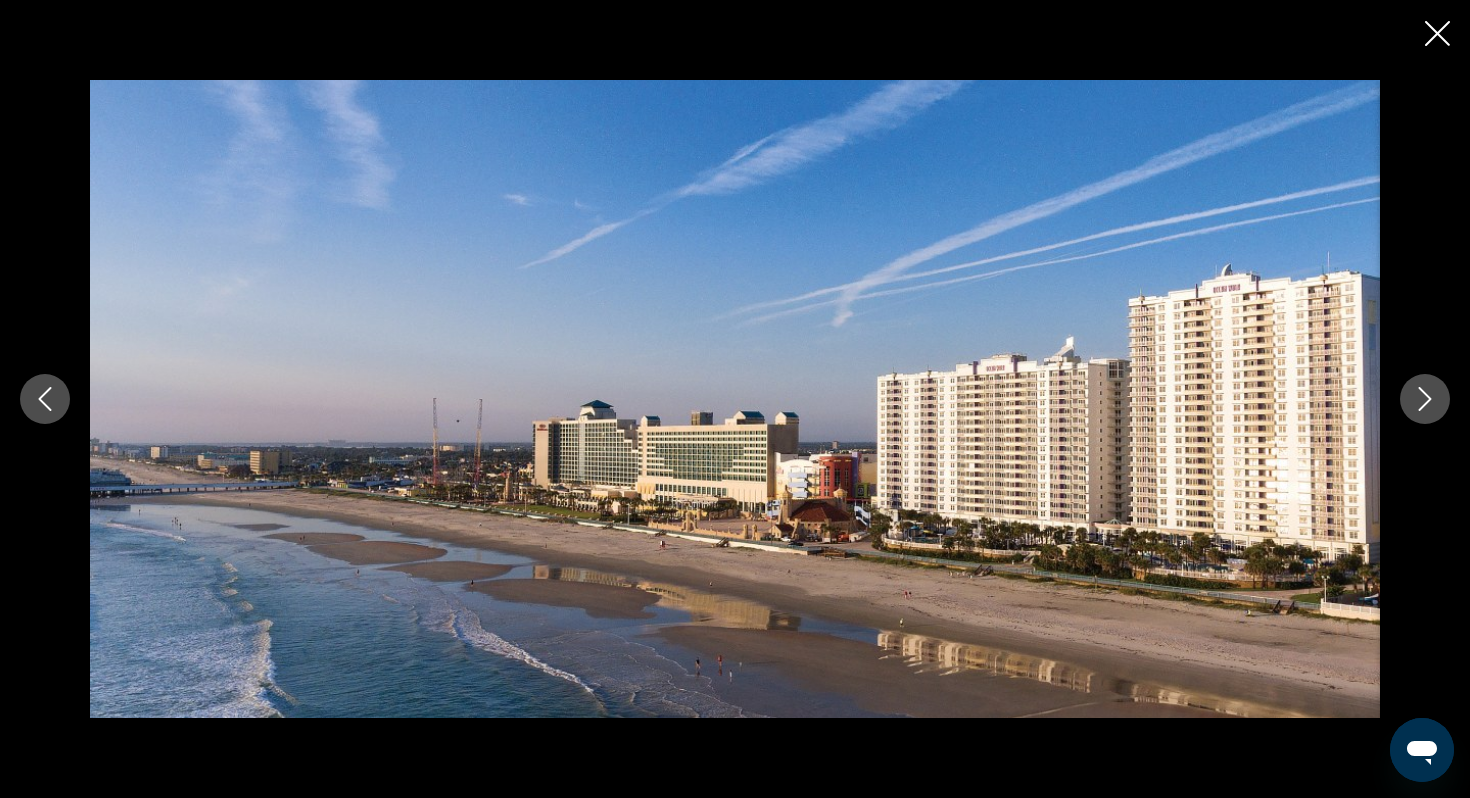click at bounding box center (1425, 399) 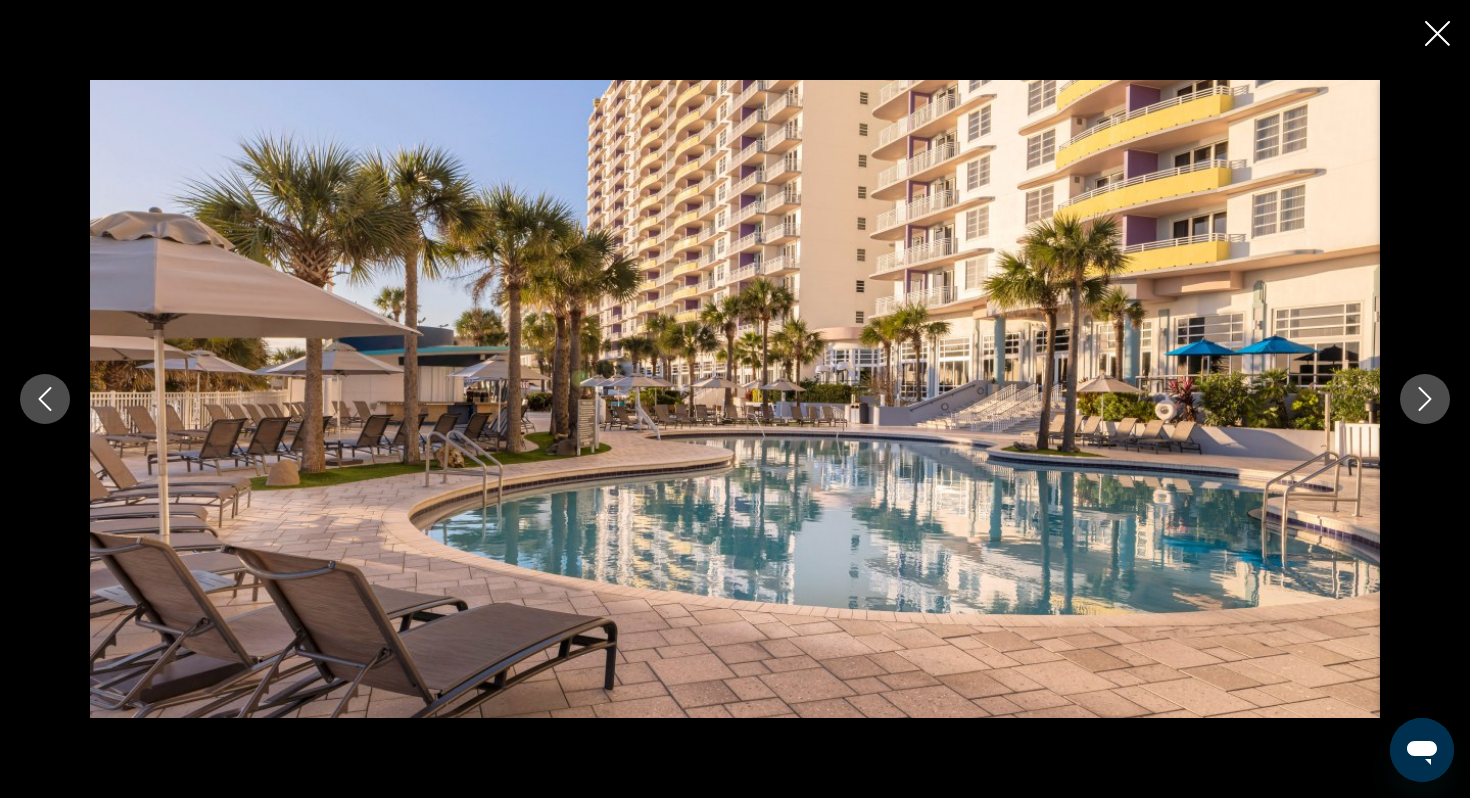 click at bounding box center (1425, 399) 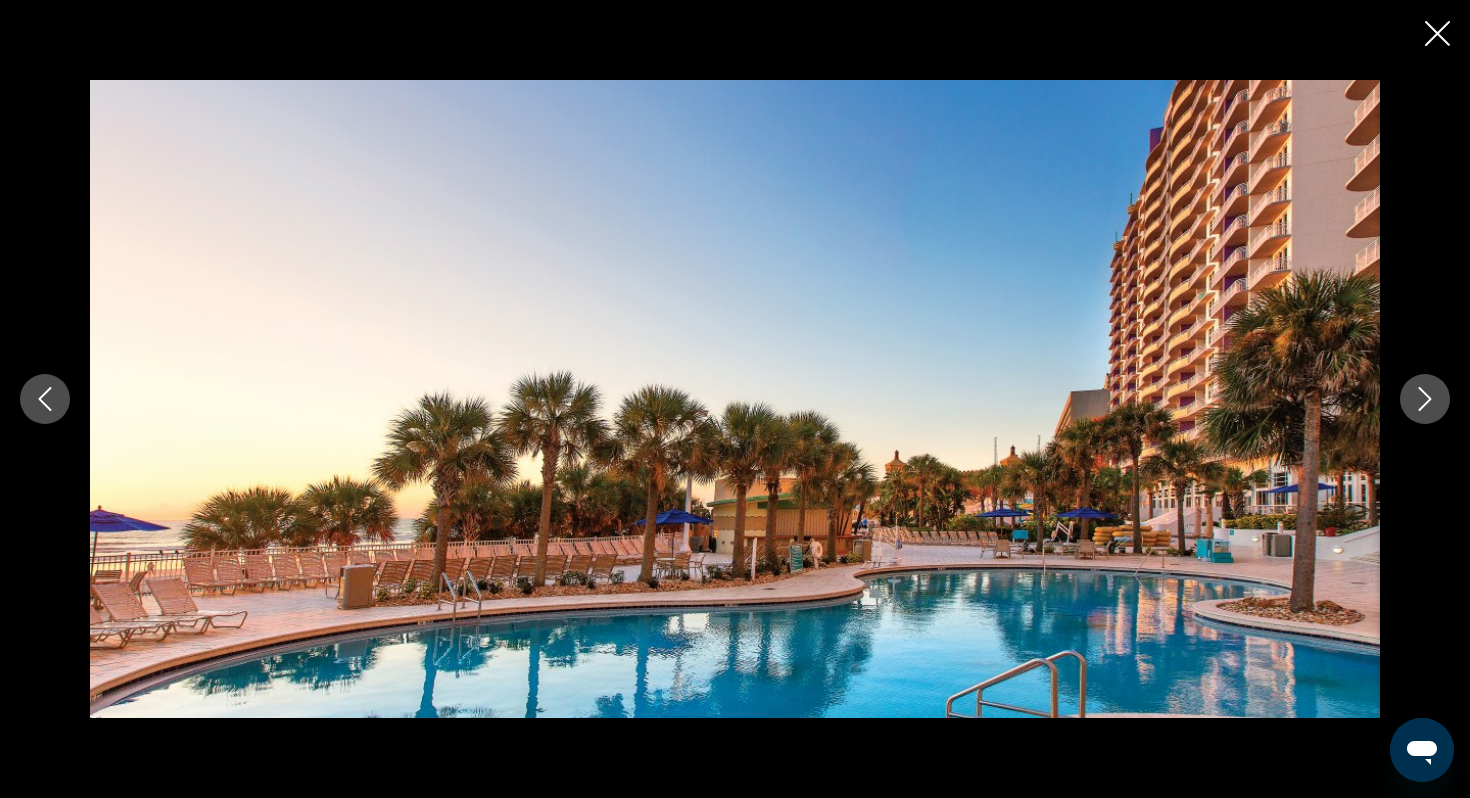 click at bounding box center (1425, 399) 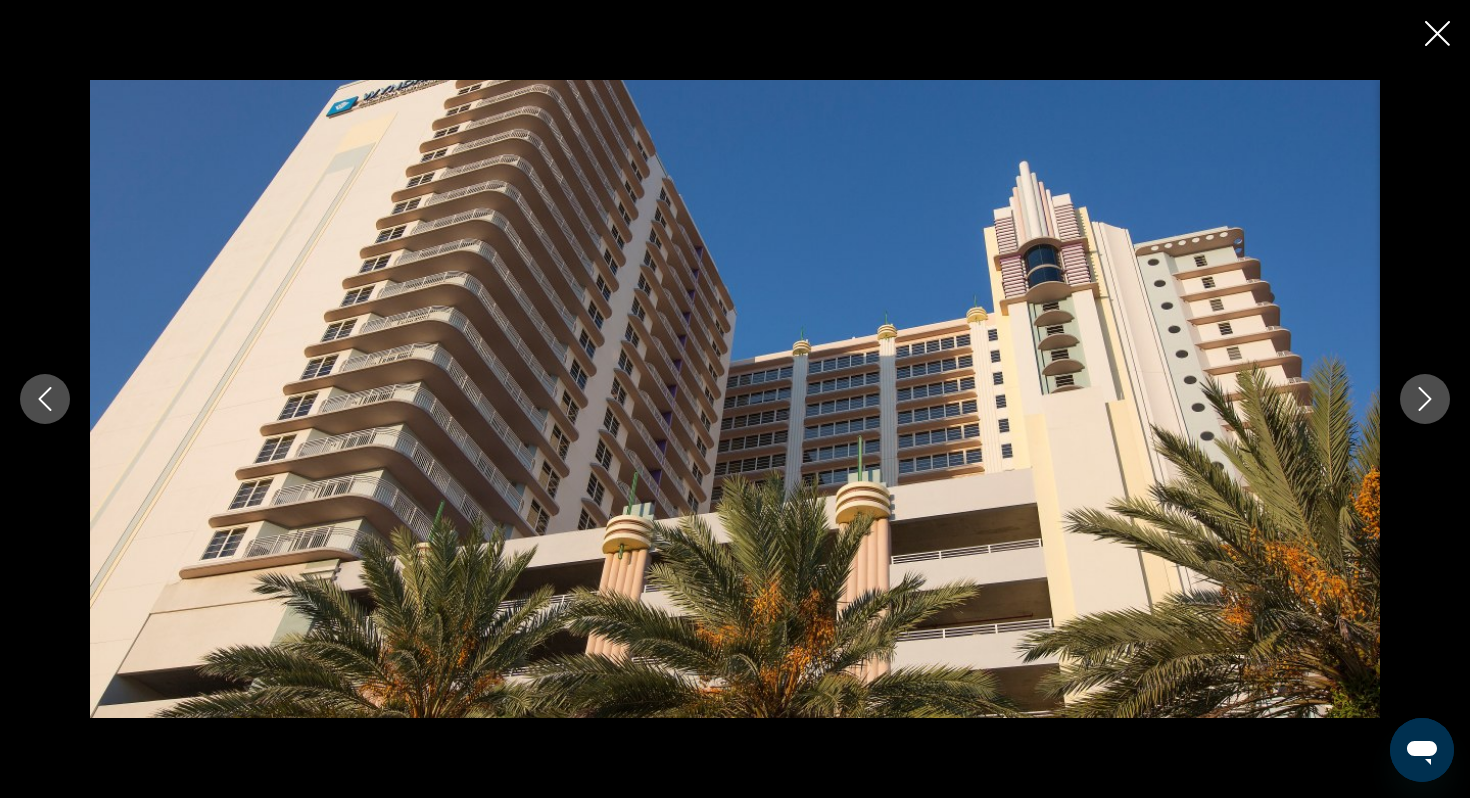 click at bounding box center [1425, 399] 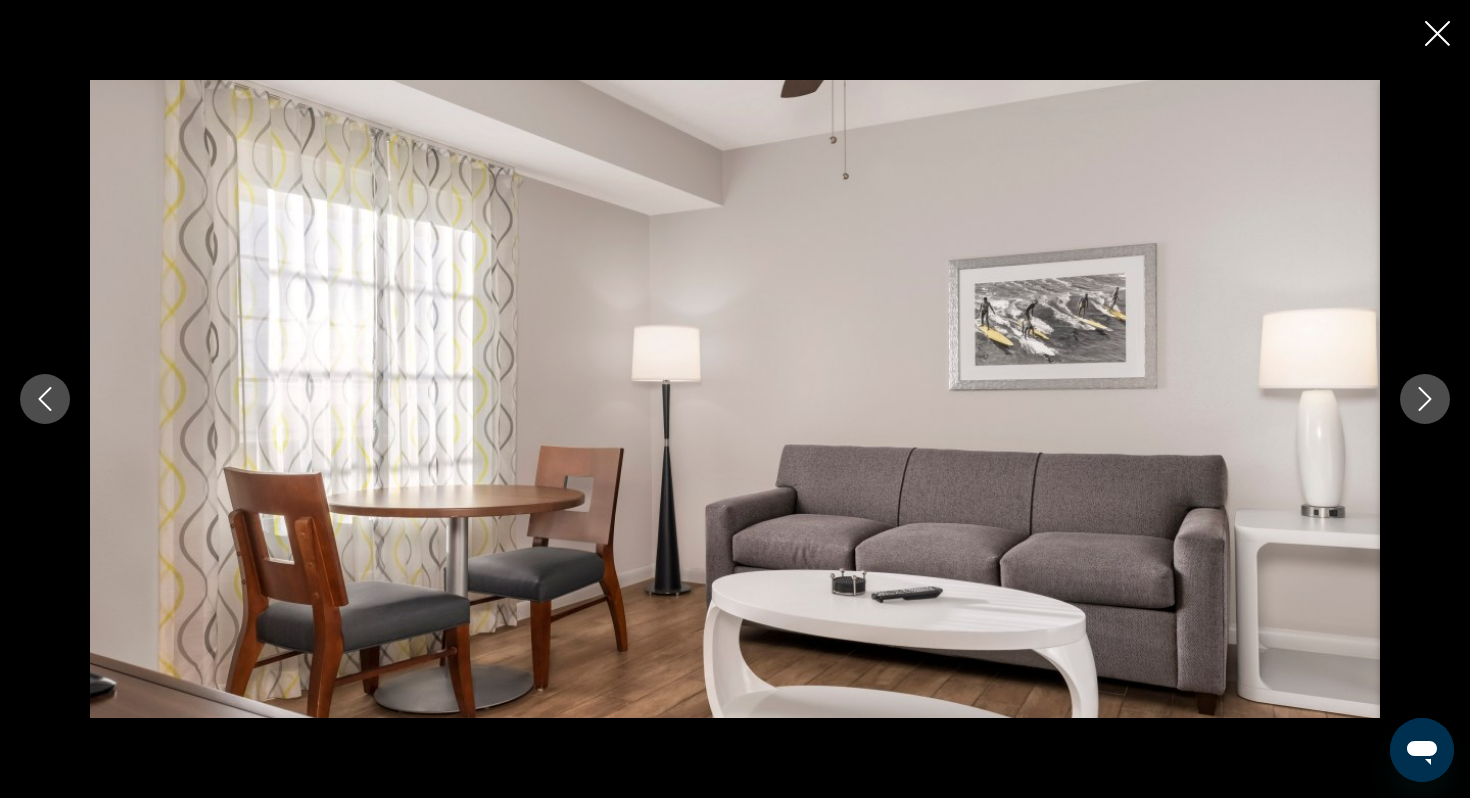click at bounding box center [1425, 399] 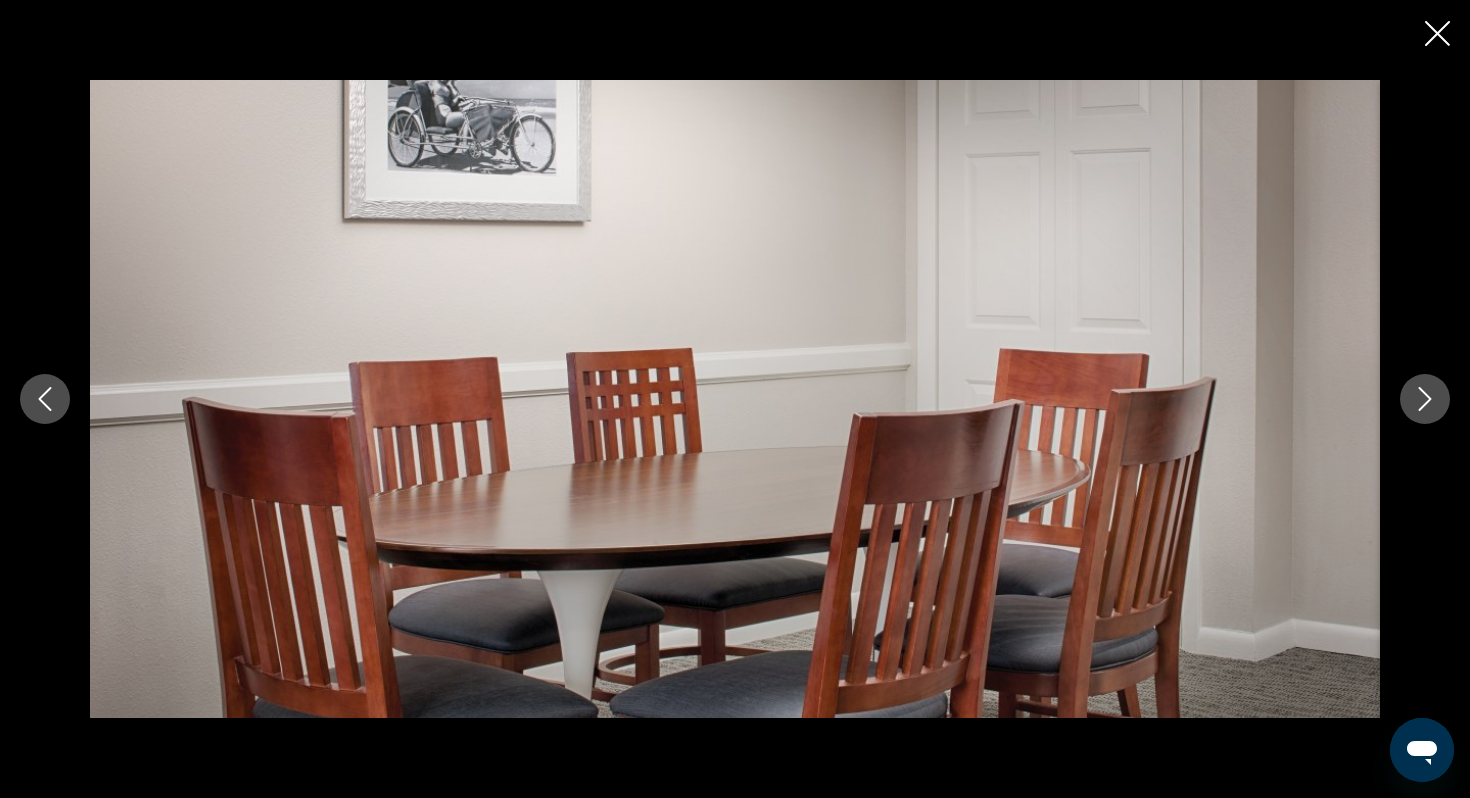 click at bounding box center [1425, 399] 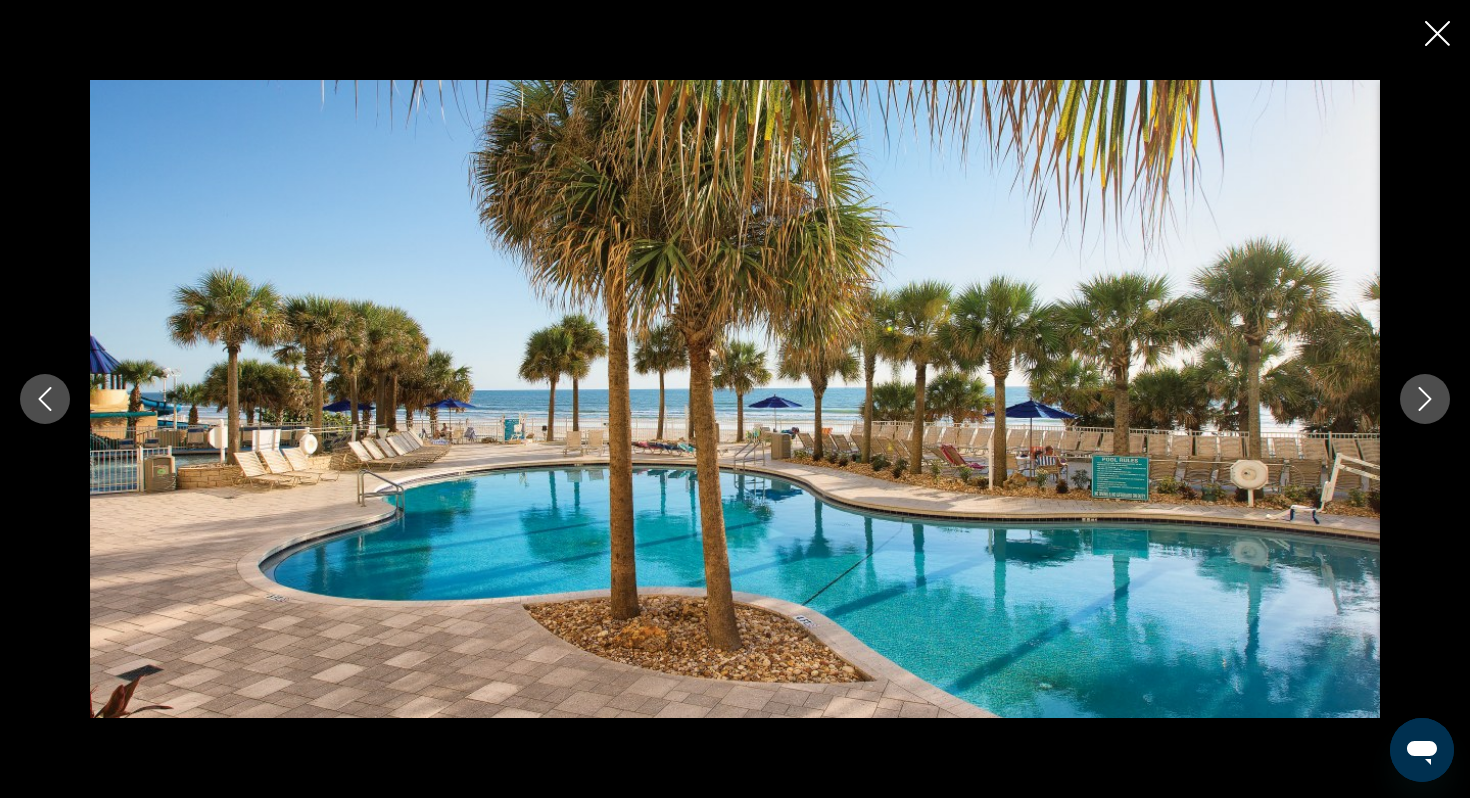 click 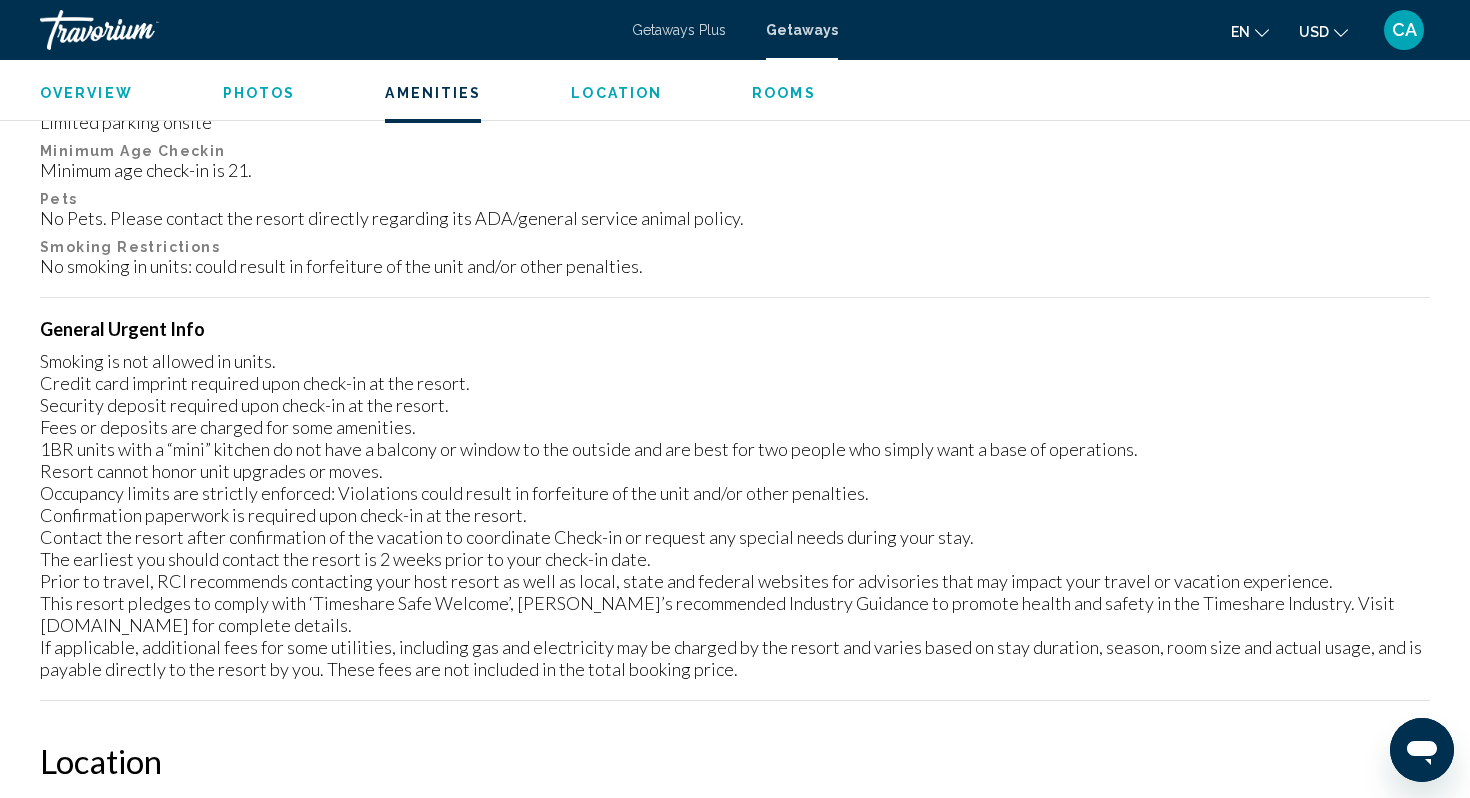 scroll, scrollTop: 1775, scrollLeft: 0, axis: vertical 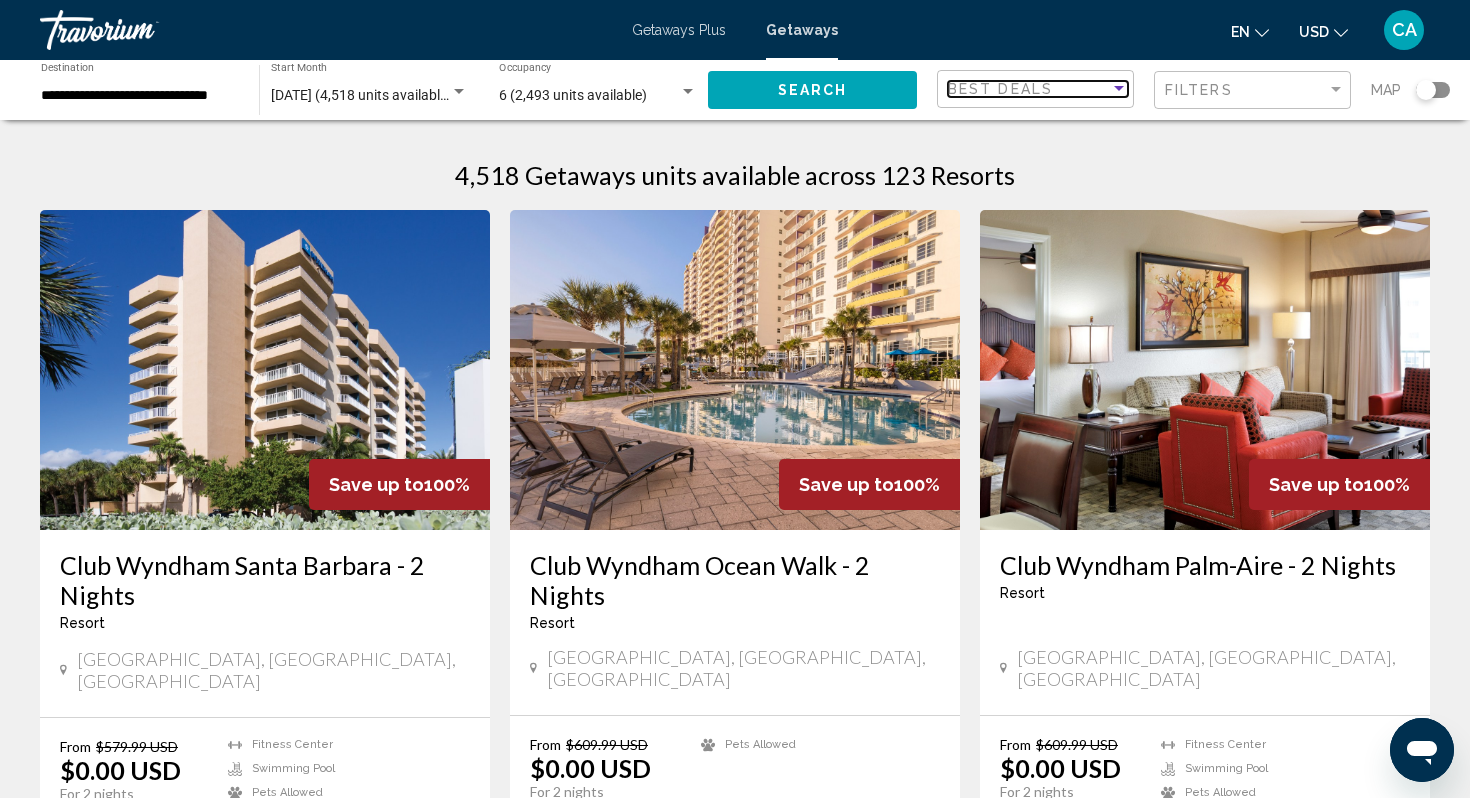 click at bounding box center (1119, 89) 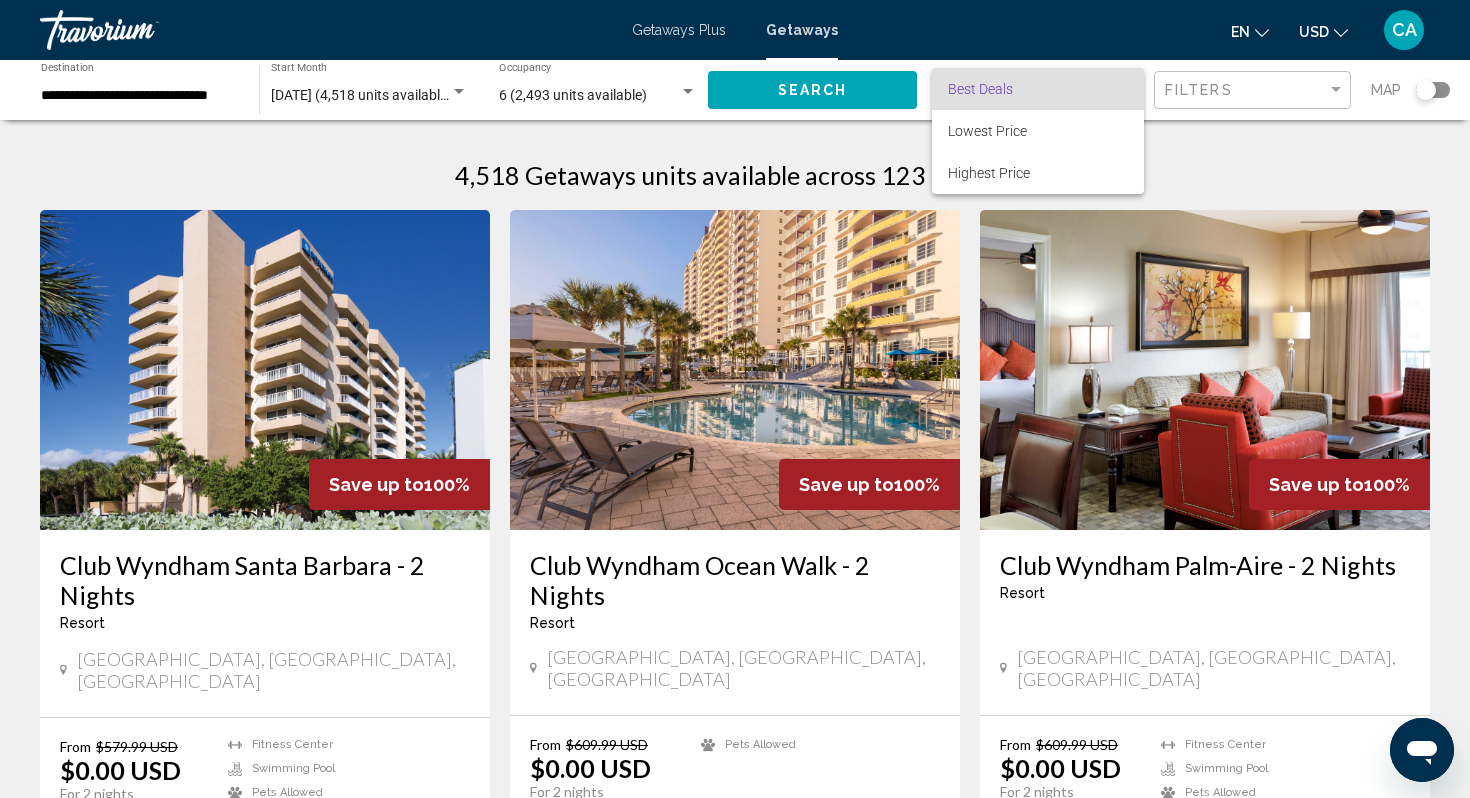 click at bounding box center [735, 399] 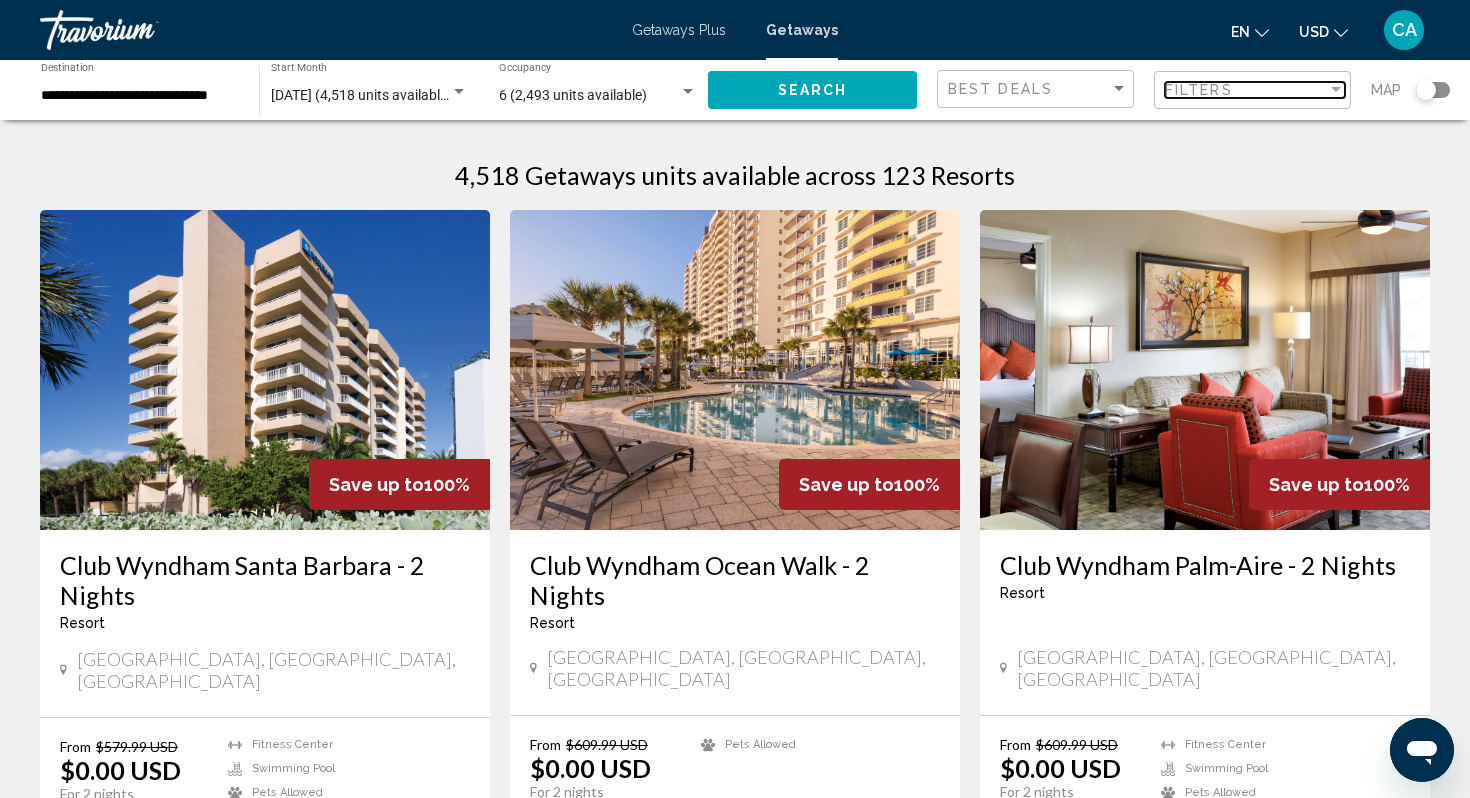 click on "Filters" at bounding box center [1199, 90] 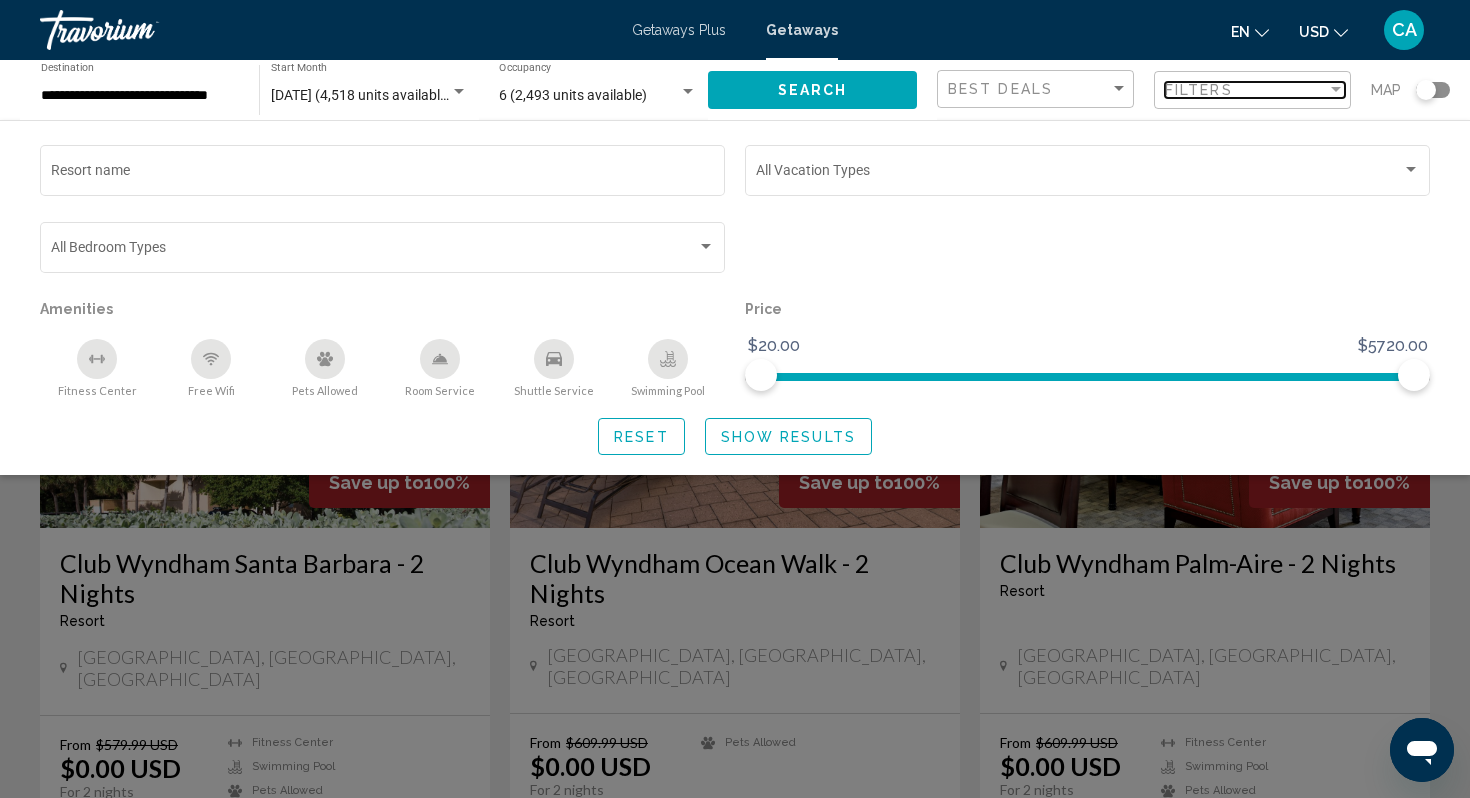 scroll, scrollTop: 1, scrollLeft: 0, axis: vertical 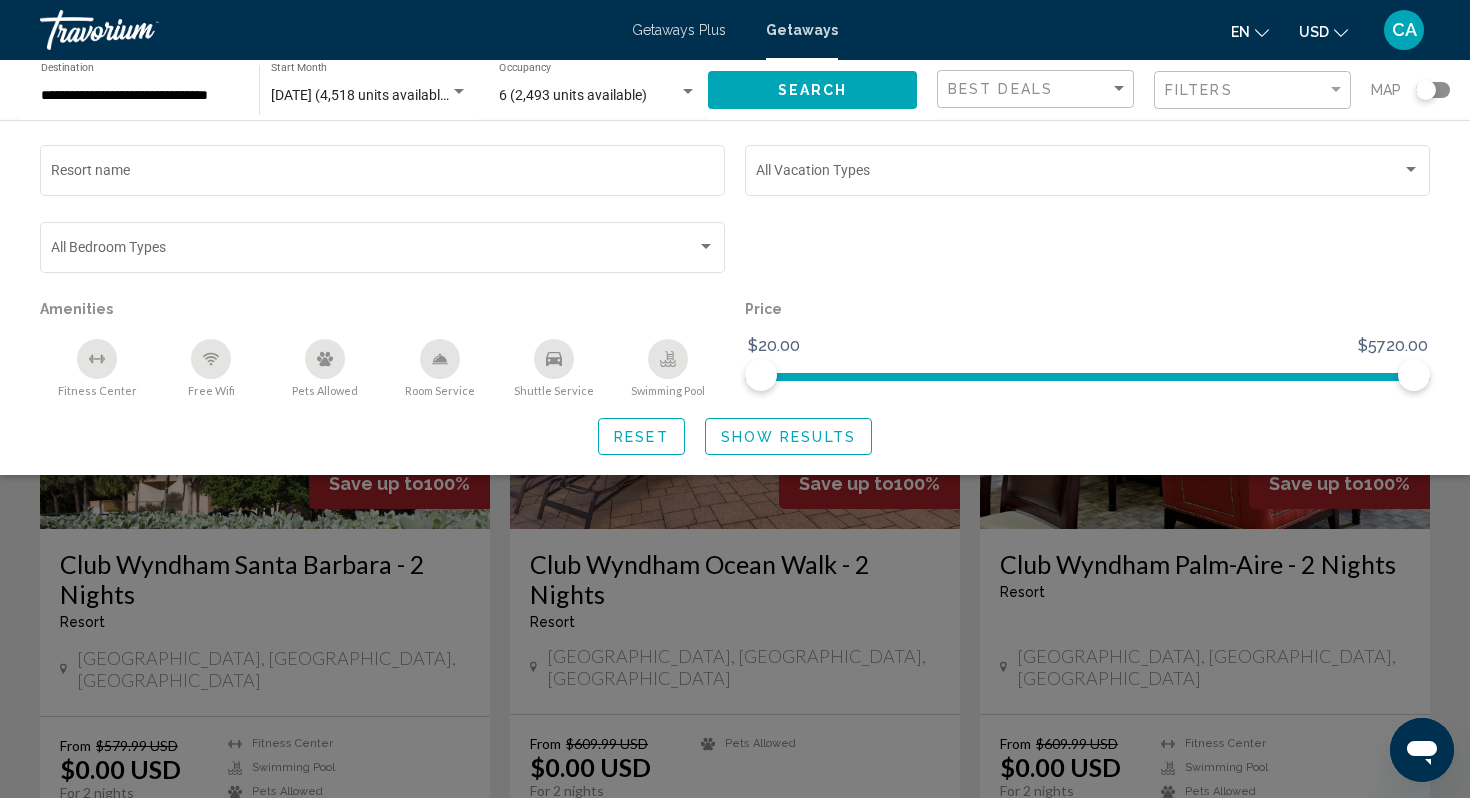 click 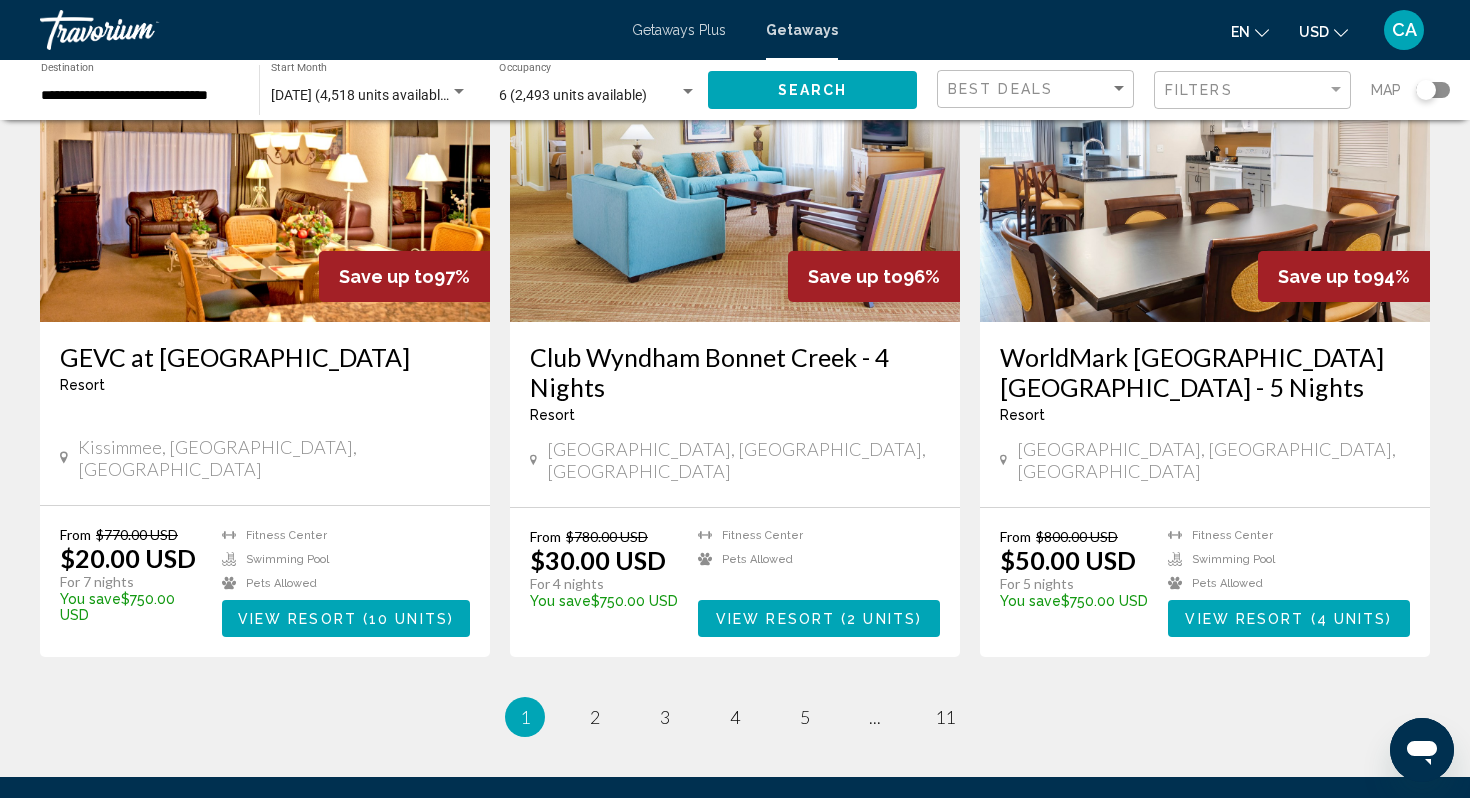 scroll, scrollTop: 2277, scrollLeft: 0, axis: vertical 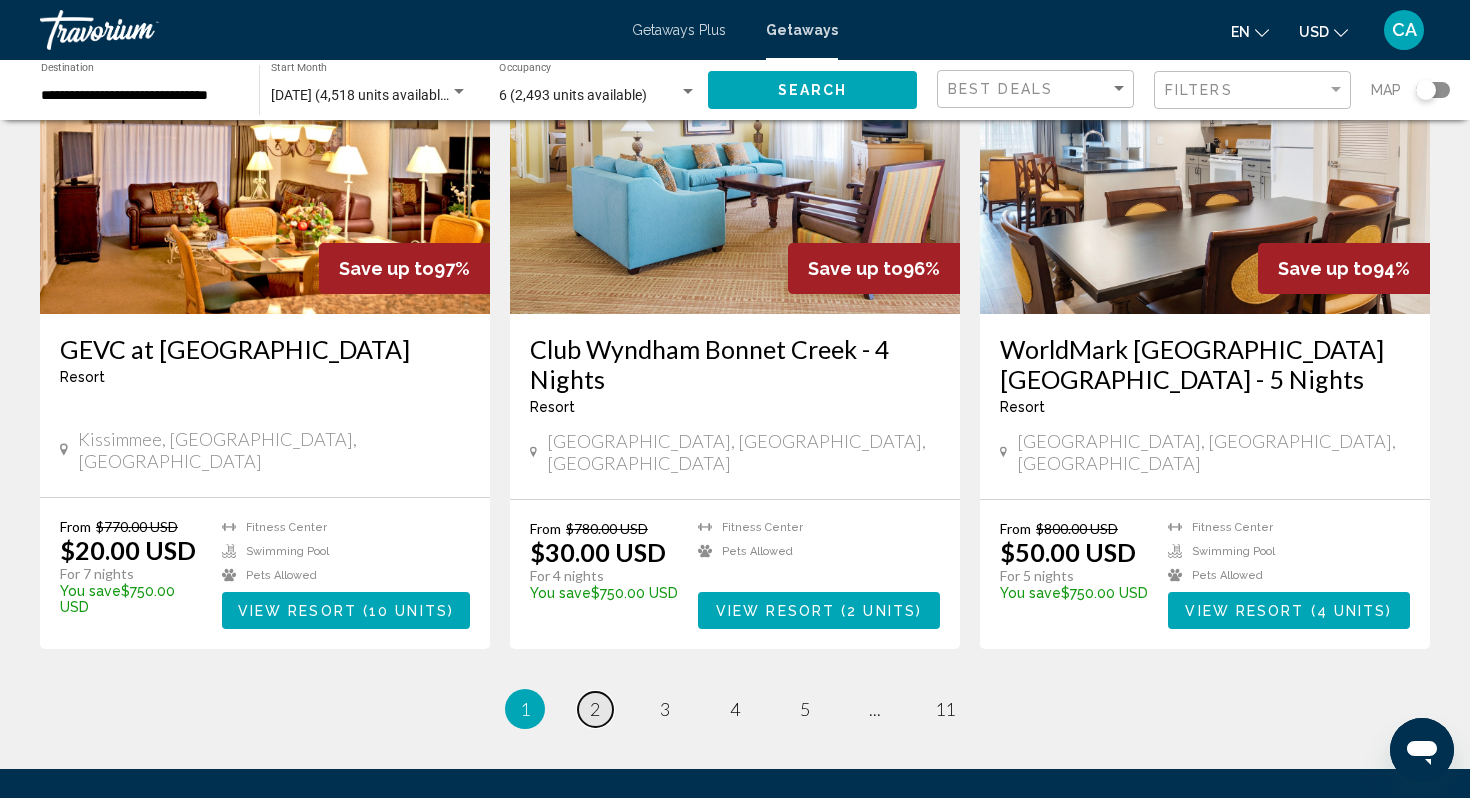 click on "page  2" at bounding box center [595, 709] 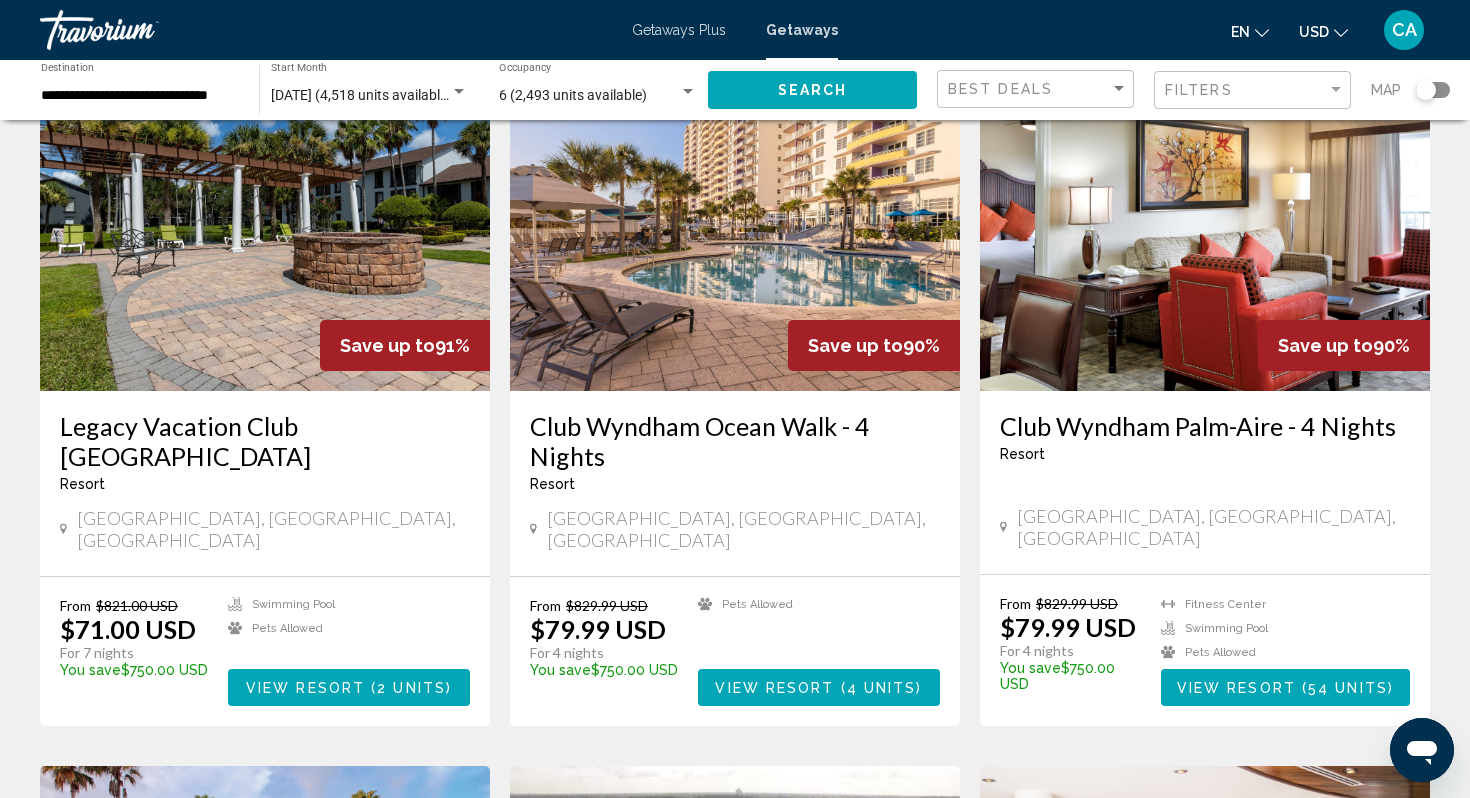 scroll, scrollTop: 134, scrollLeft: 0, axis: vertical 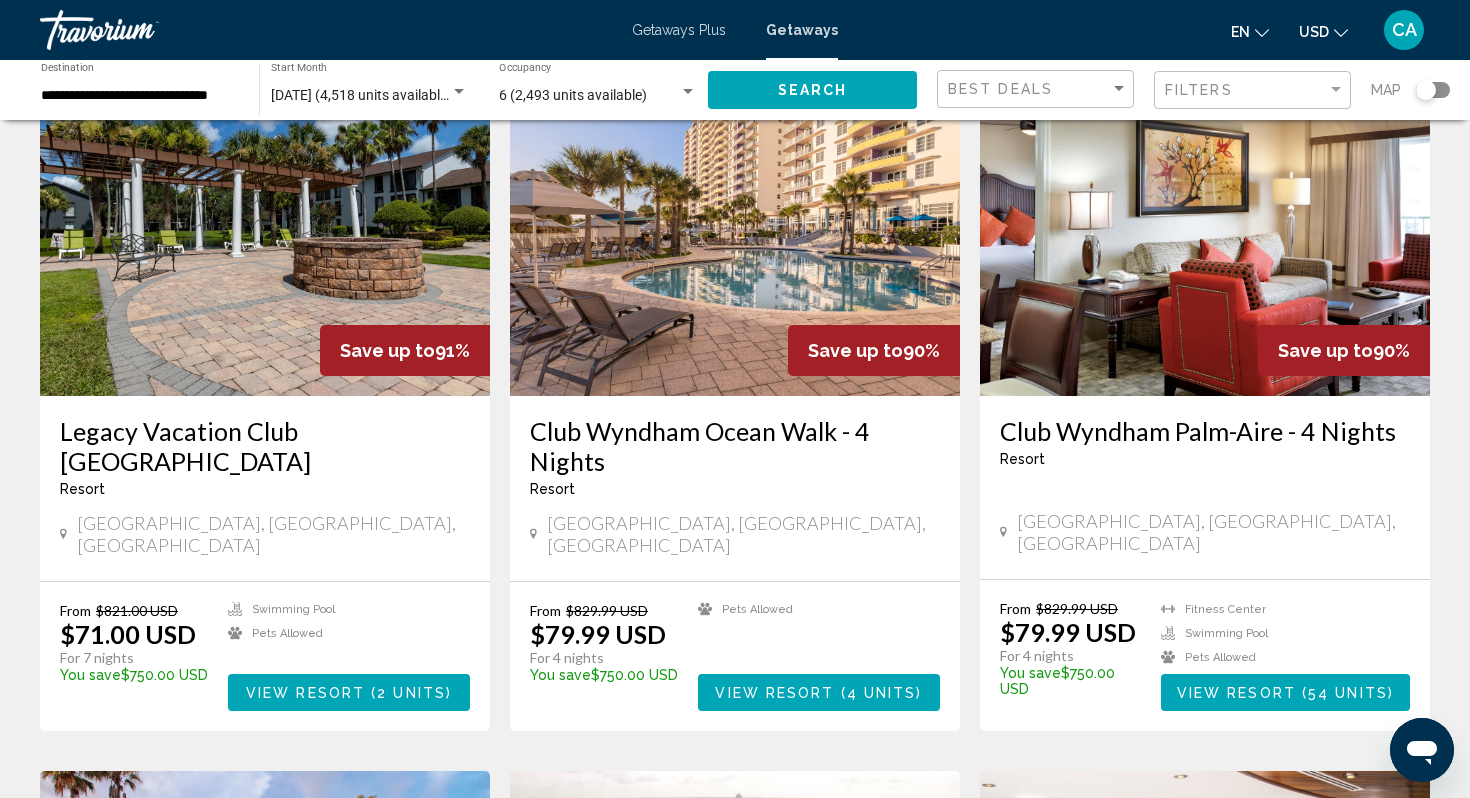 click at bounding box center (735, 236) 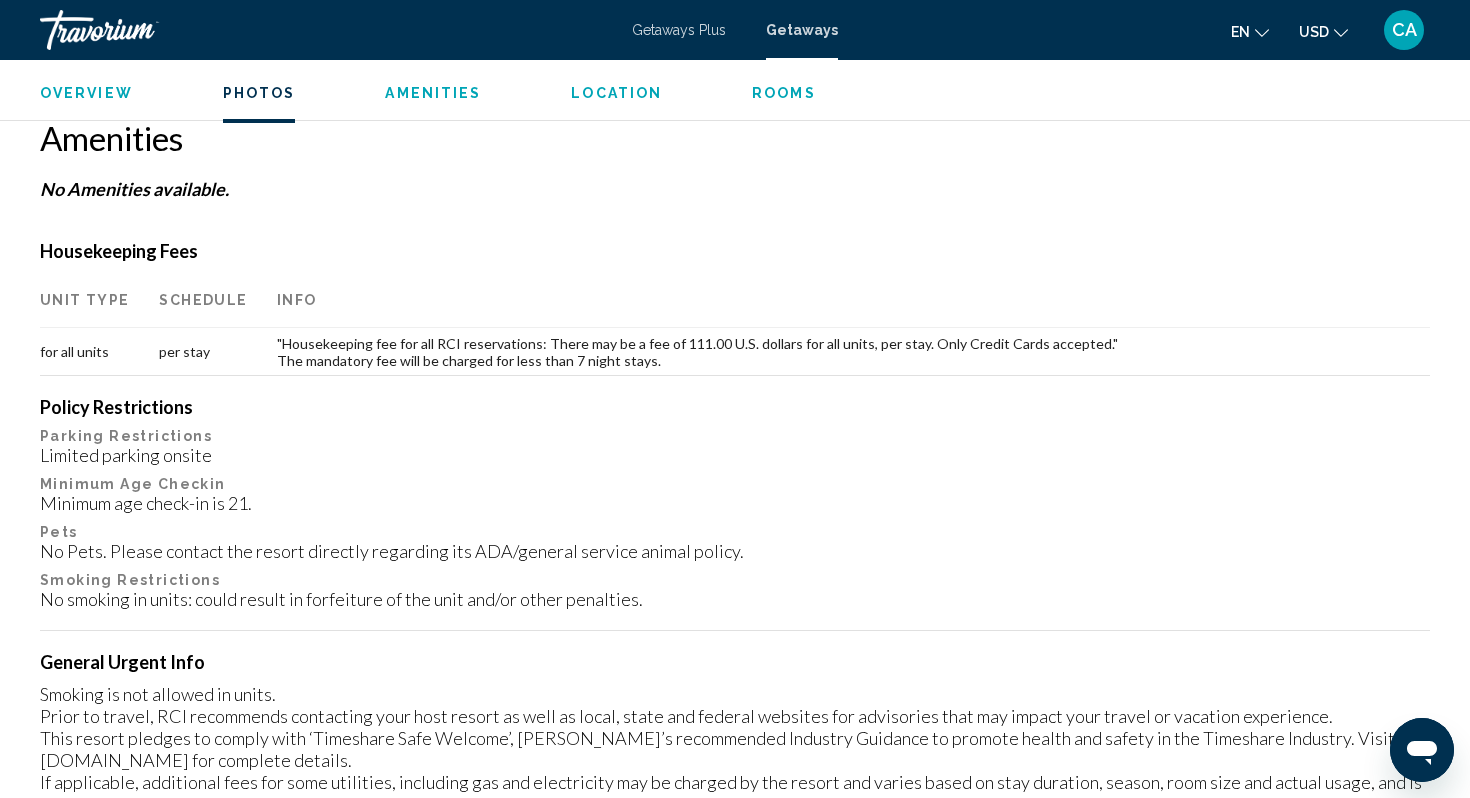 scroll, scrollTop: 1451, scrollLeft: 0, axis: vertical 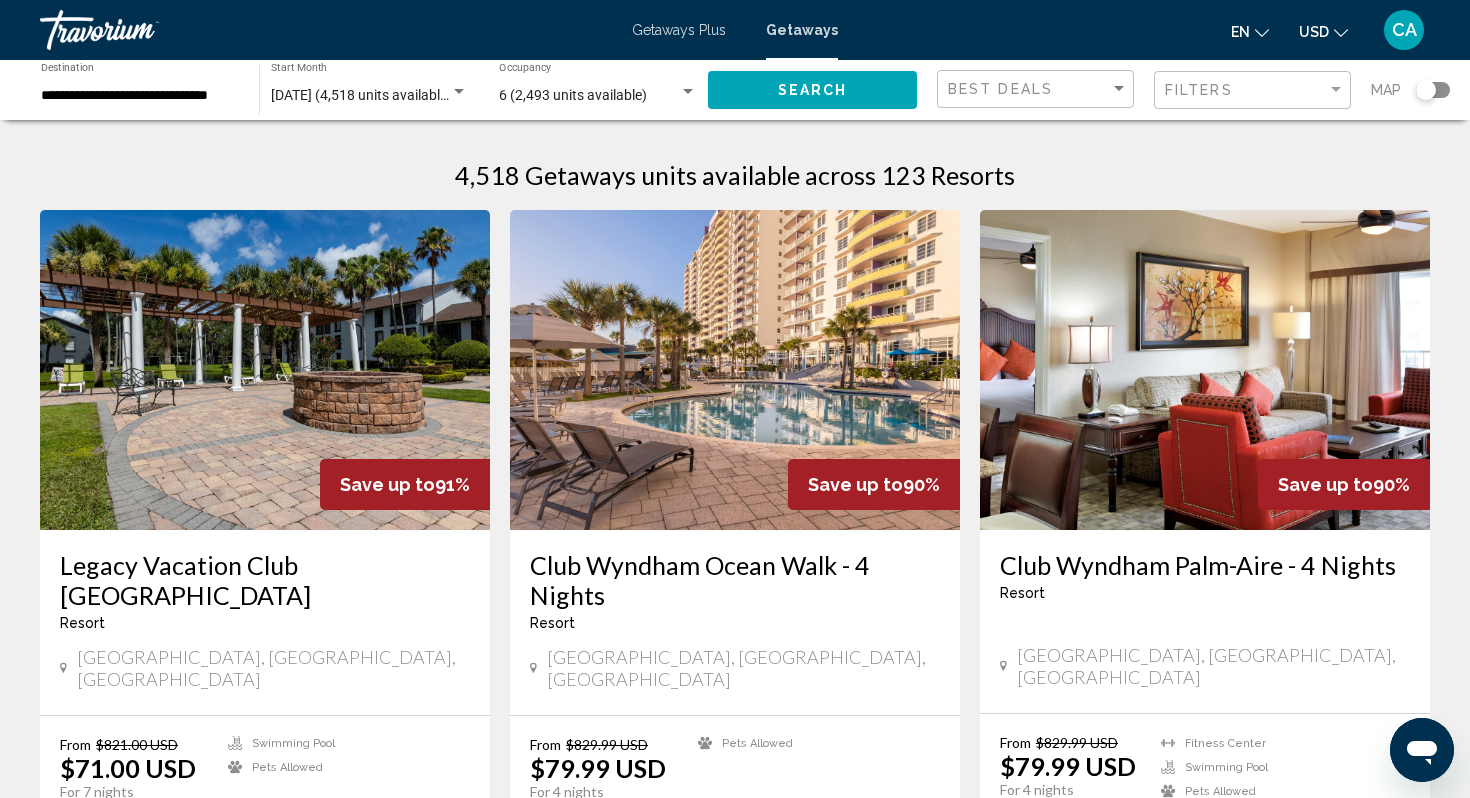 click 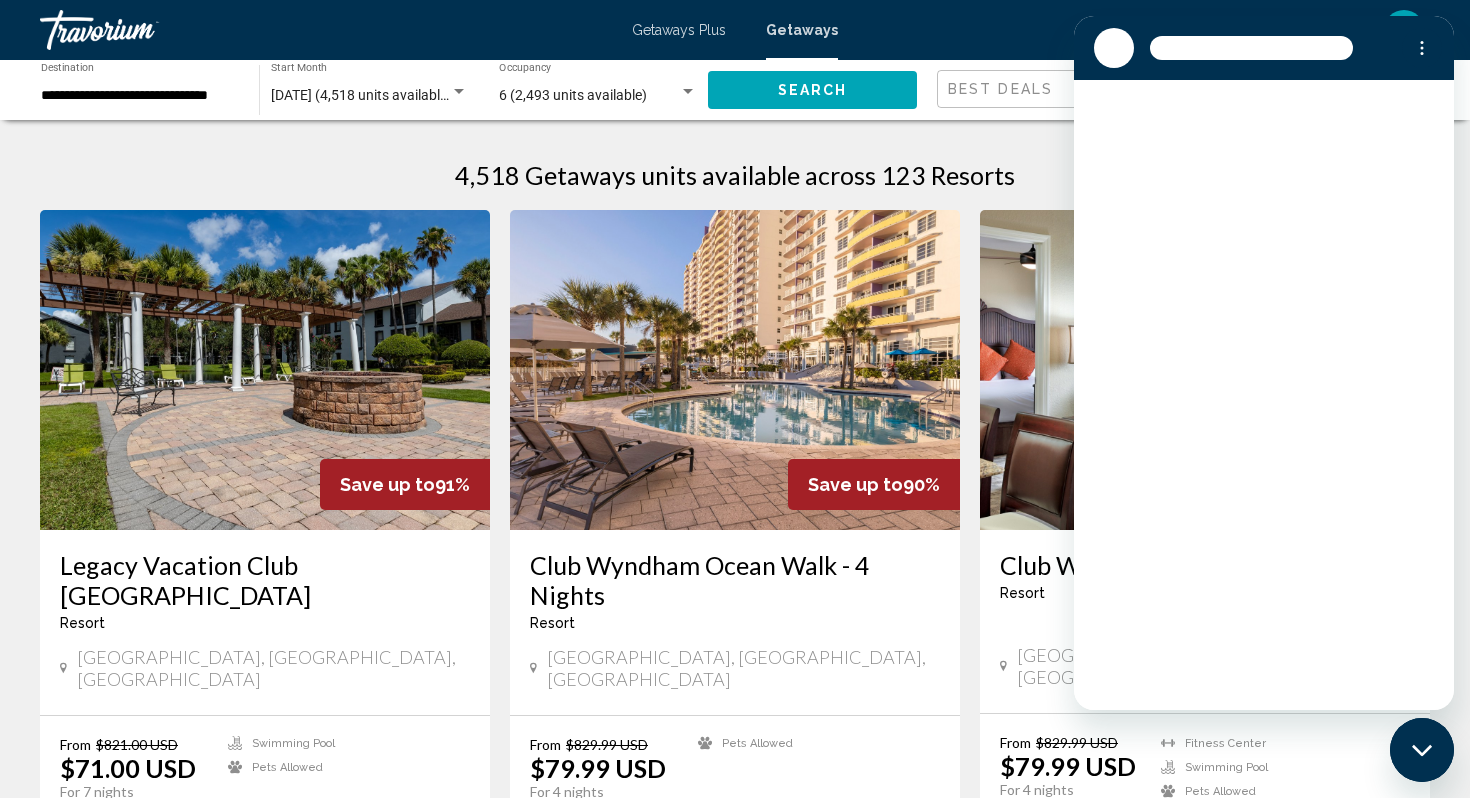 scroll, scrollTop: 0, scrollLeft: 0, axis: both 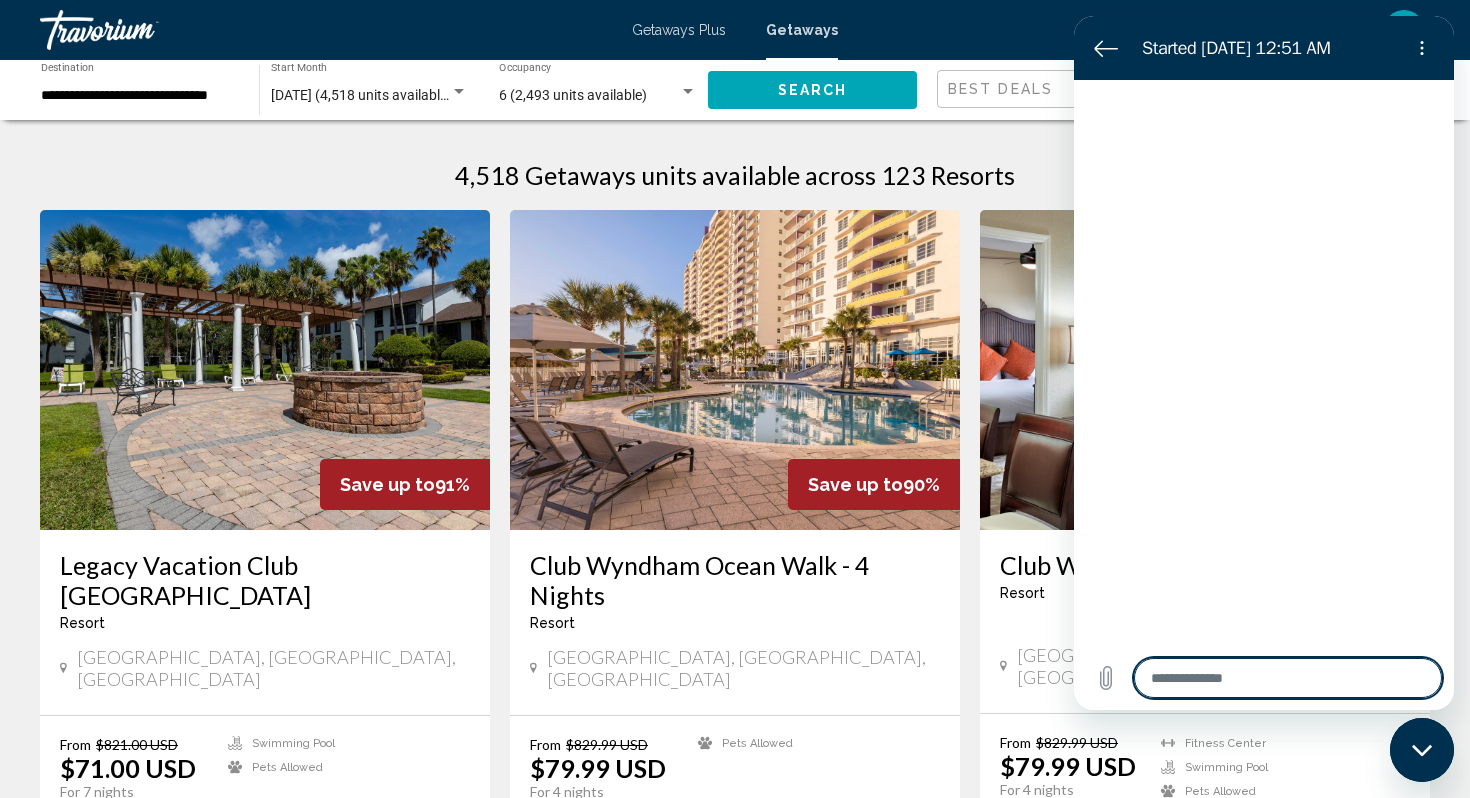 type on "*" 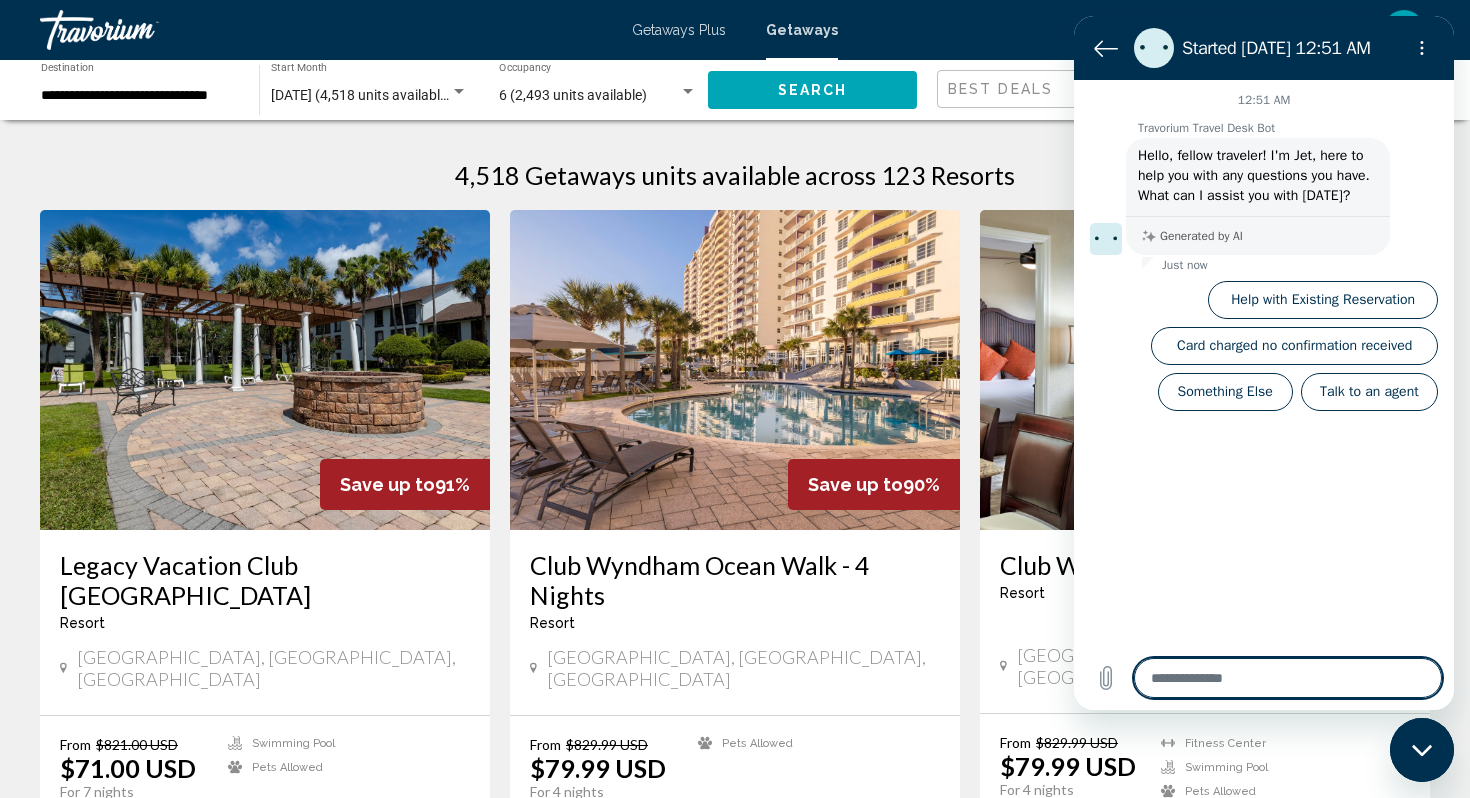type on "*" 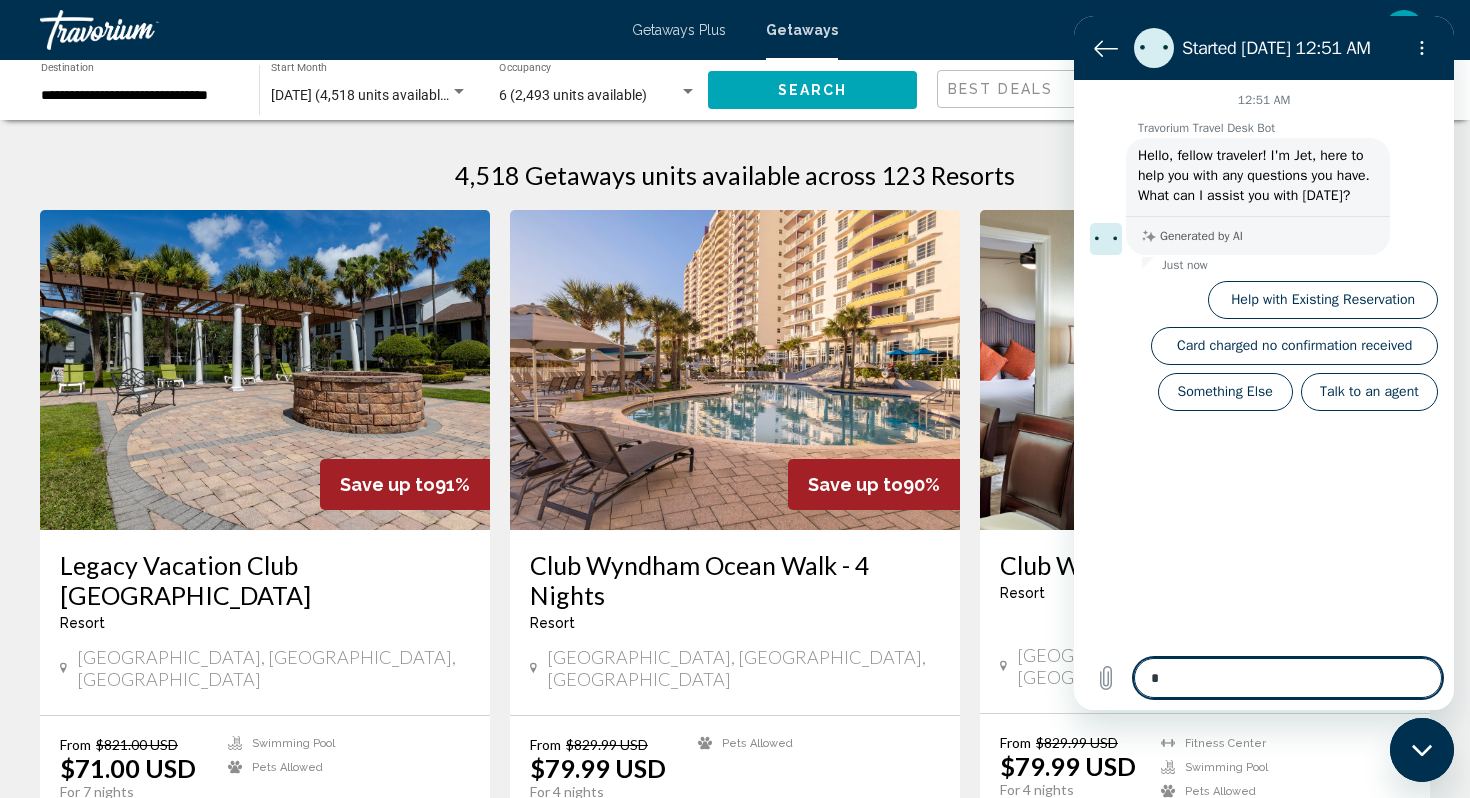 type on "**" 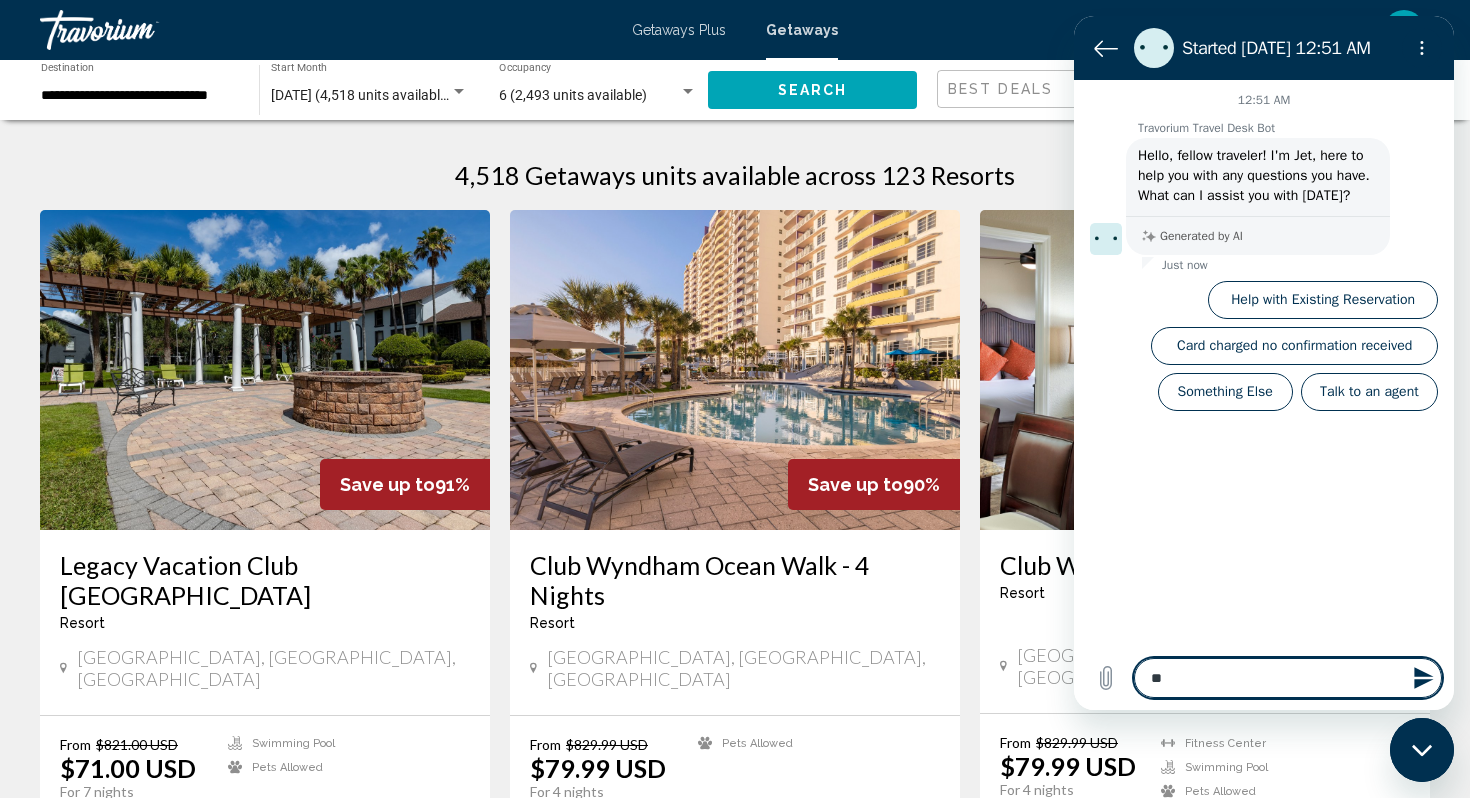 type on "**" 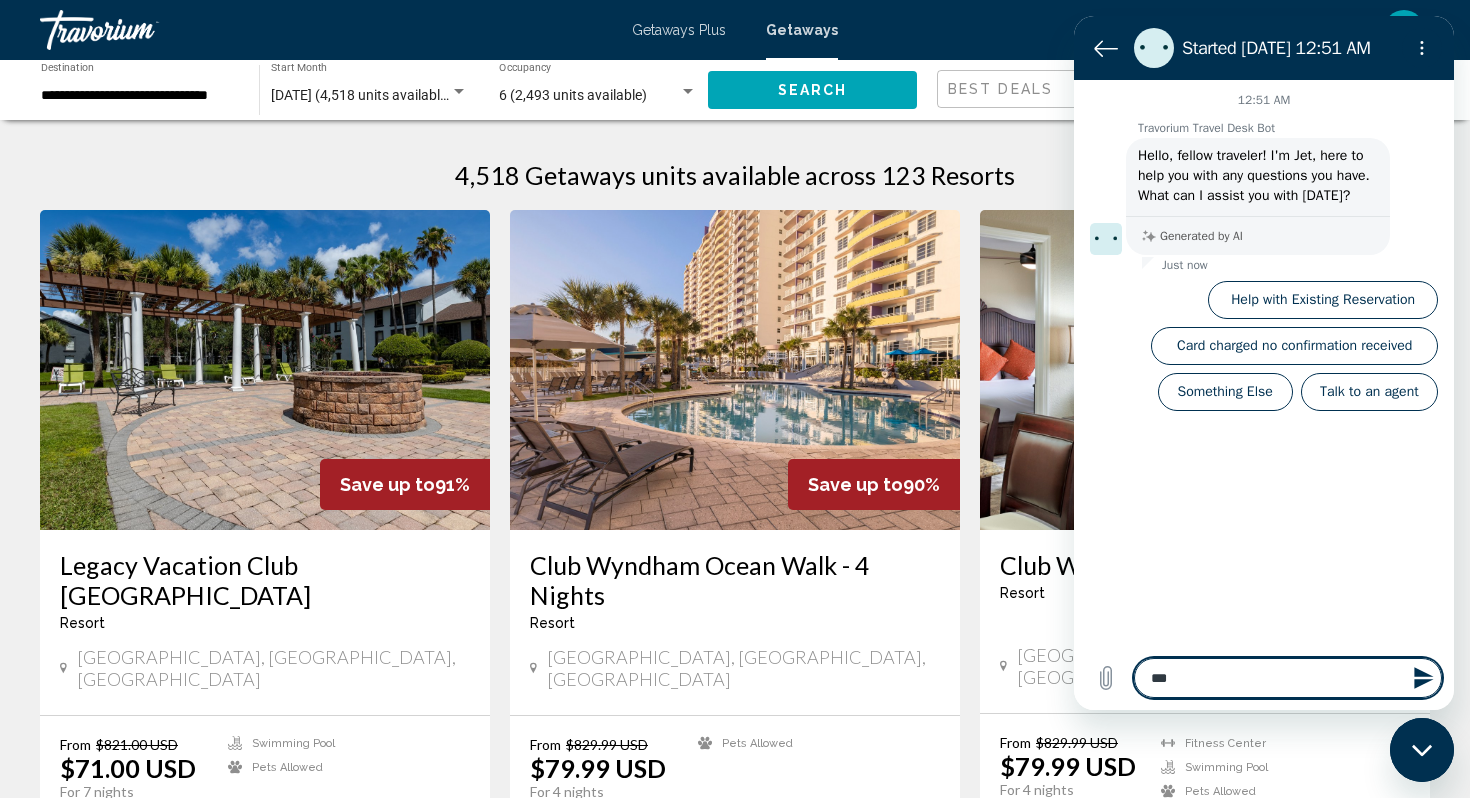 type on "****" 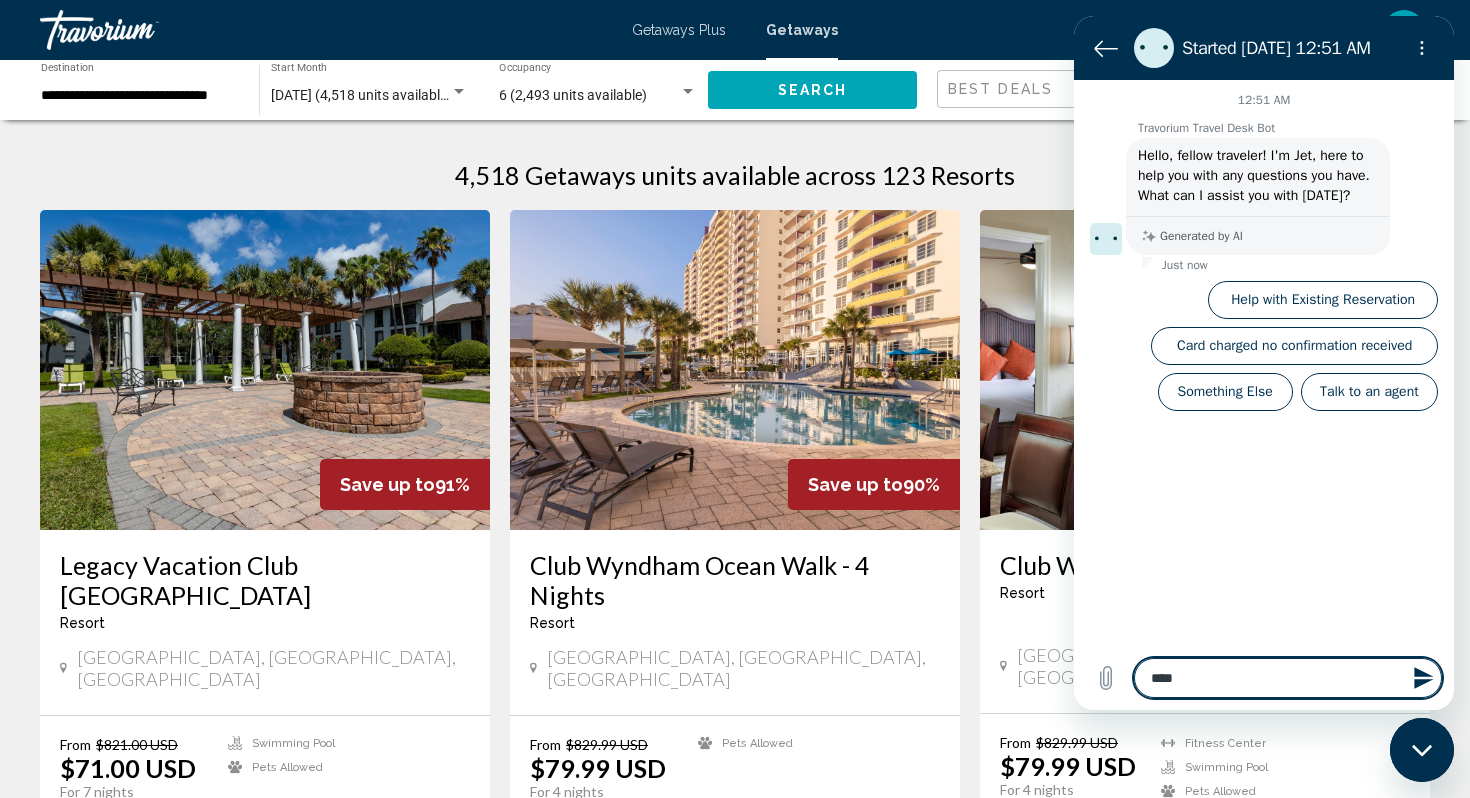 type on "*****" 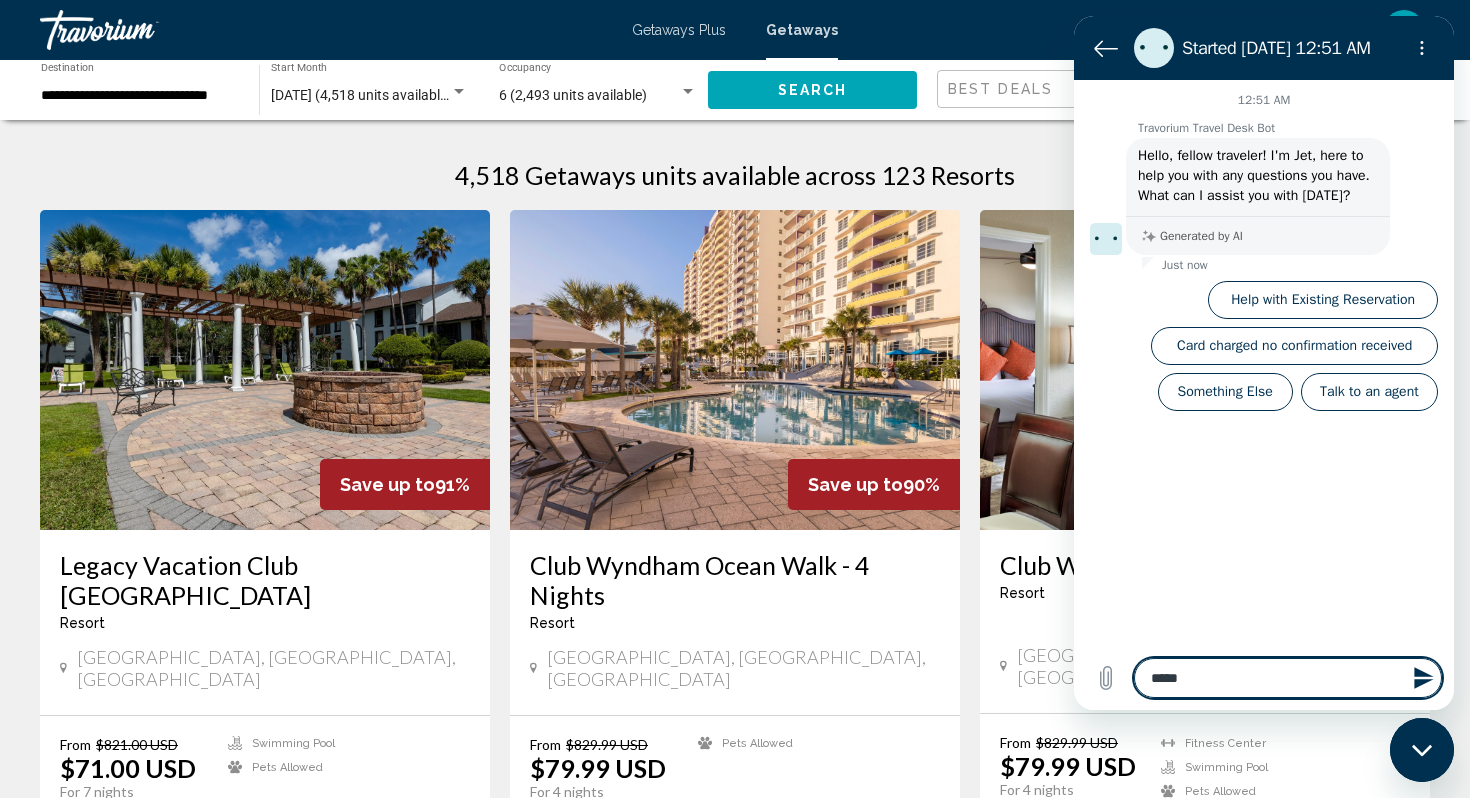 type on "******" 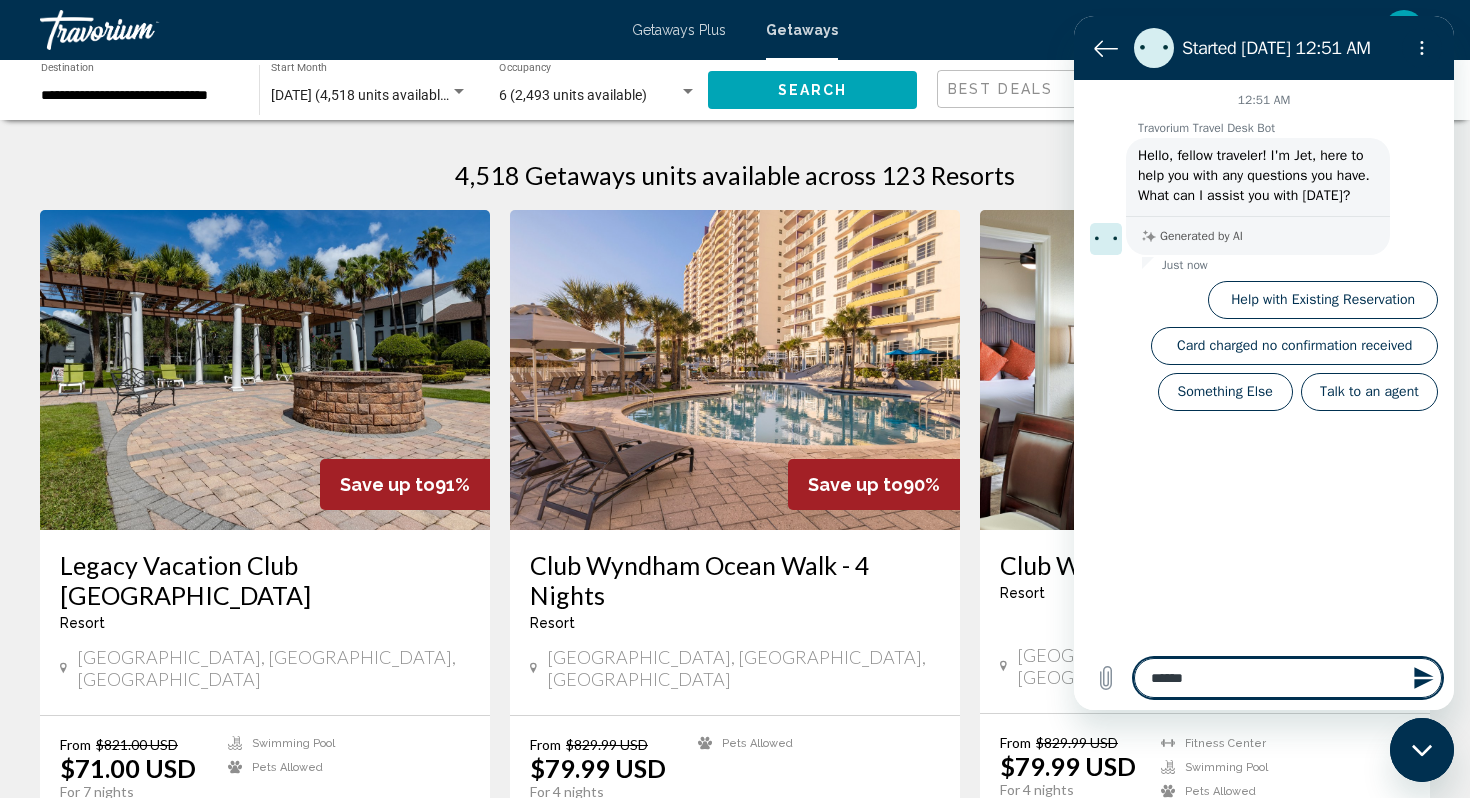type on "*******" 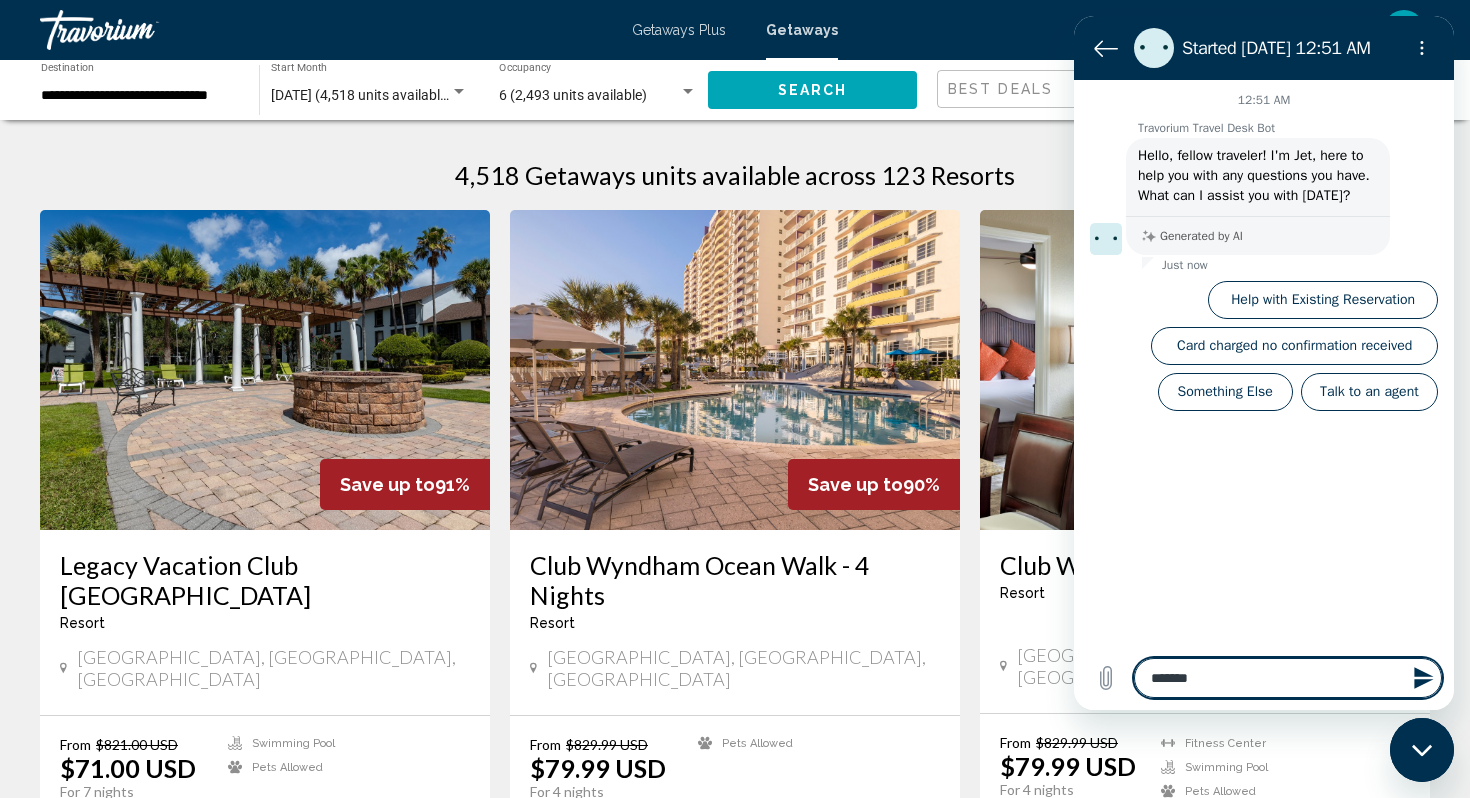 type on "********" 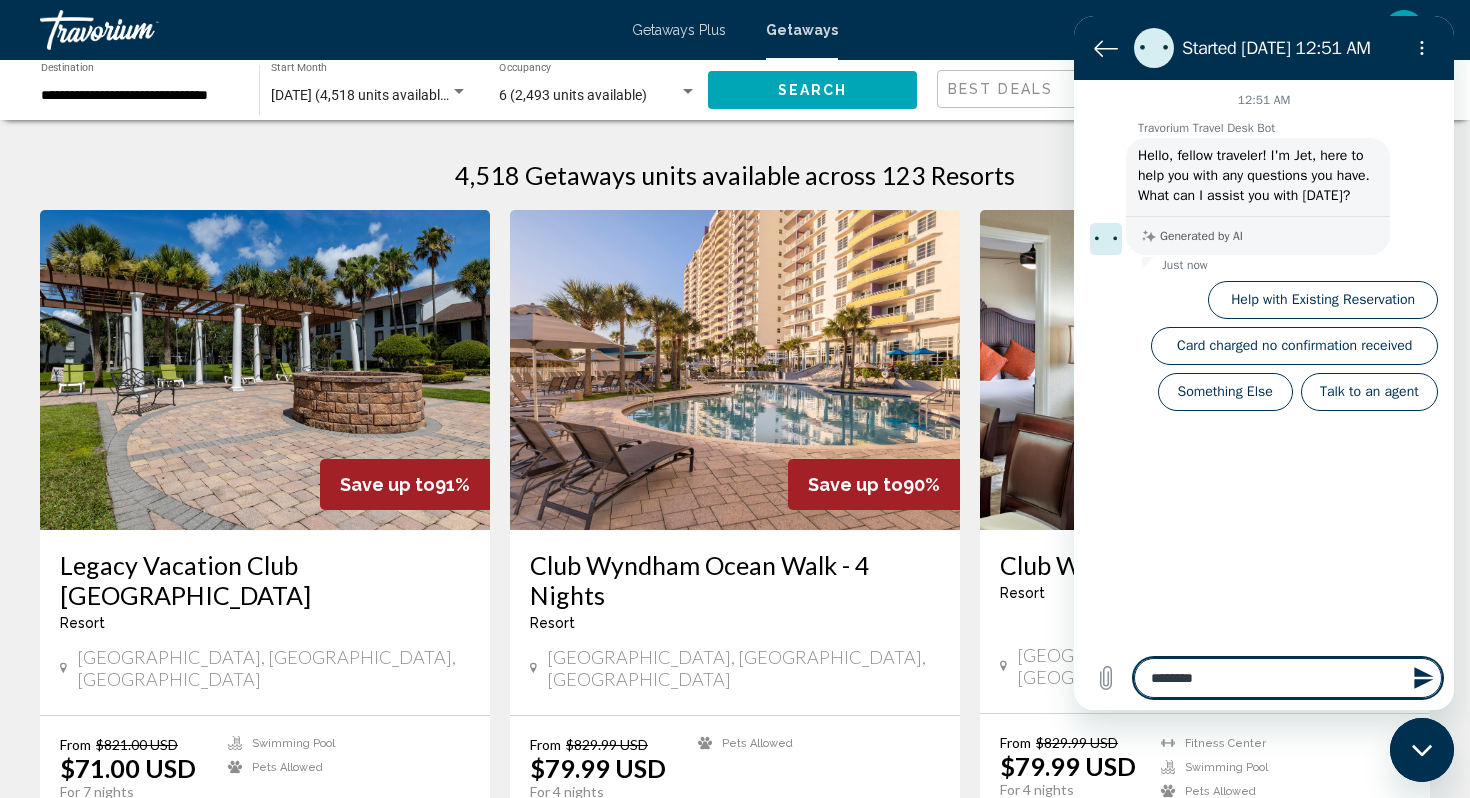 type on "*********" 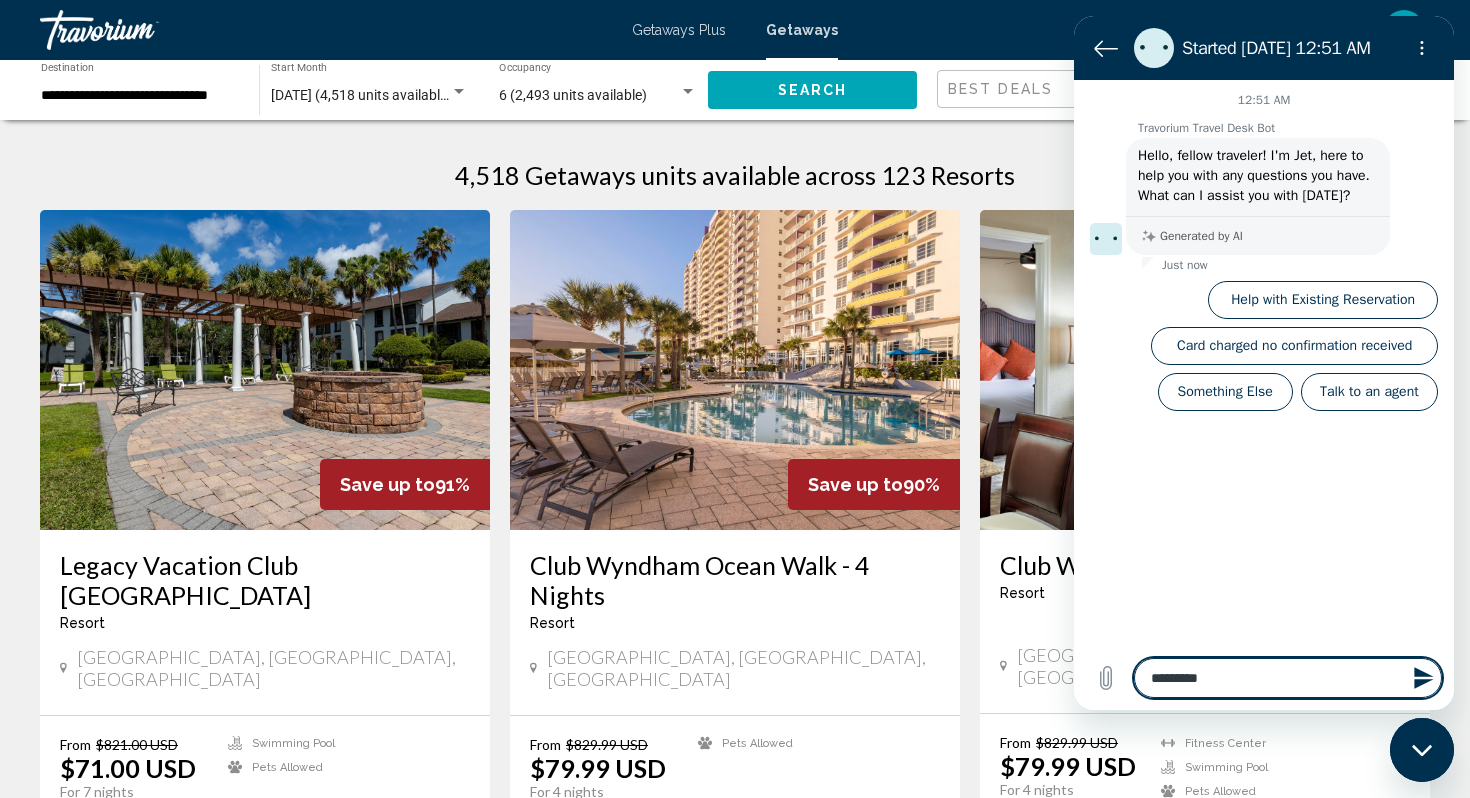 type on "**********" 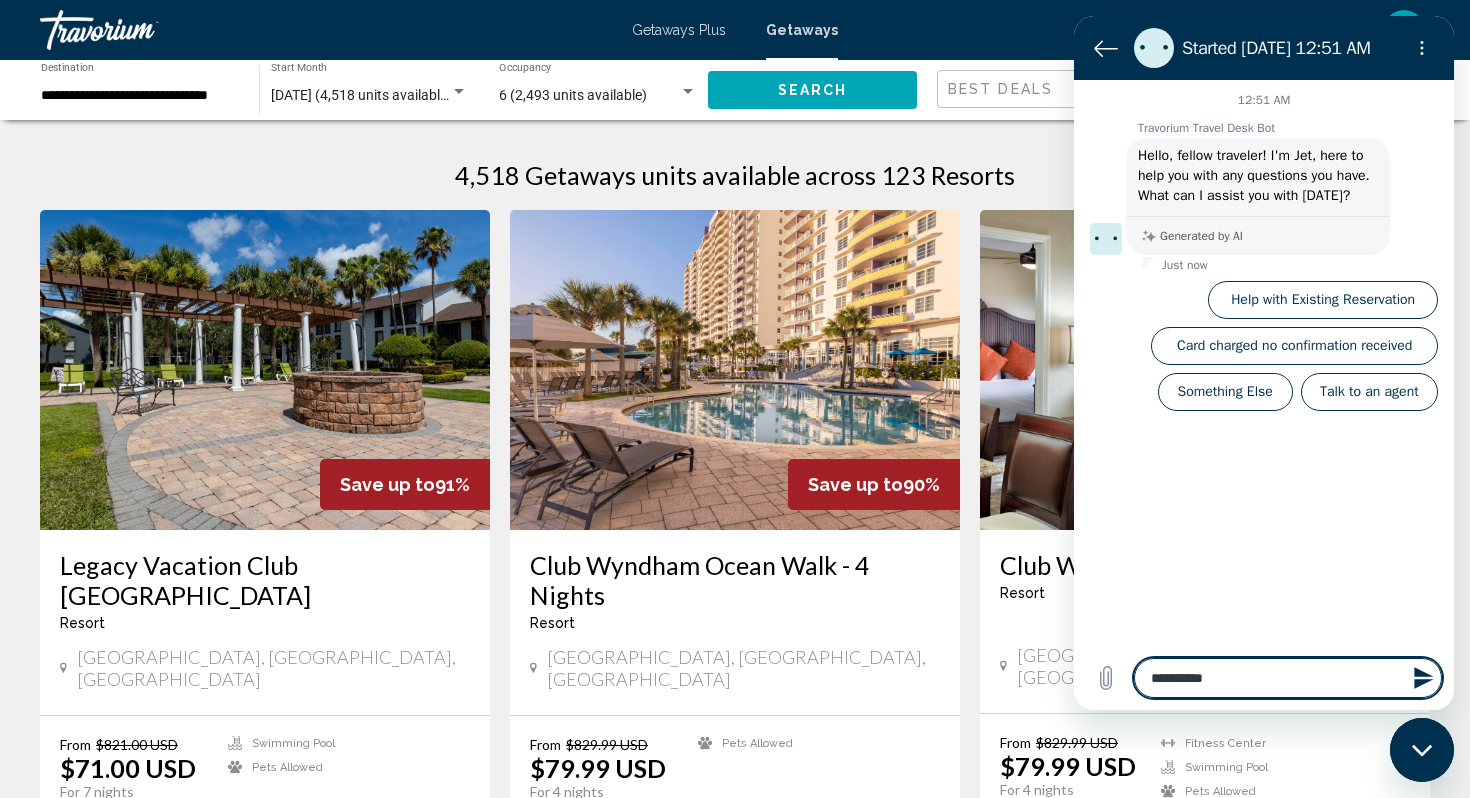 type on "**********" 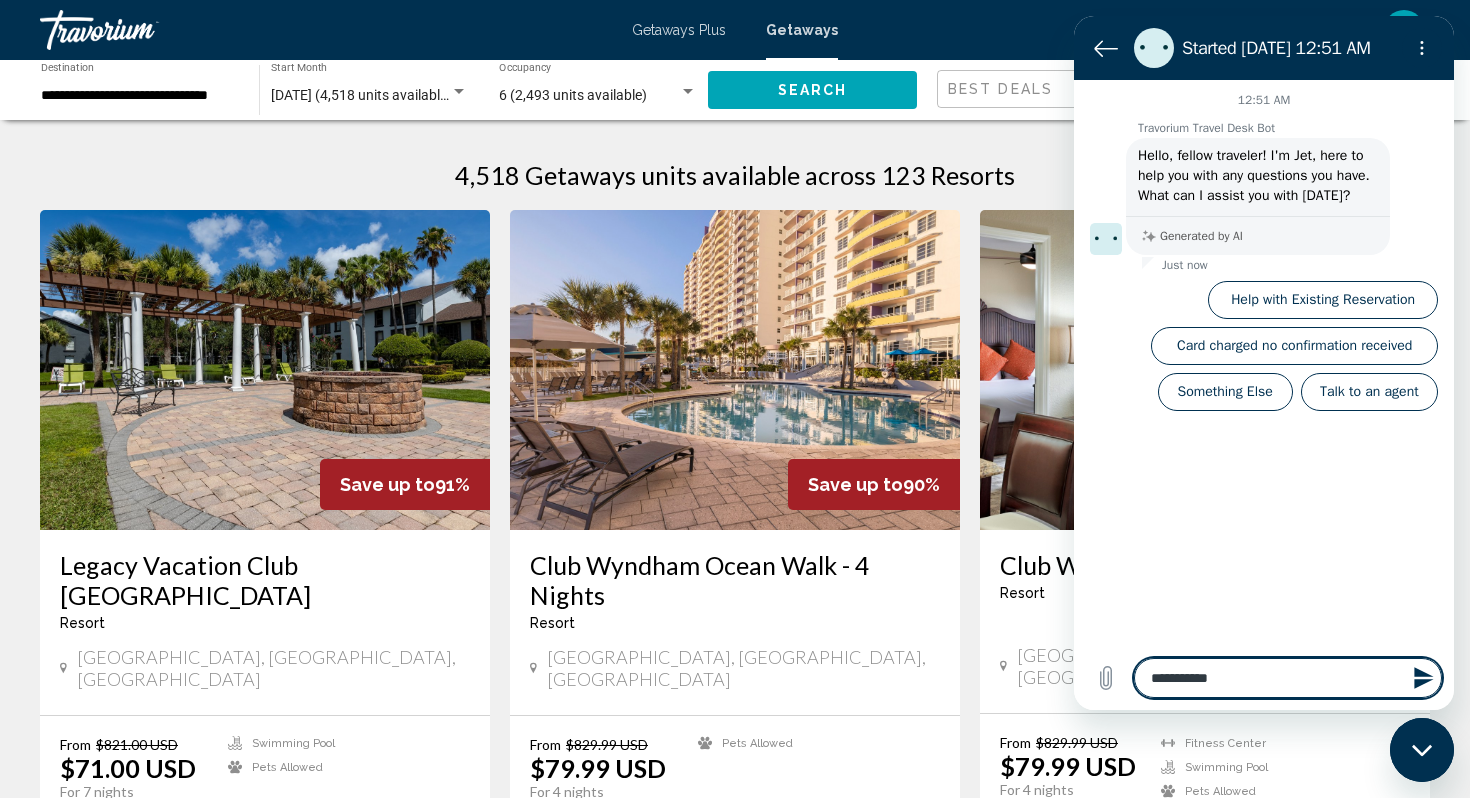 type on "**********" 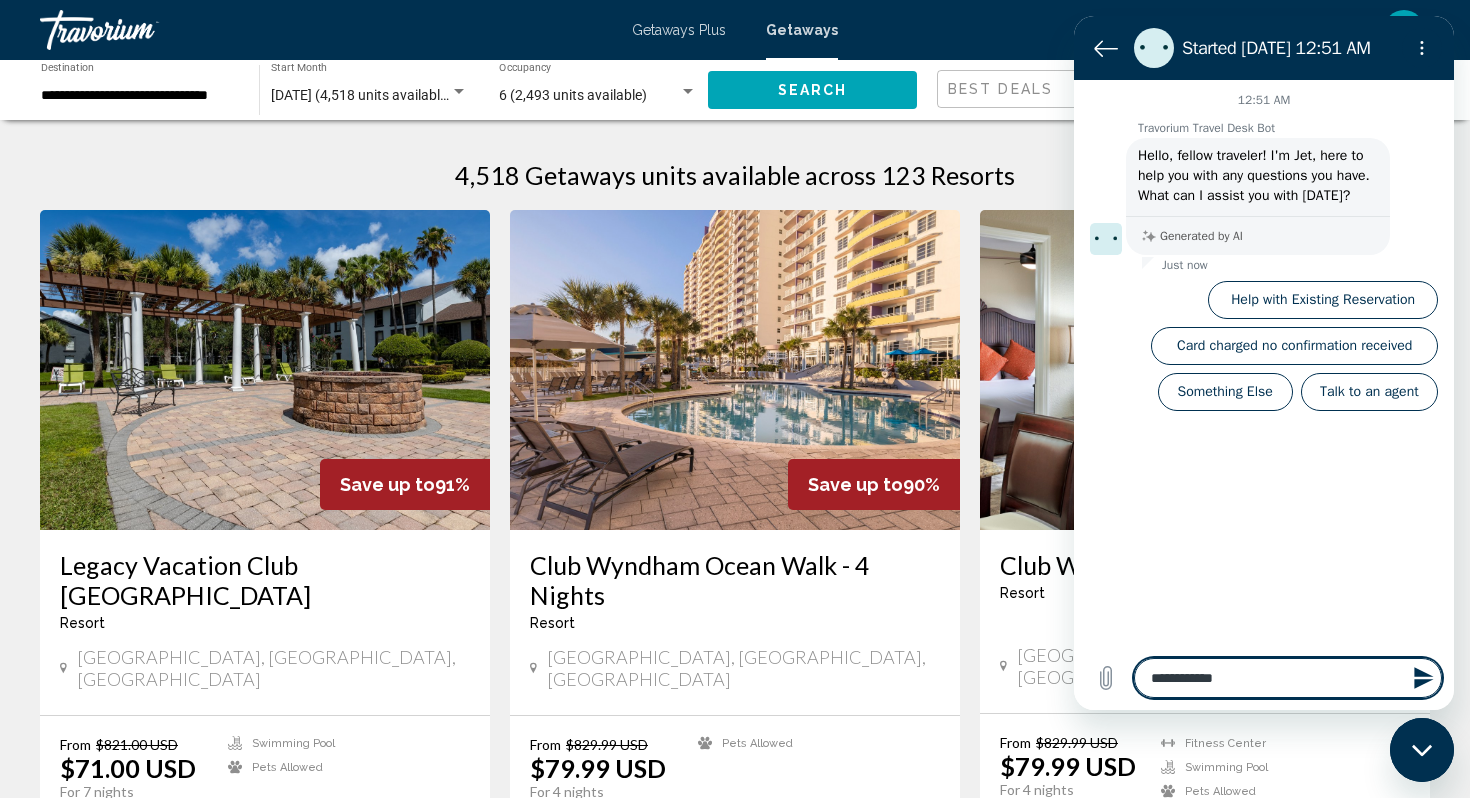 type on "**********" 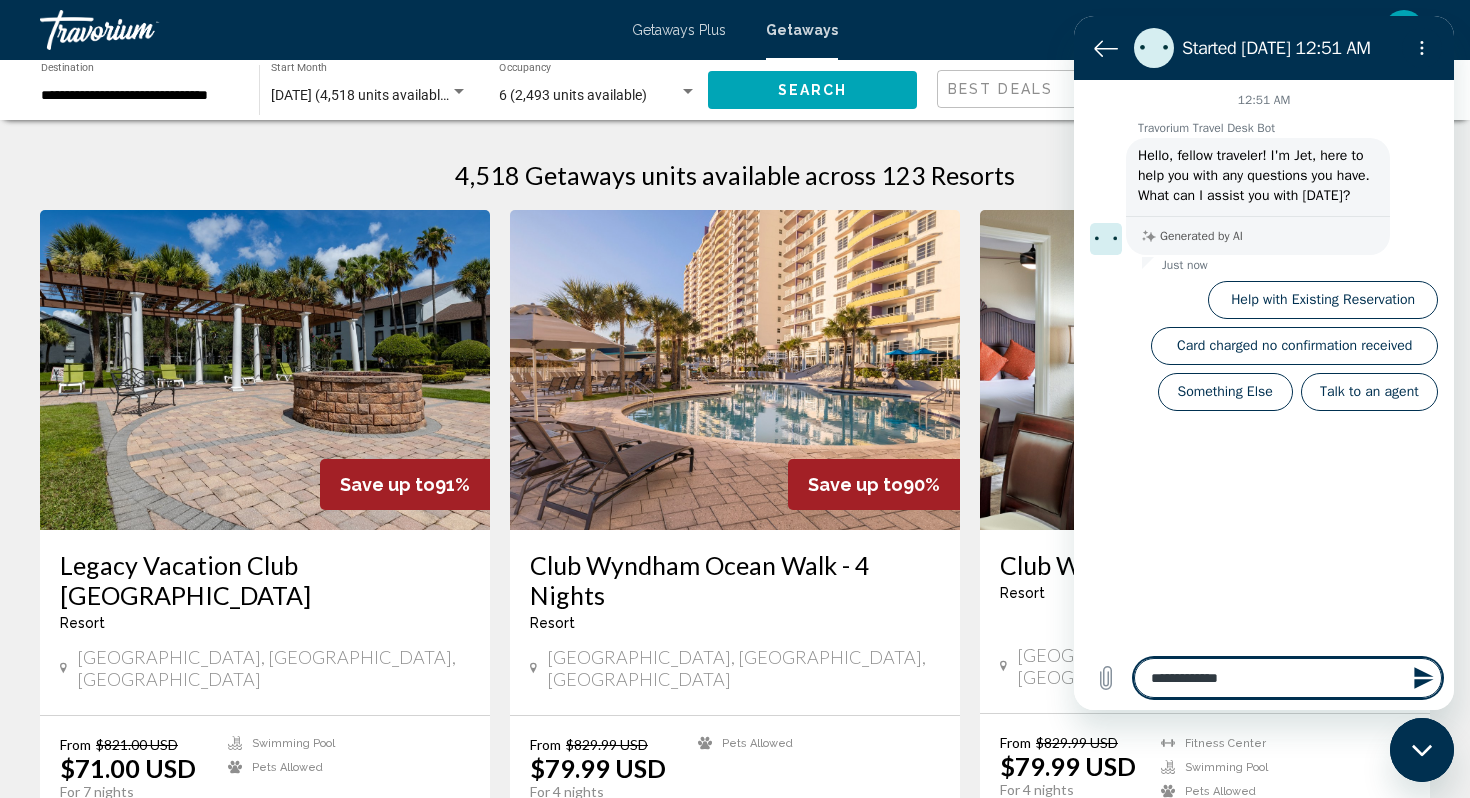 type on "**********" 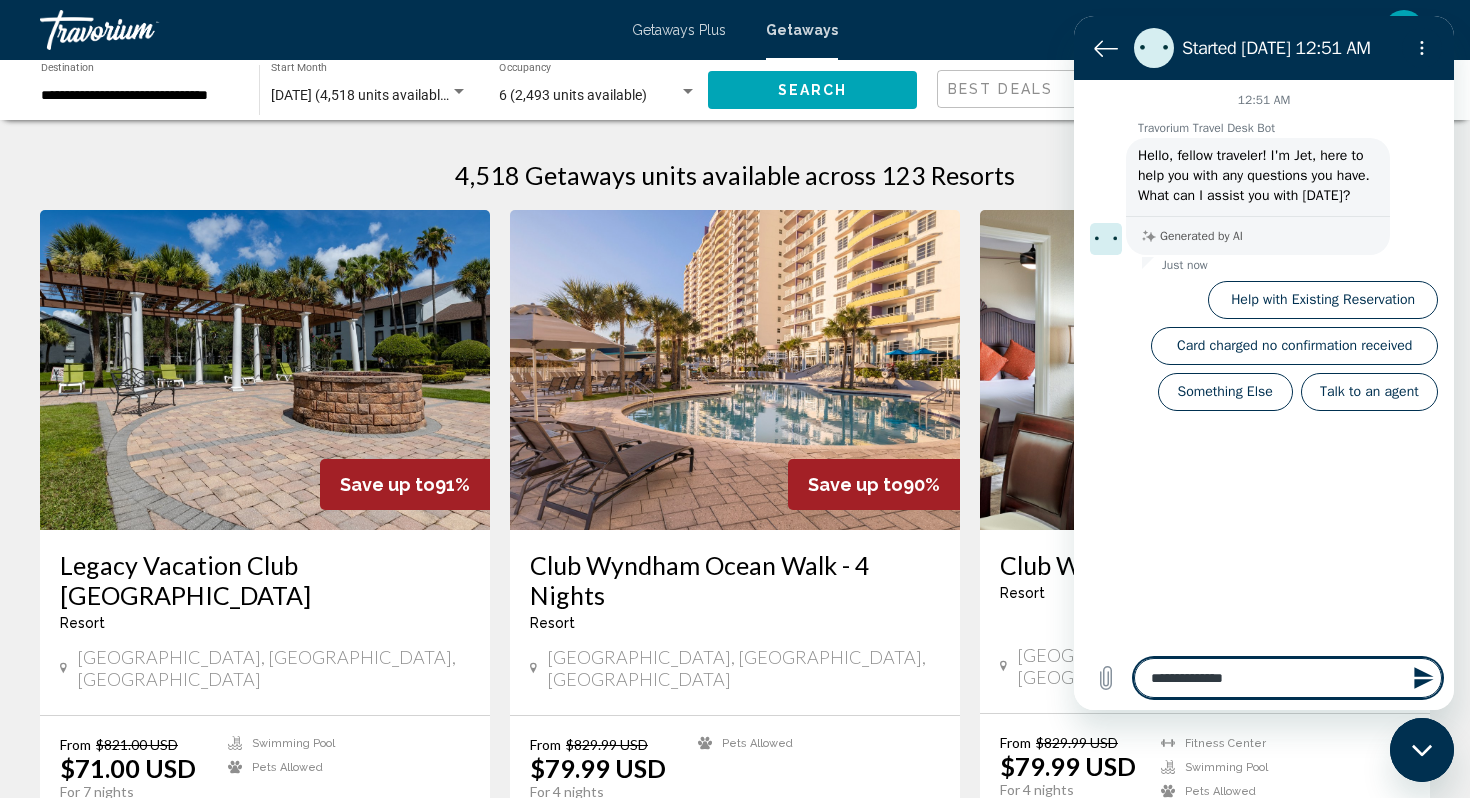type on "**********" 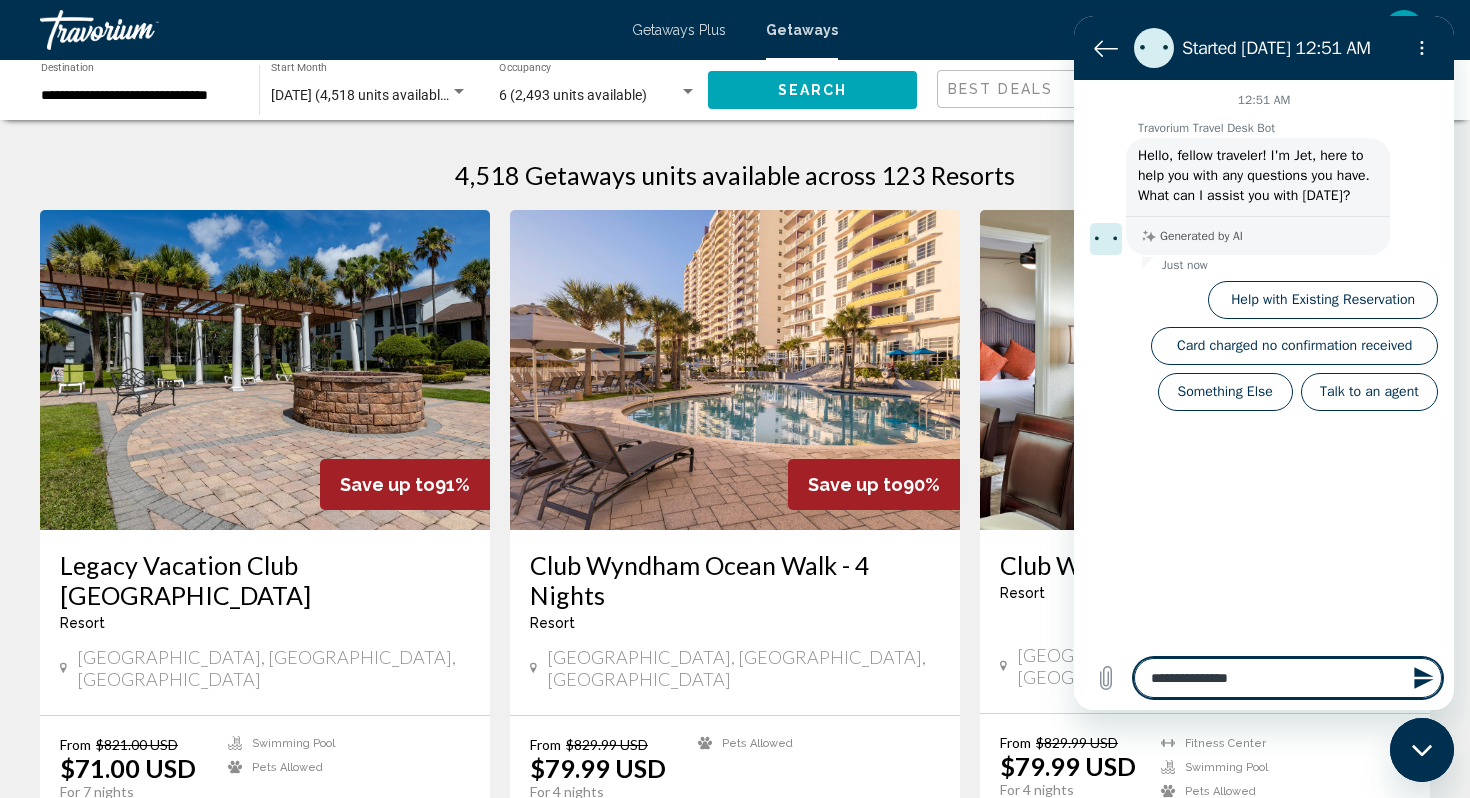 type on "**********" 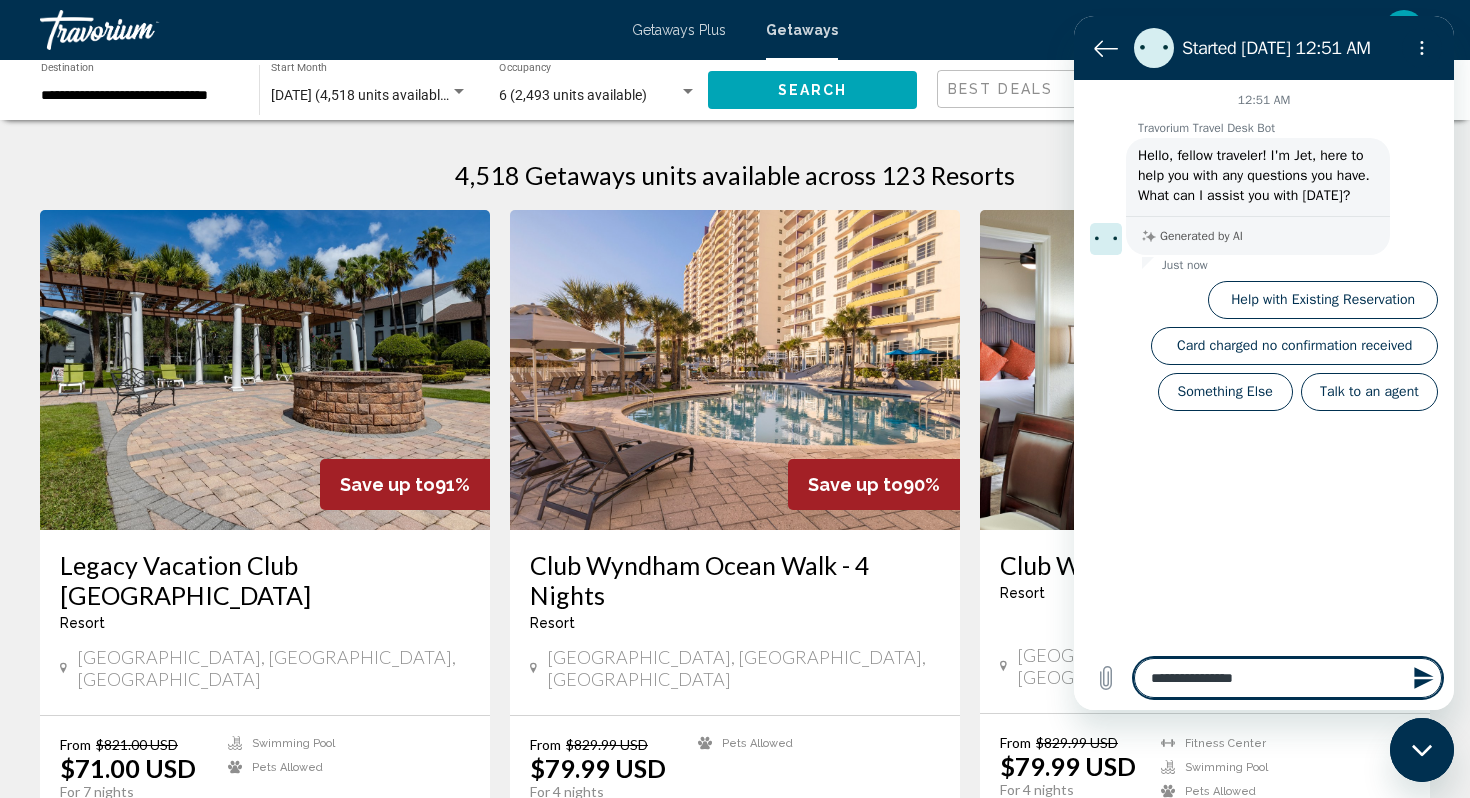 type on "**********" 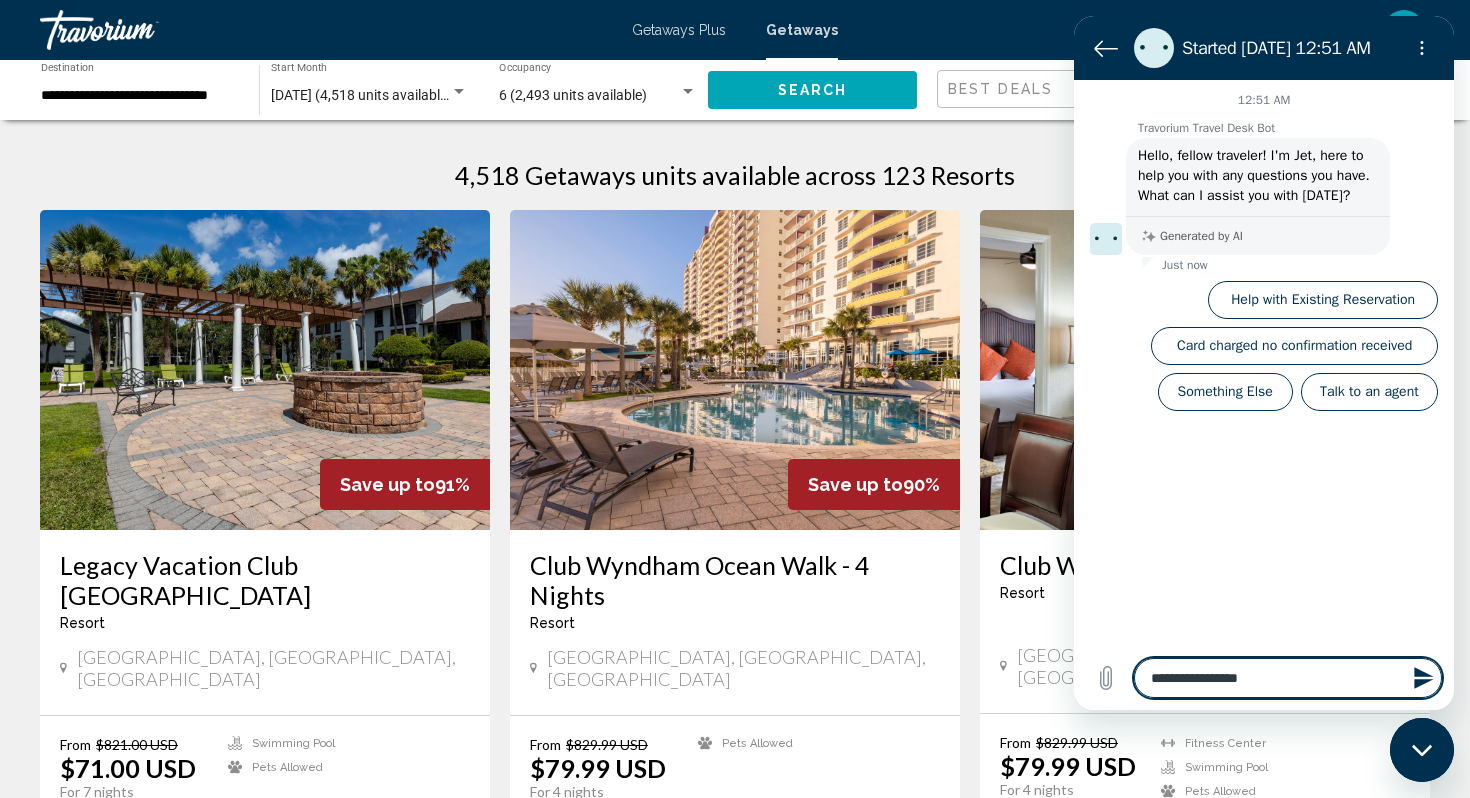 type on "**********" 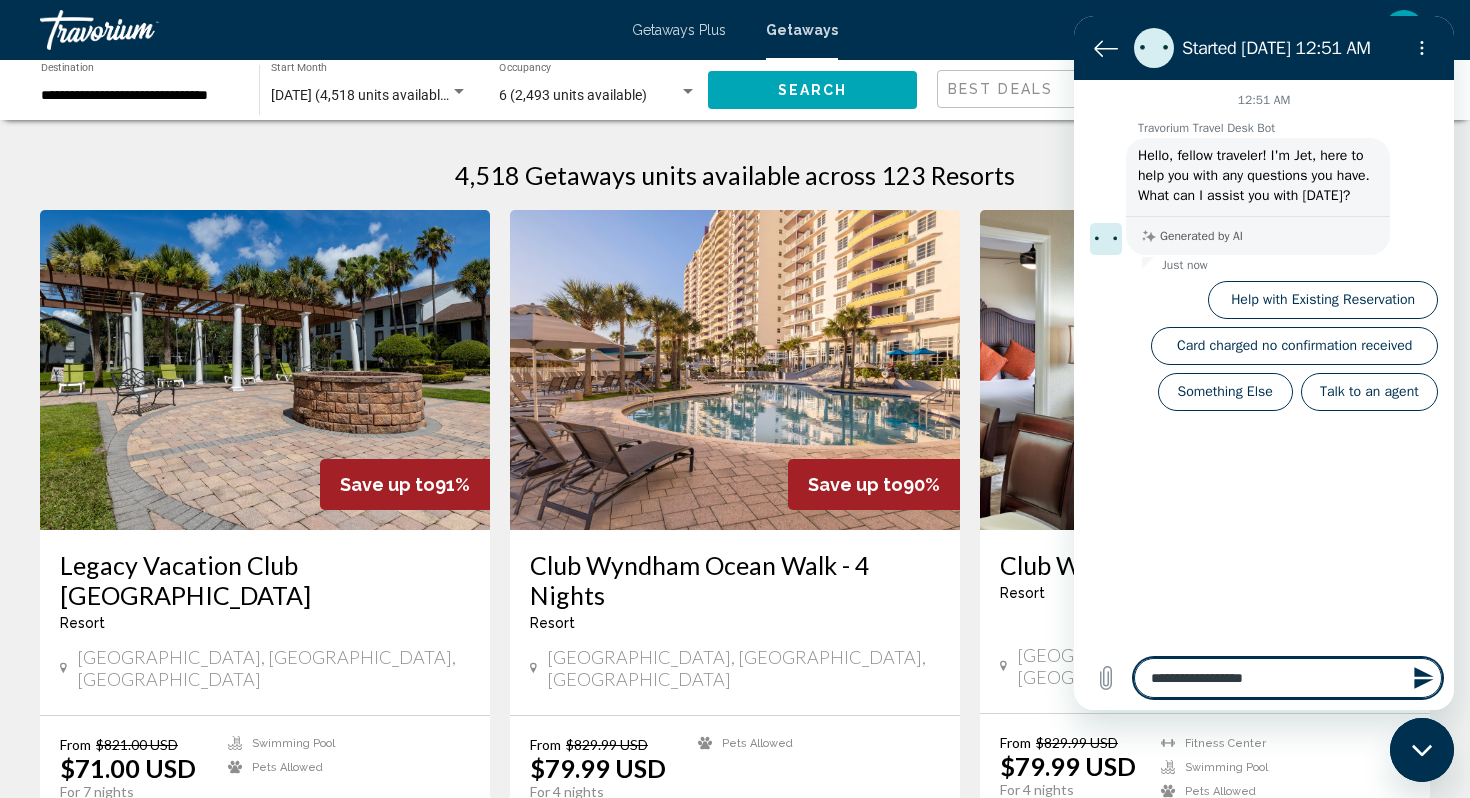 type on "**********" 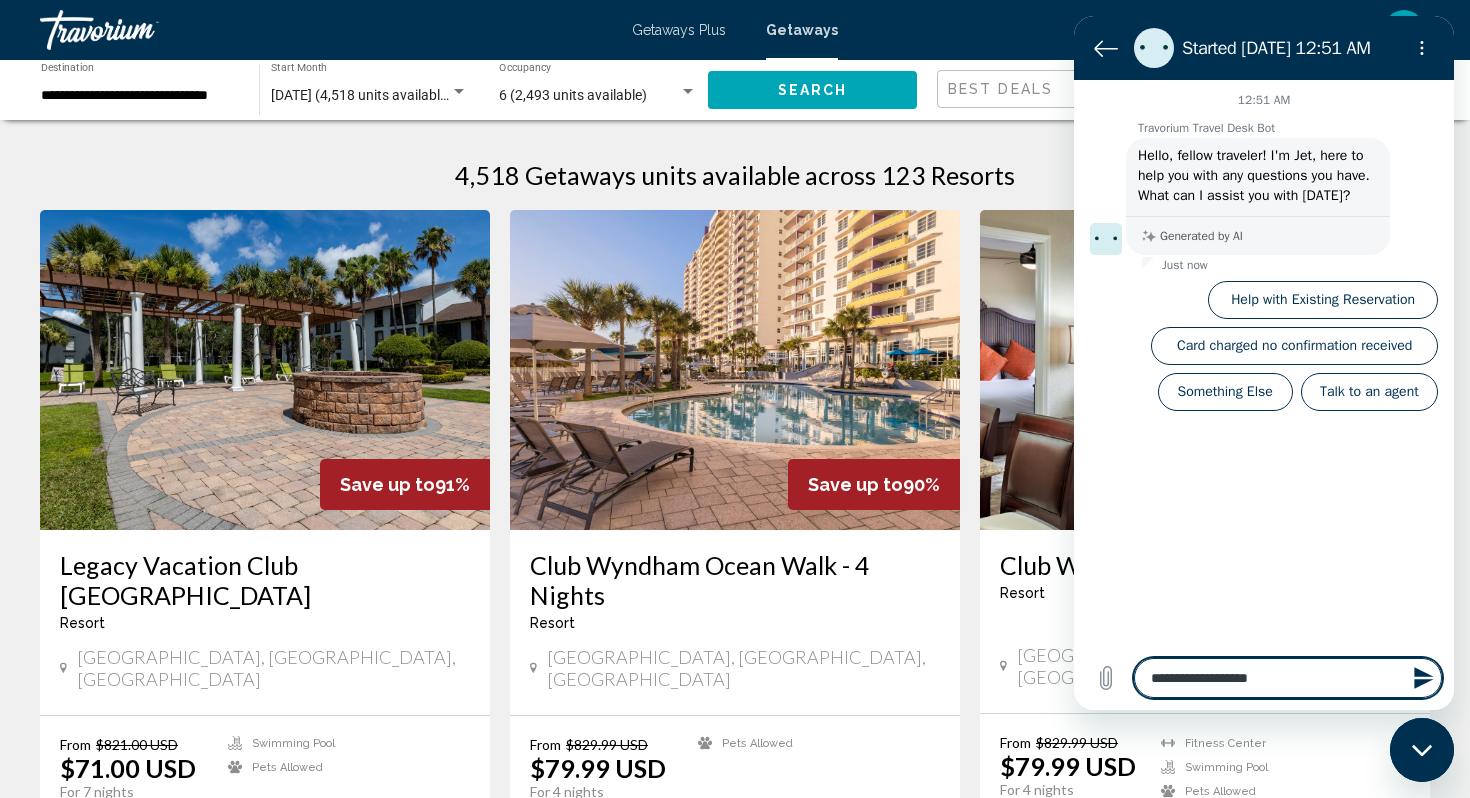 type on "**********" 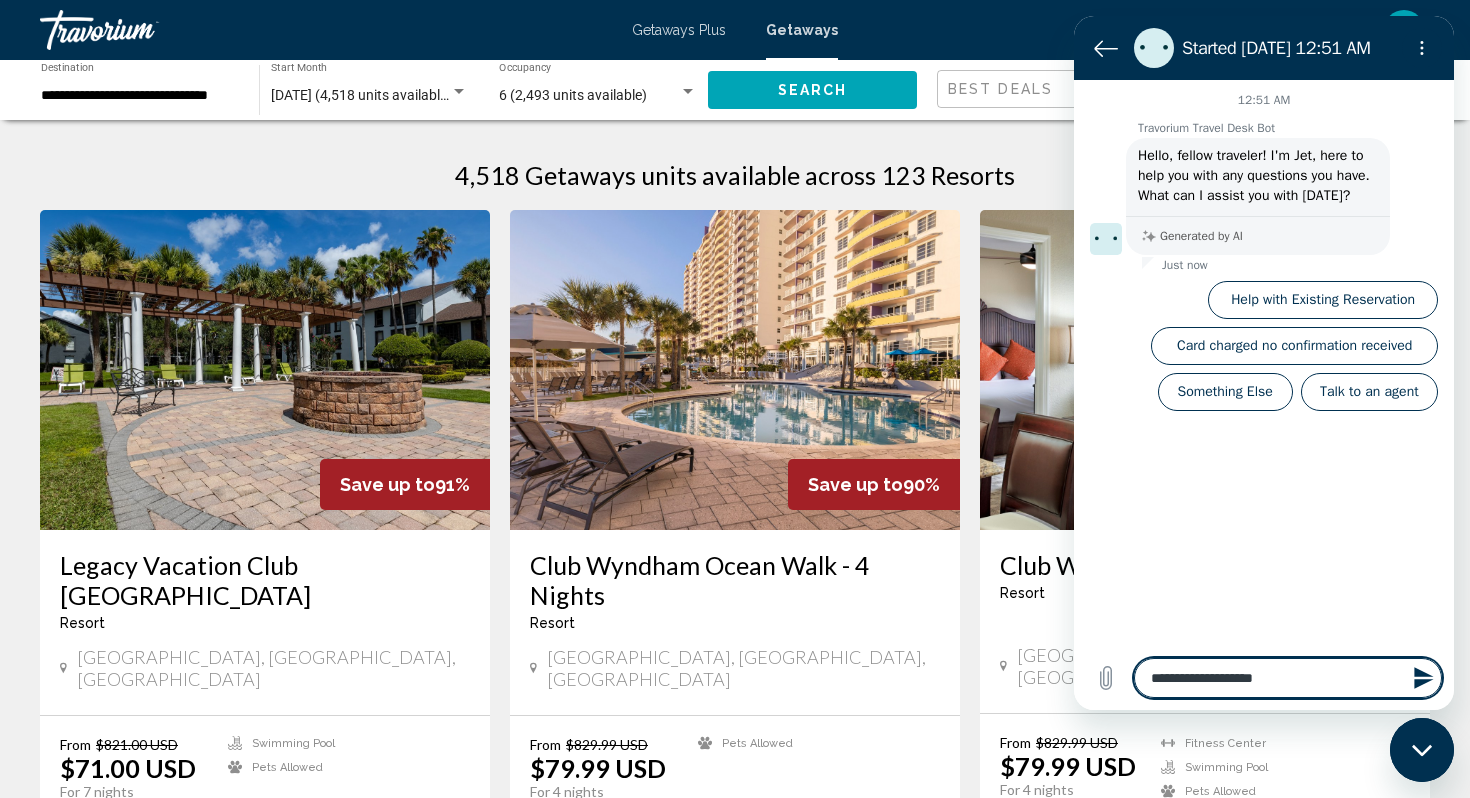 type on "**********" 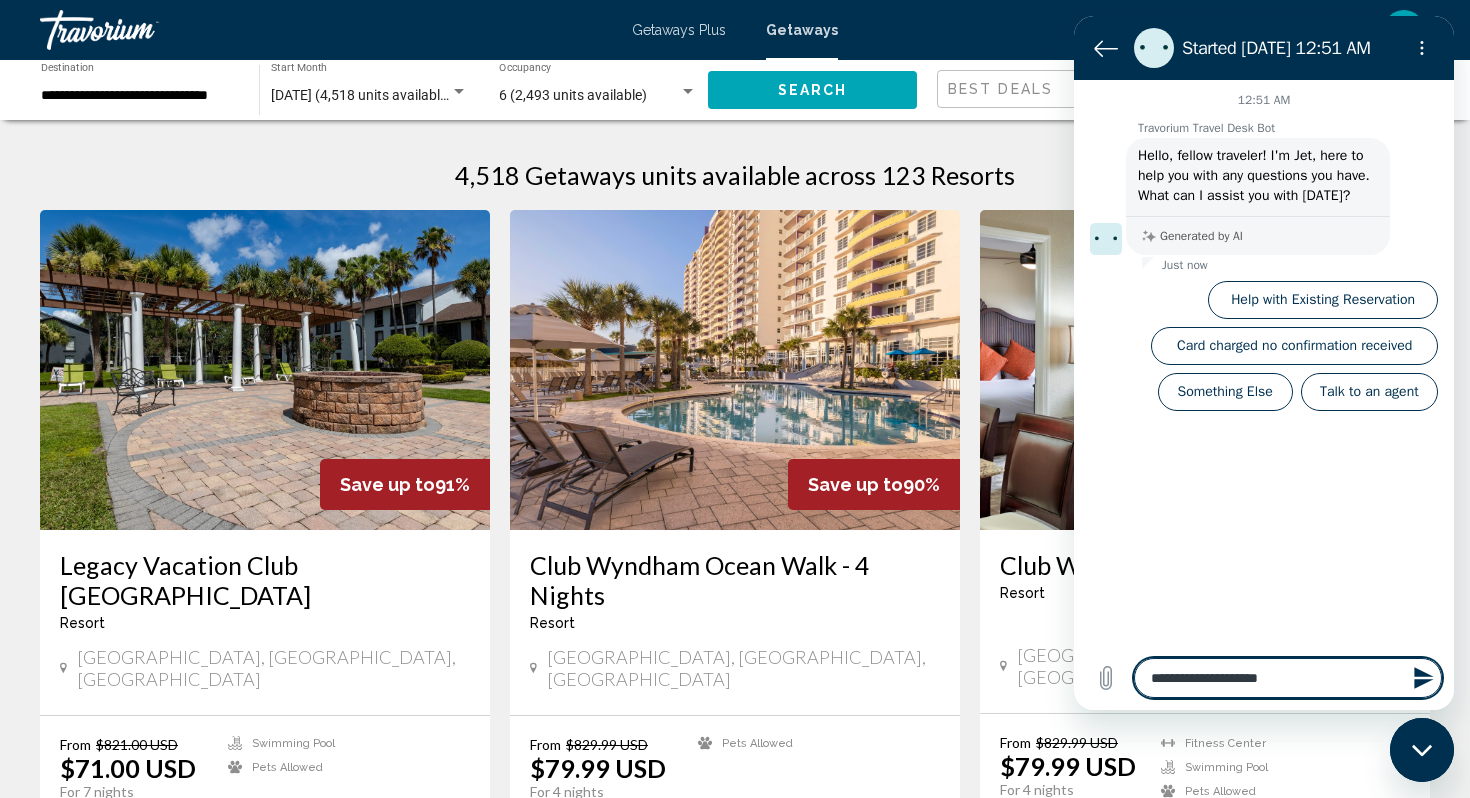 type on "**********" 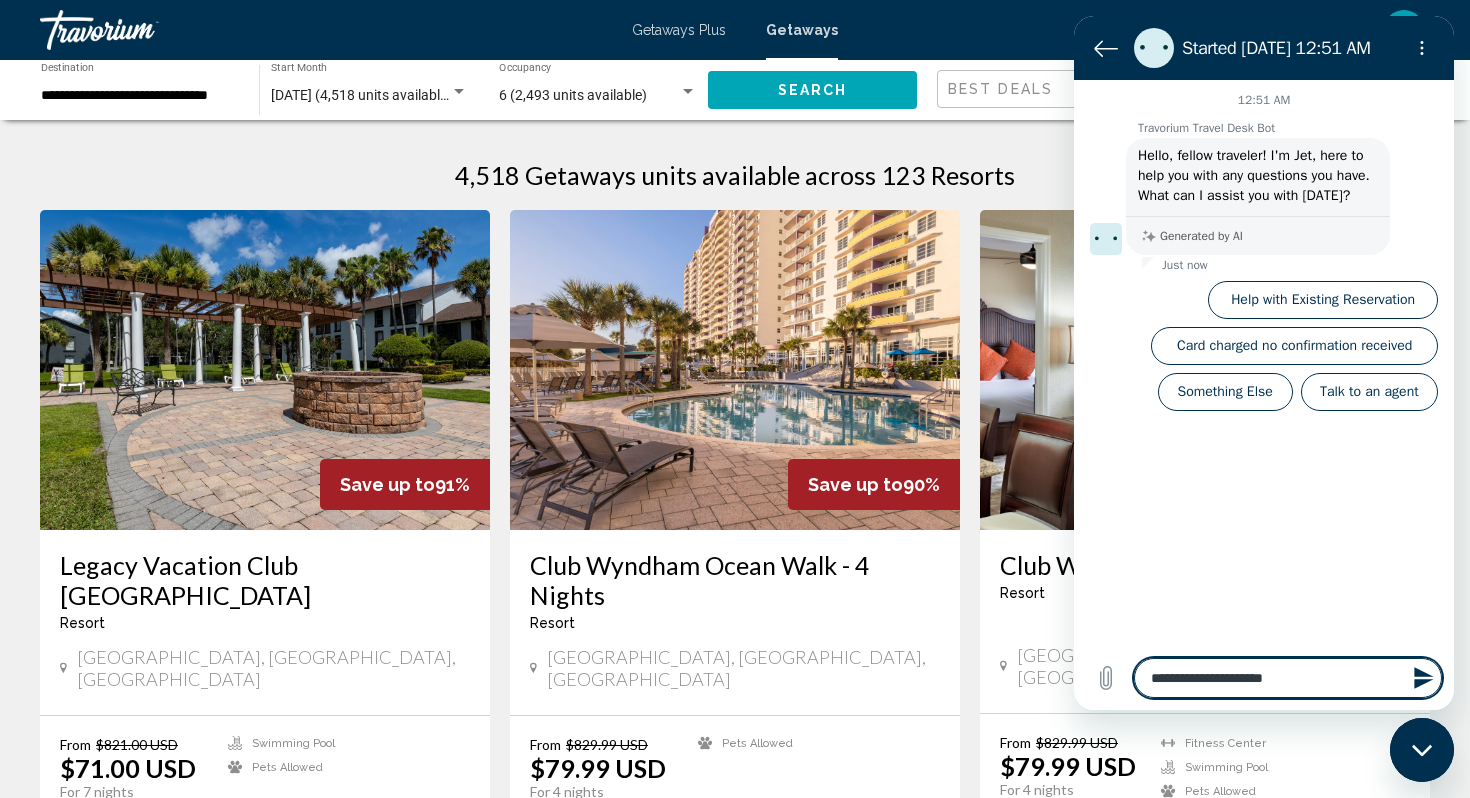 type on "**********" 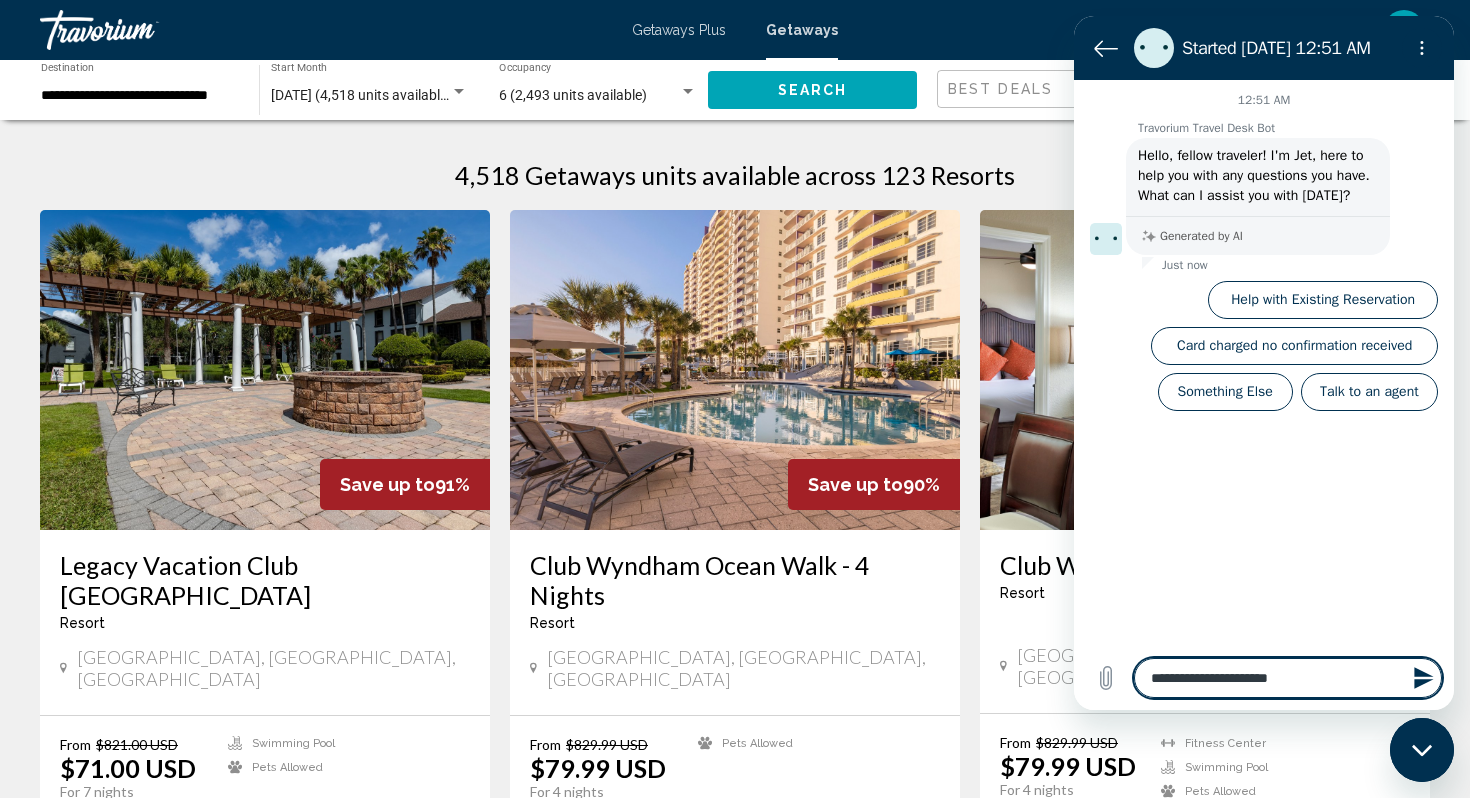 type on "**********" 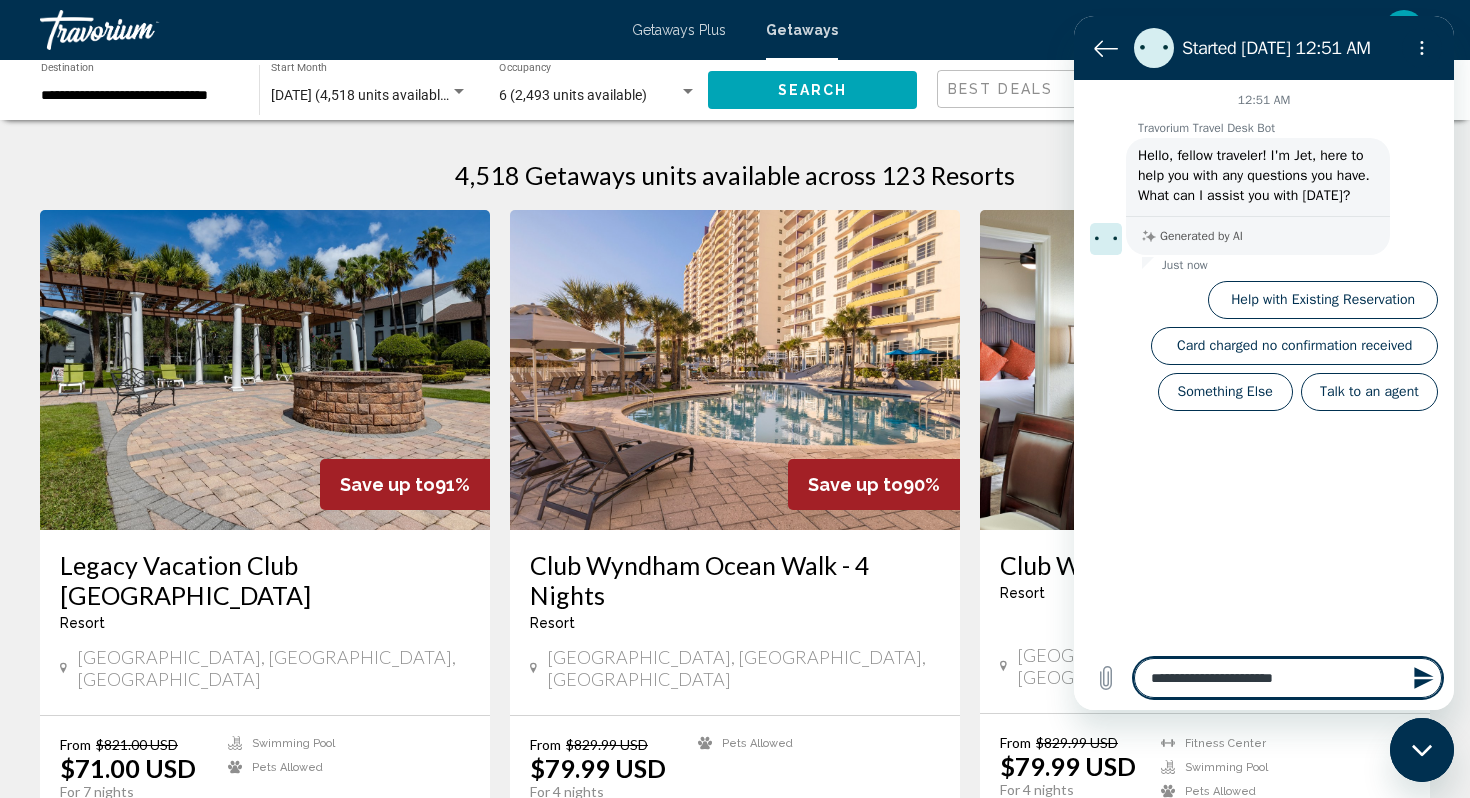 type on "**********" 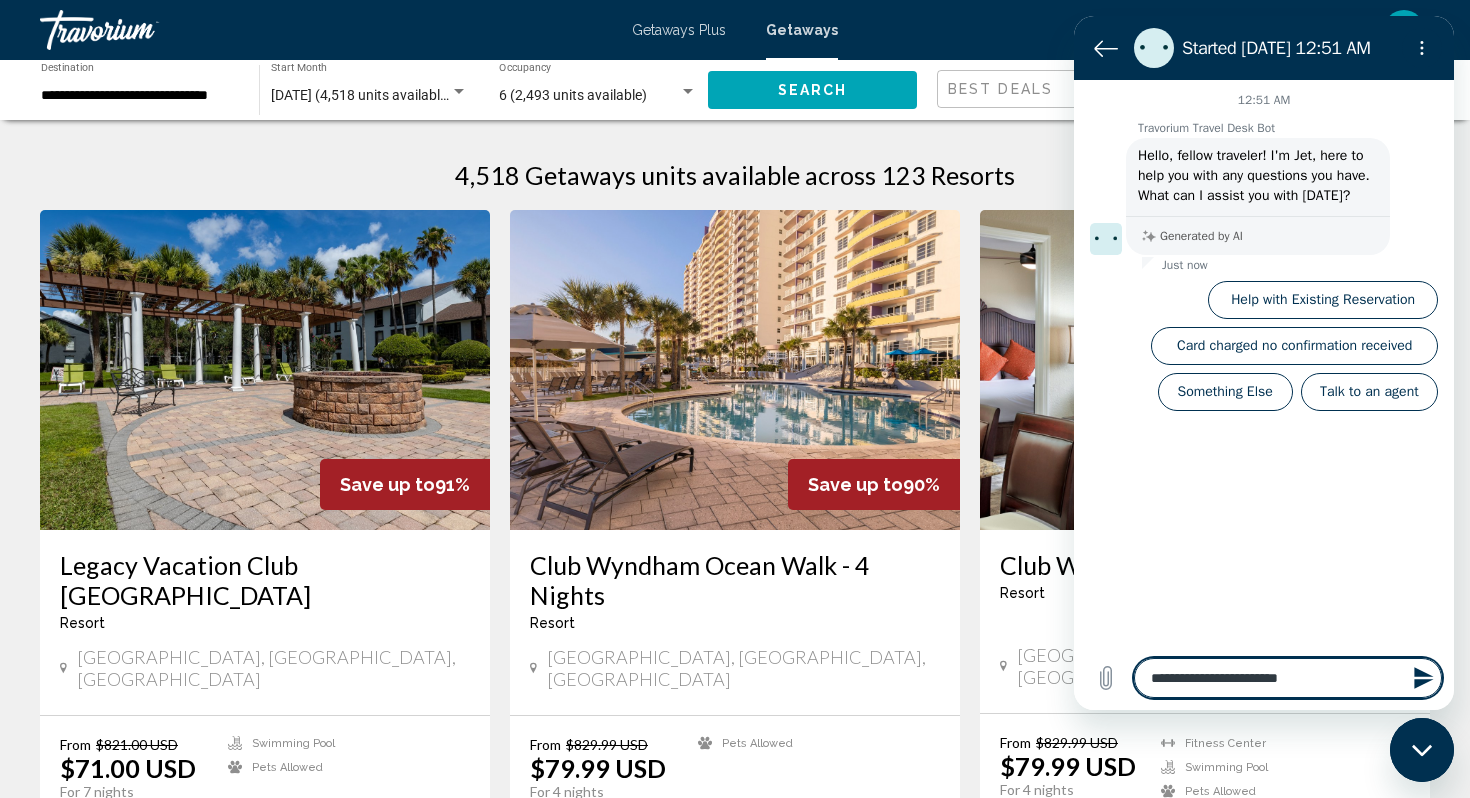 type on "**********" 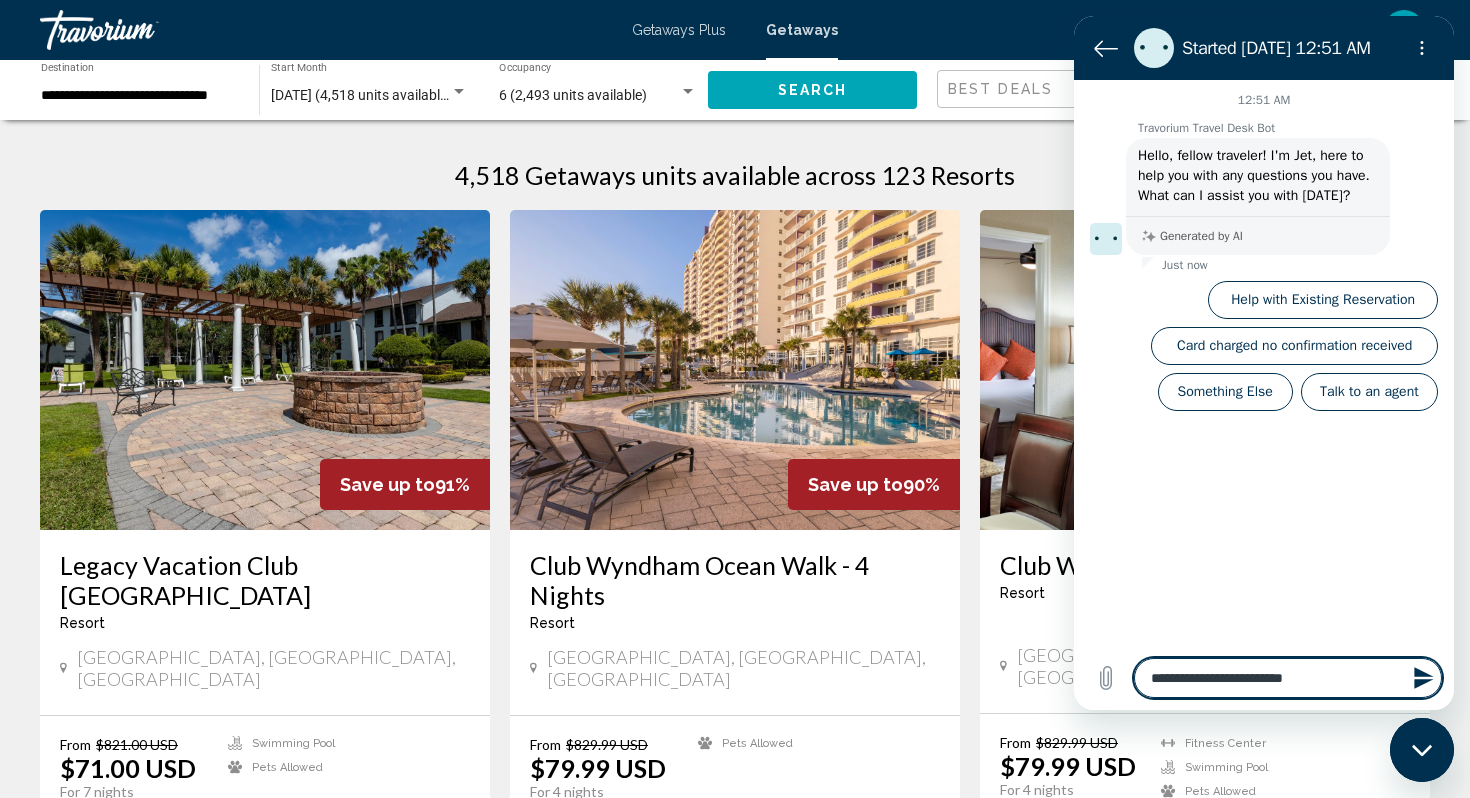 type on "**********" 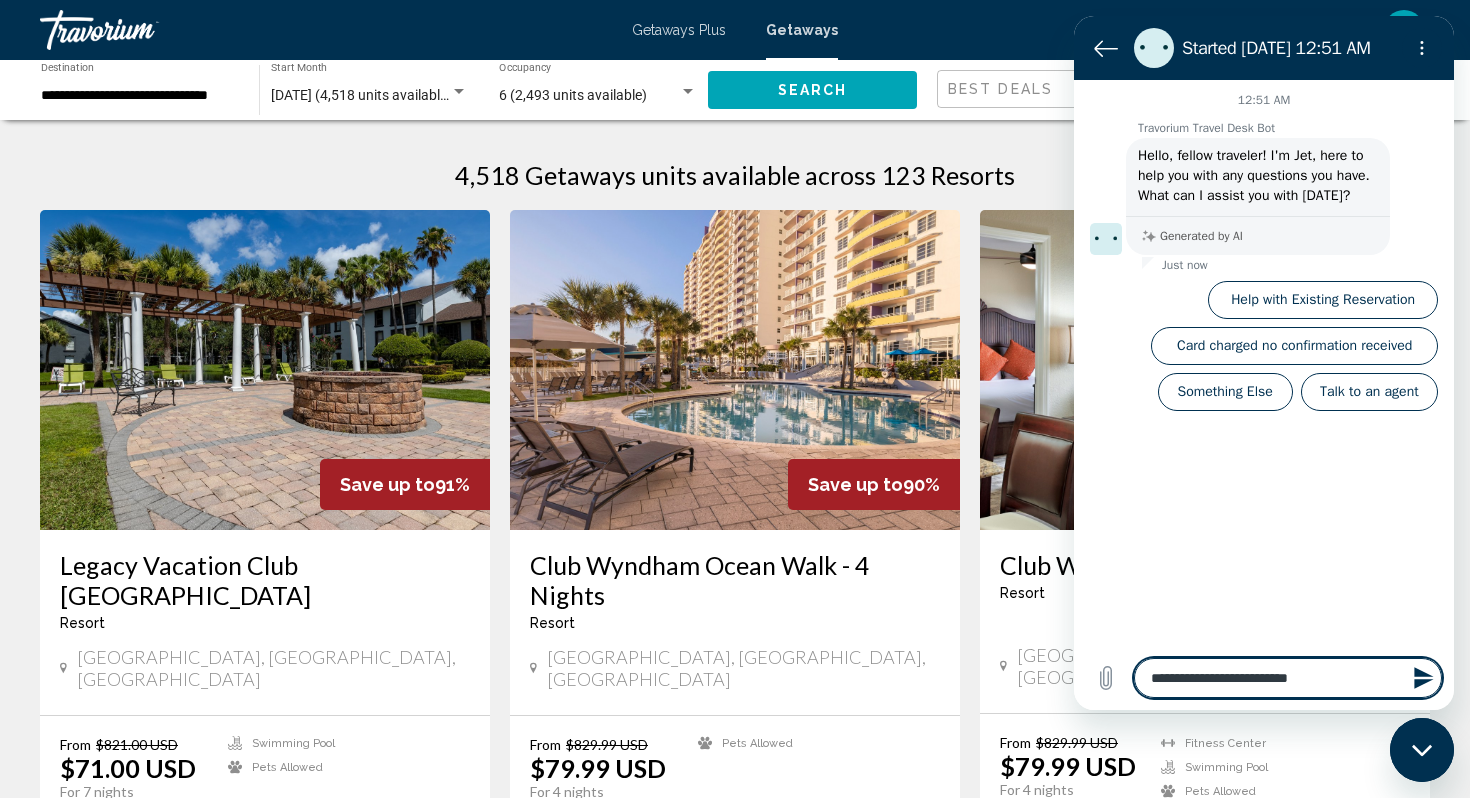 type on "**********" 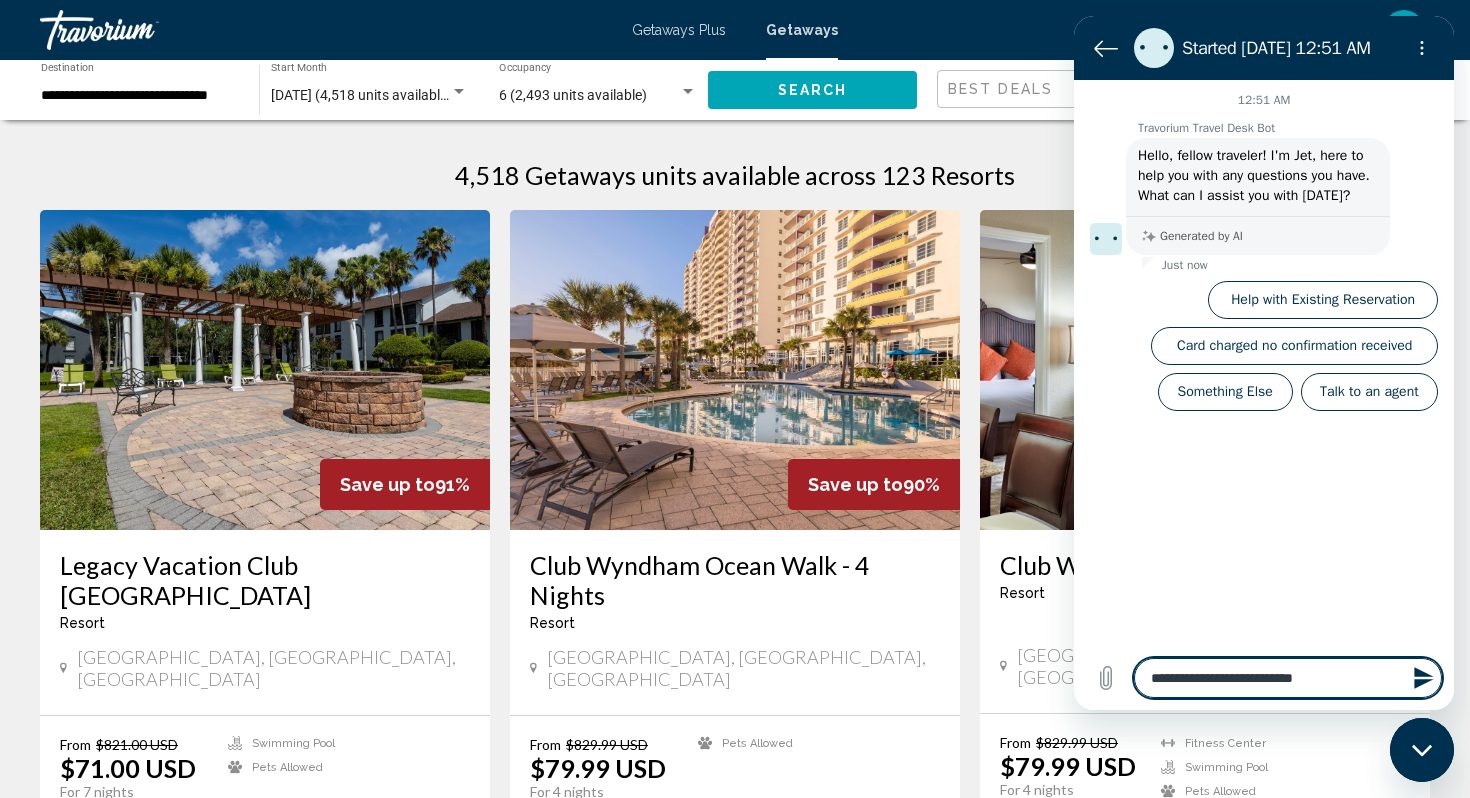 type on "**********" 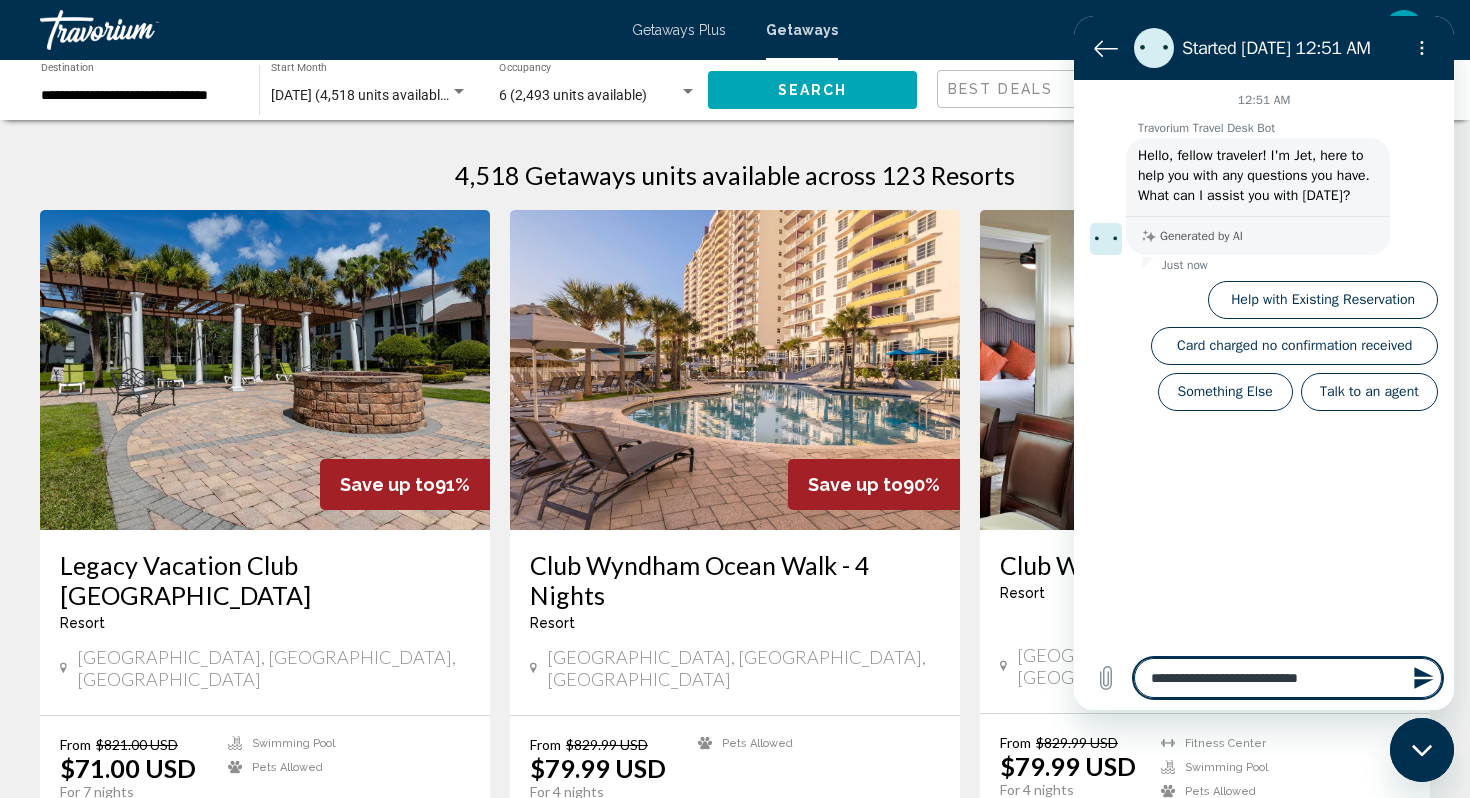 type on "**********" 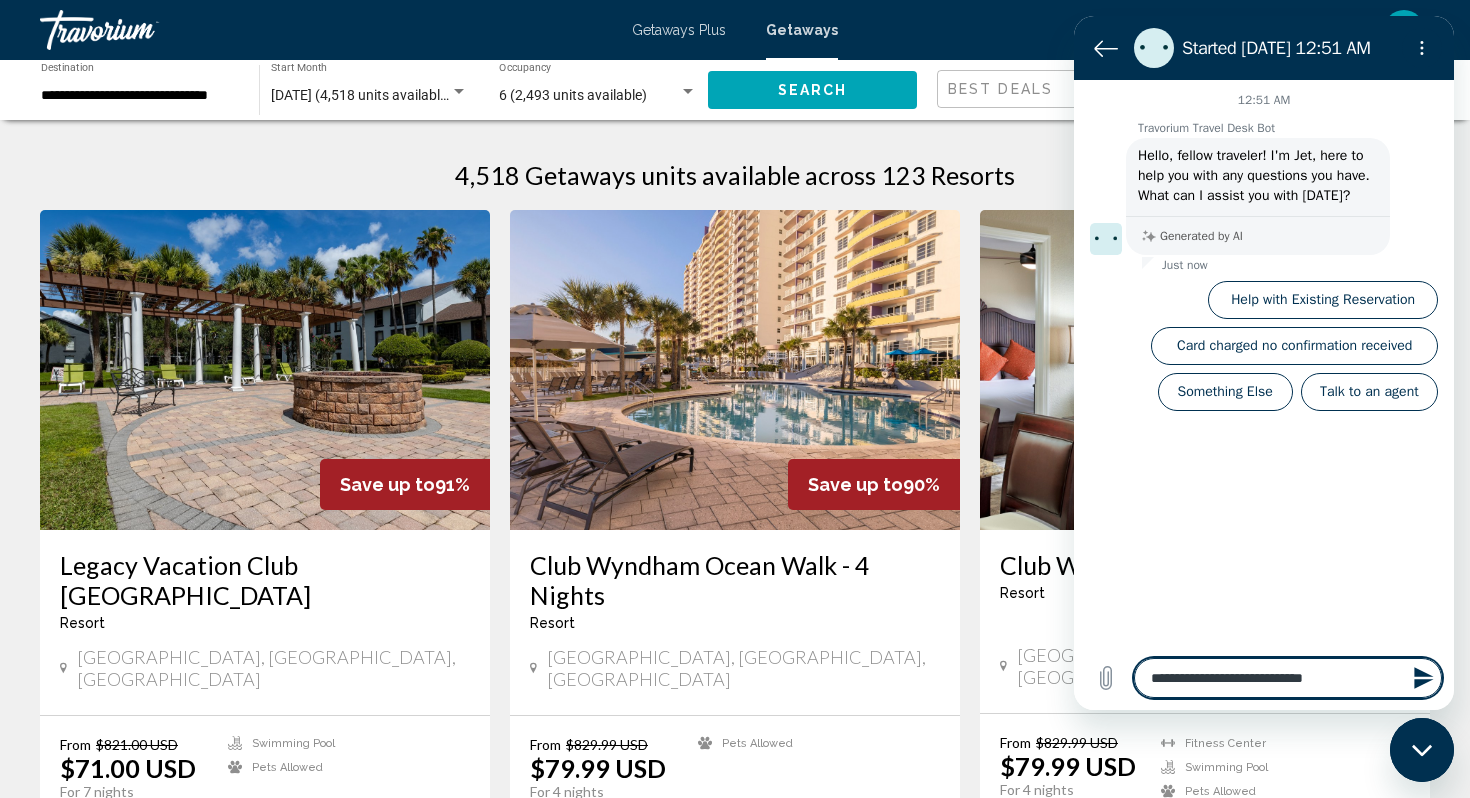 type on "**********" 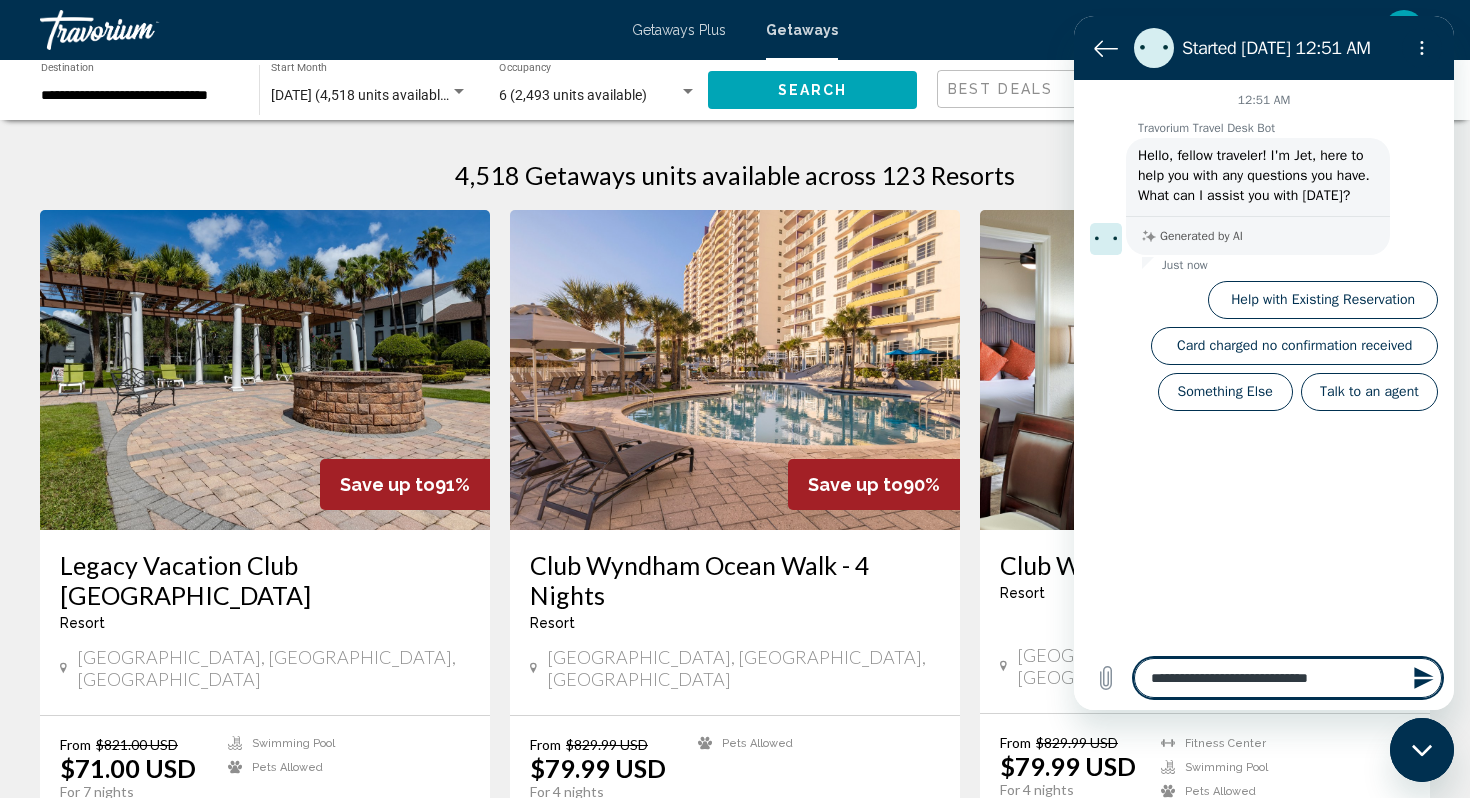 type on "**********" 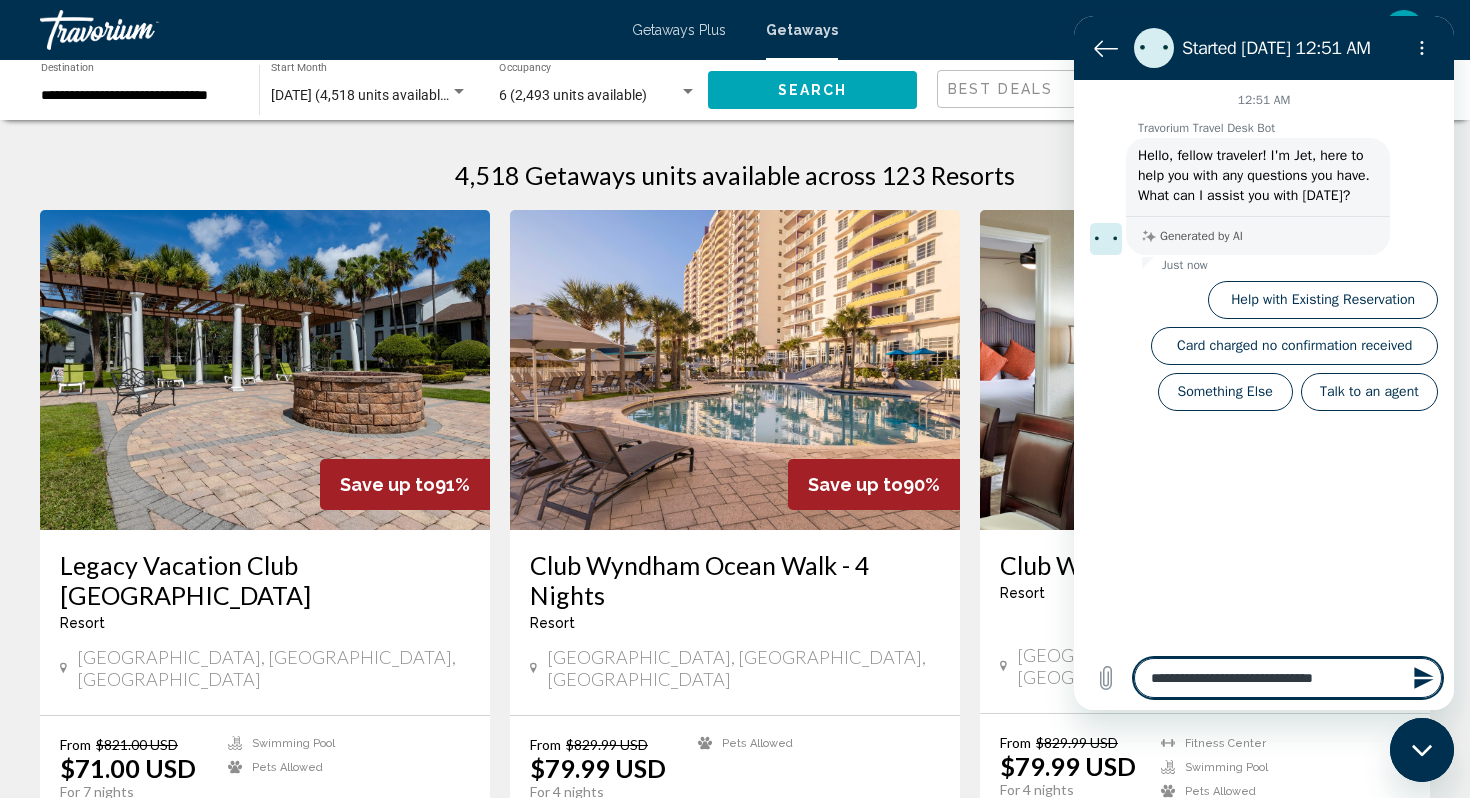 type on "**********" 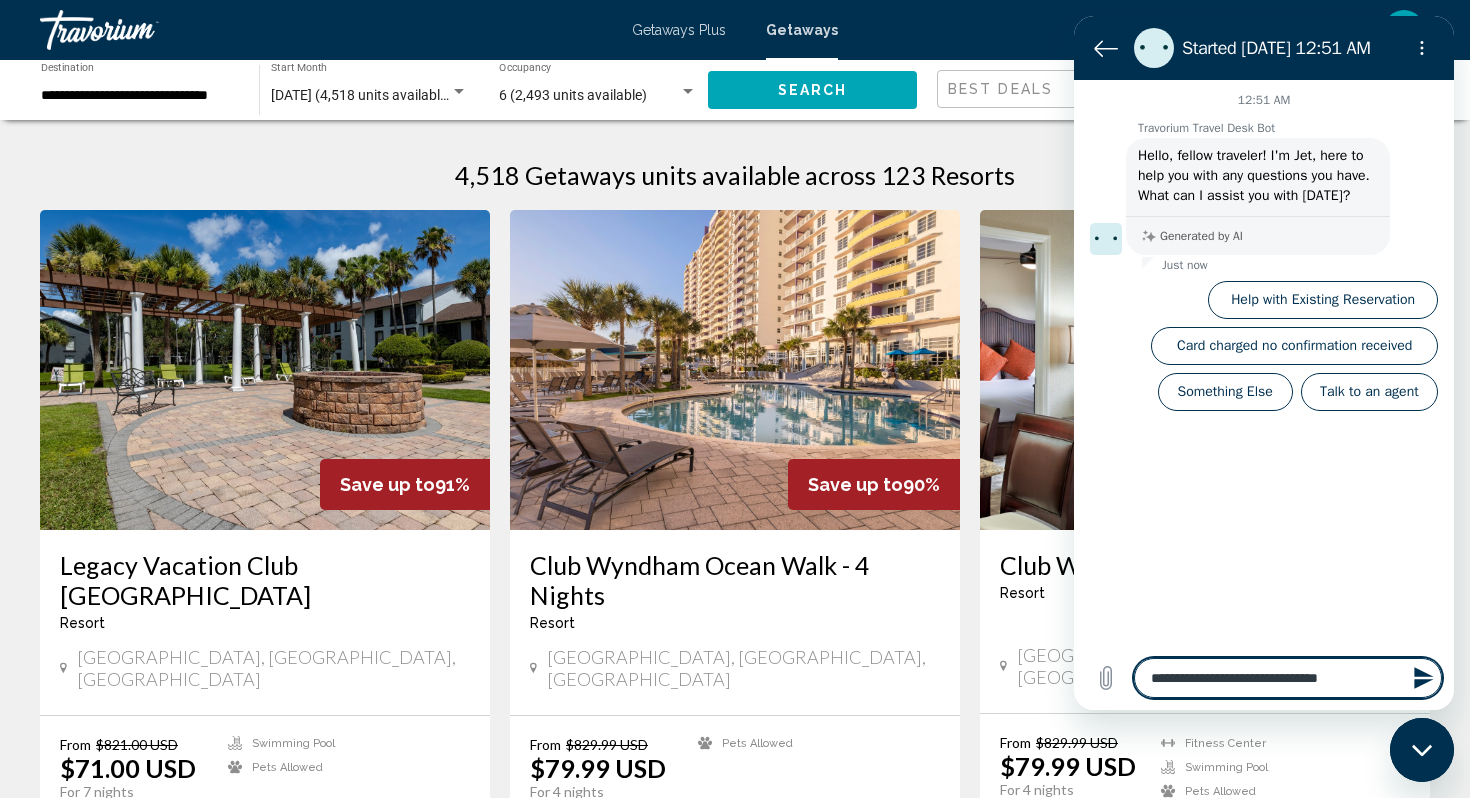 type on "**********" 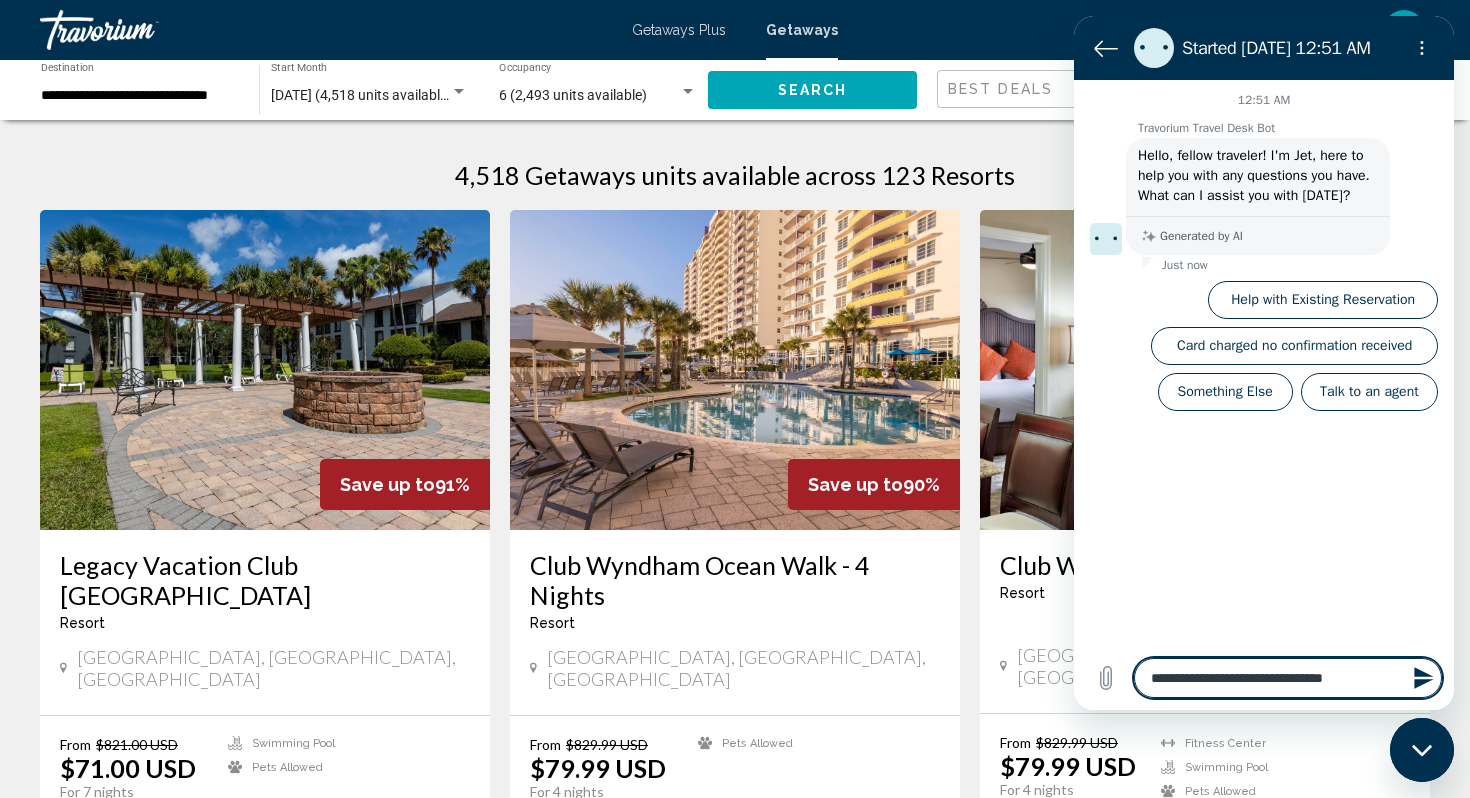 type on "**********" 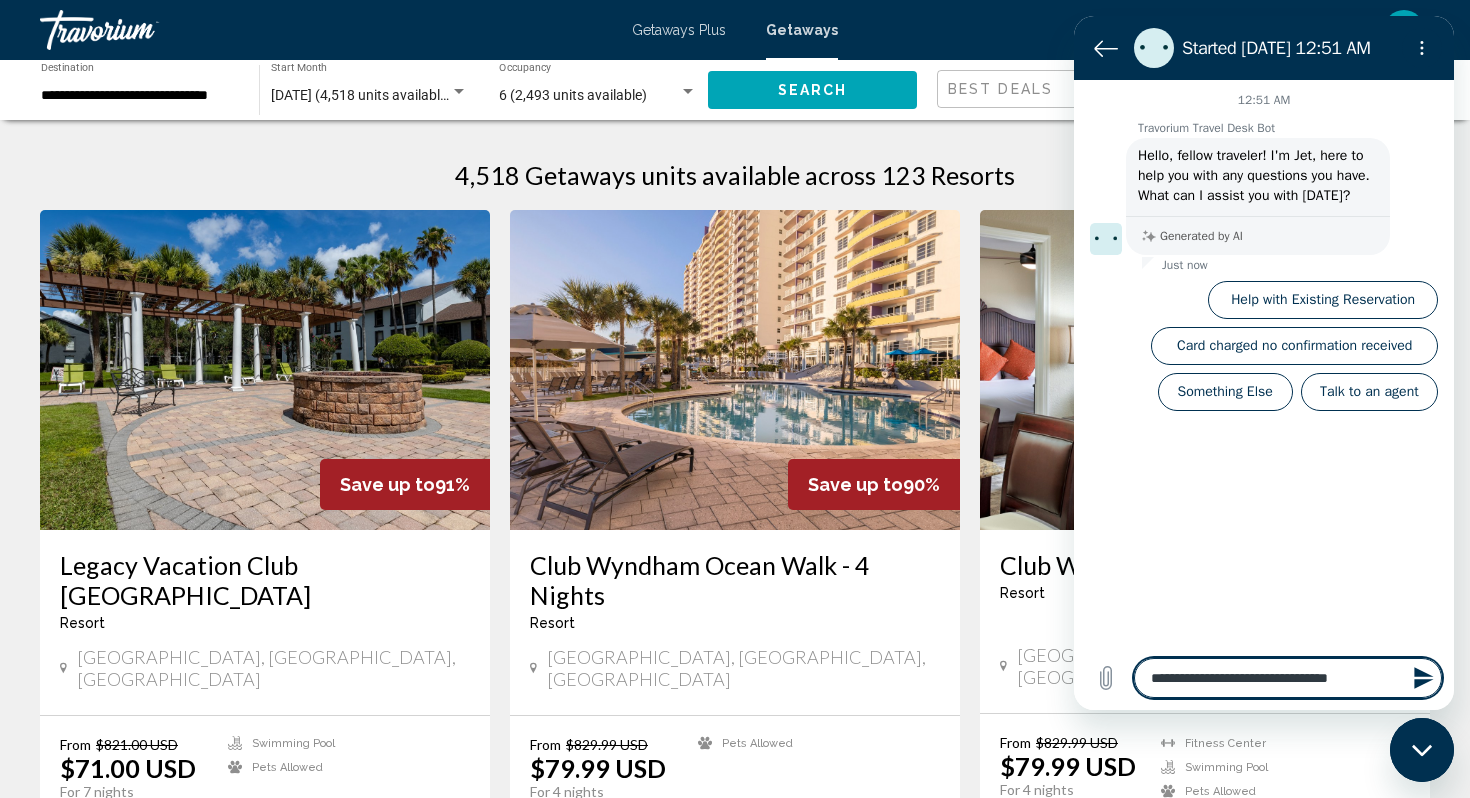 type on "**********" 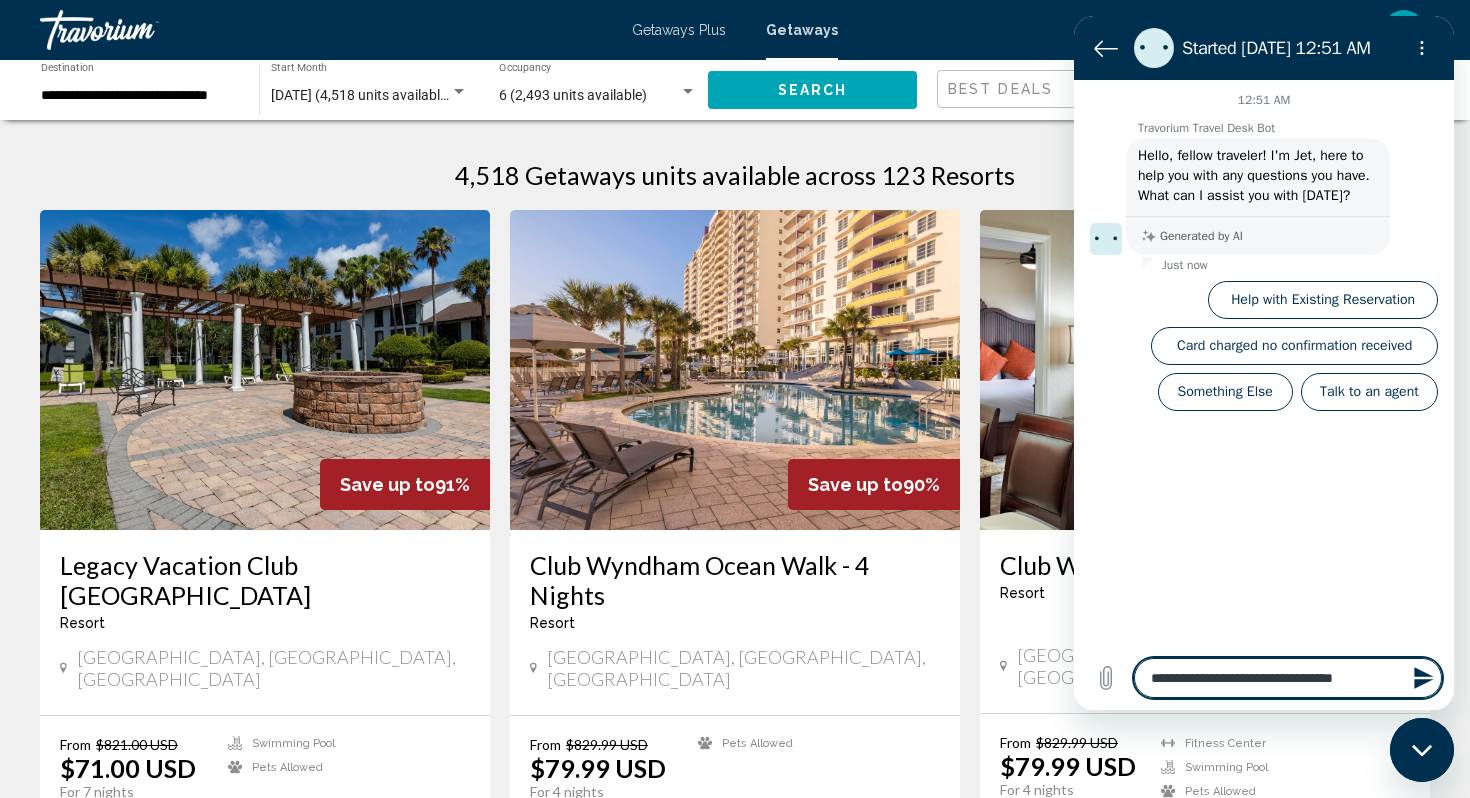type on "**********" 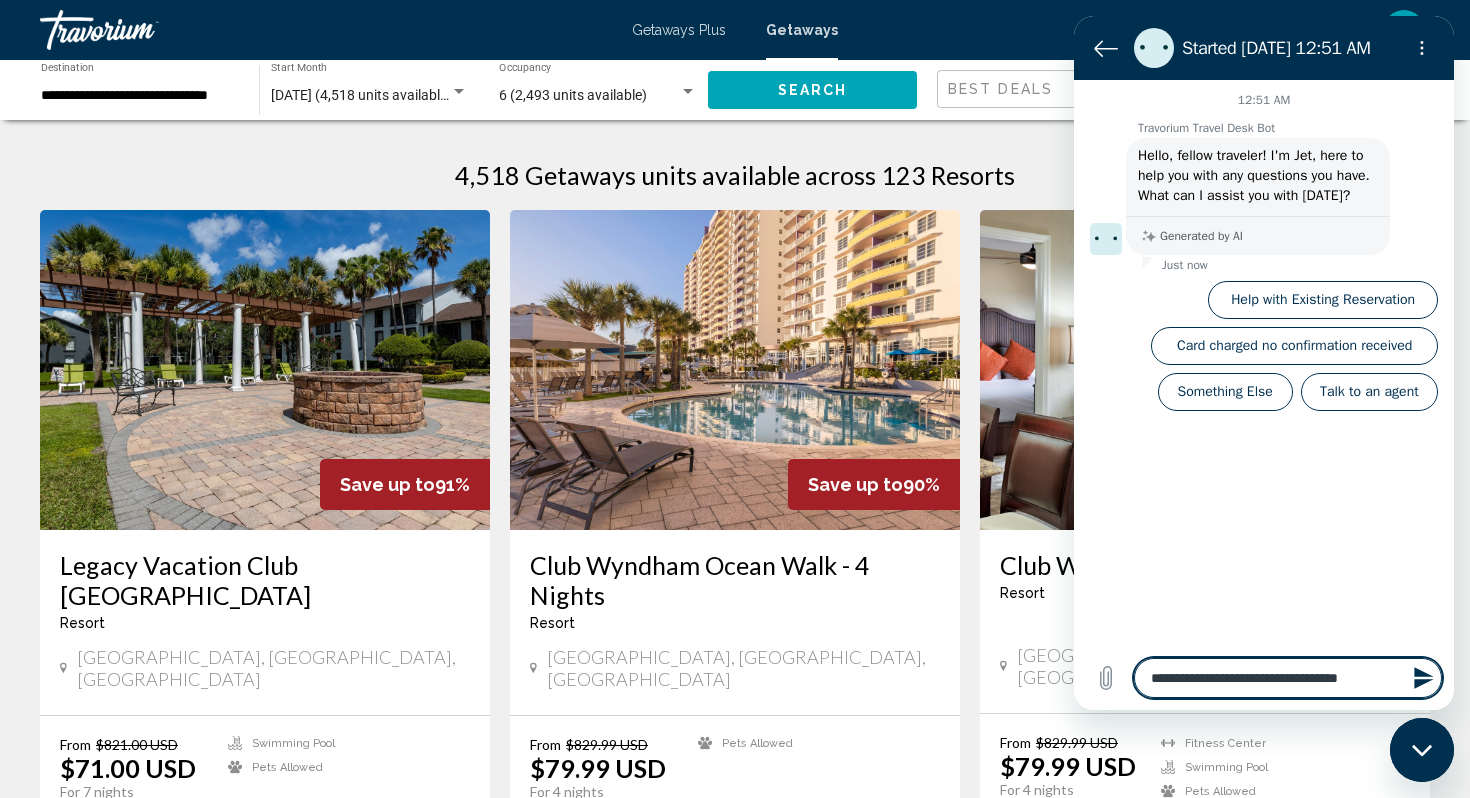 type on "**********" 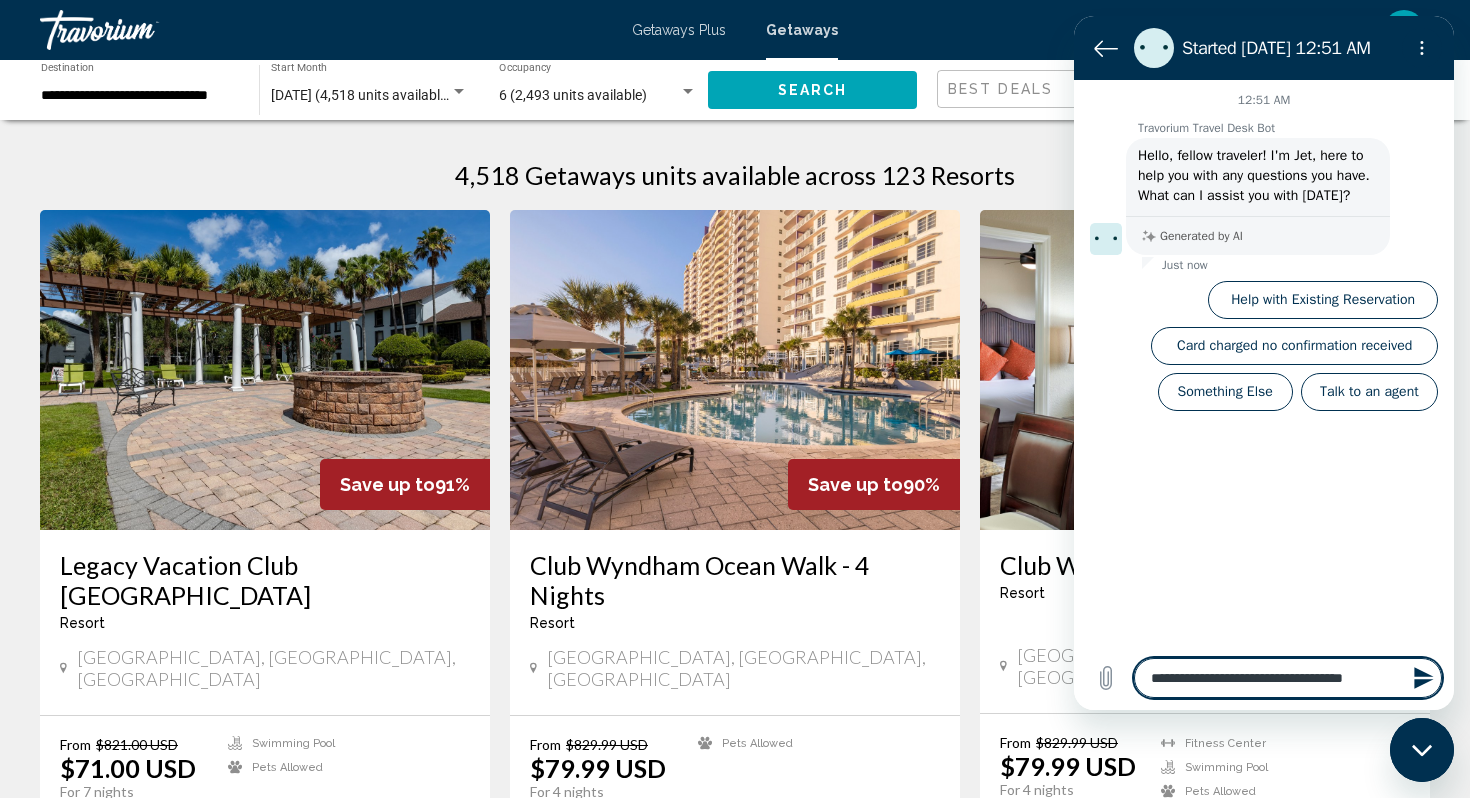 type on "**********" 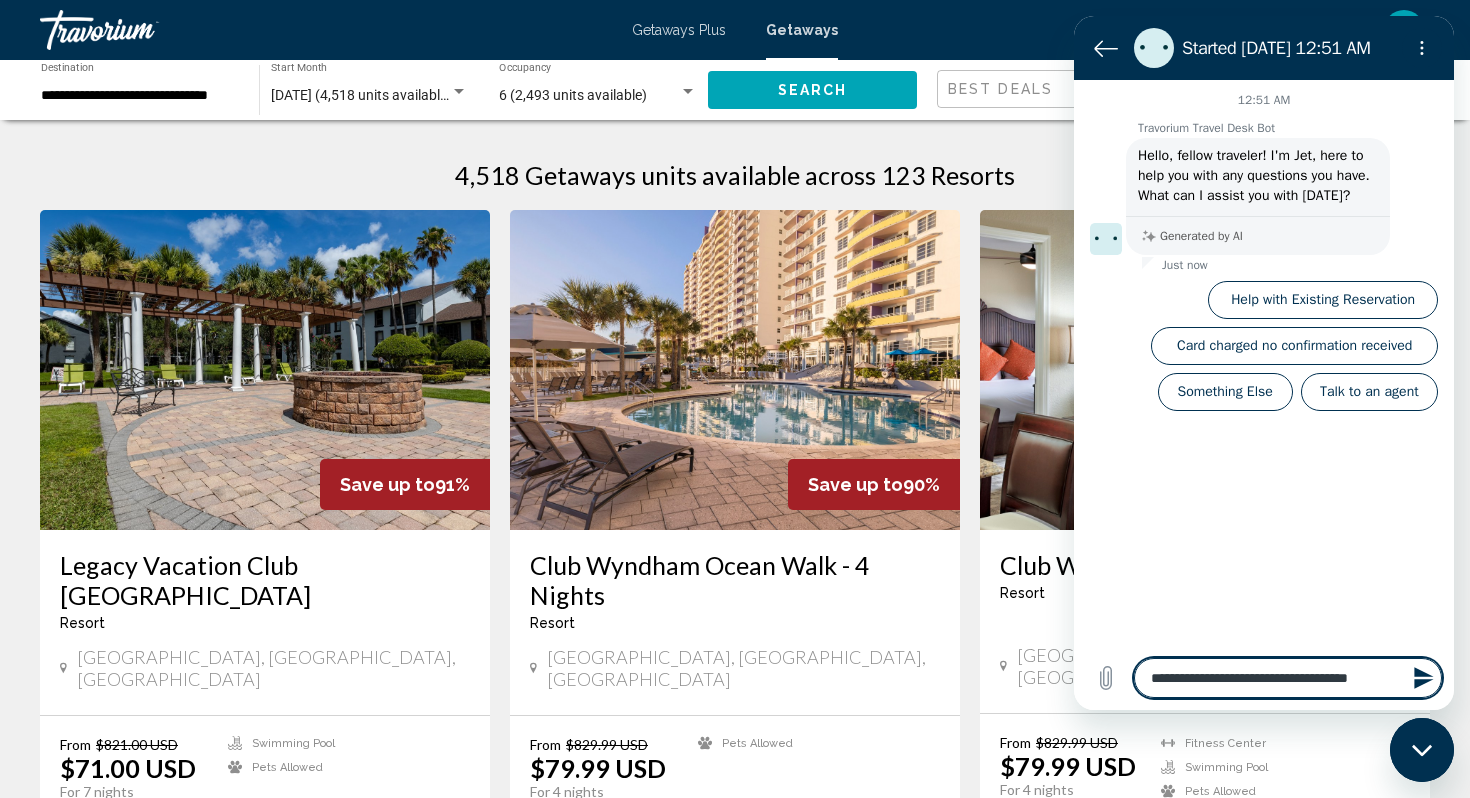 type on "**********" 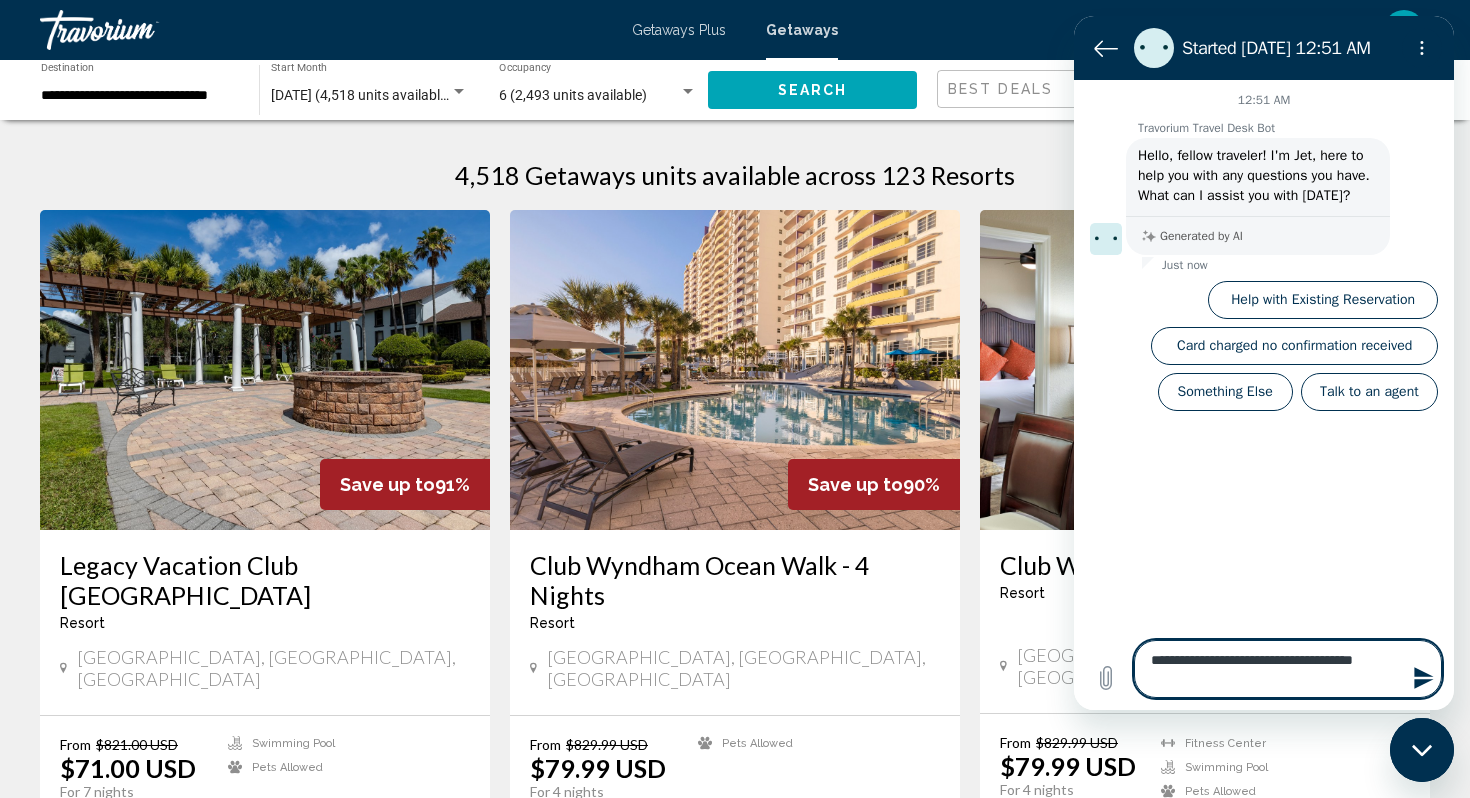 type on "**********" 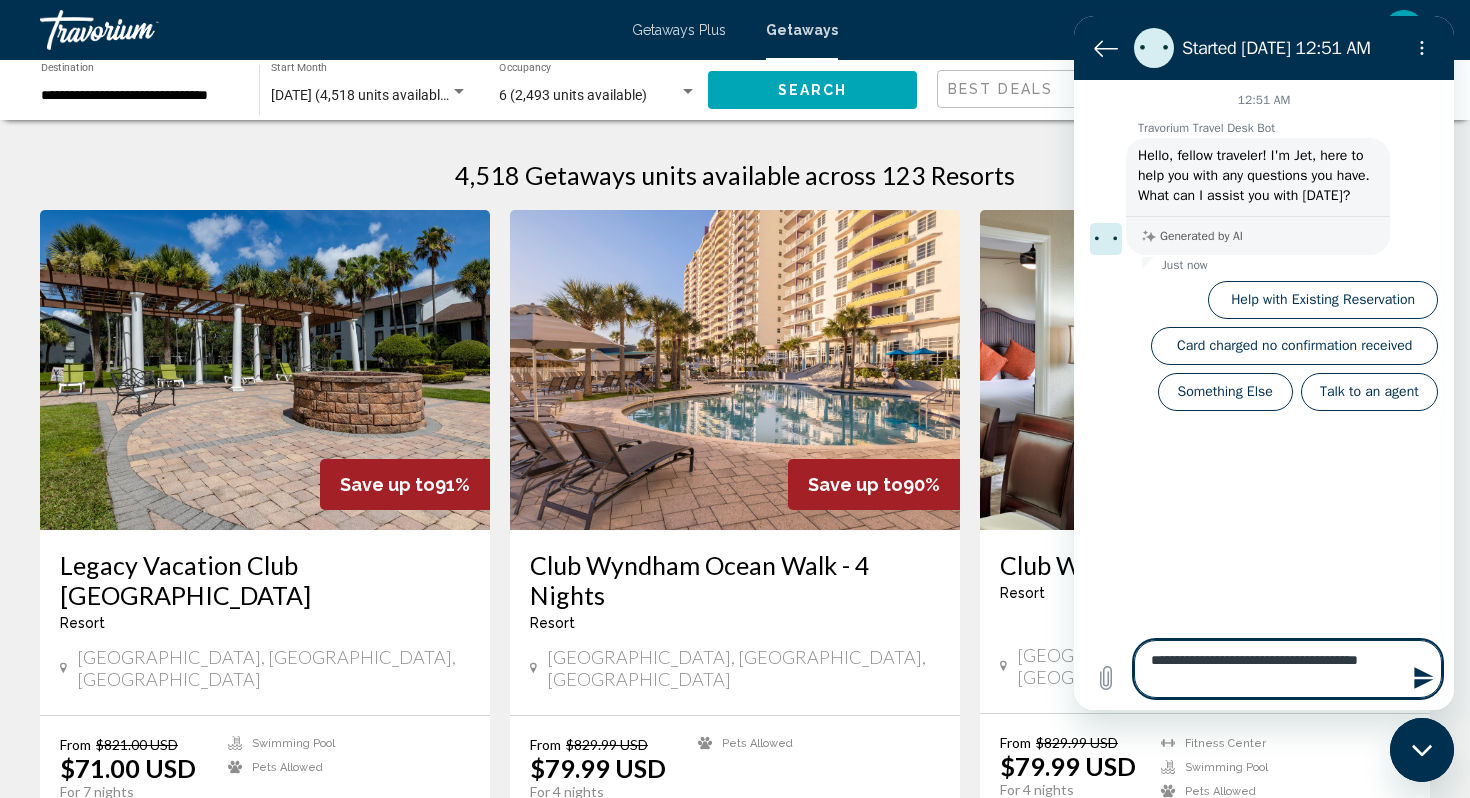 type on "**********" 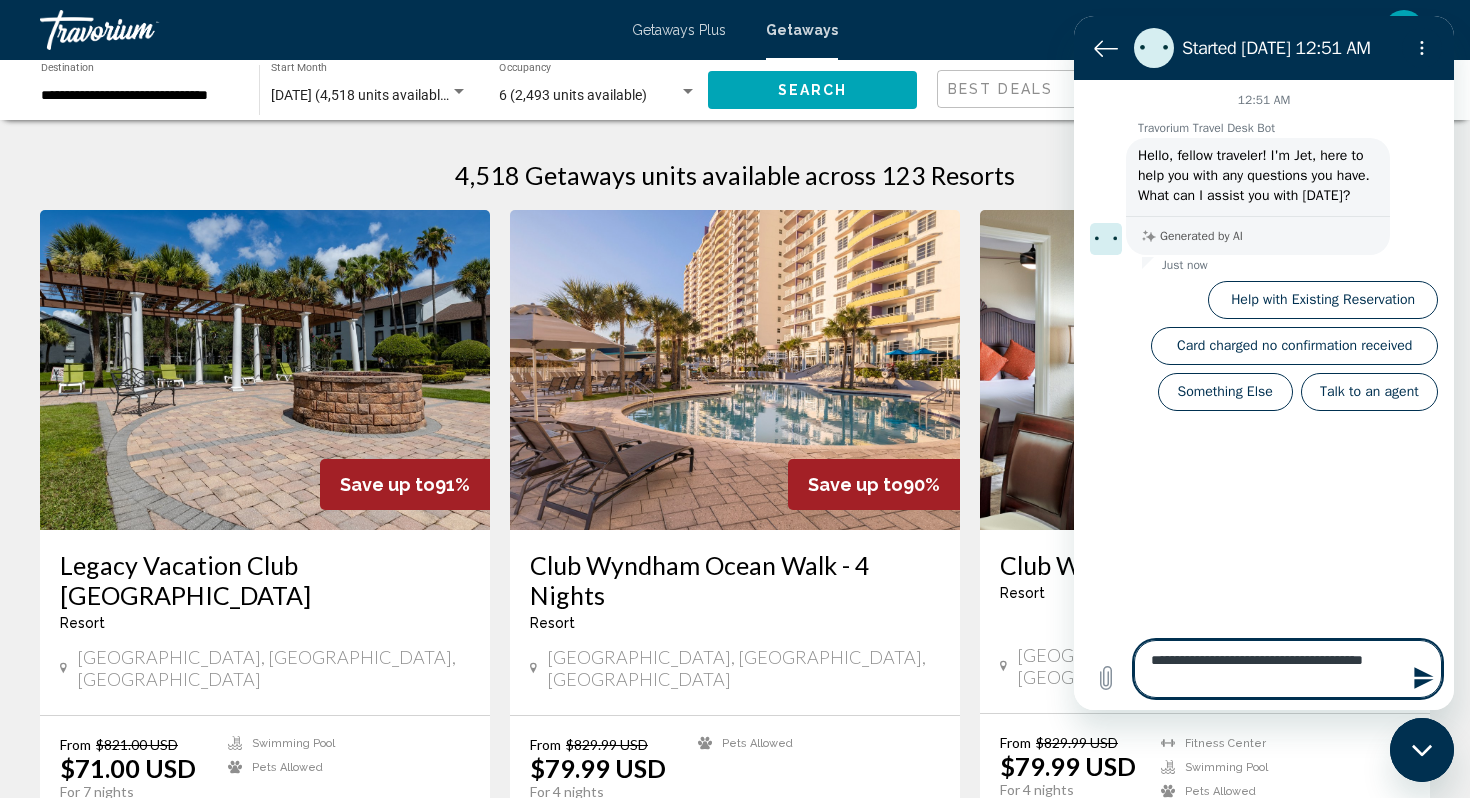 type on "**********" 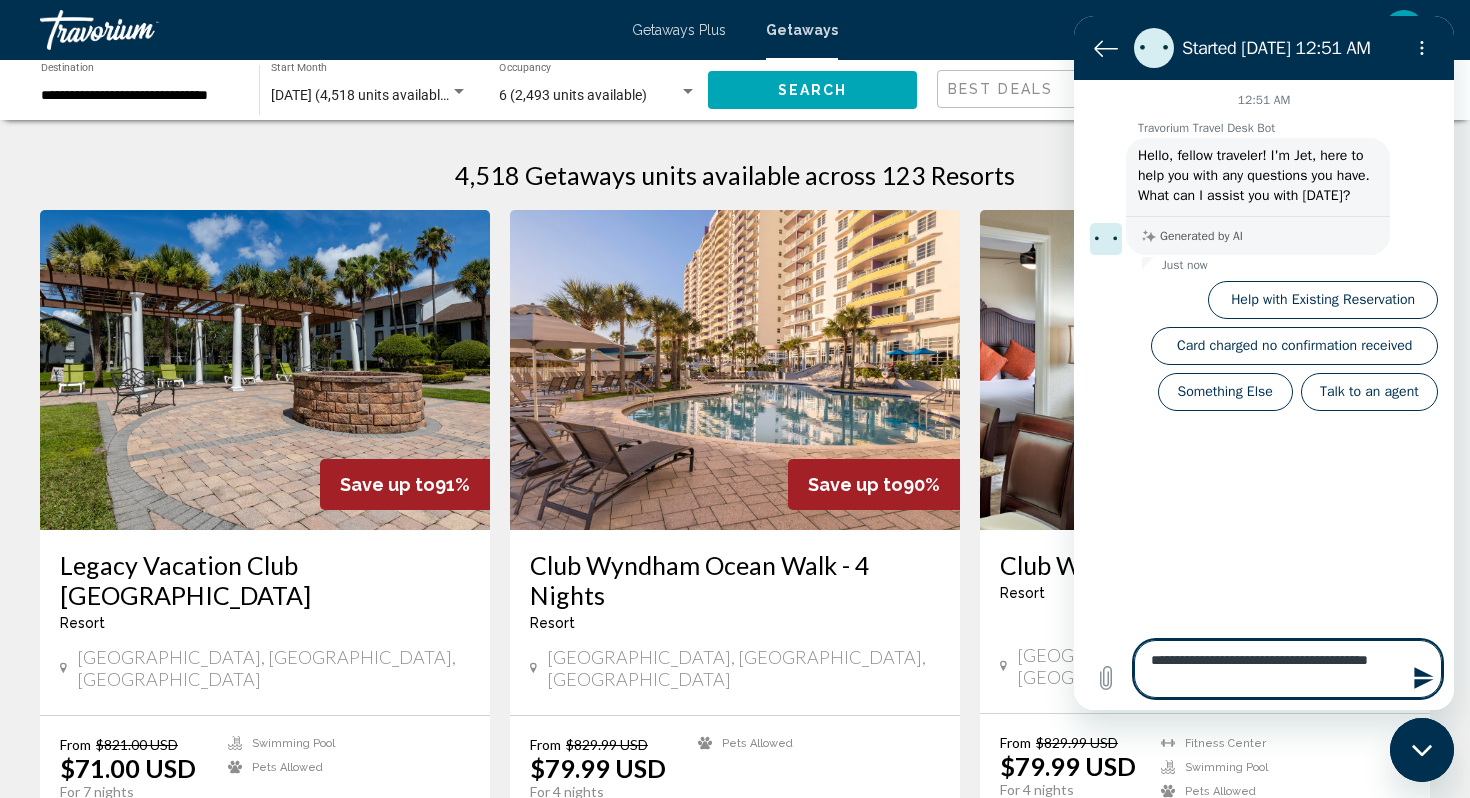 type on "**********" 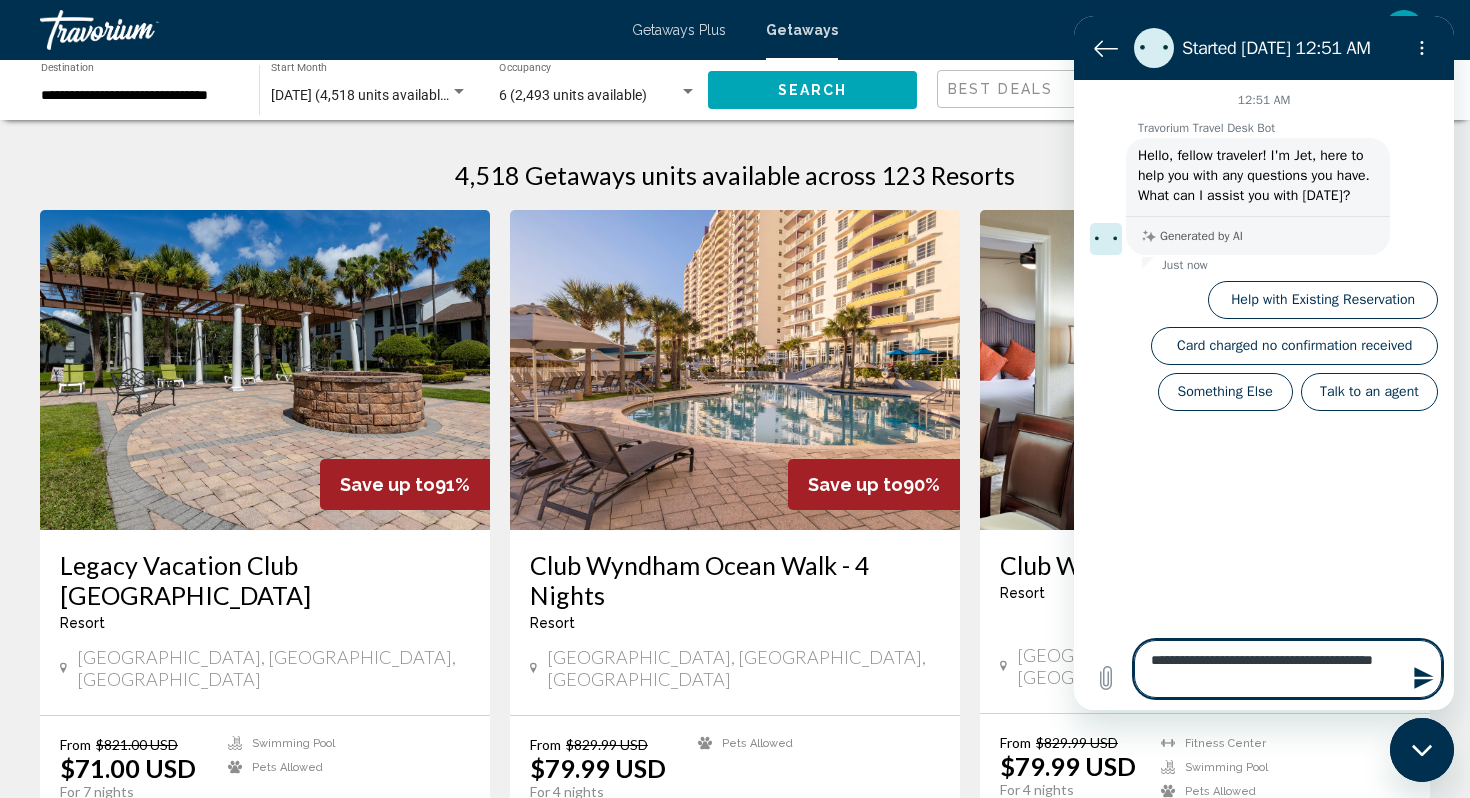 type on "**********" 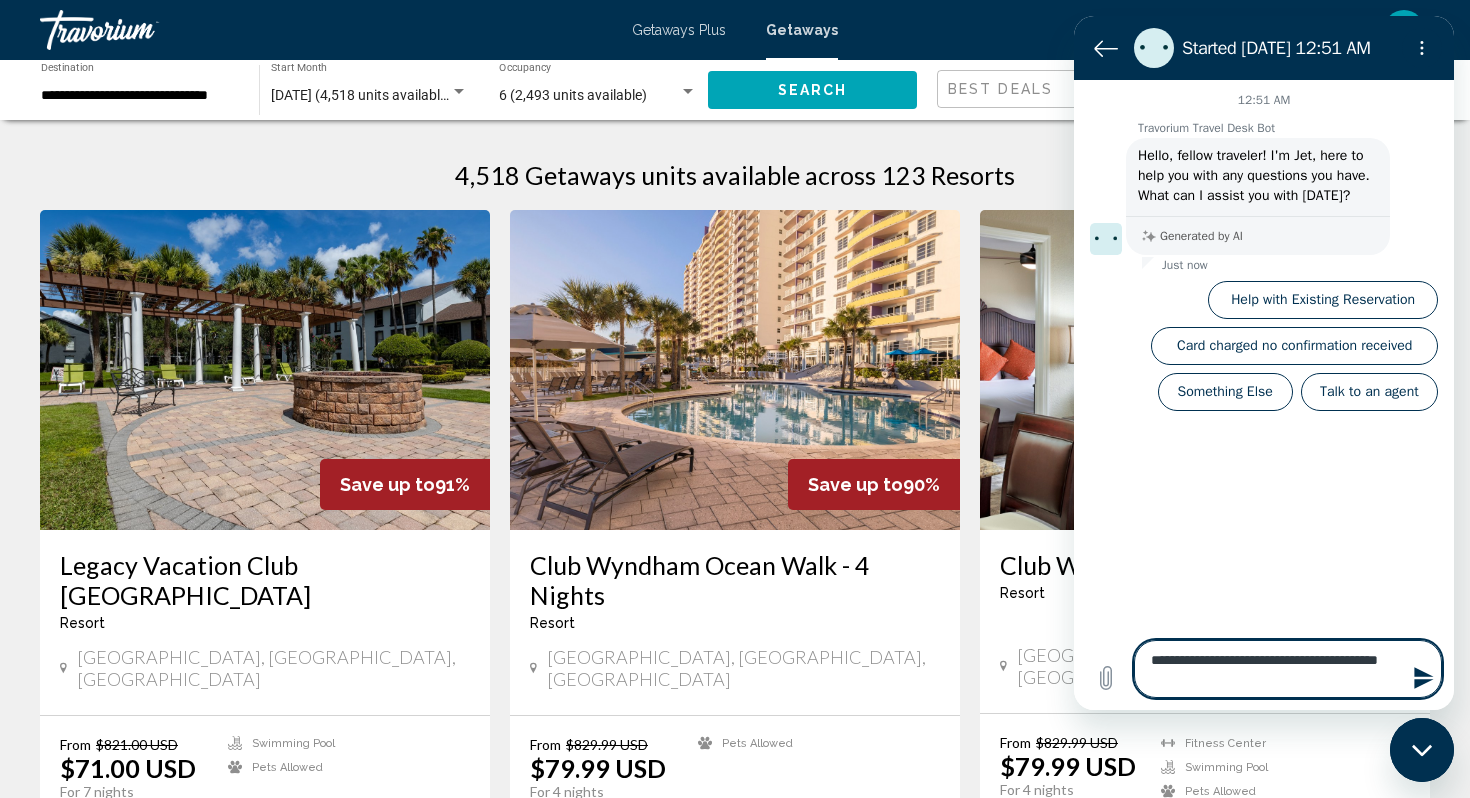type on "**********" 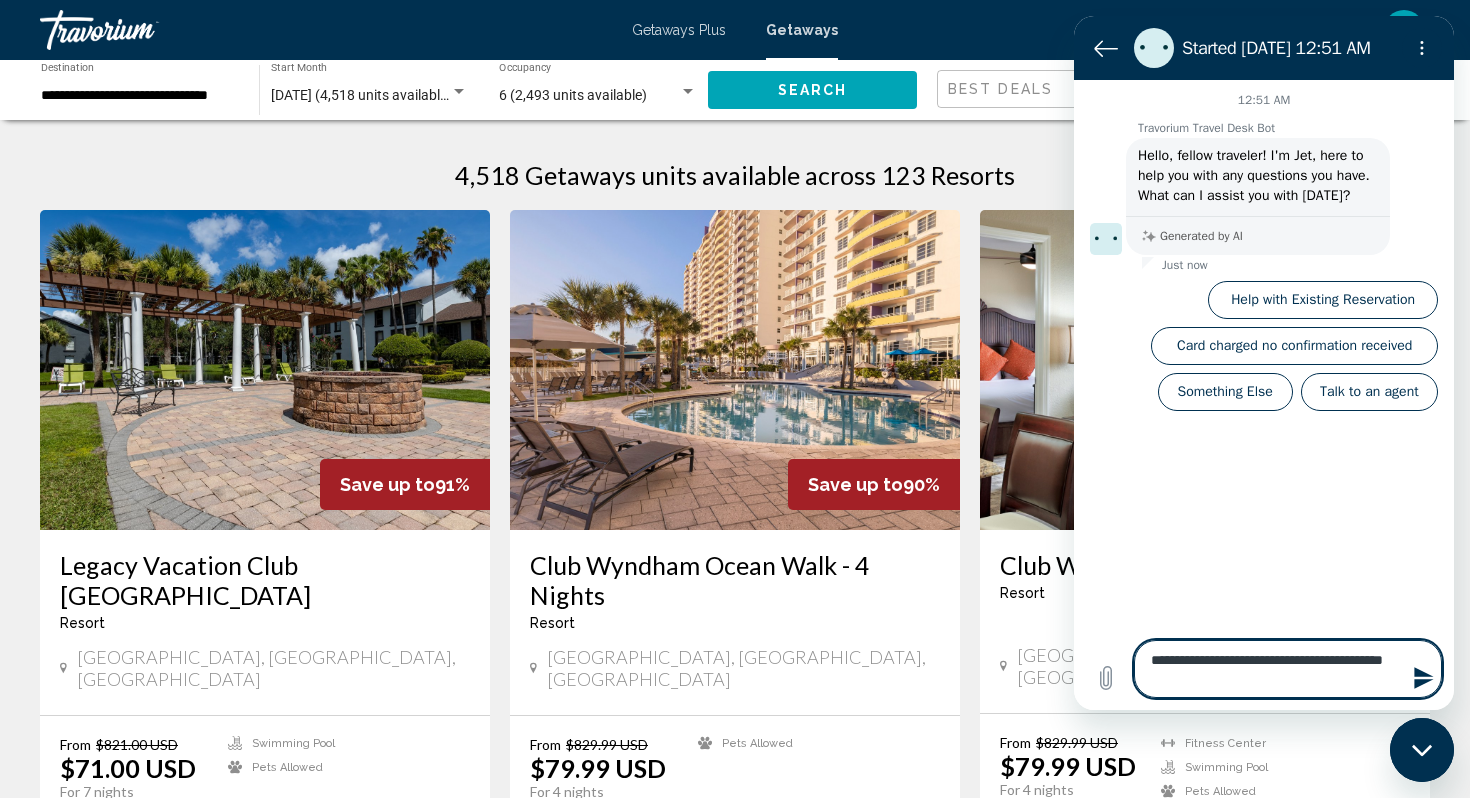 type on "**********" 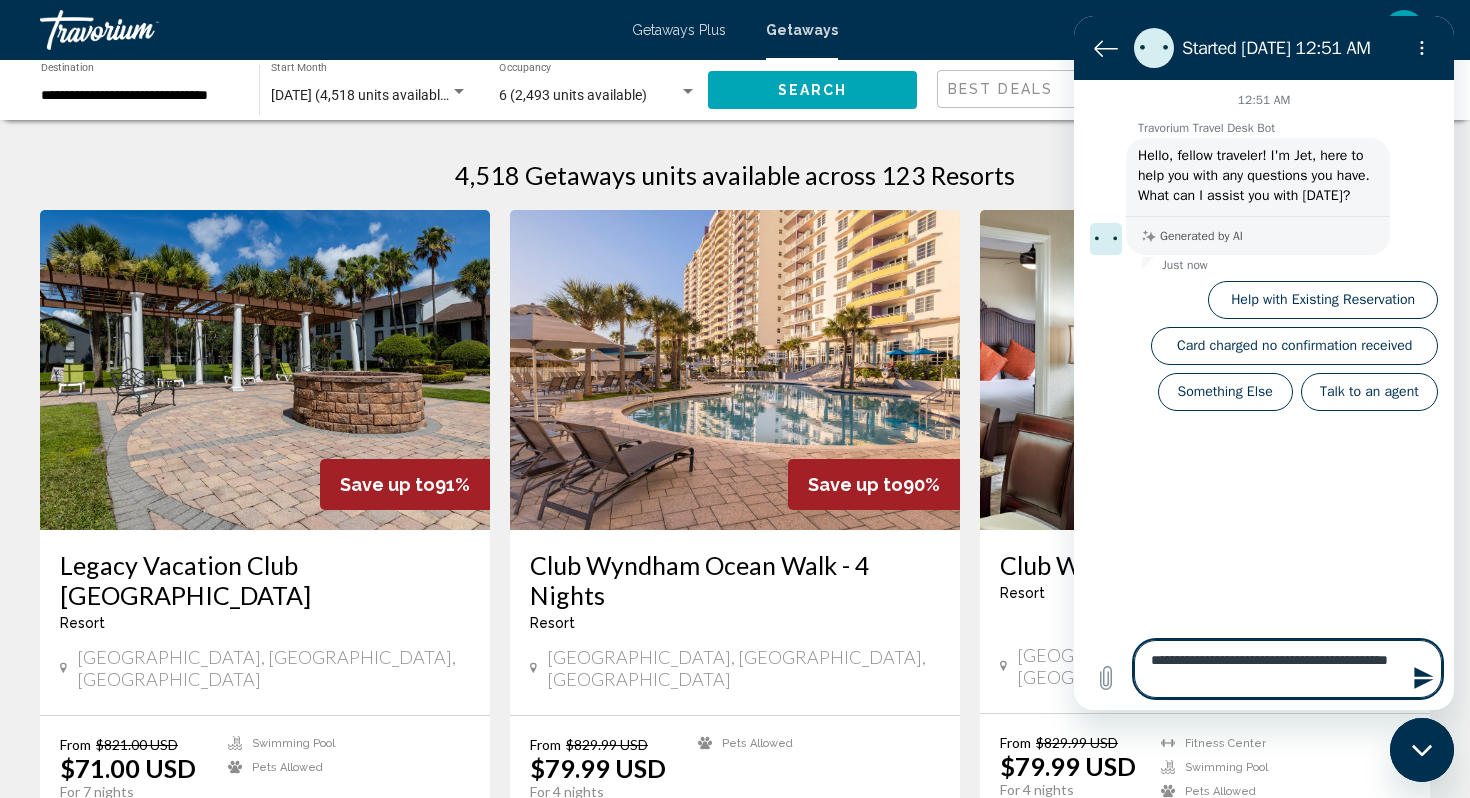 type on "**********" 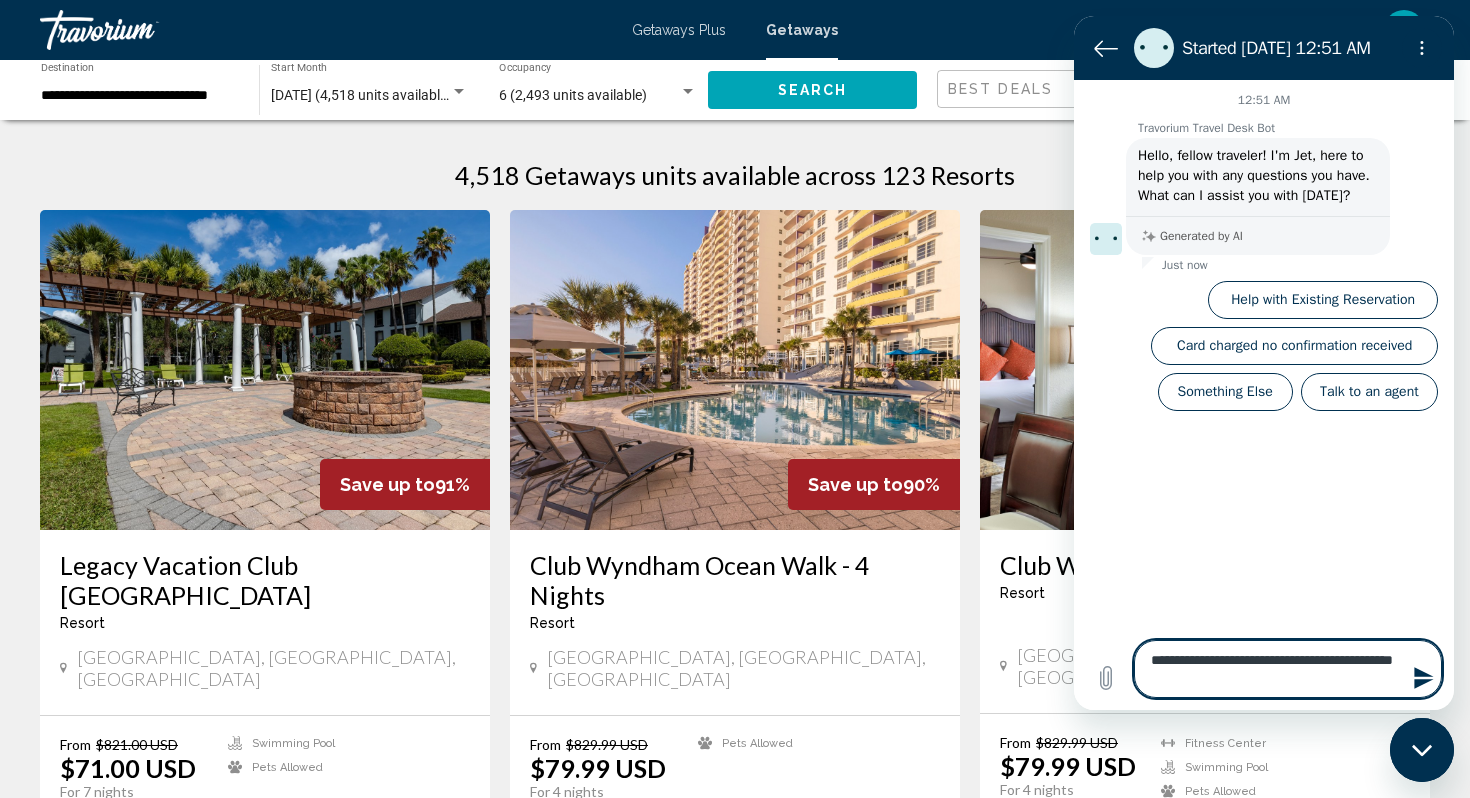 type on "**********" 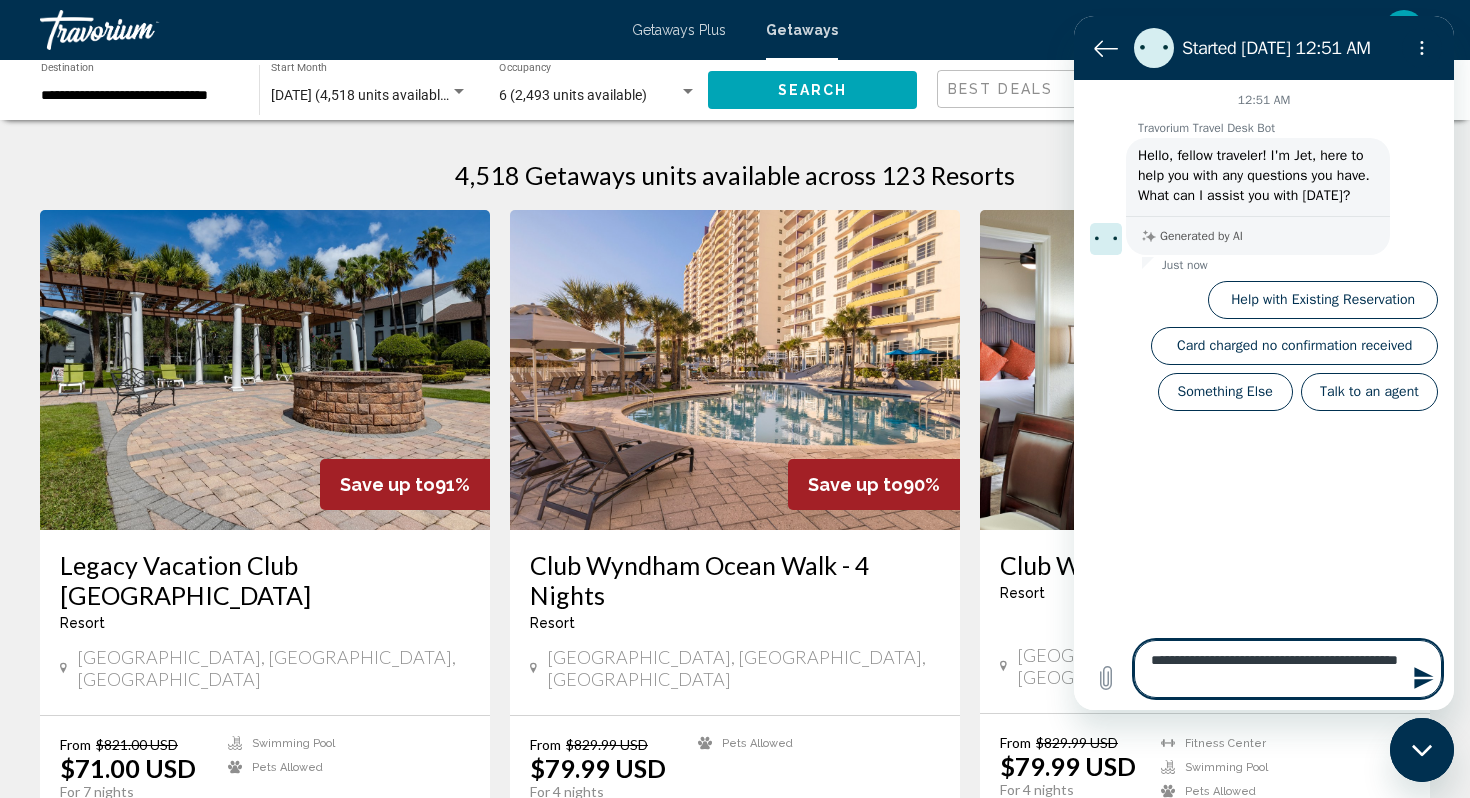 type on "**********" 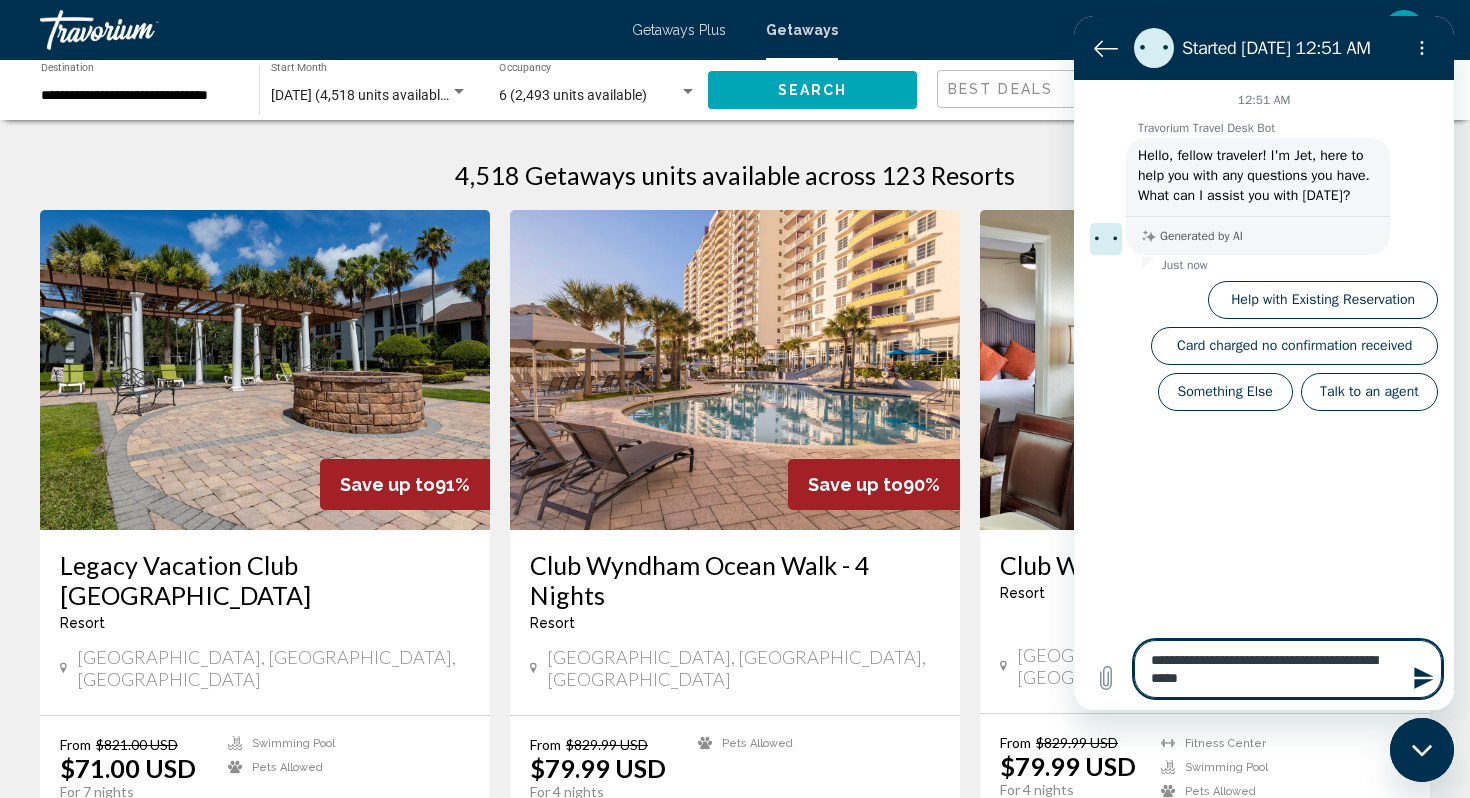 type on "**********" 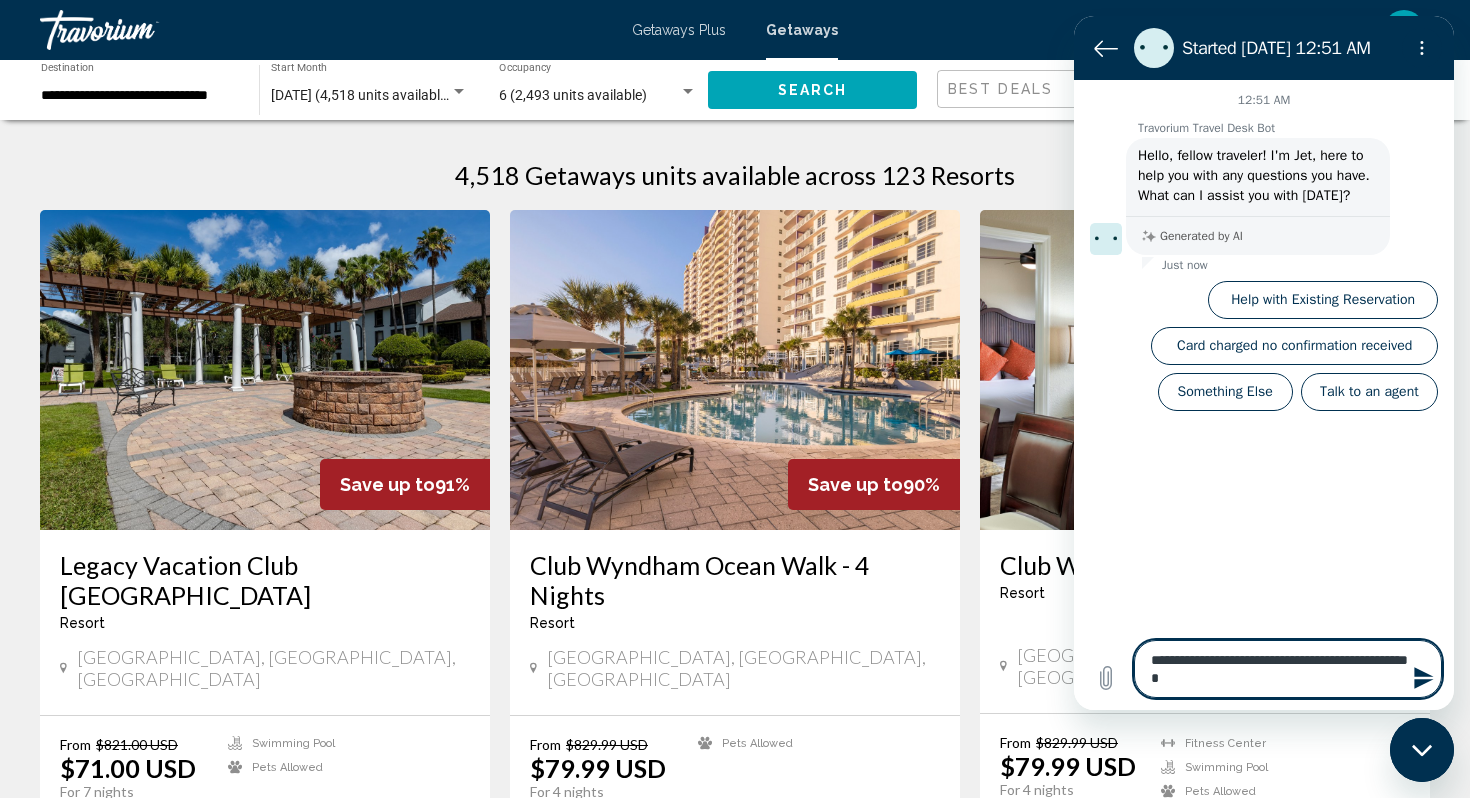 type on "**********" 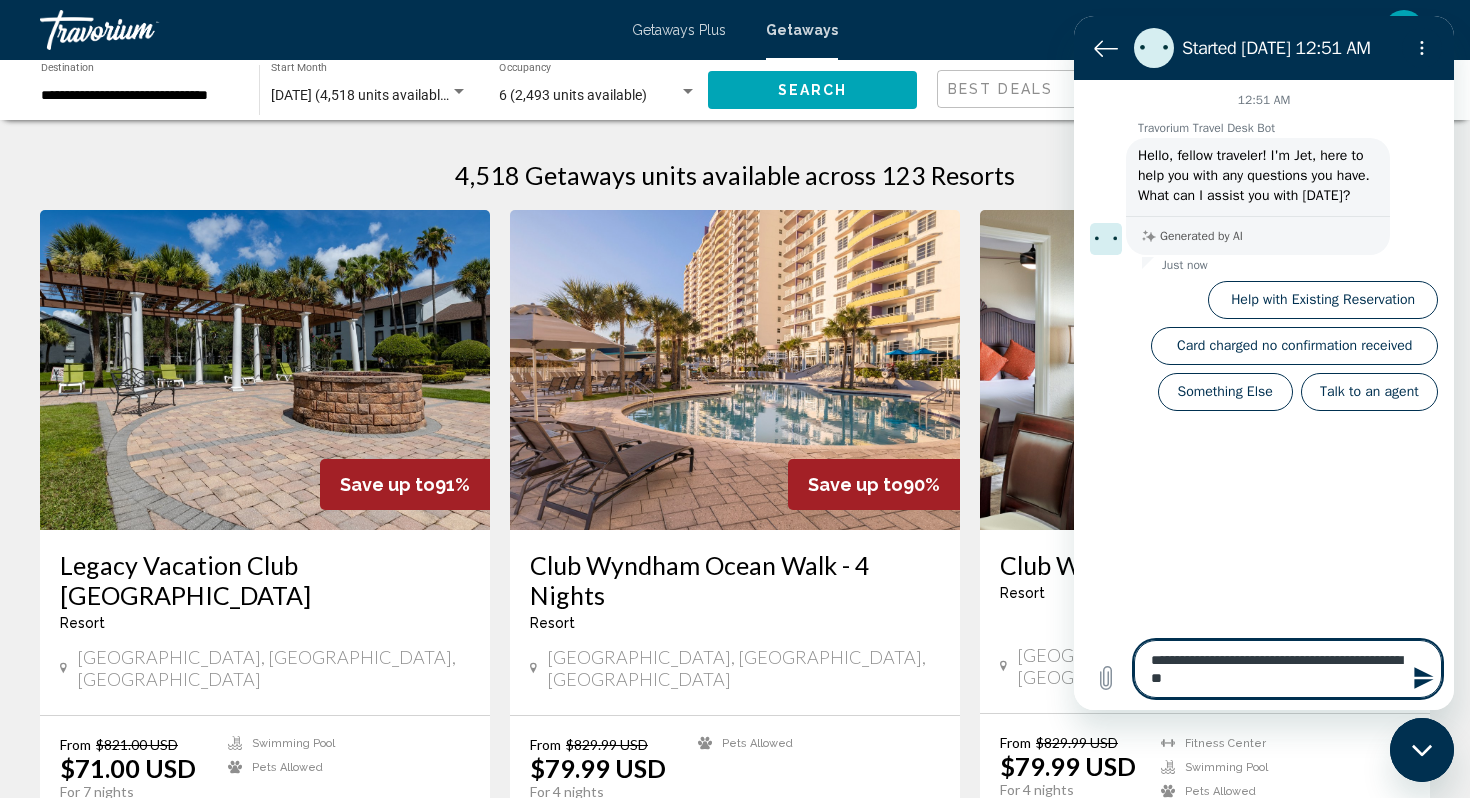 click on "**********" at bounding box center [1288, 669] 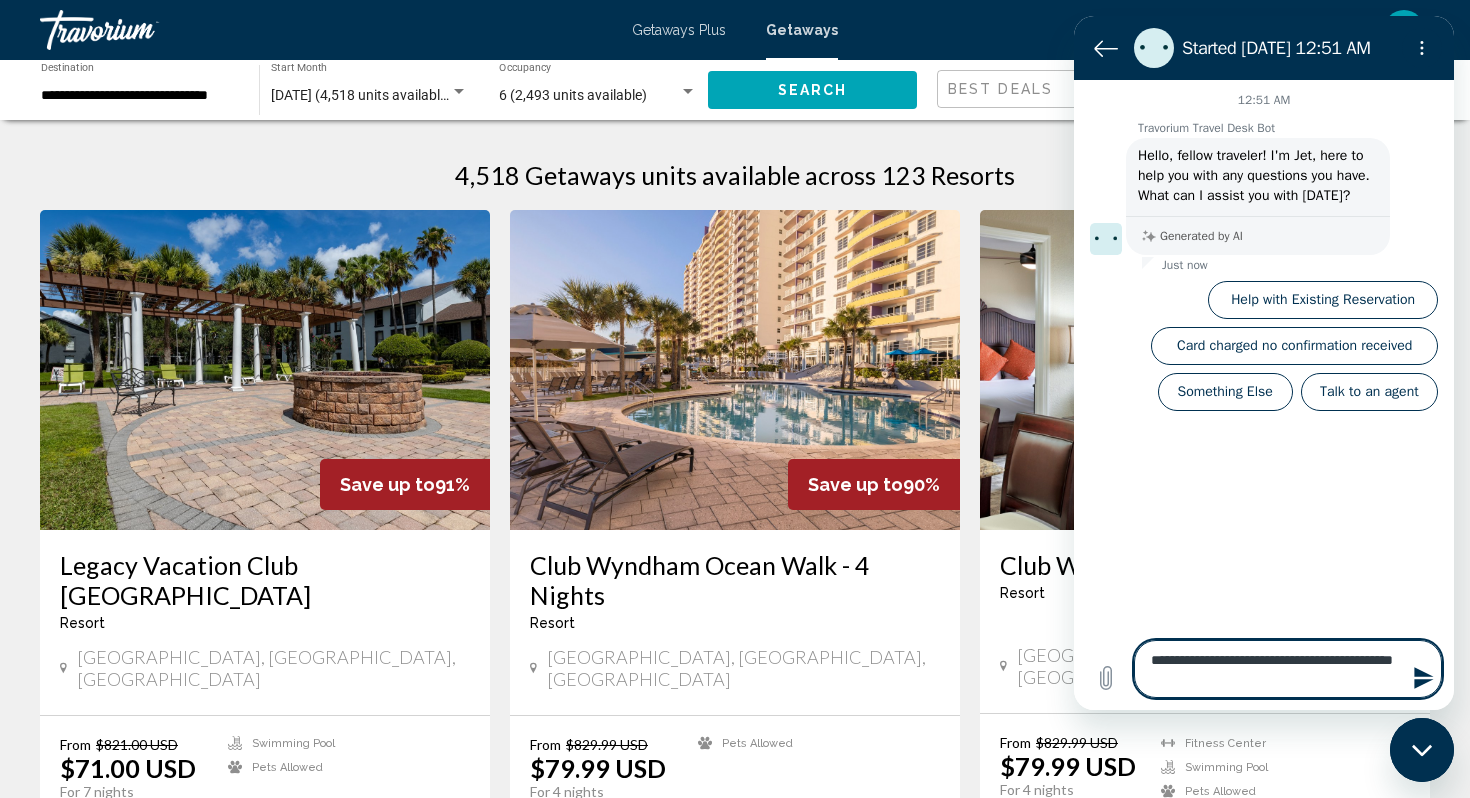 type on "**********" 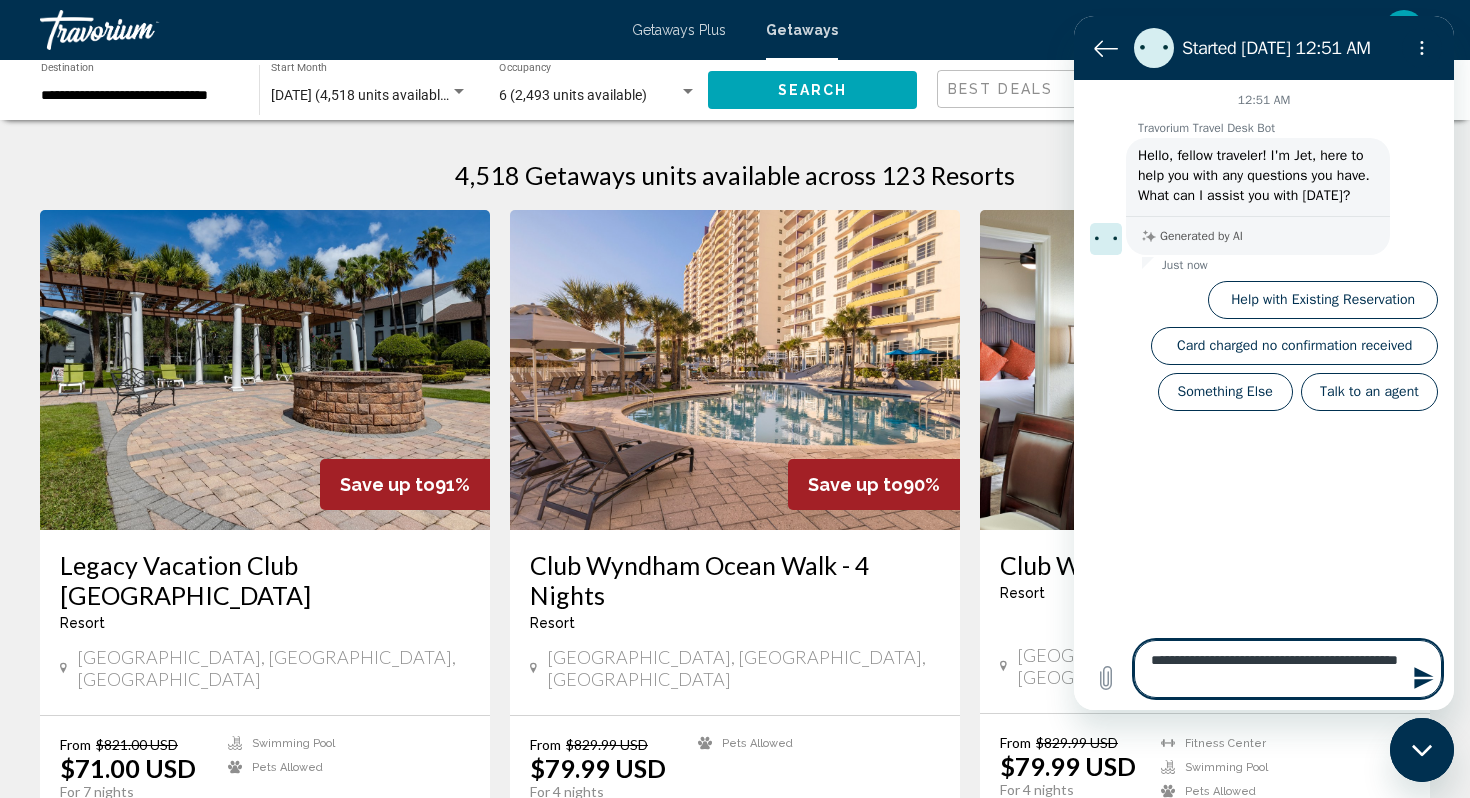 type on "**********" 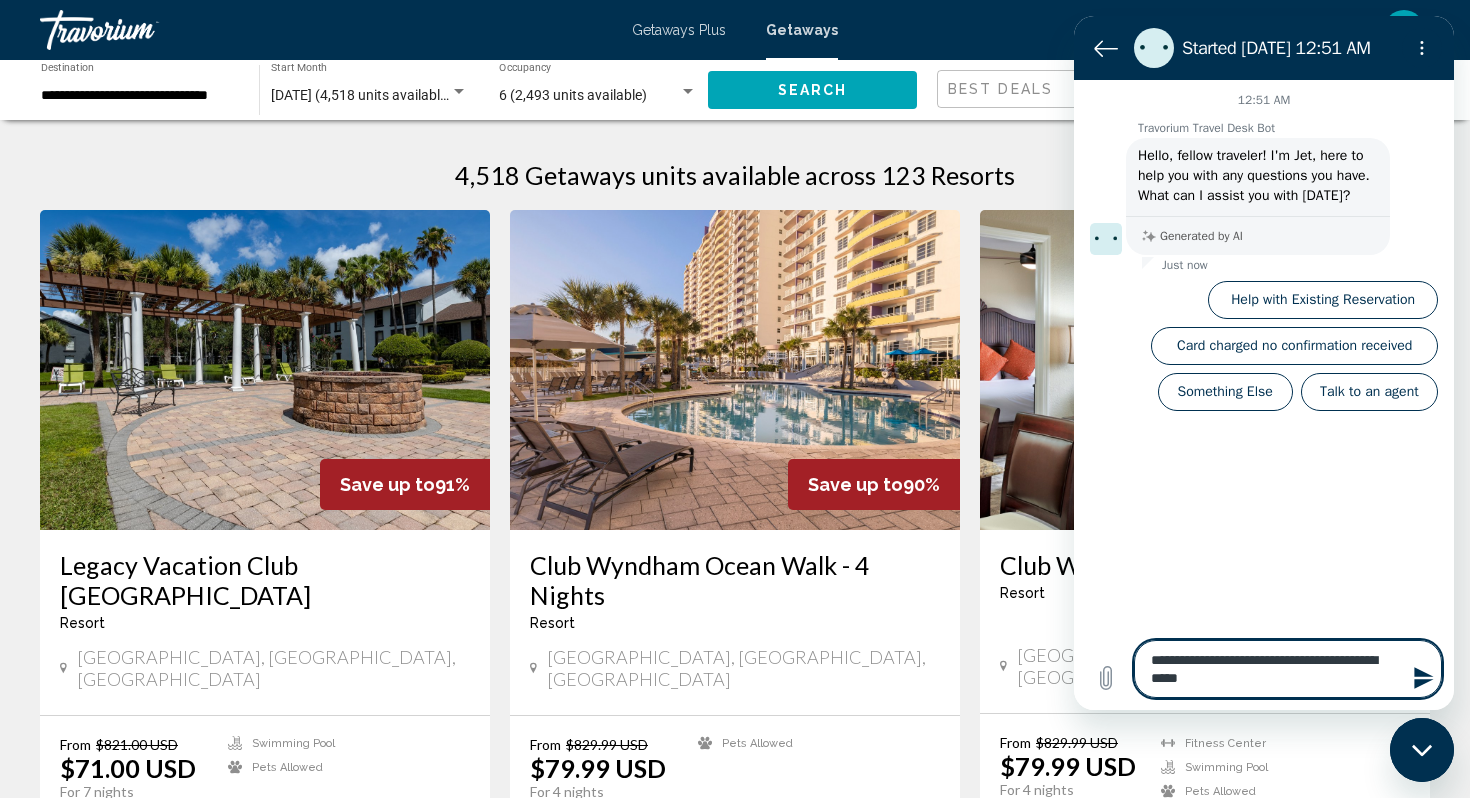 type on "**********" 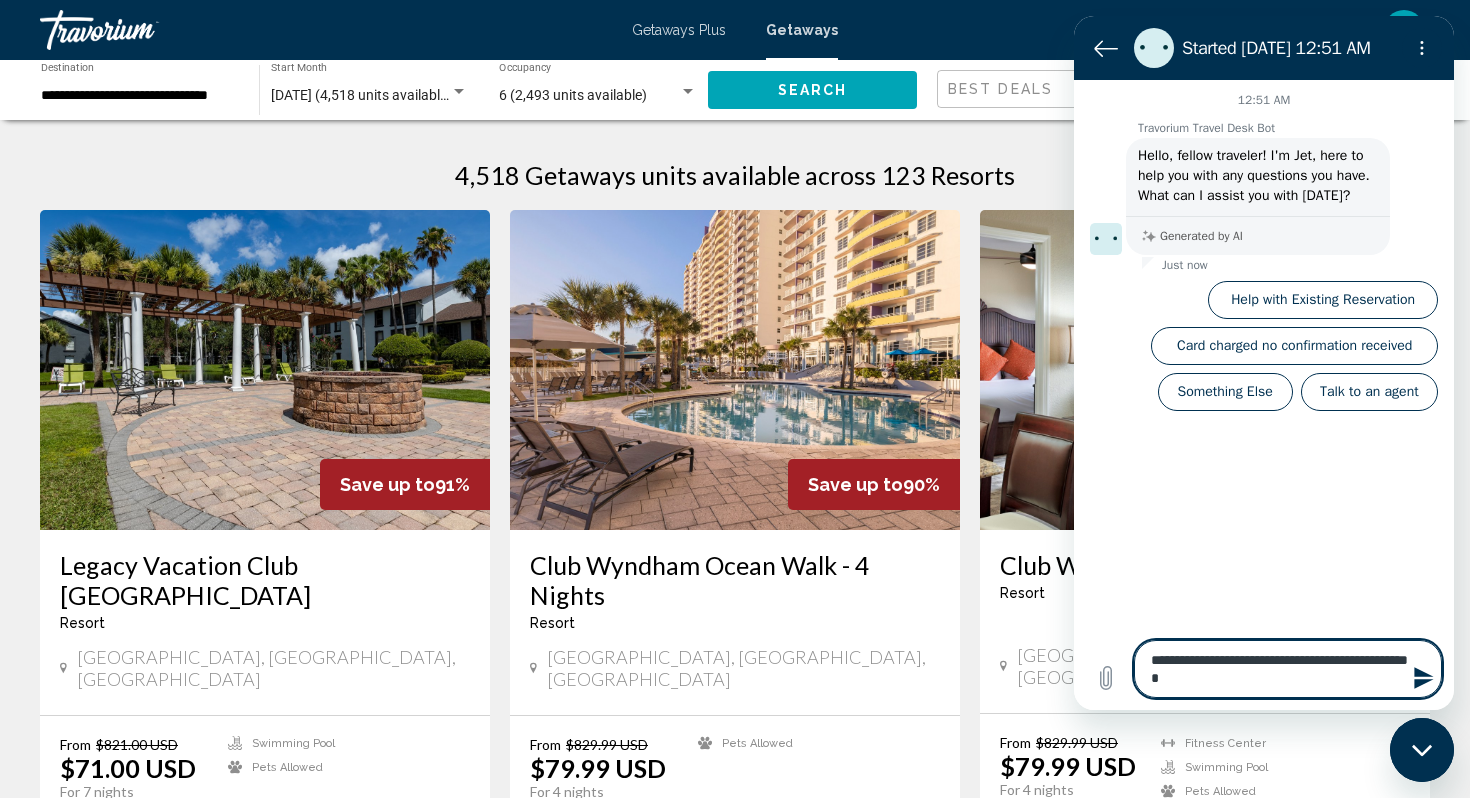 type on "**********" 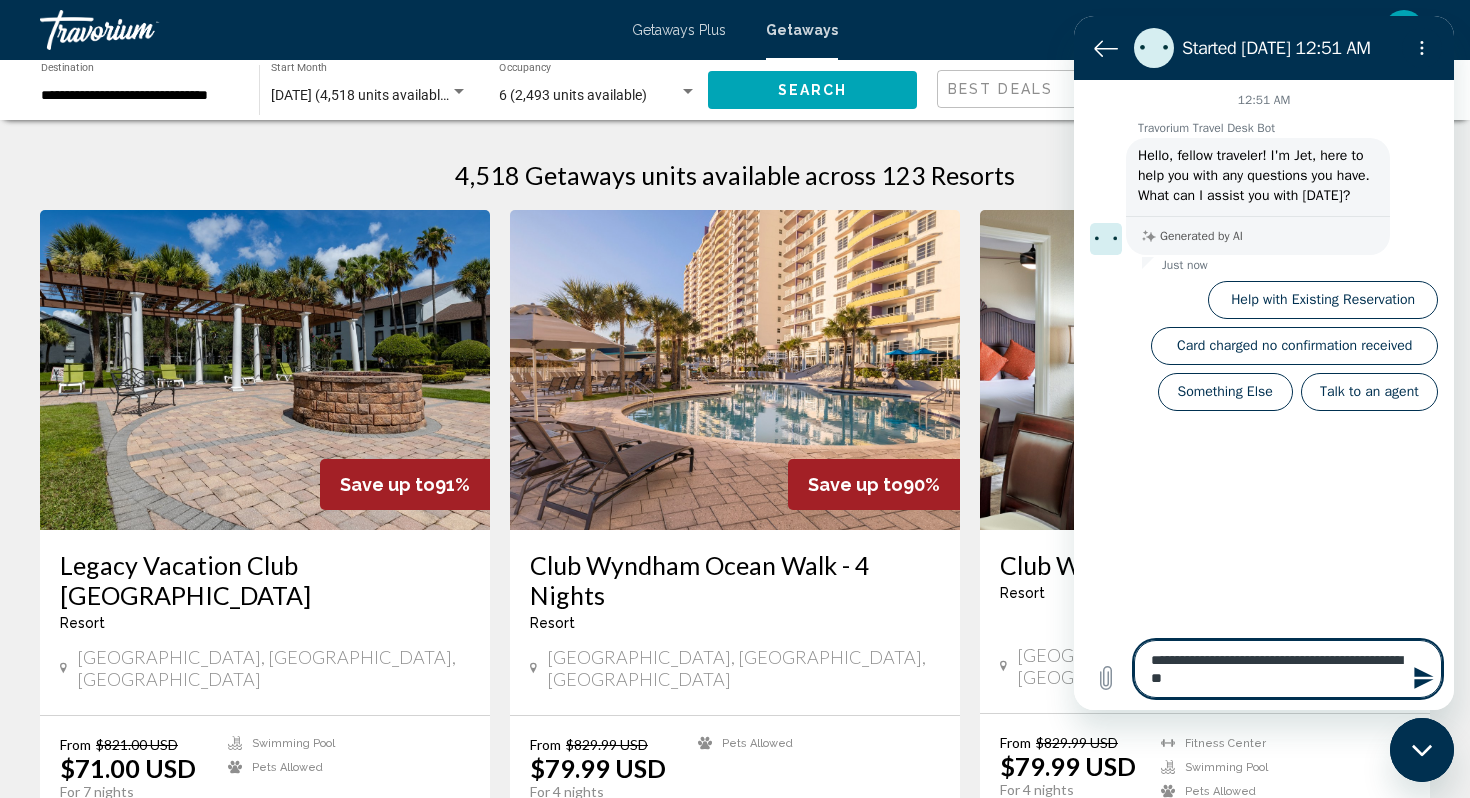 type on "**********" 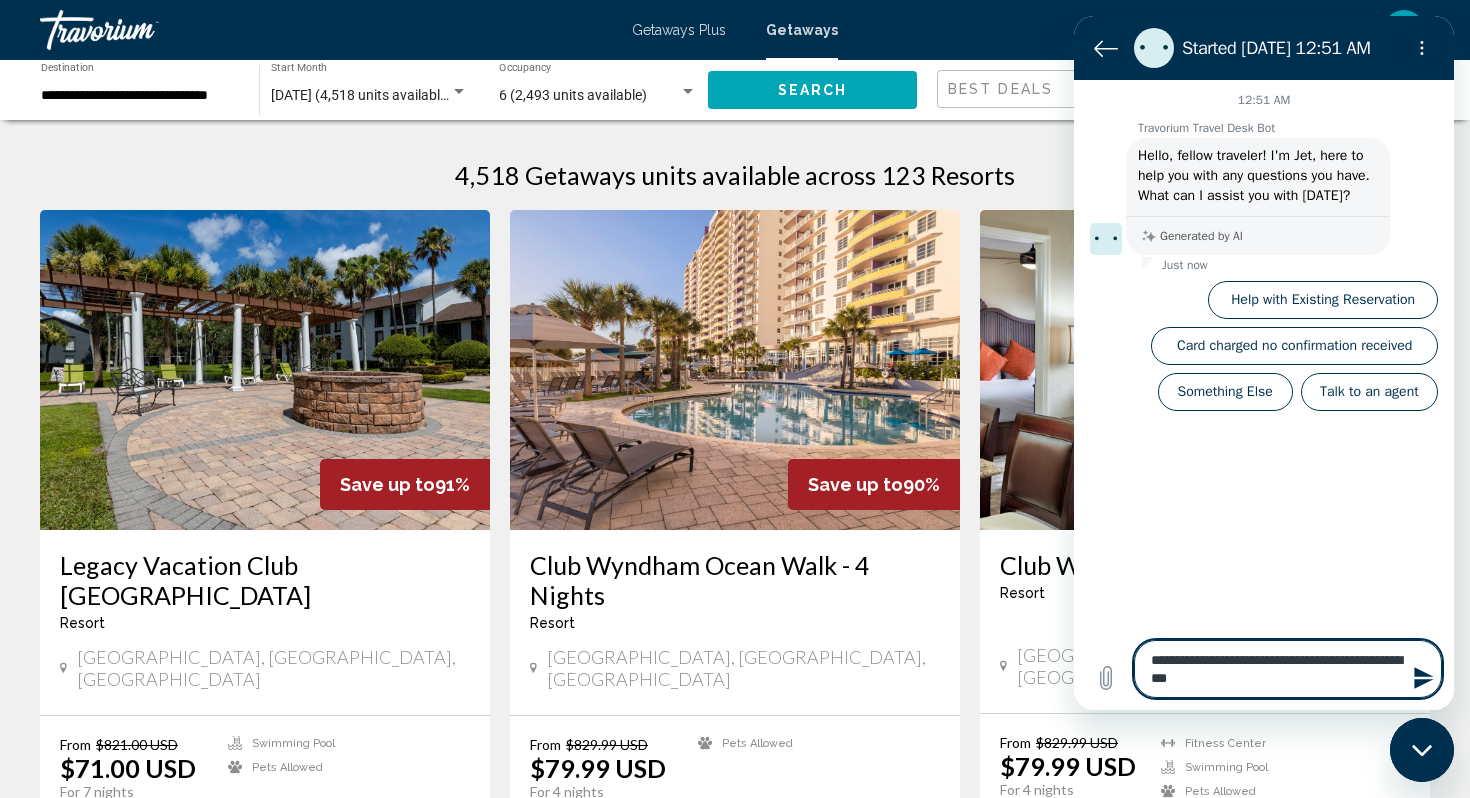 type on "**********" 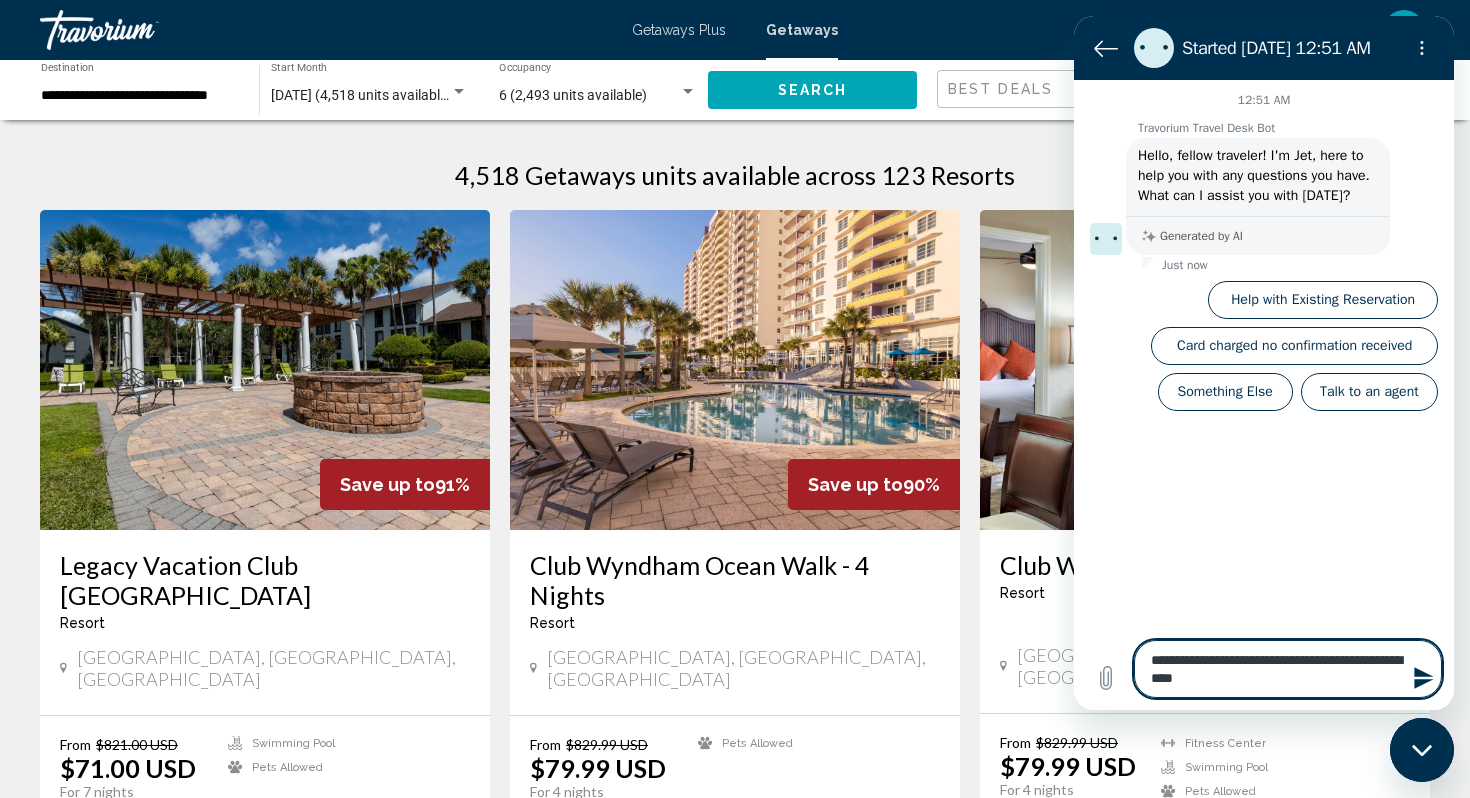type on "**********" 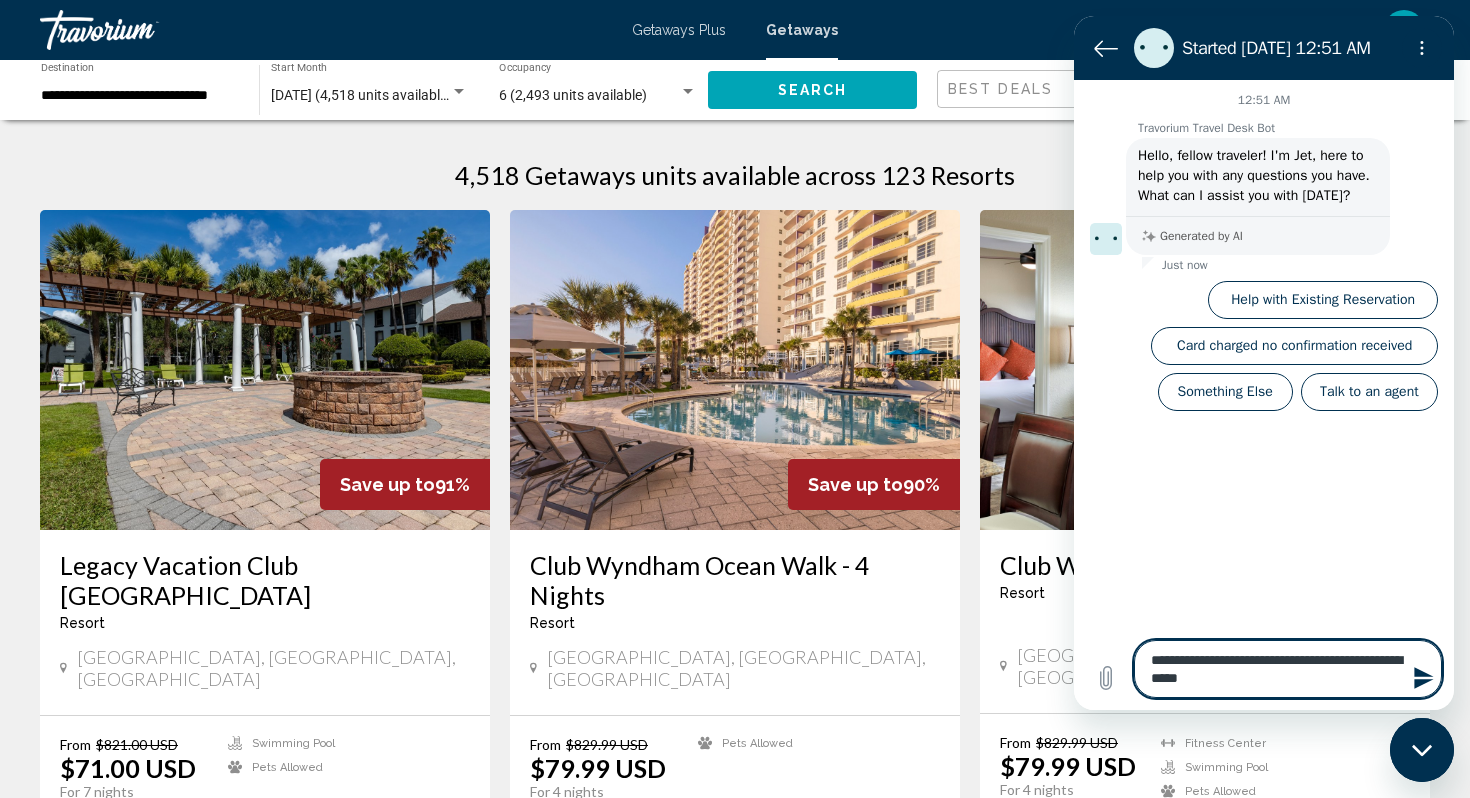 type on "**********" 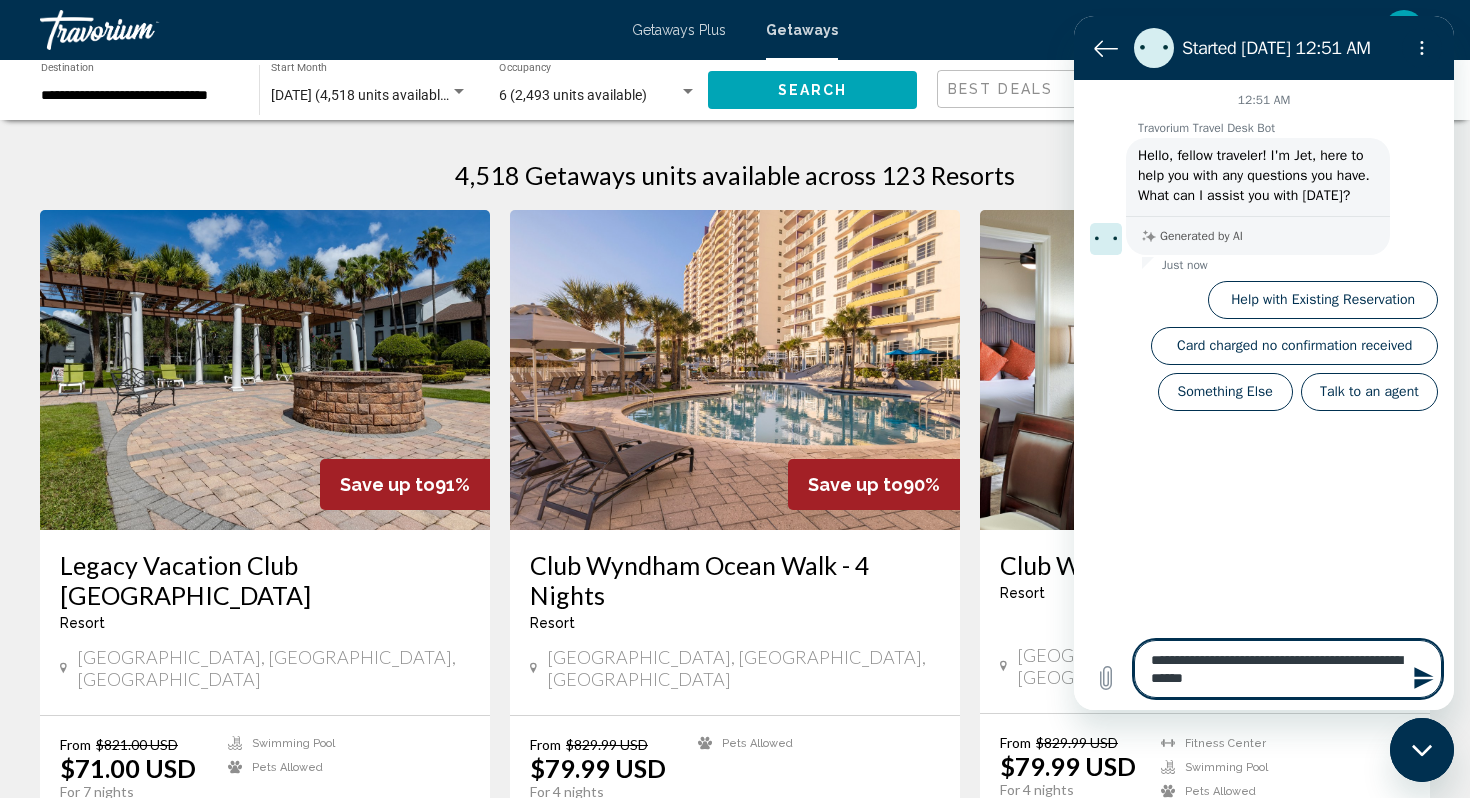 type on "**********" 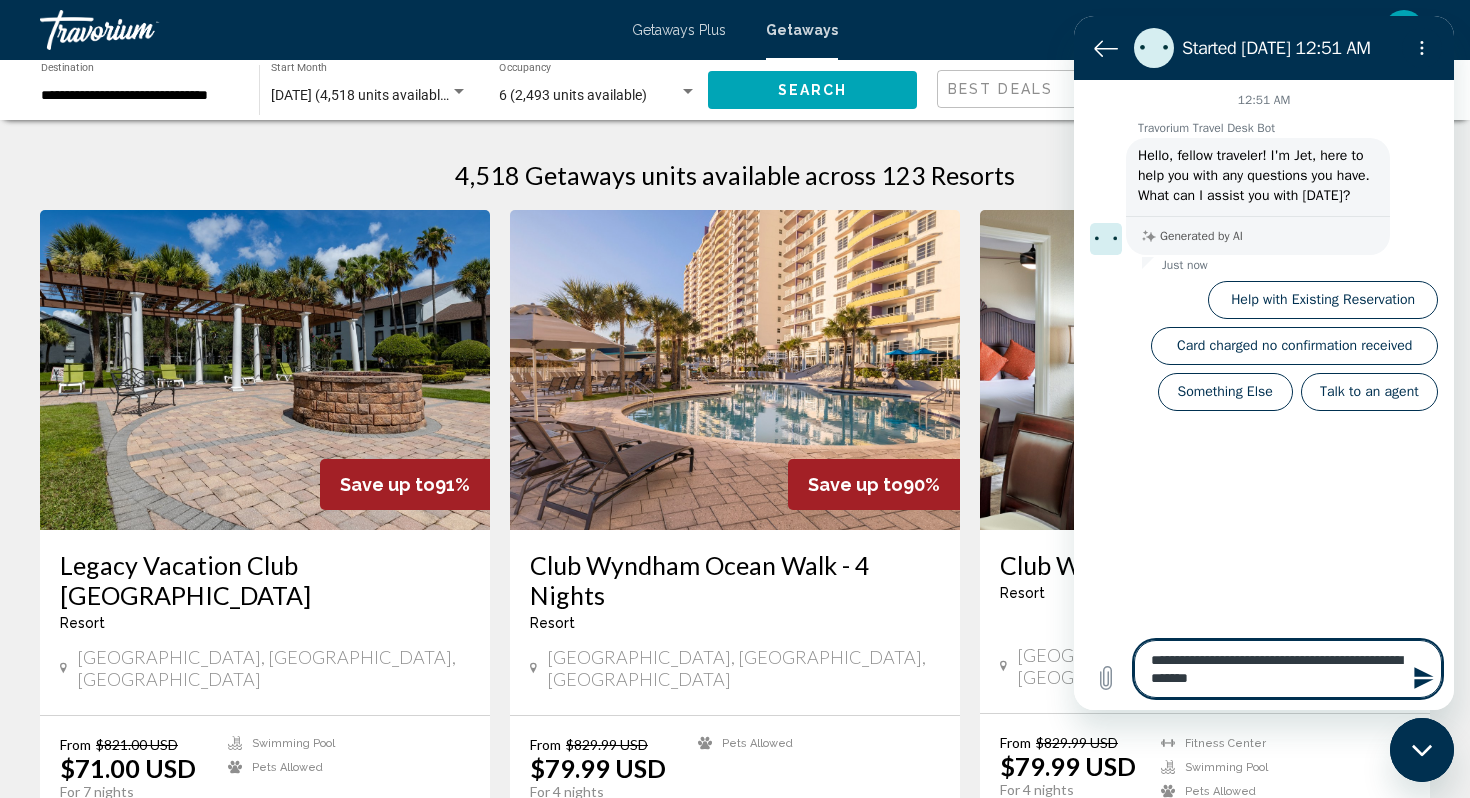 type on "*" 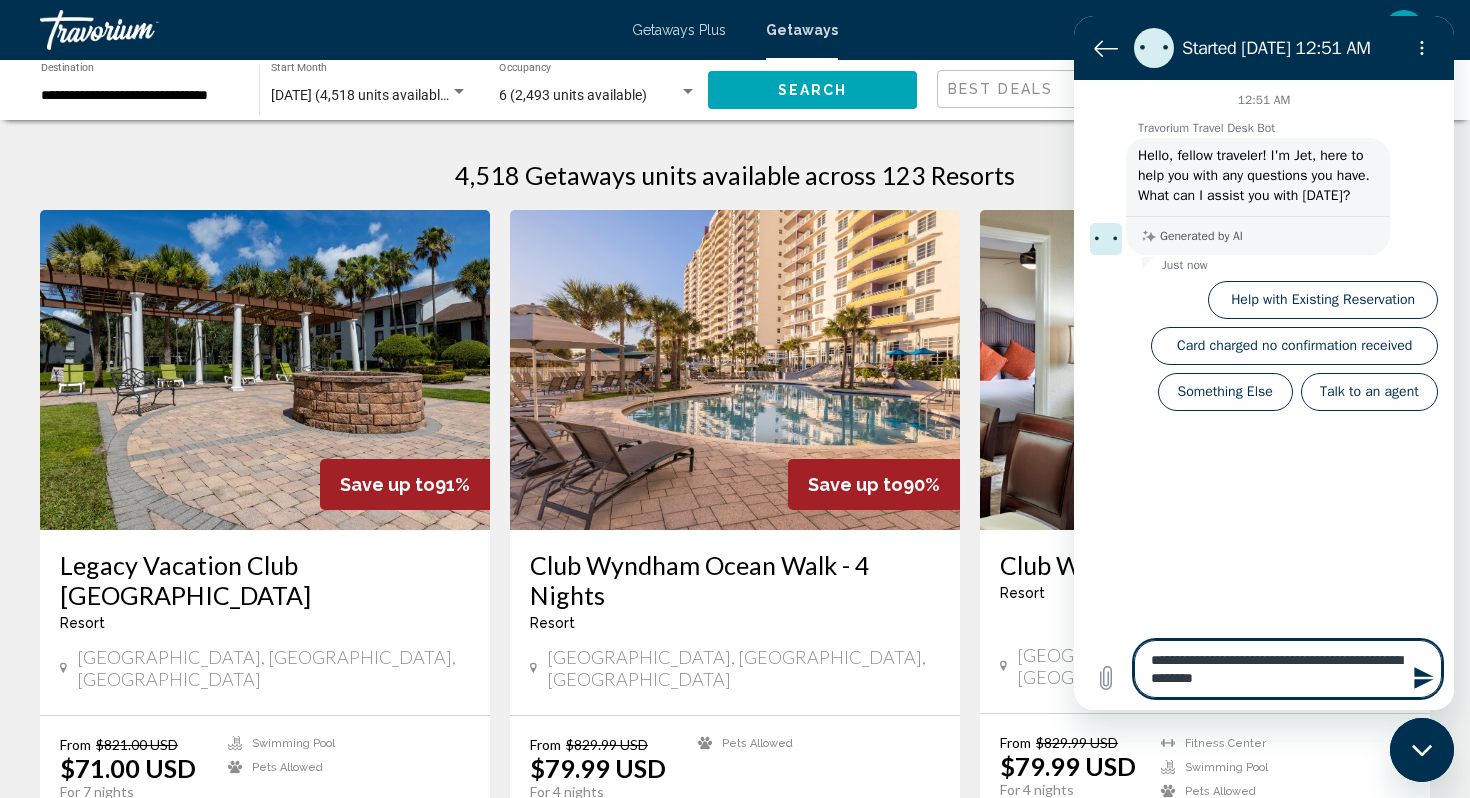 type on "**********" 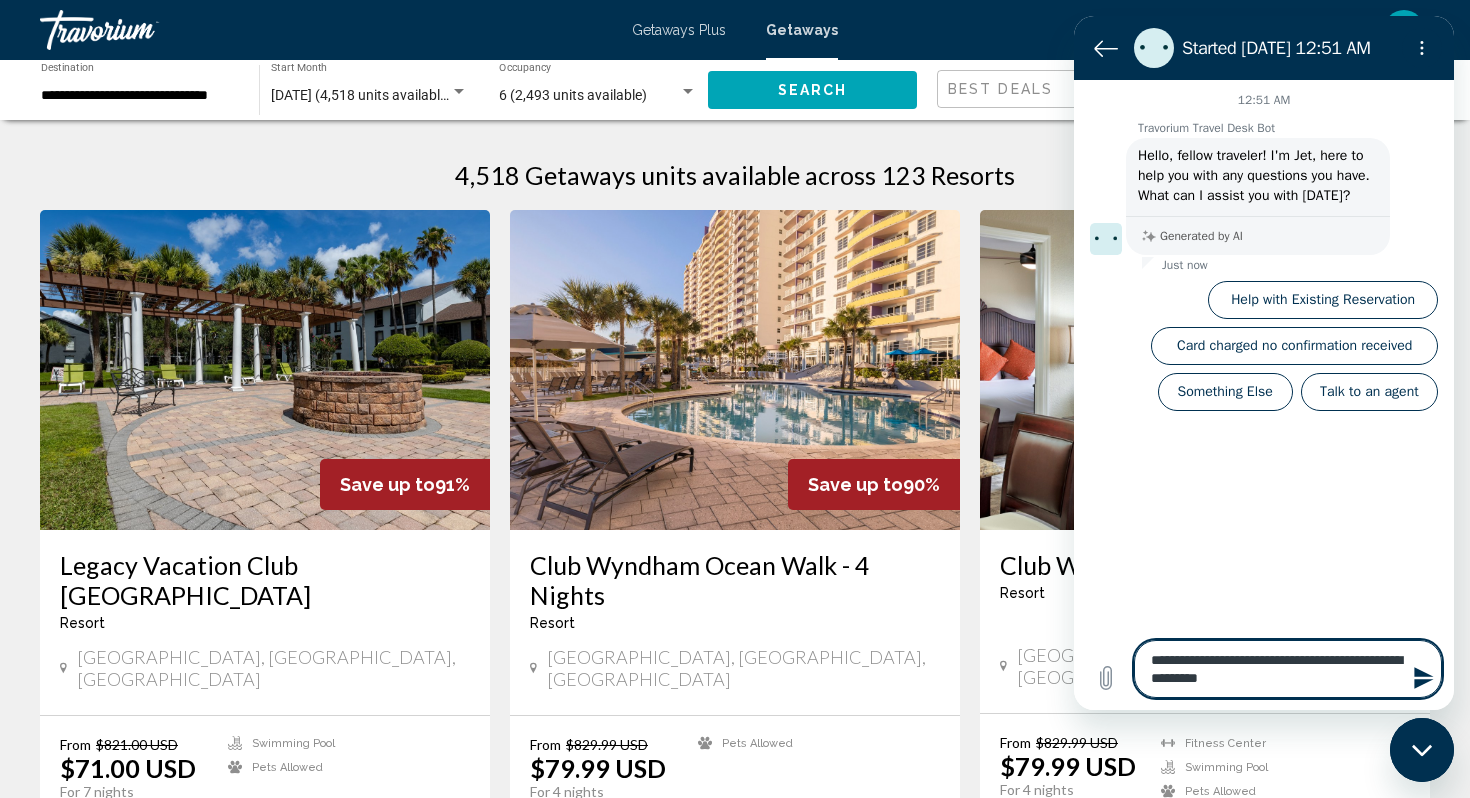 type on "**********" 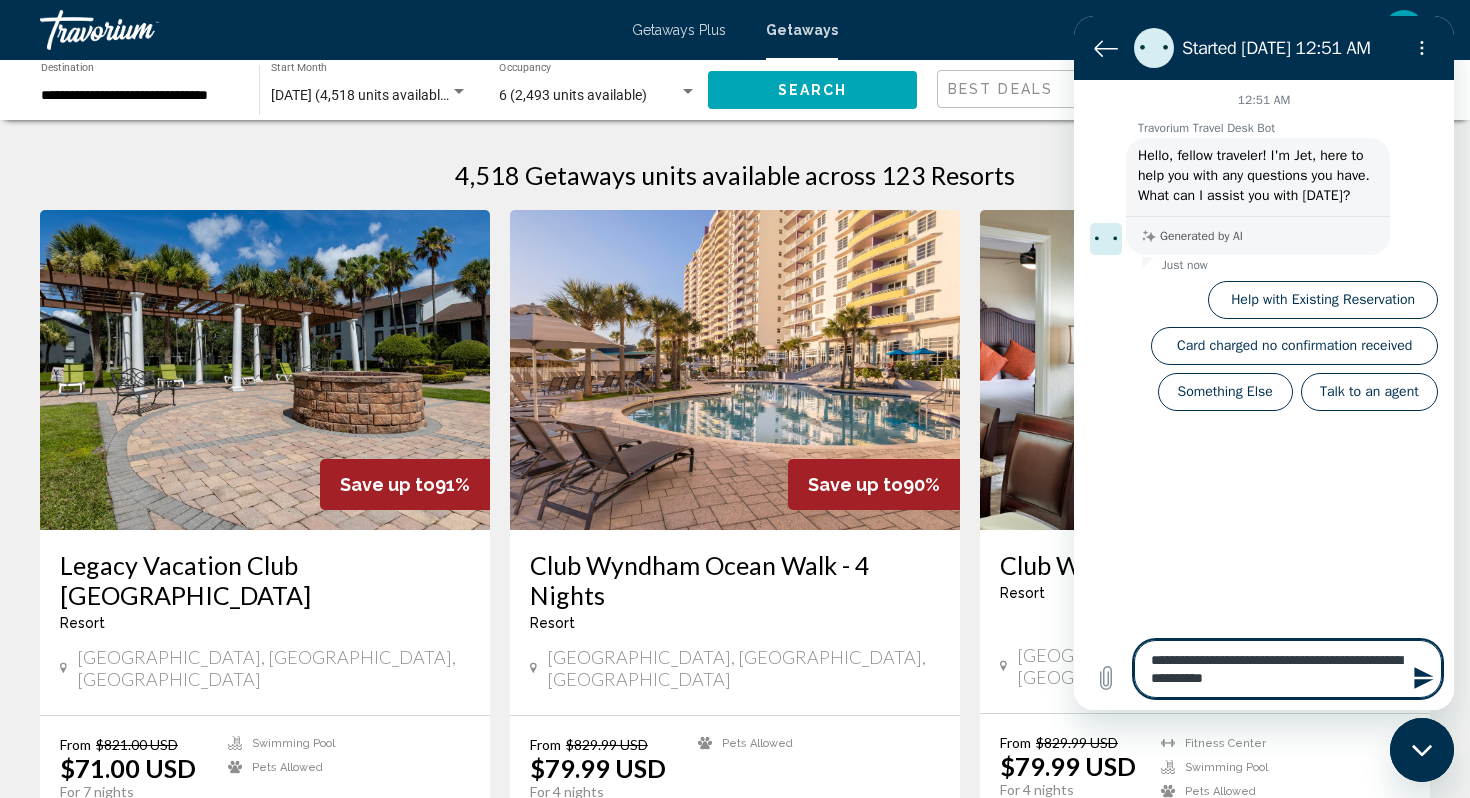 type on "**********" 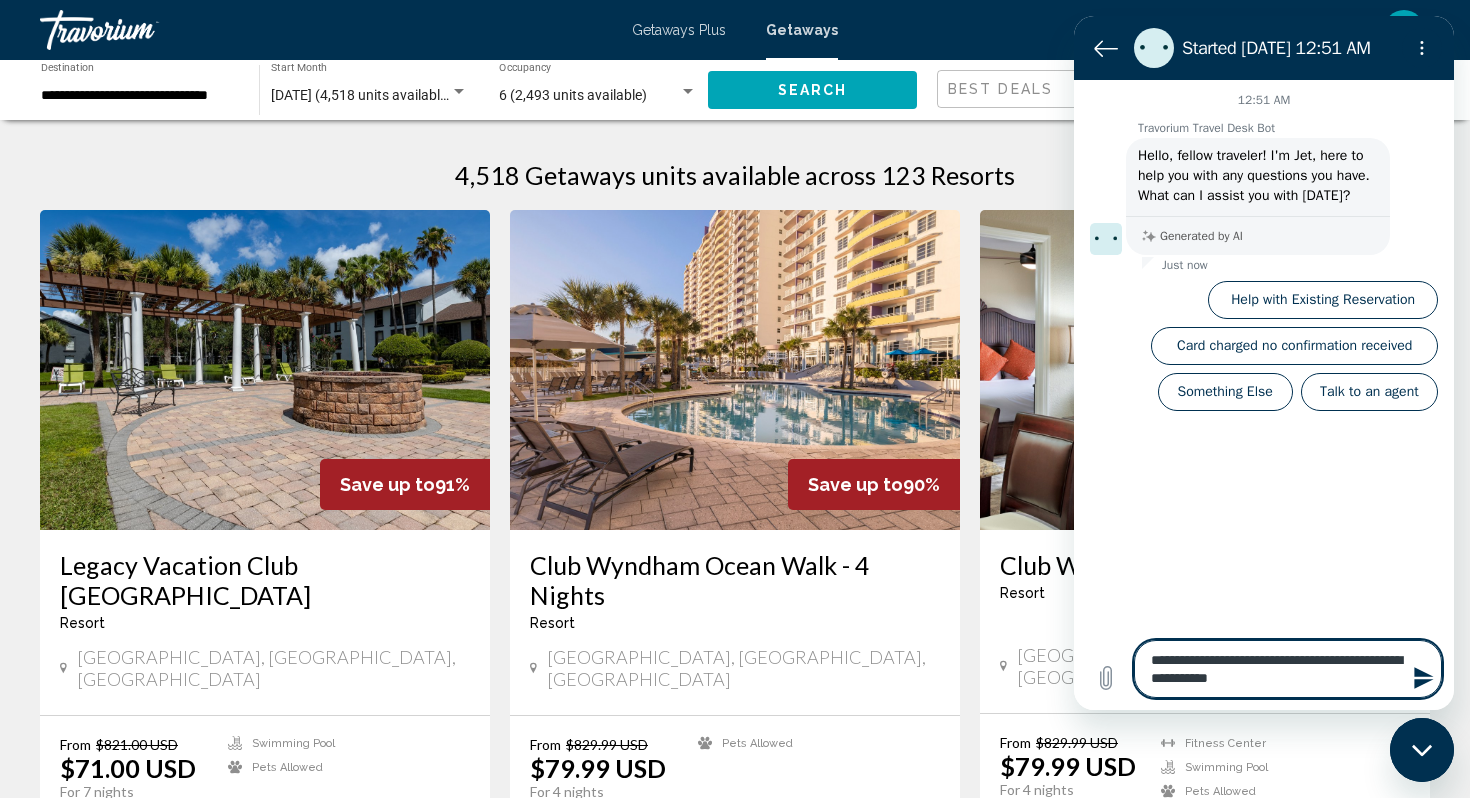 type on "**********" 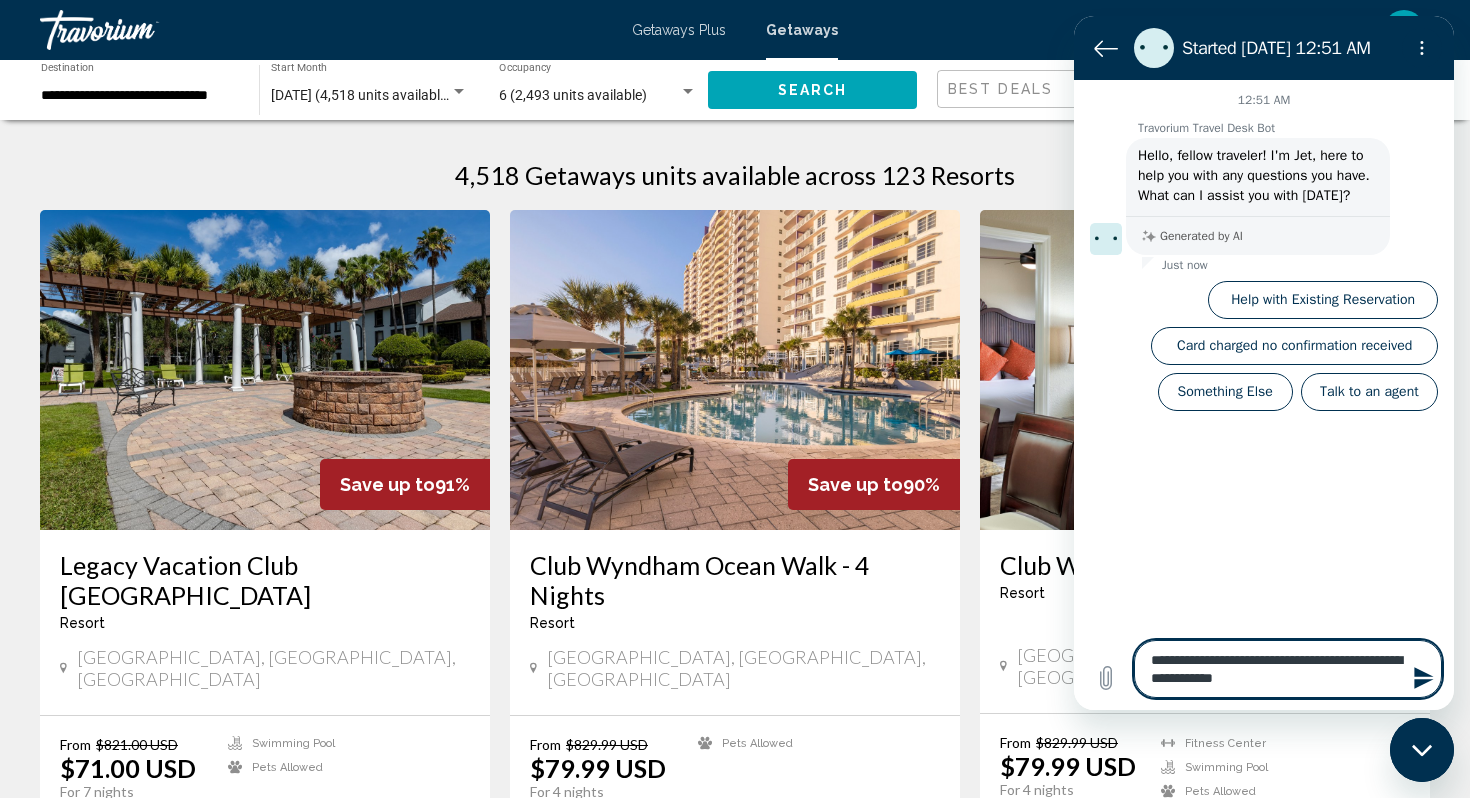 click on "**********" at bounding box center (1288, 669) 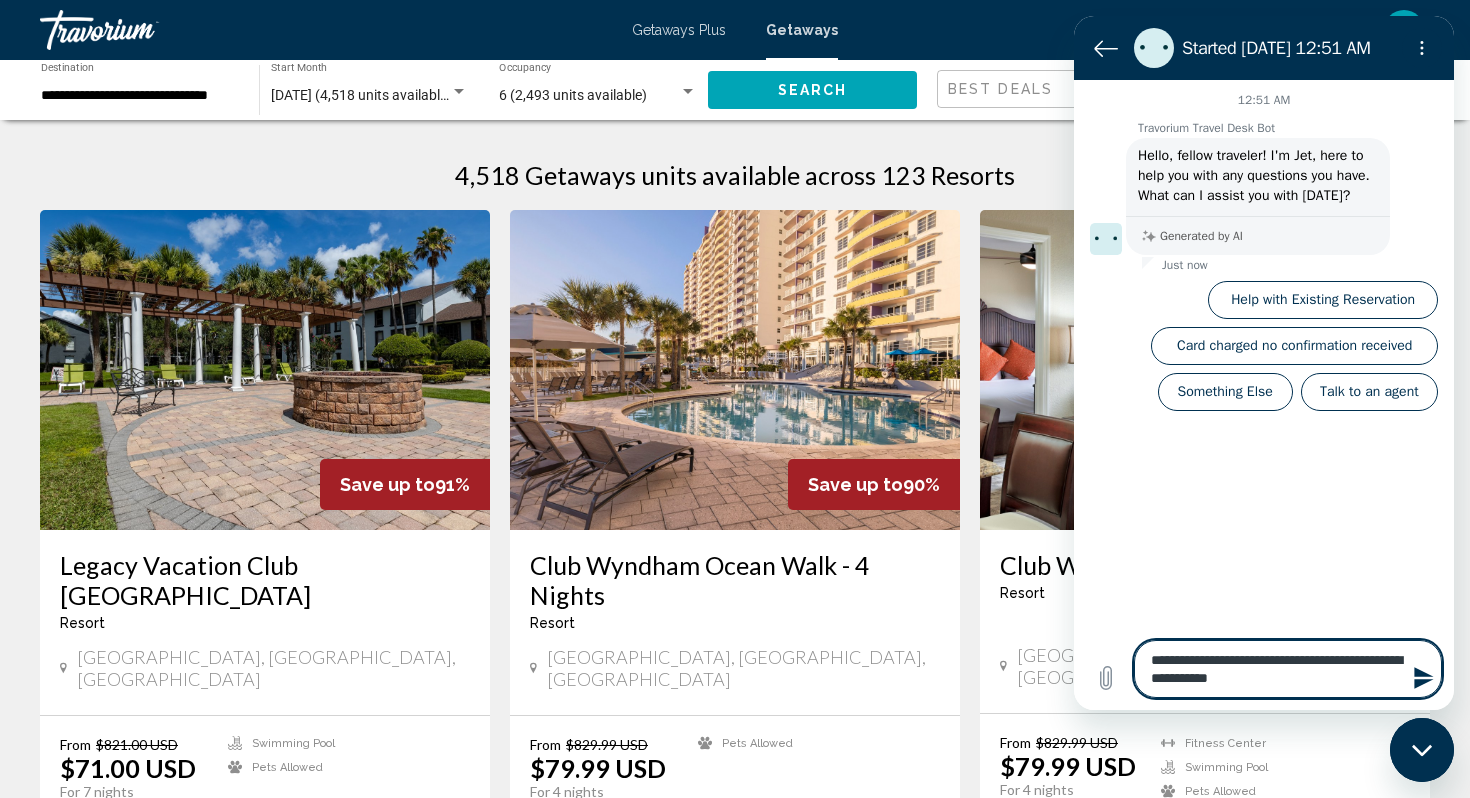 type on "**********" 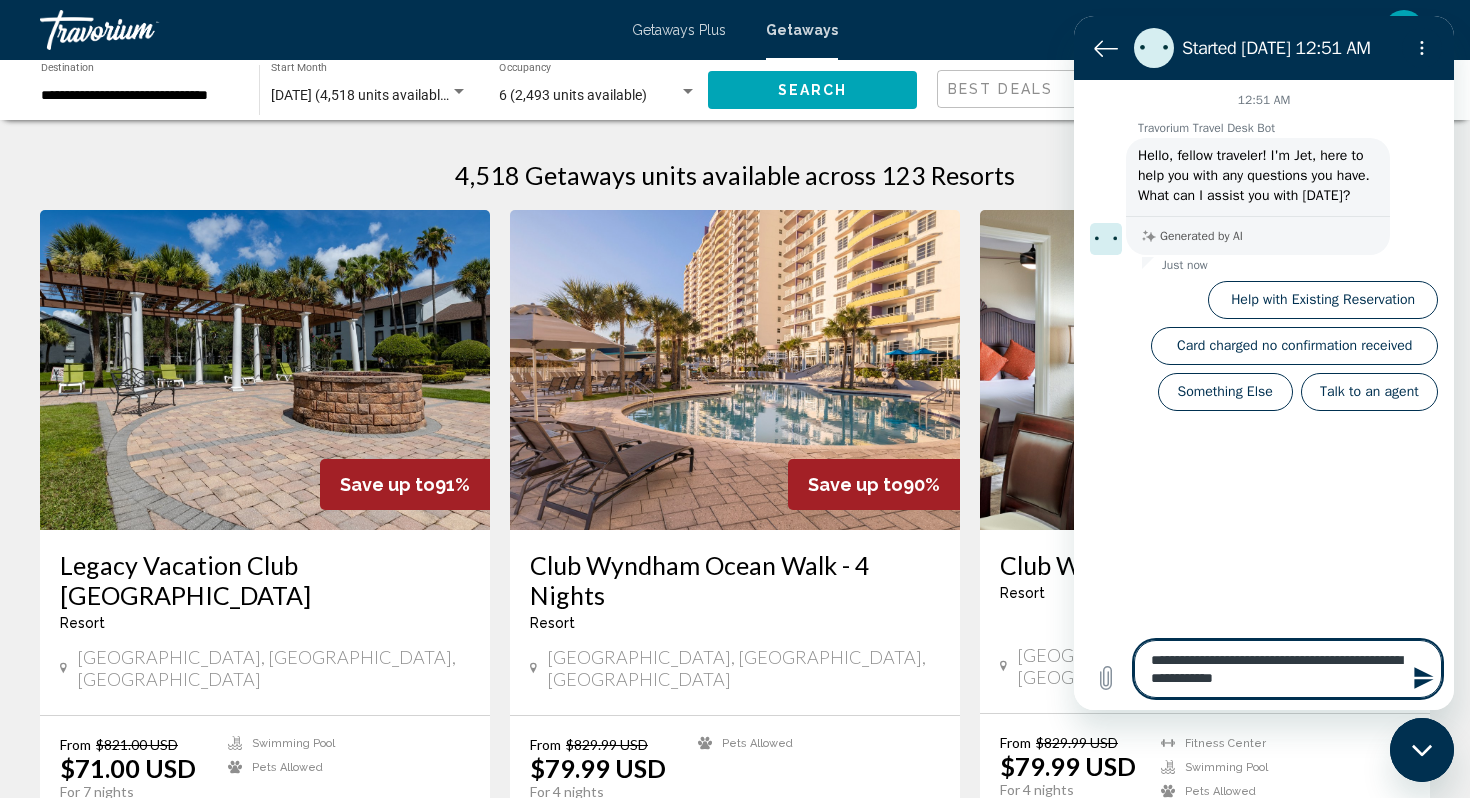 type on "**********" 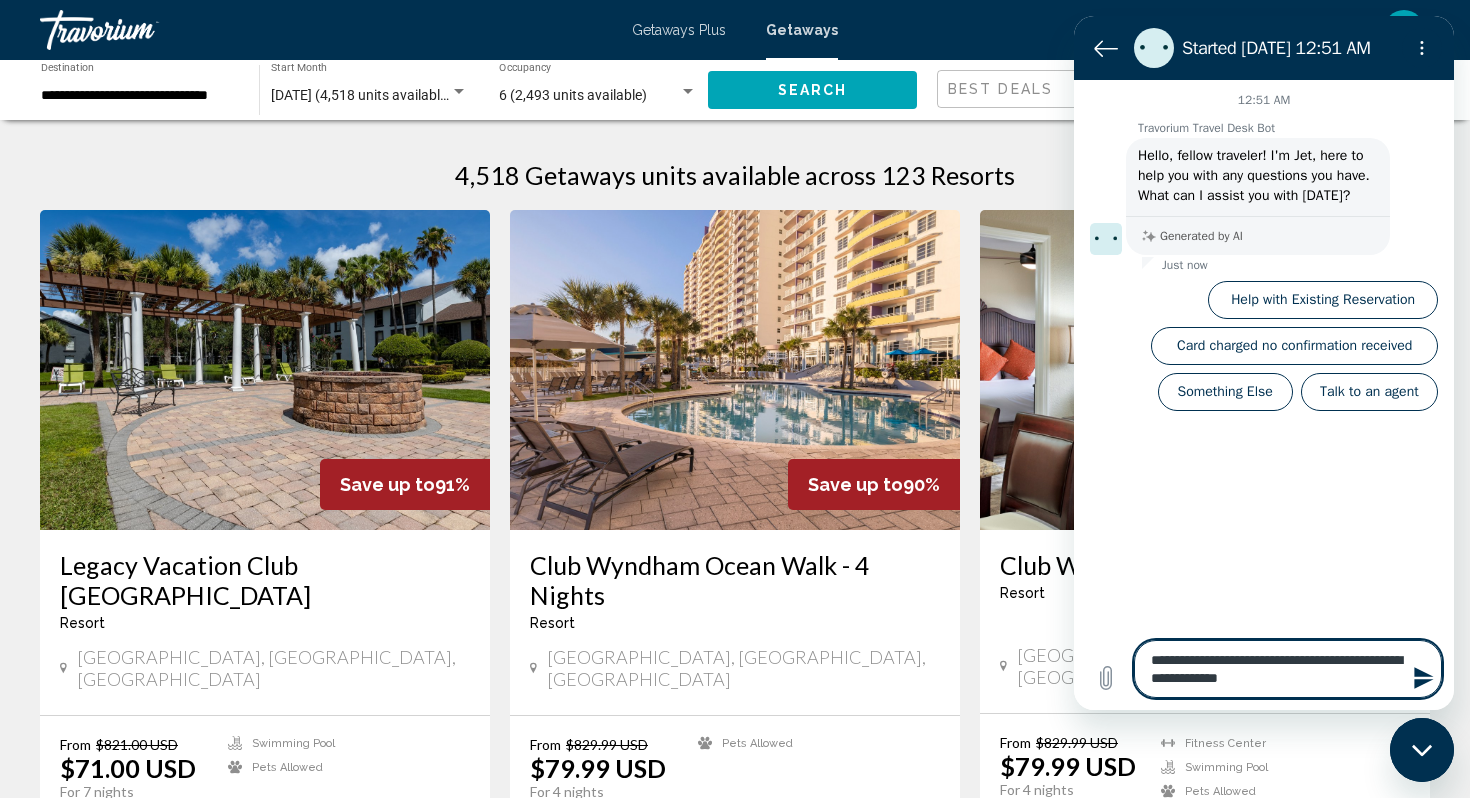 type on "**********" 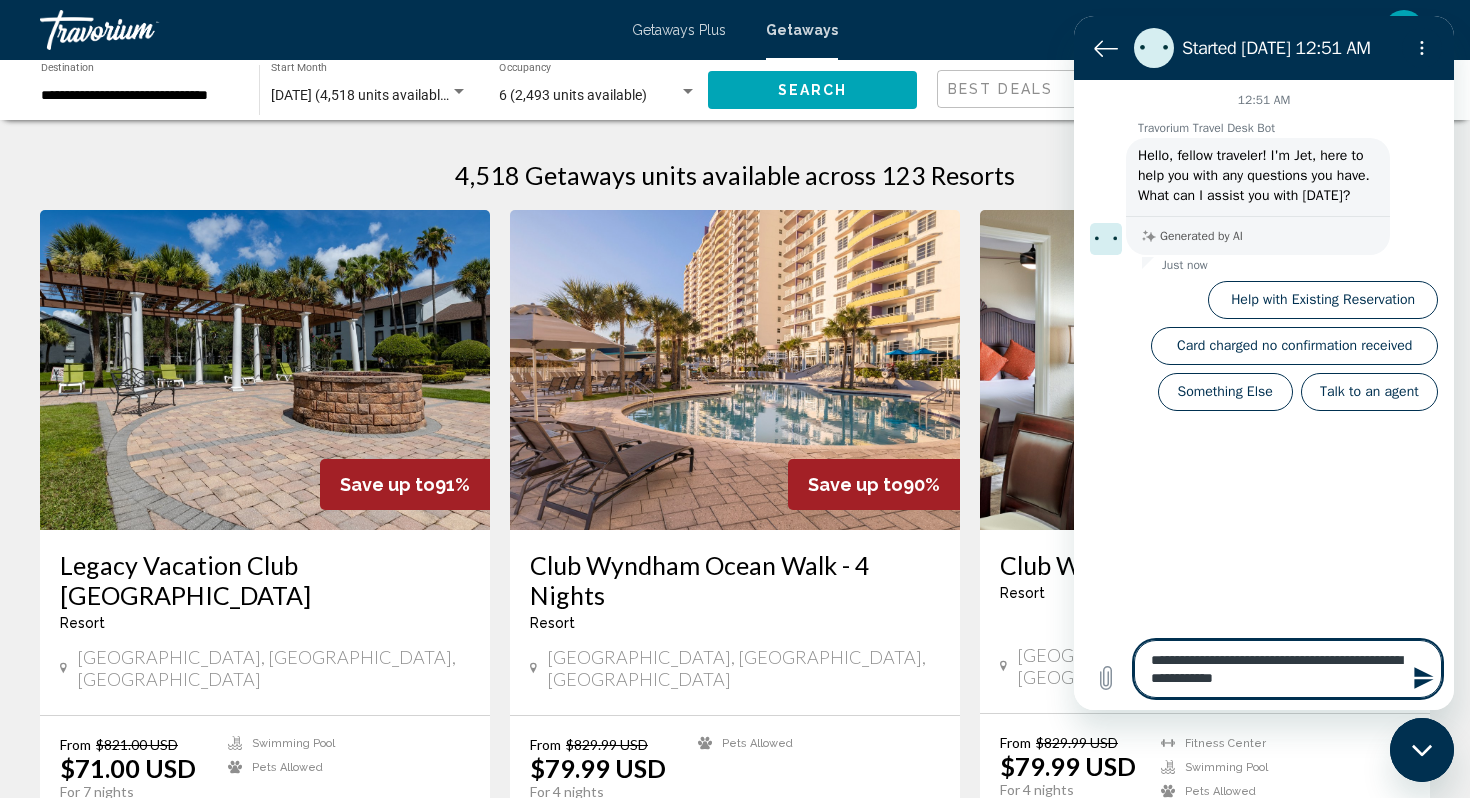 type on "**********" 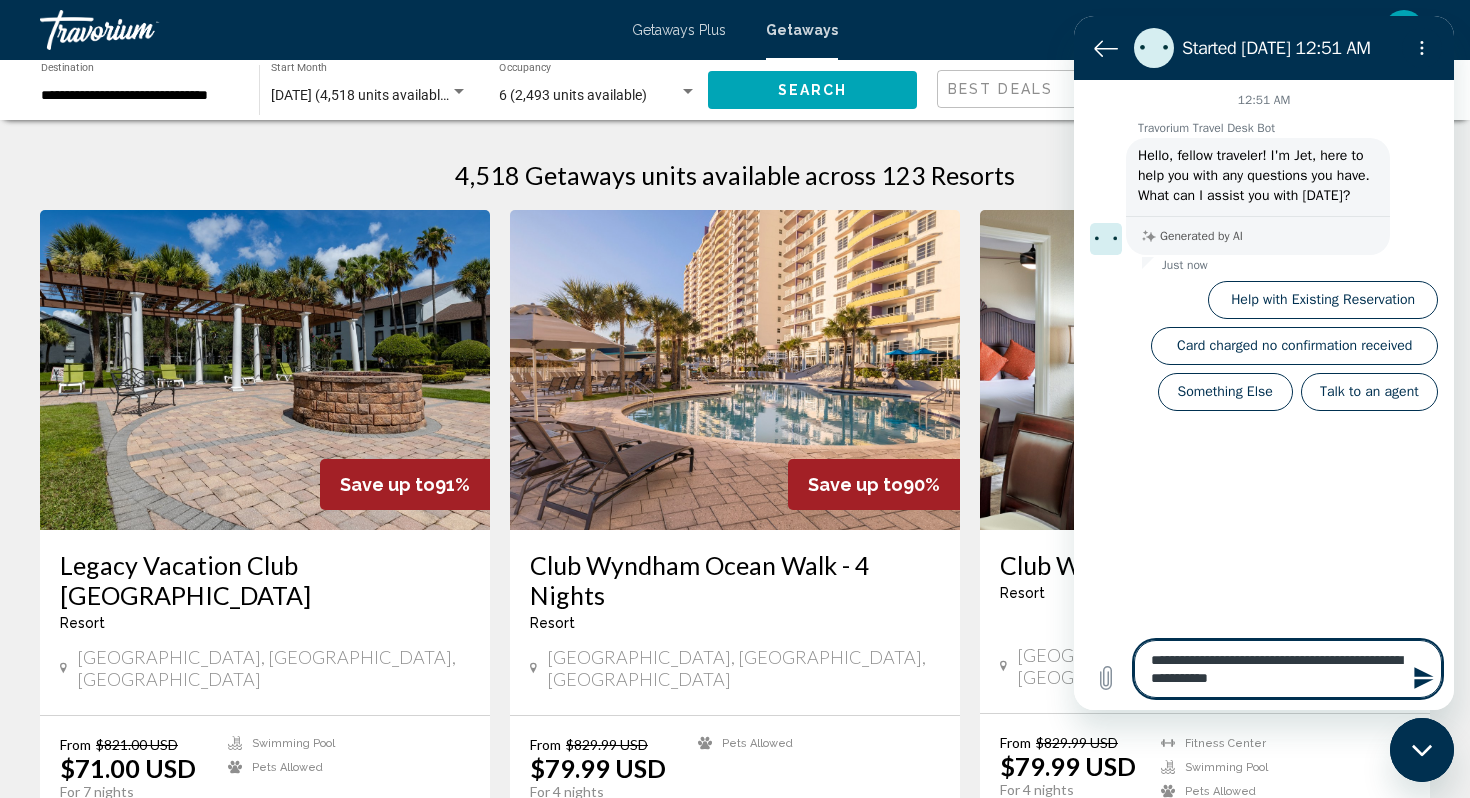 type on "**********" 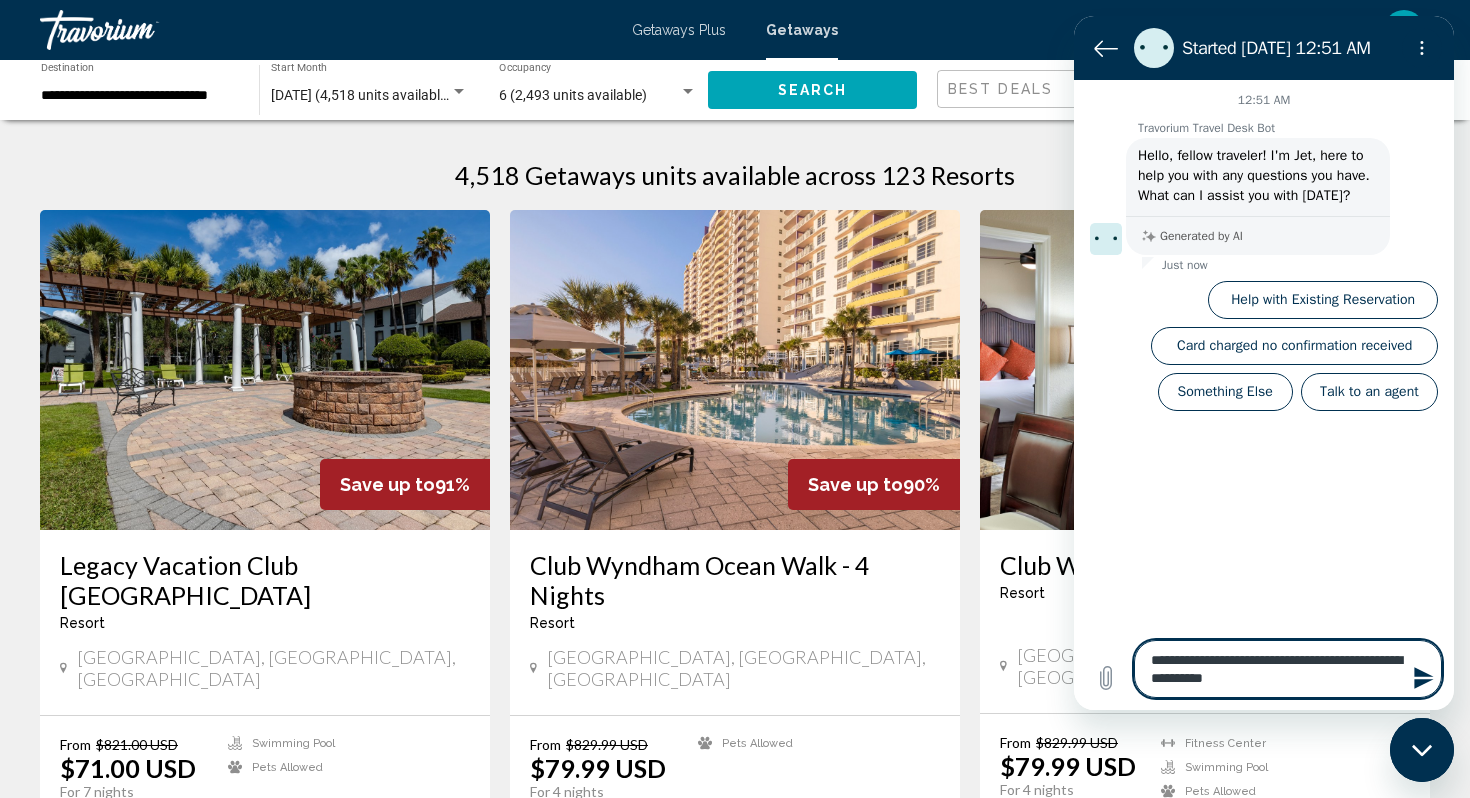 type on "**********" 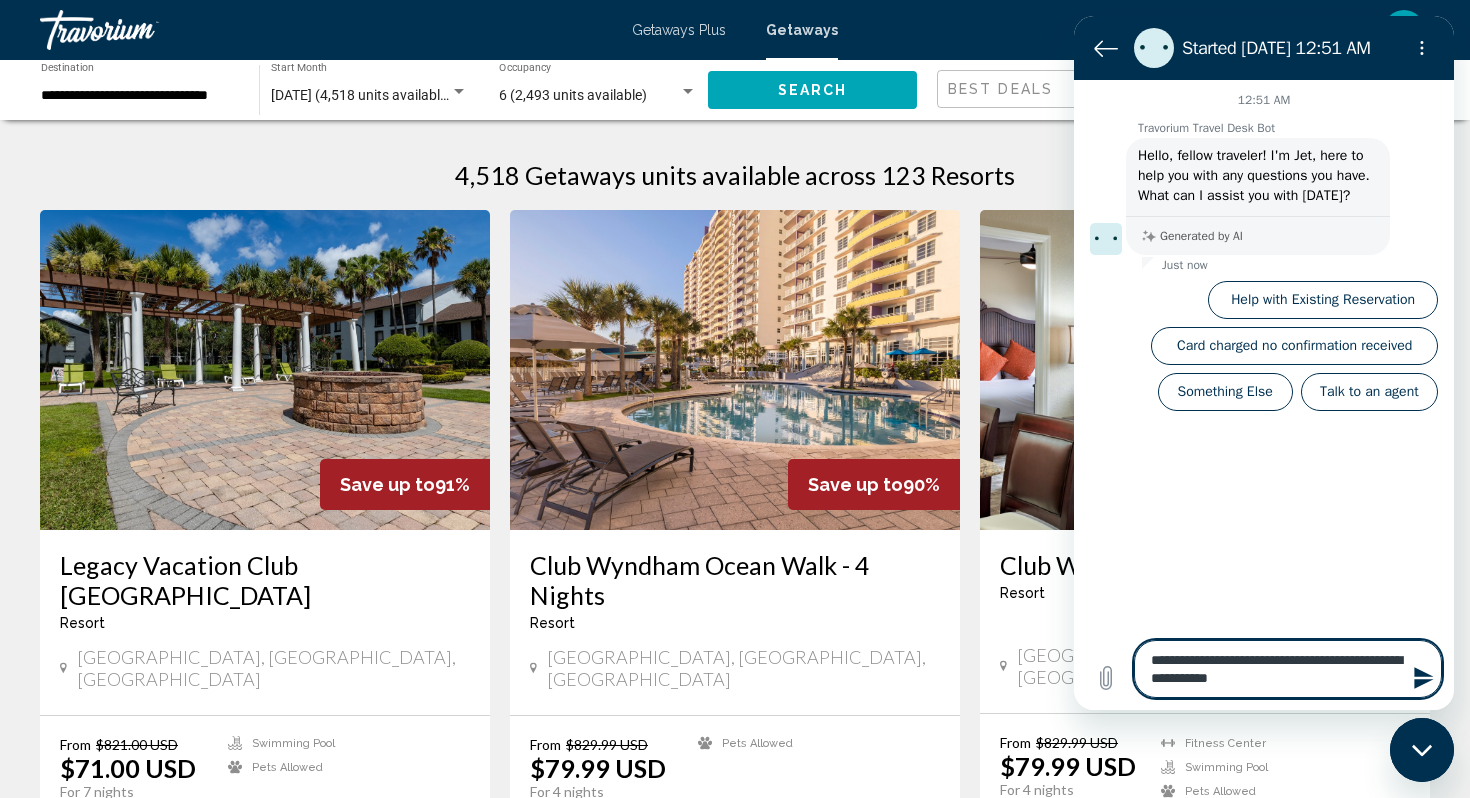 type on "**********" 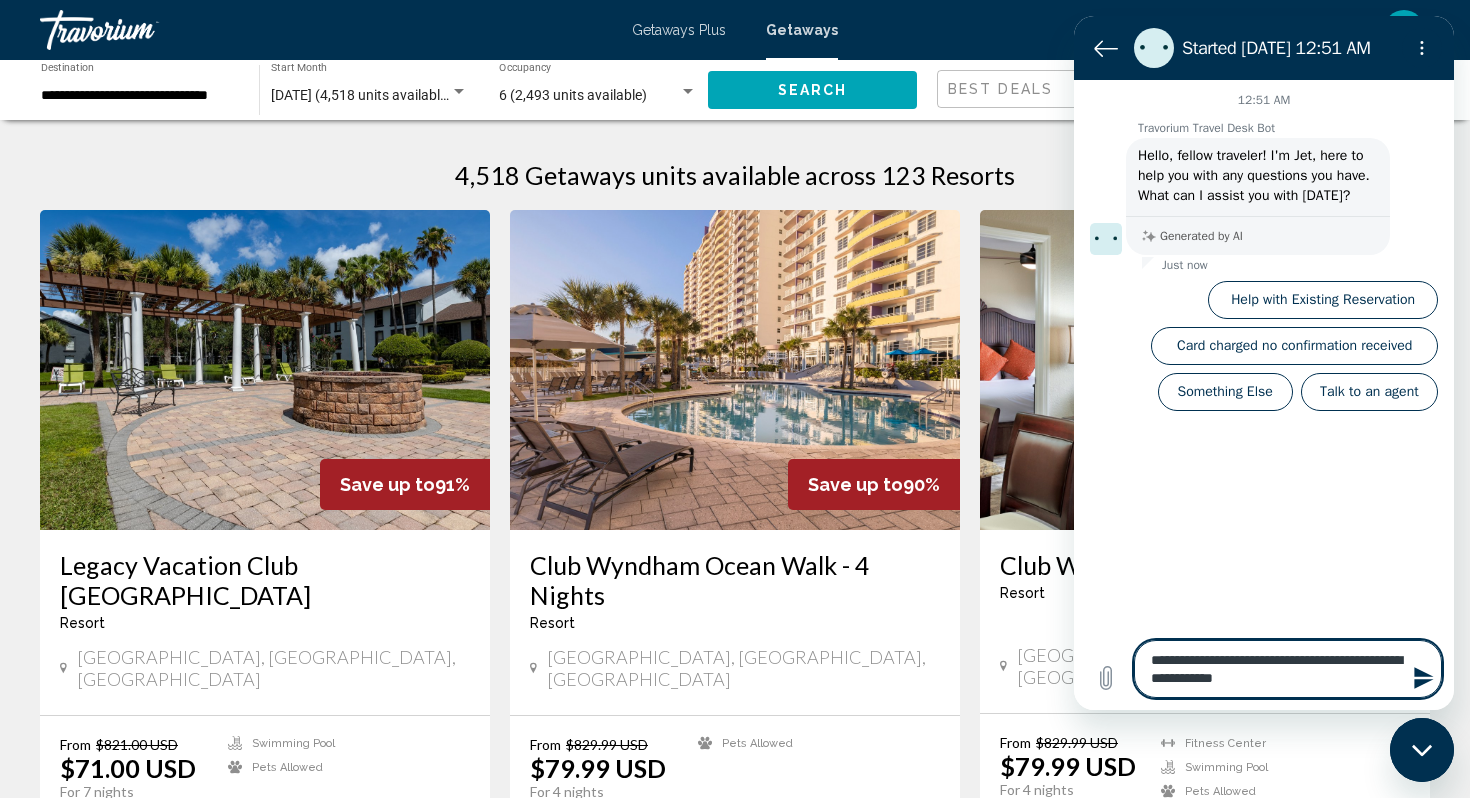 type on "**********" 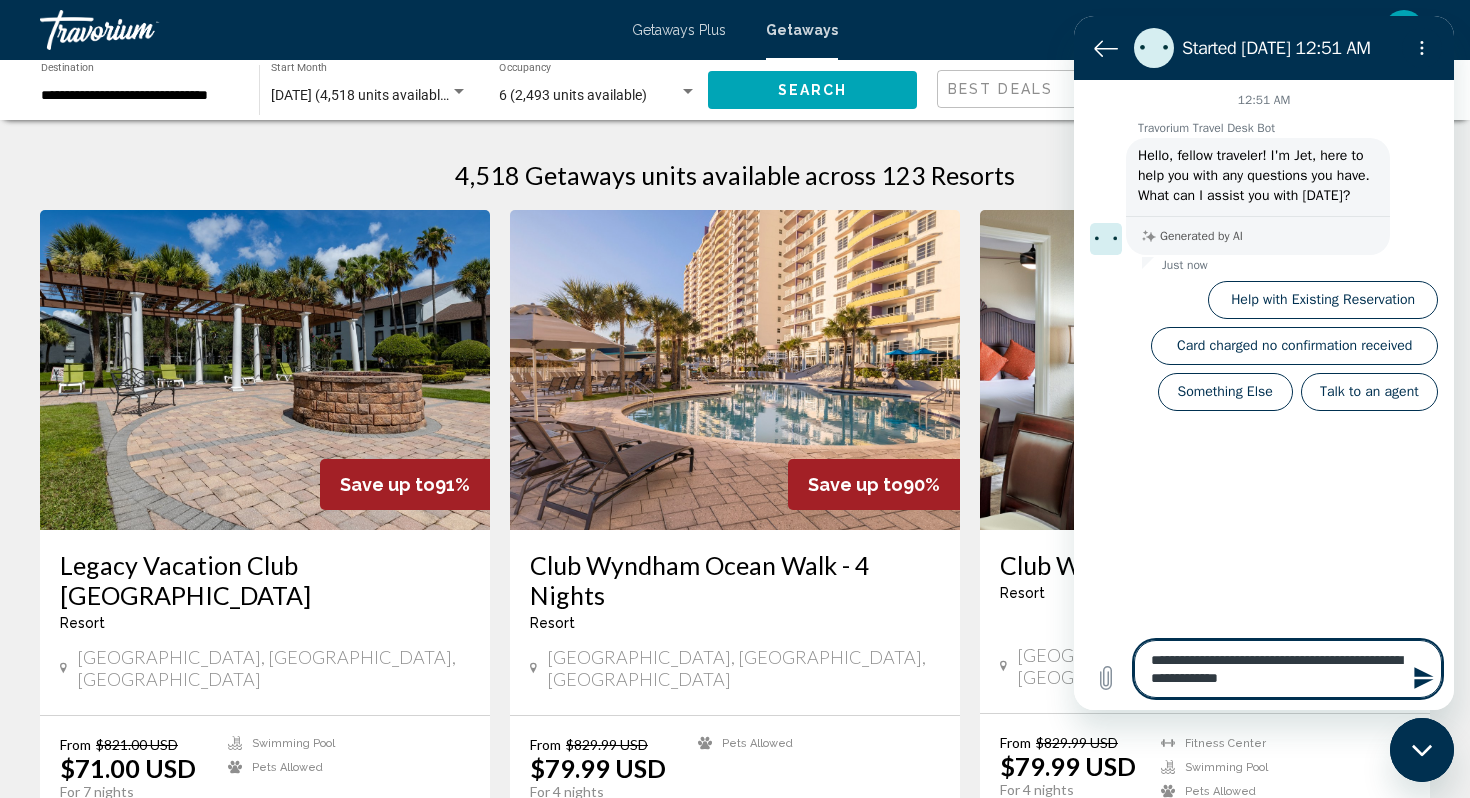 type on "**********" 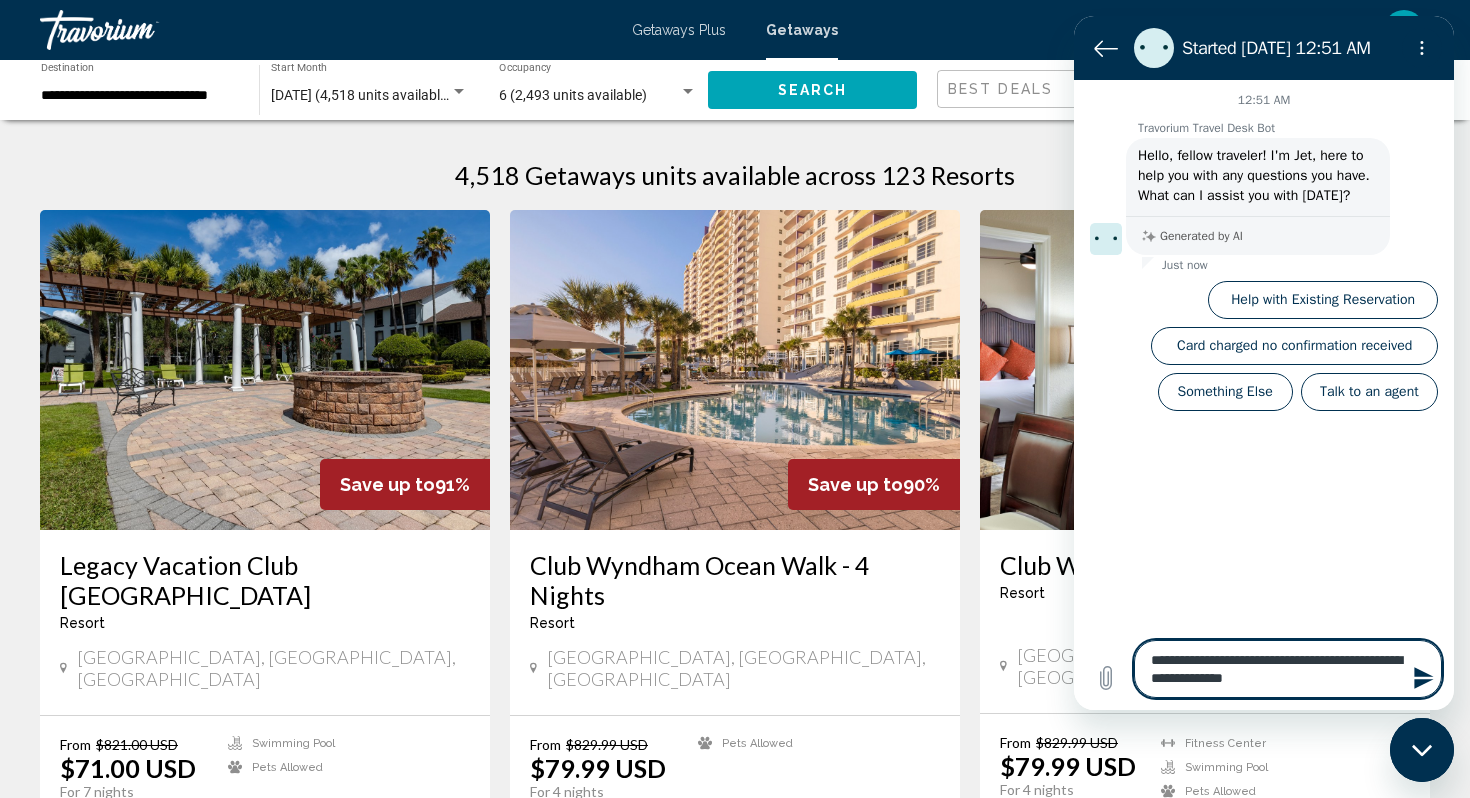 type on "**********" 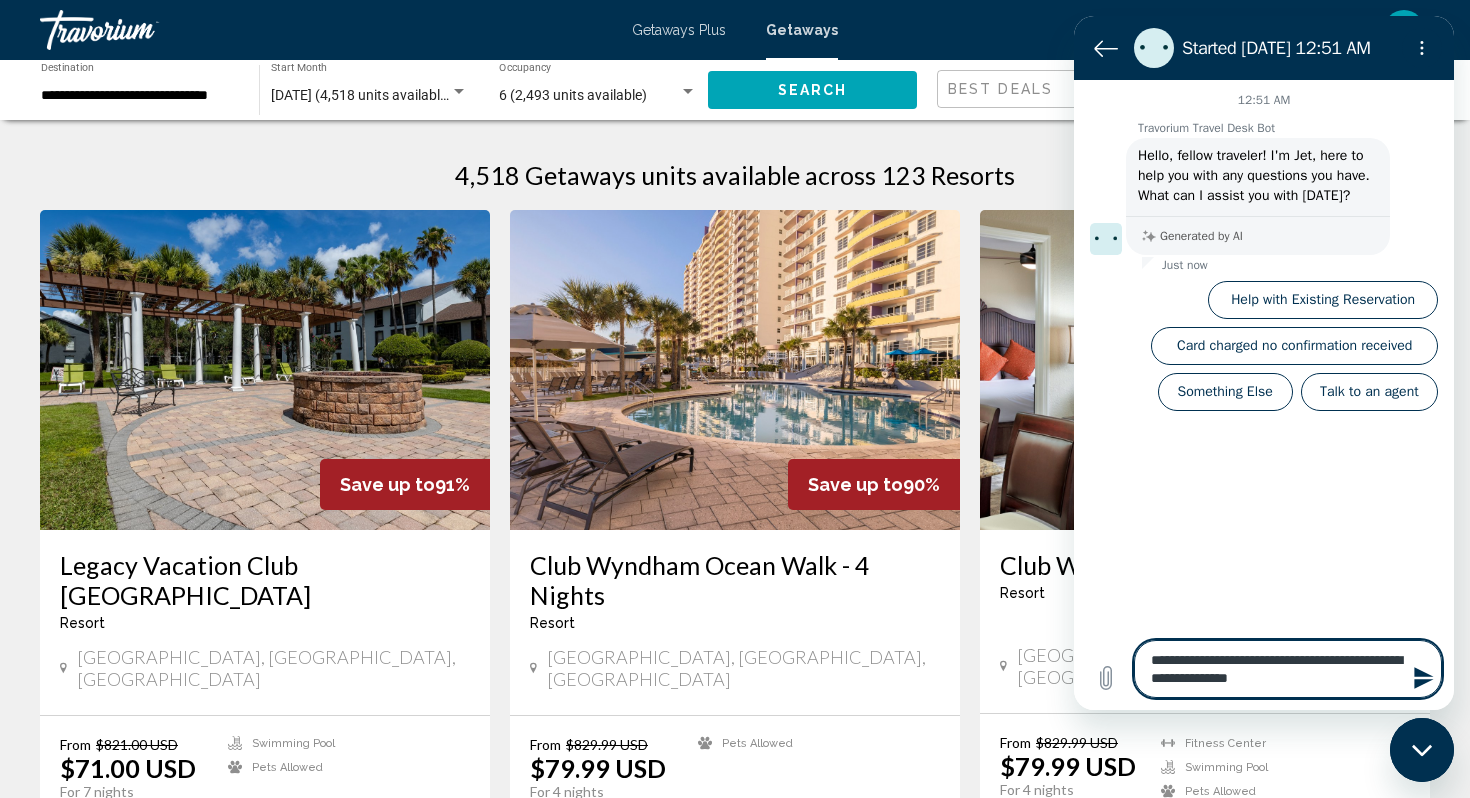 type on "**********" 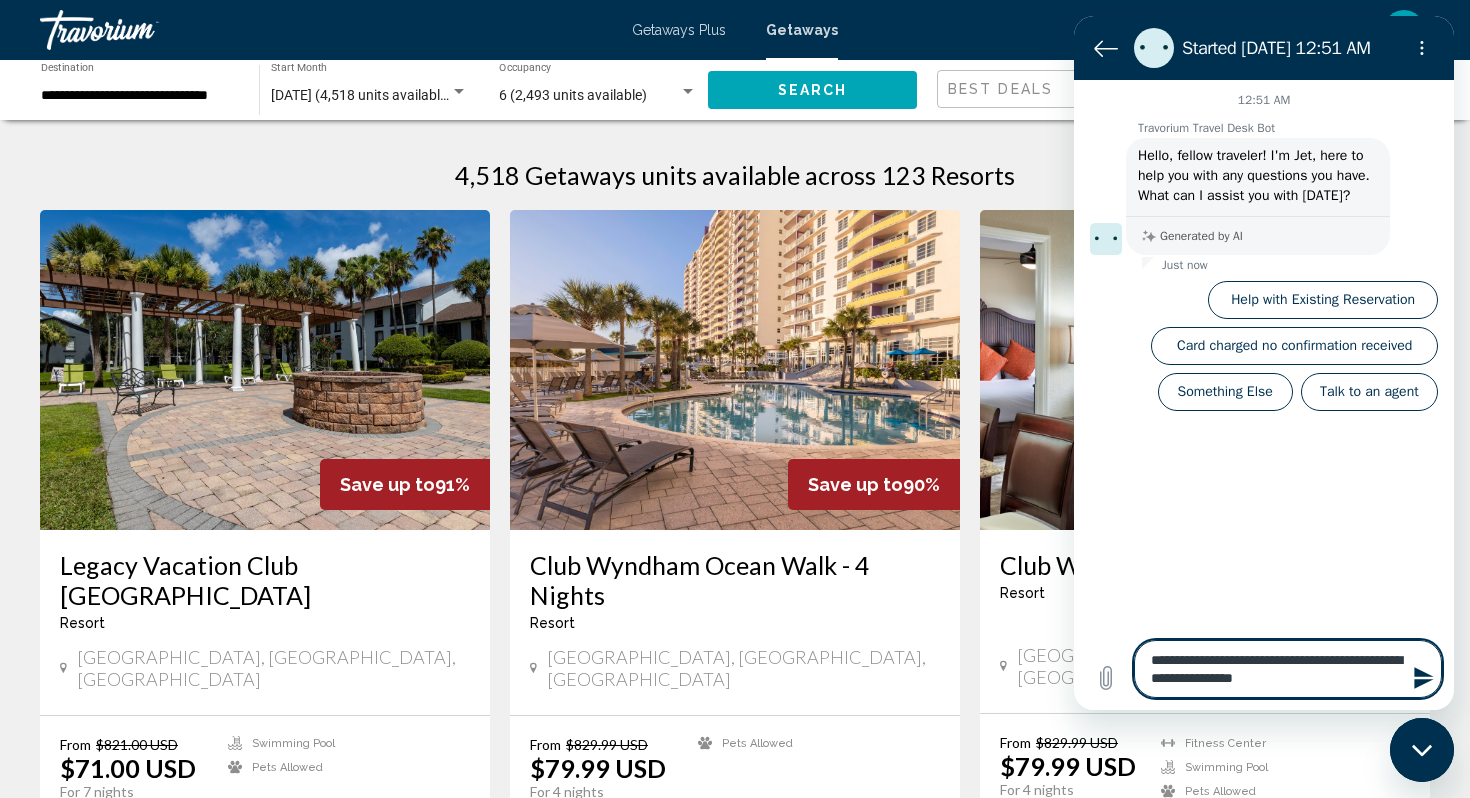 type on "**********" 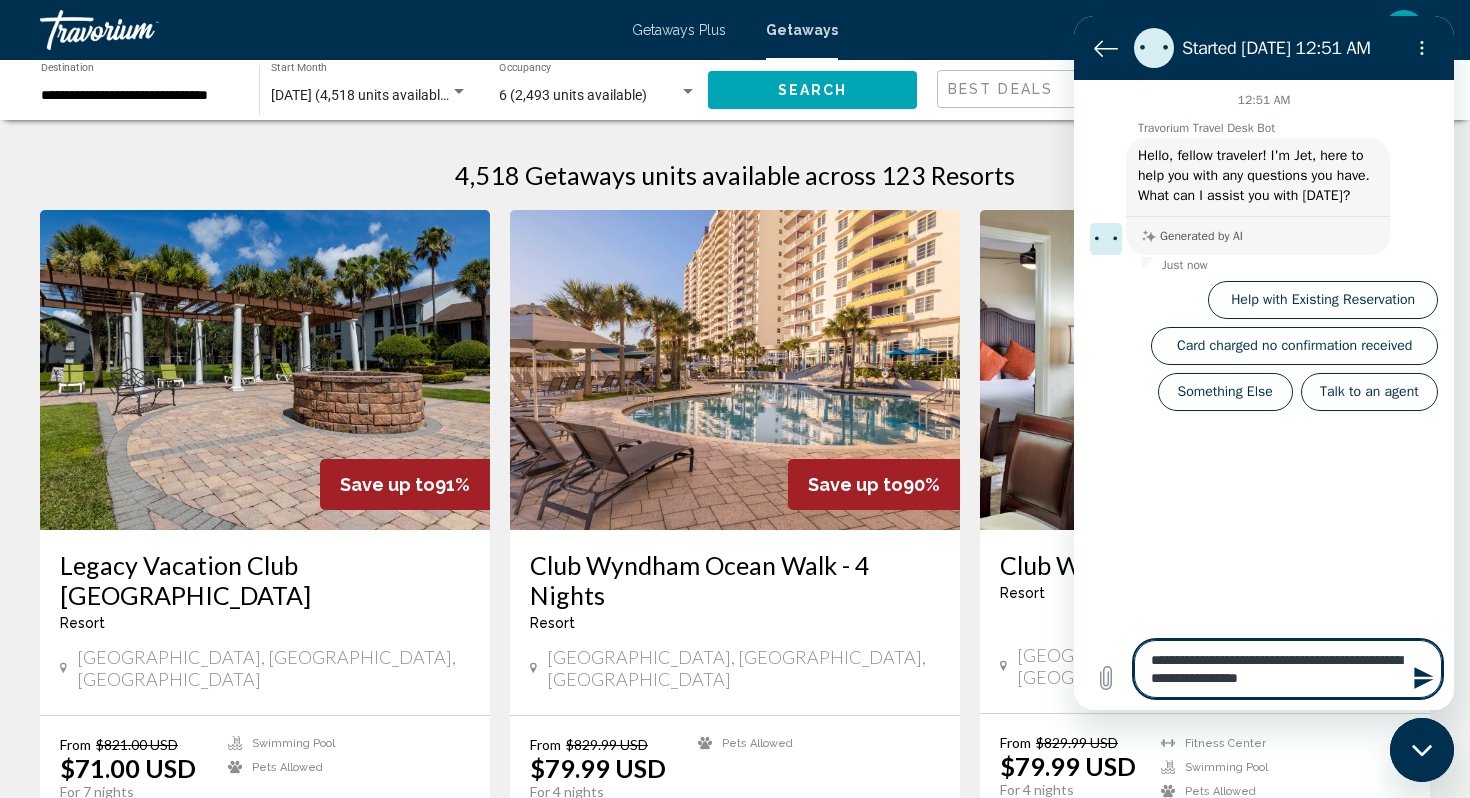 type on "**********" 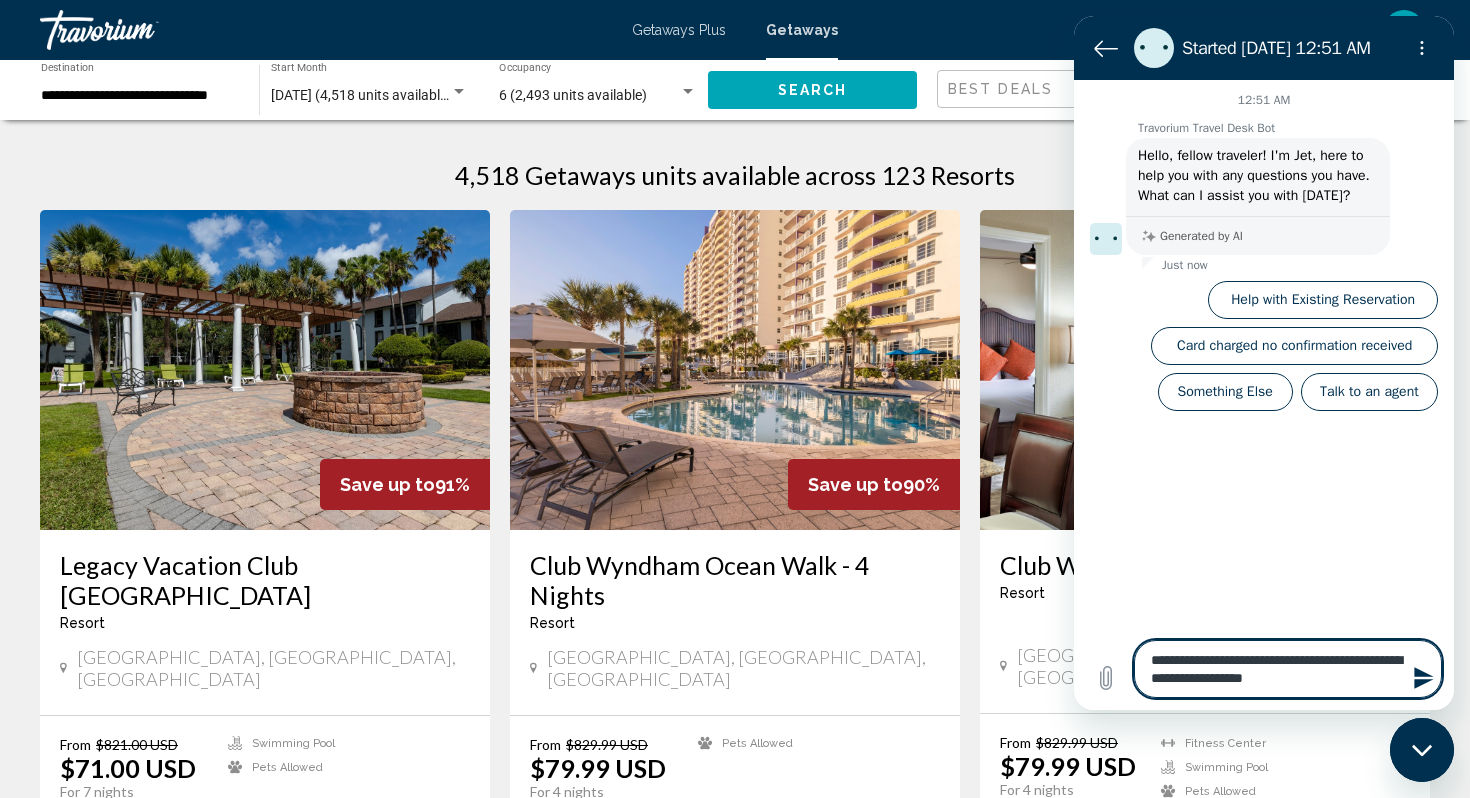 type on "**********" 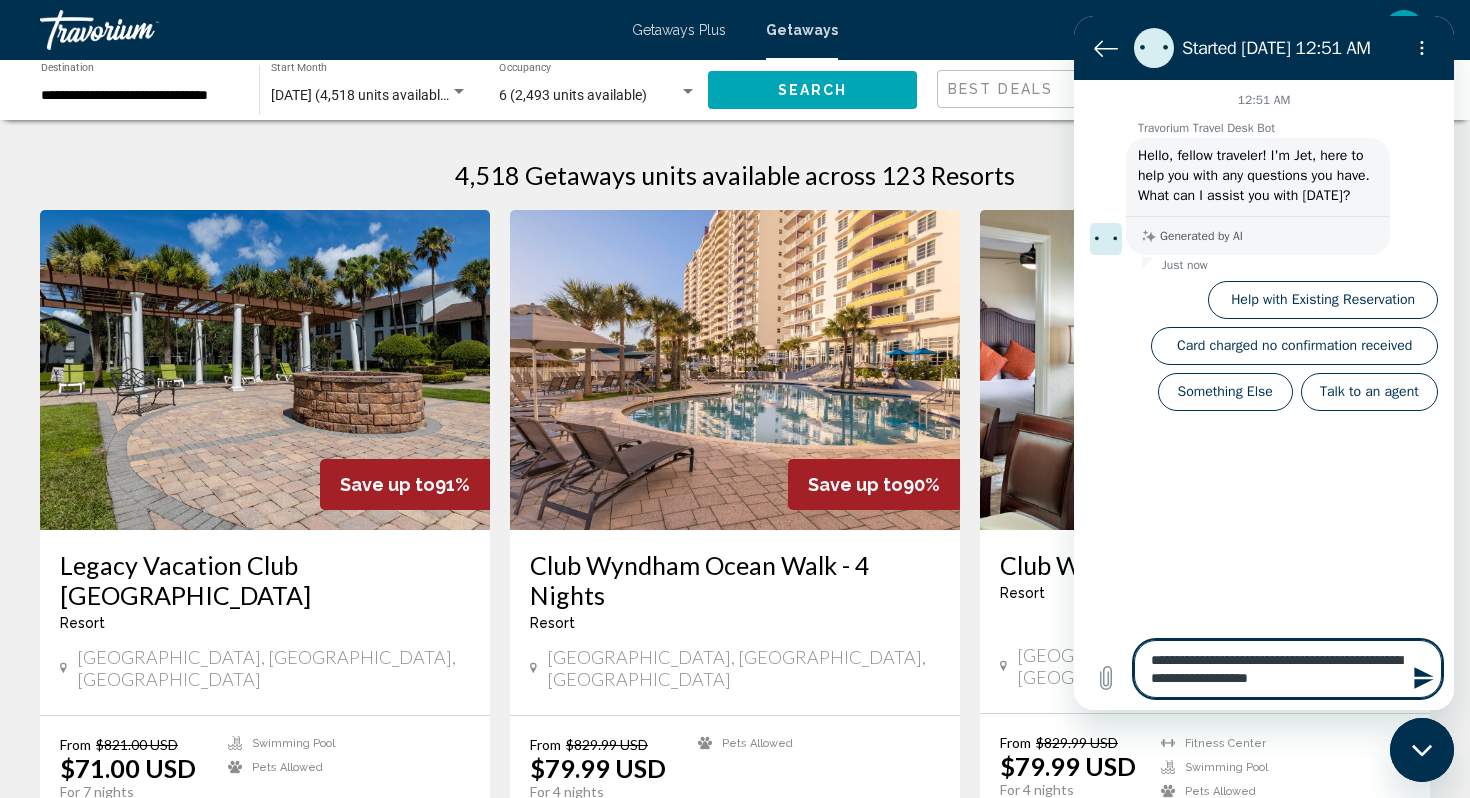 type on "*" 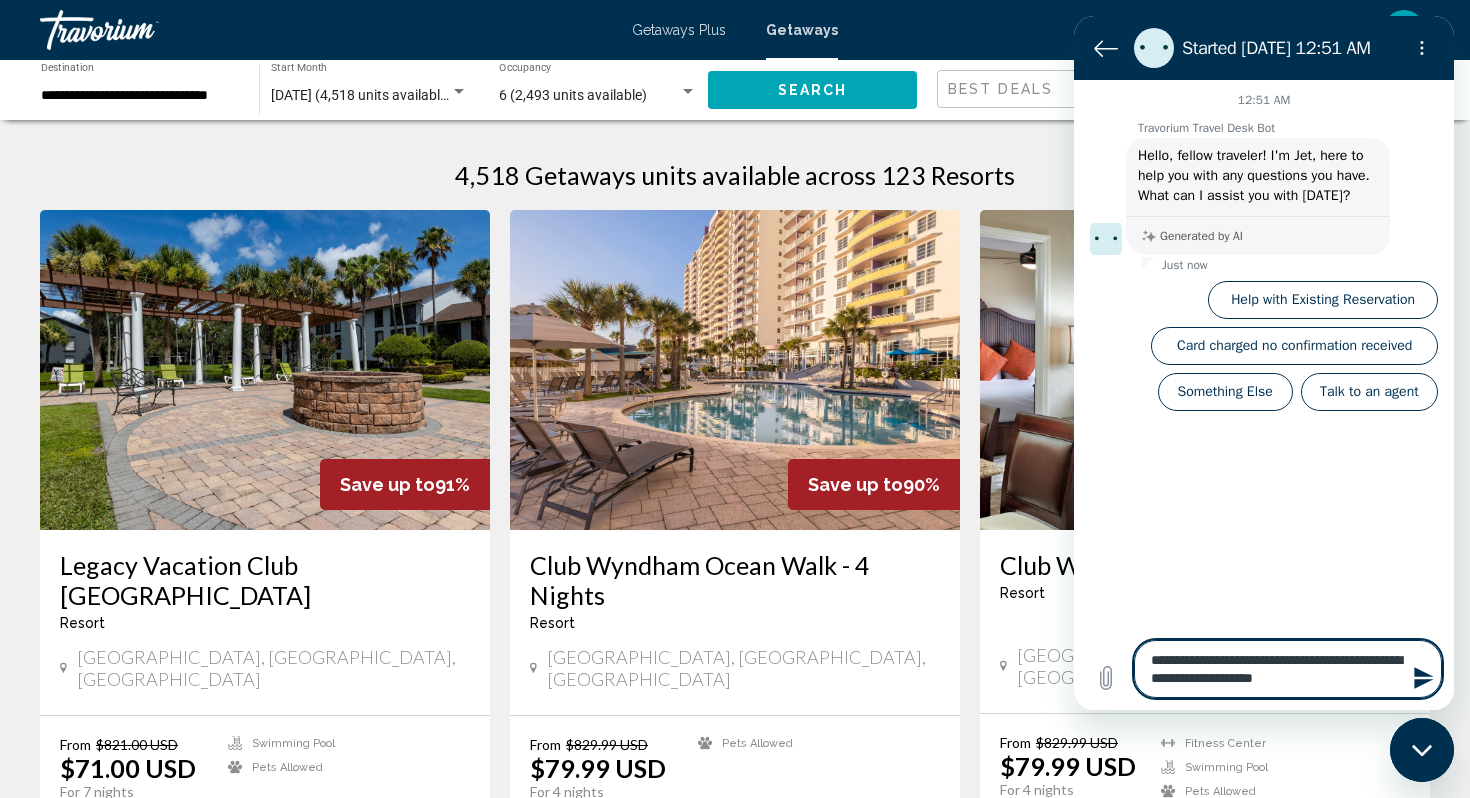type on "**********" 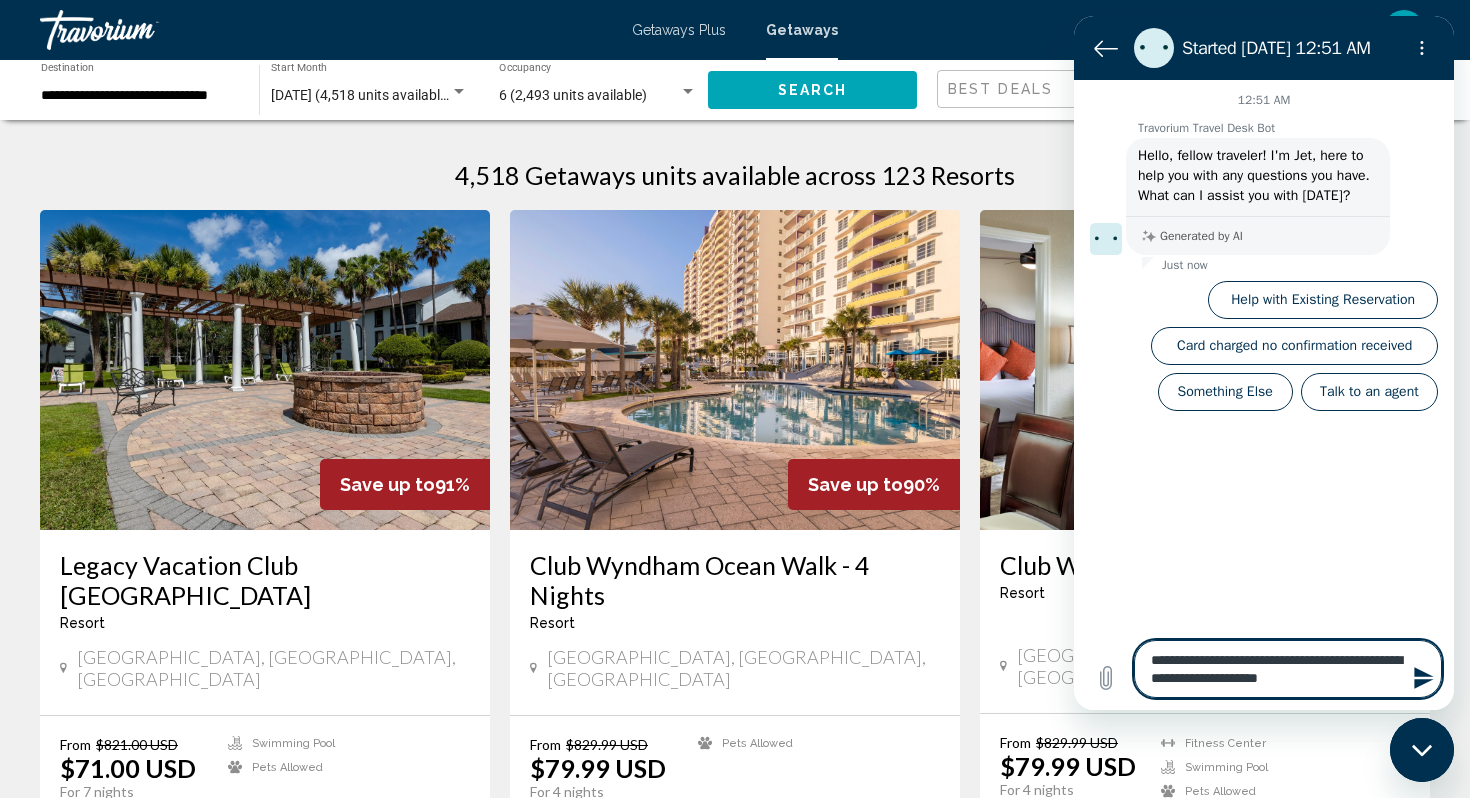 type on "**********" 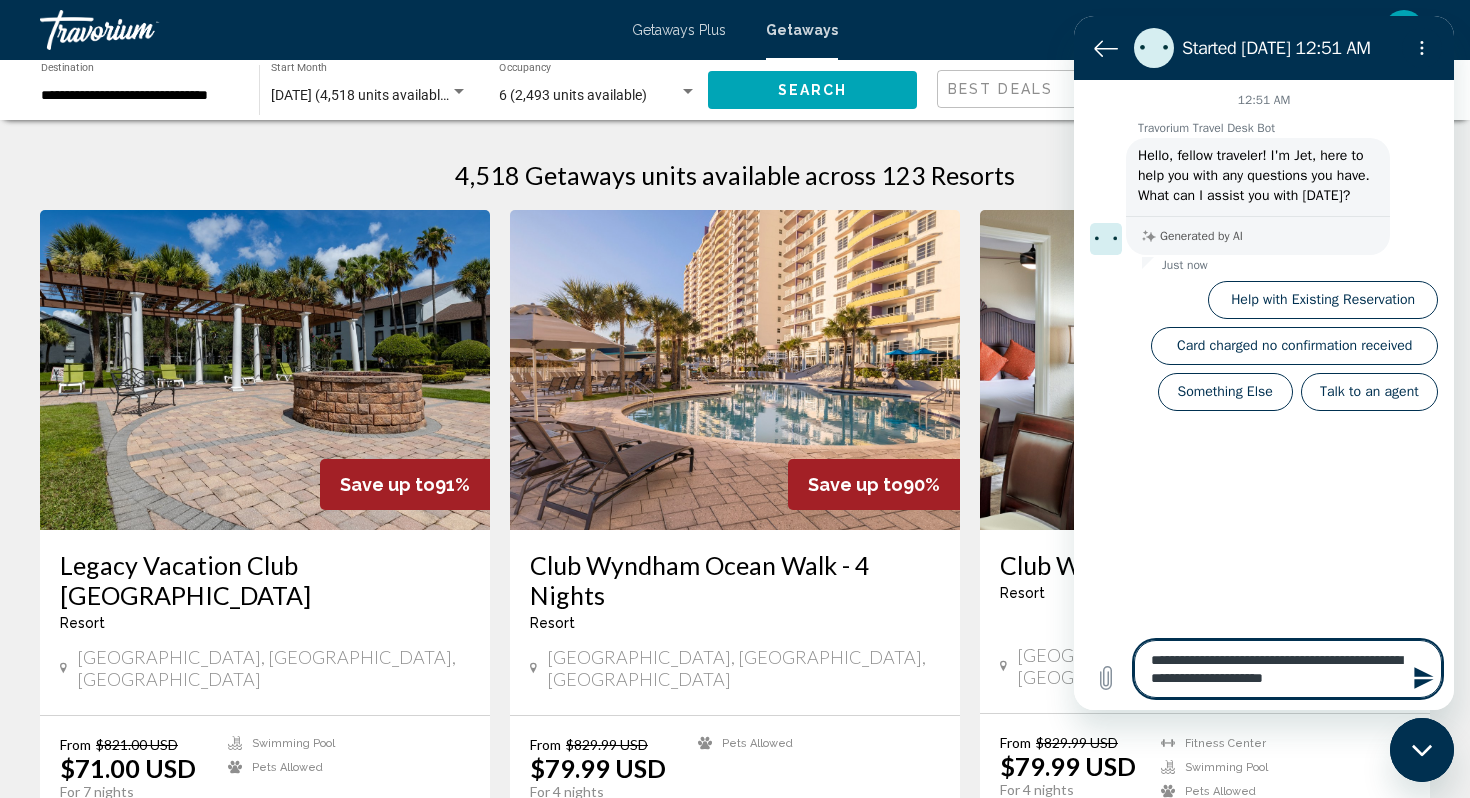 type on "**********" 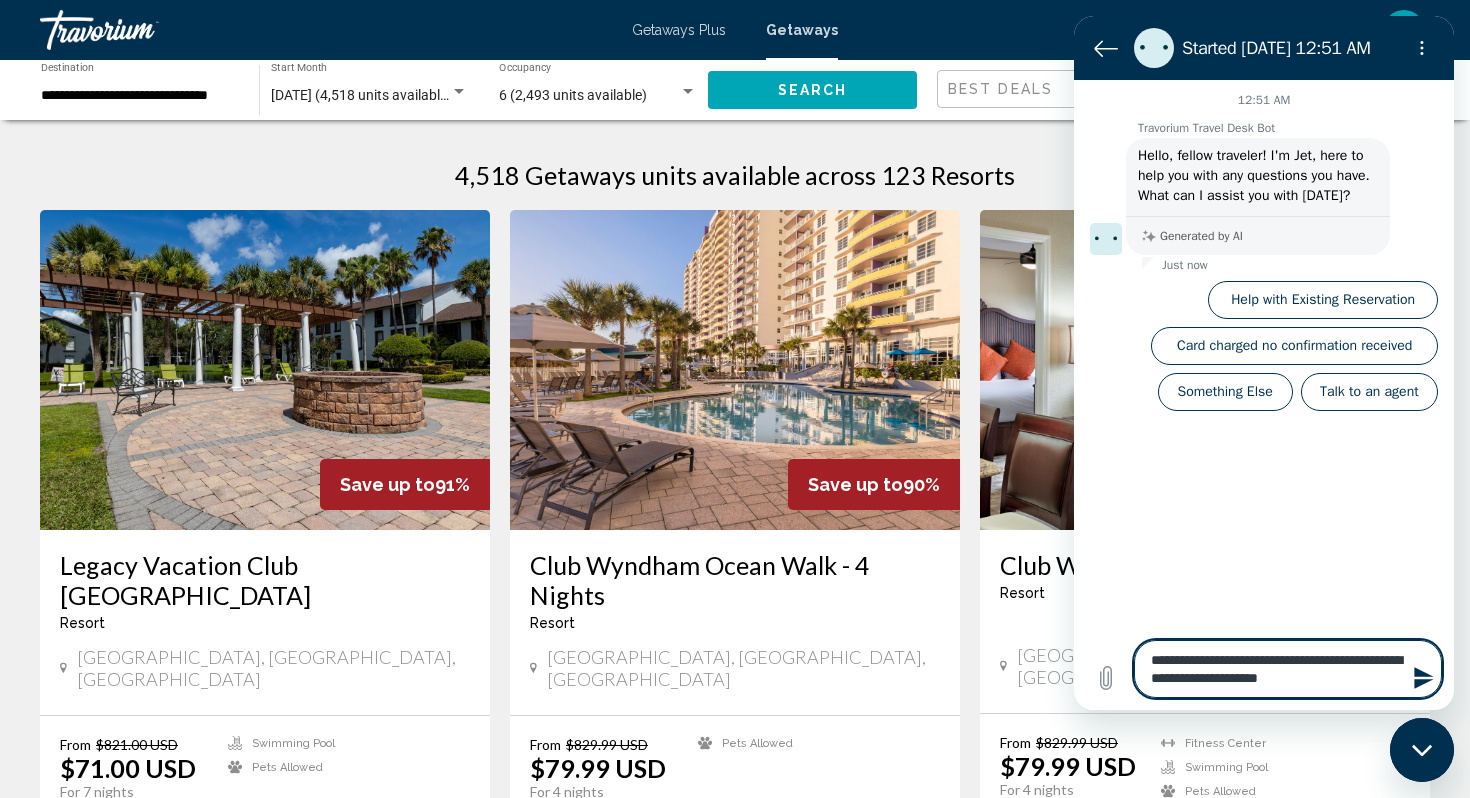 type on "**********" 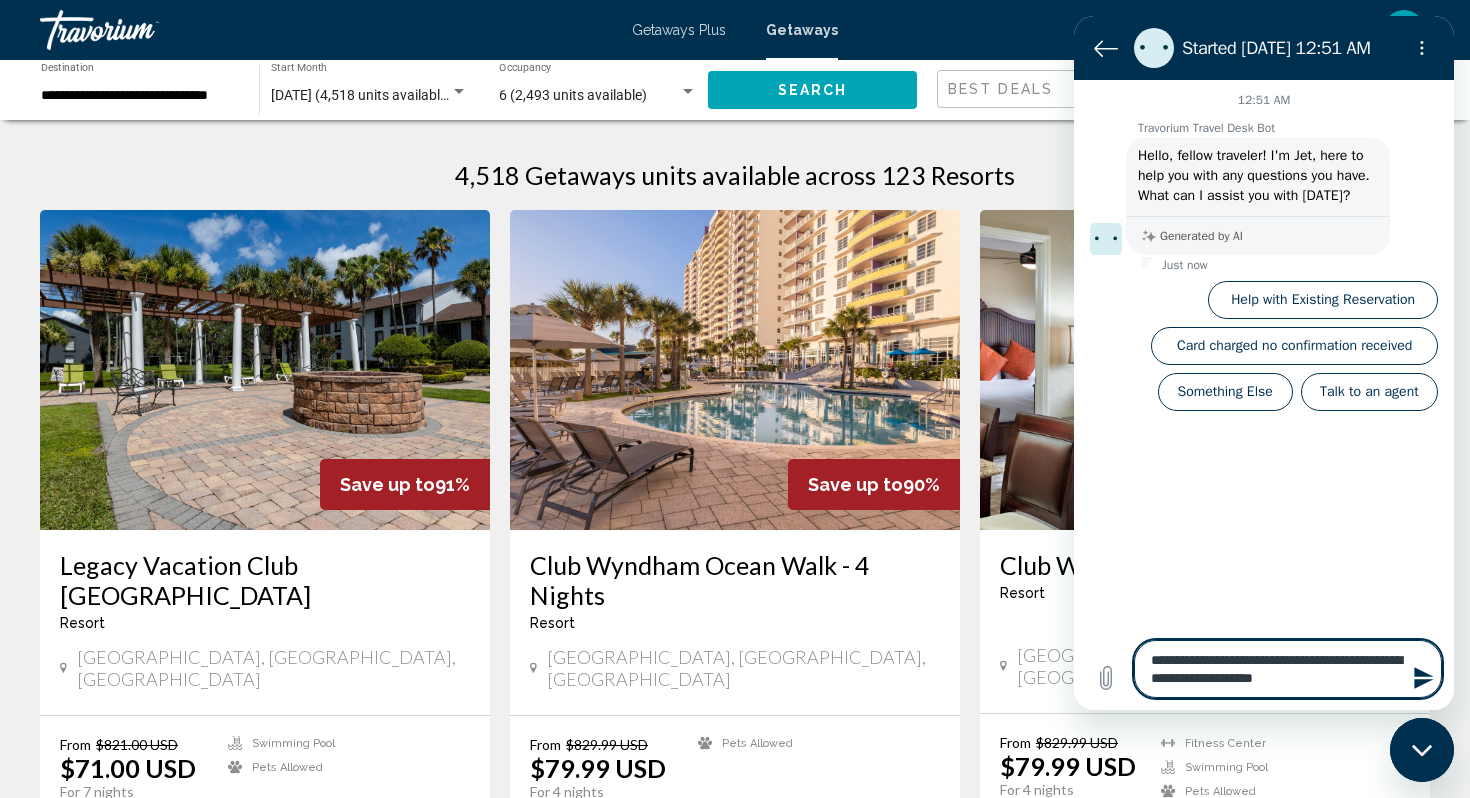 type on "**********" 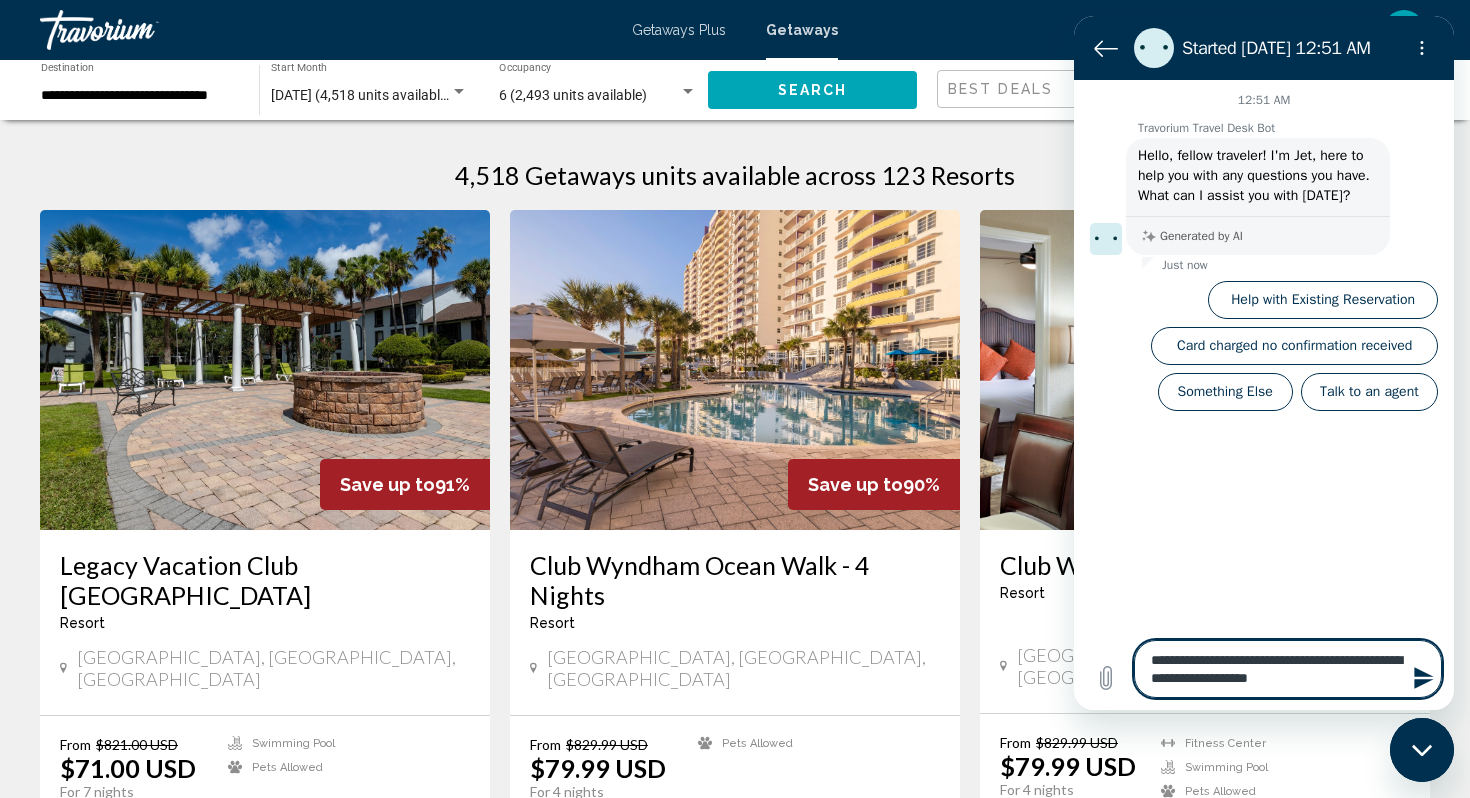 type on "**********" 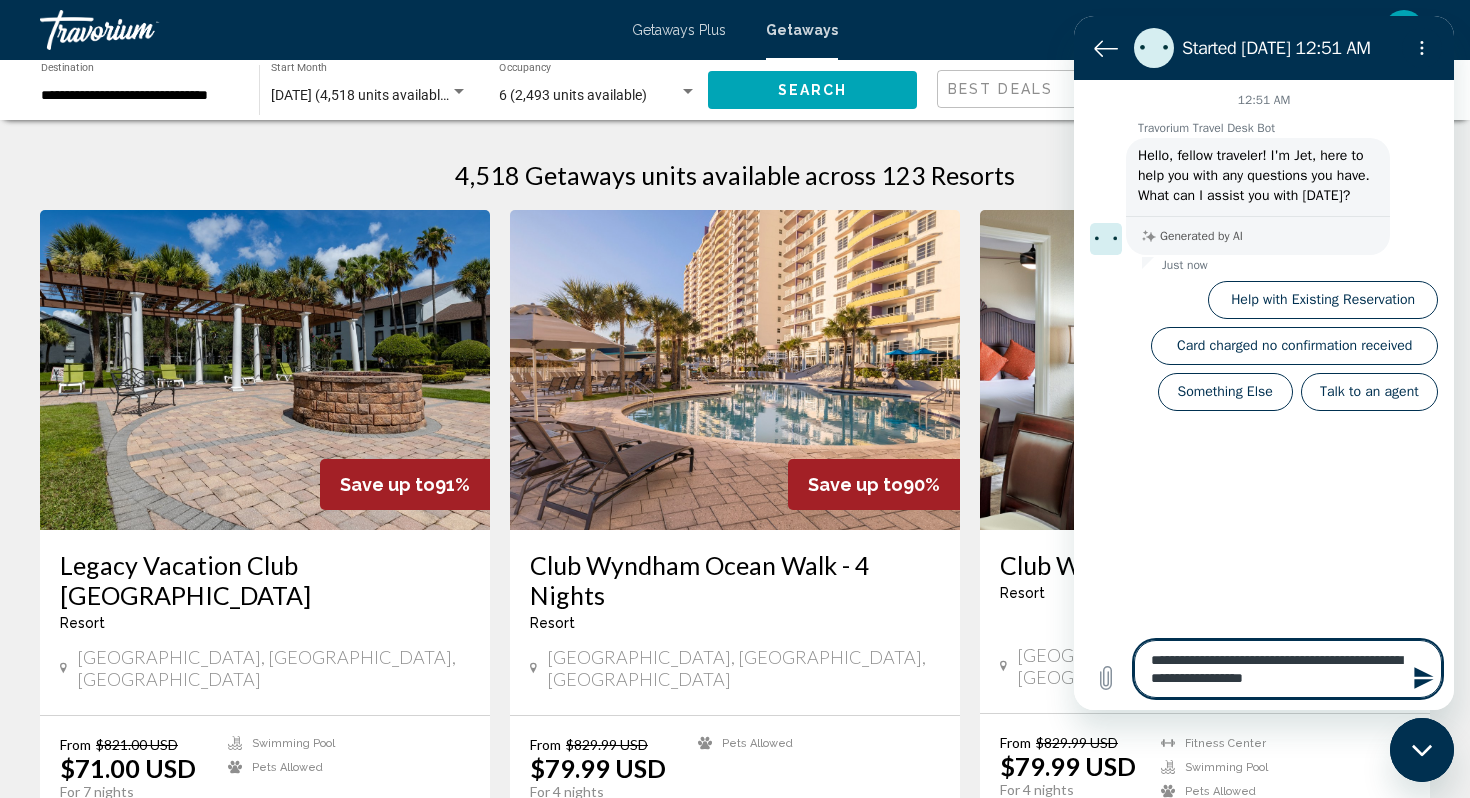 type on "**********" 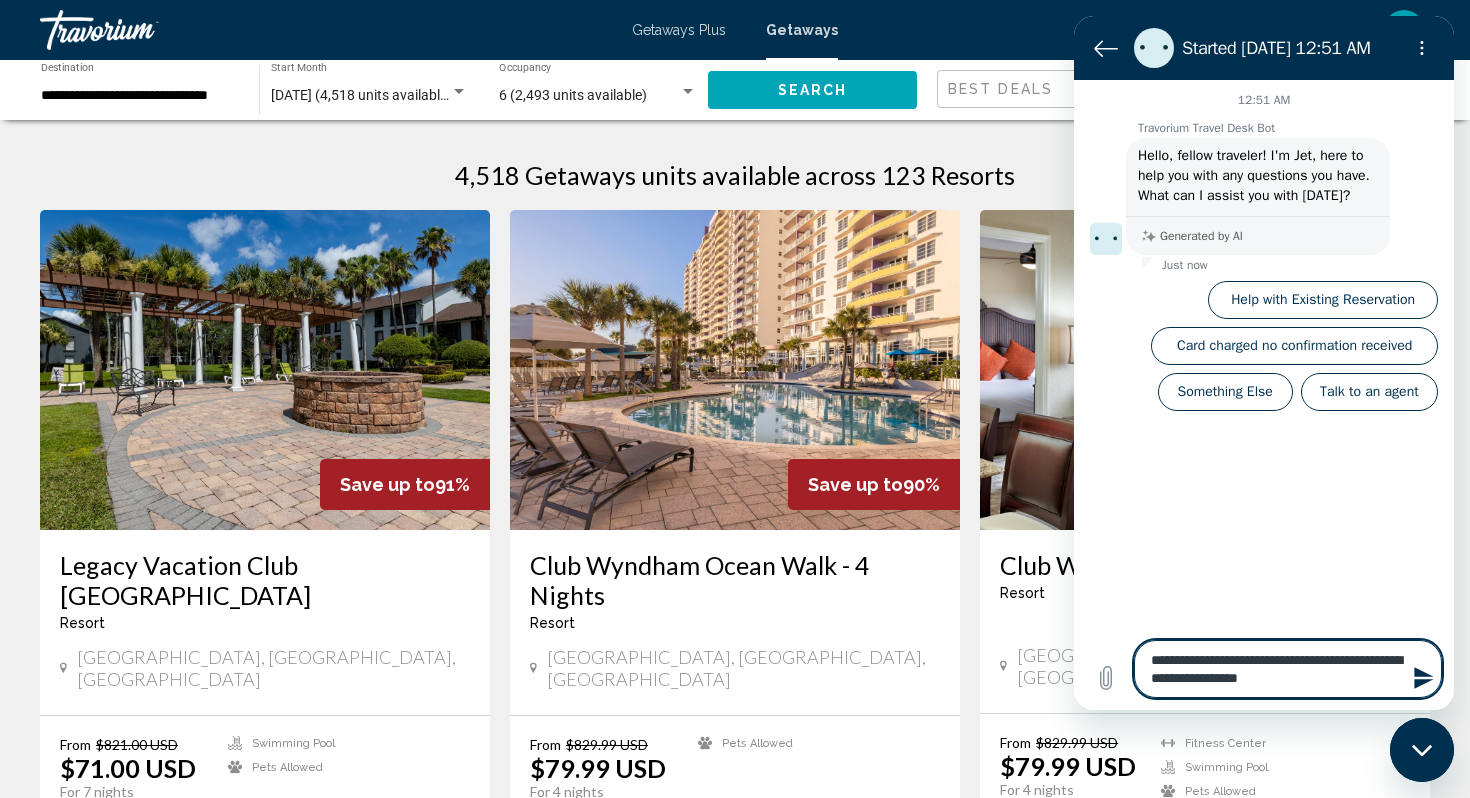 type on "**********" 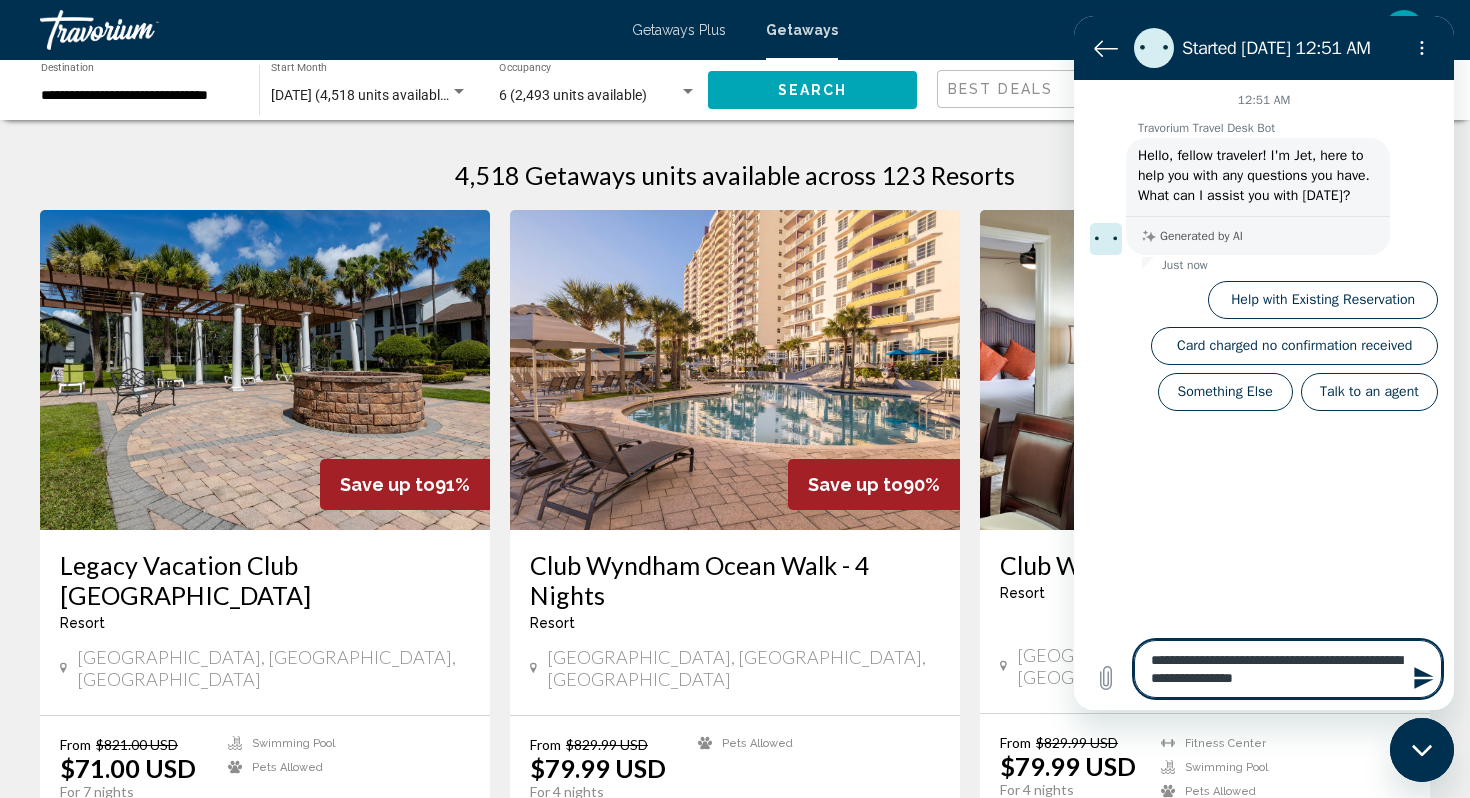 type on "**********" 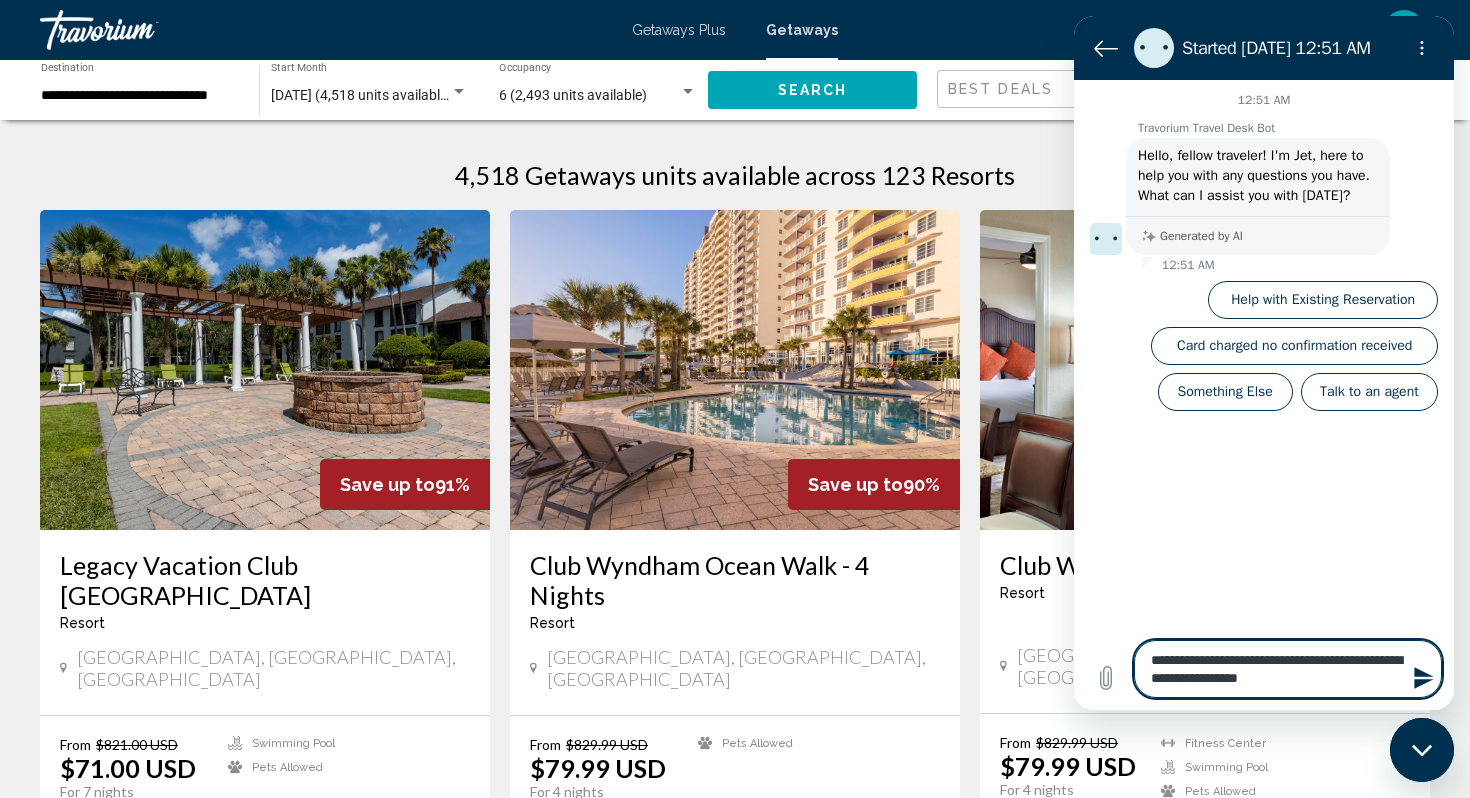 type on "**********" 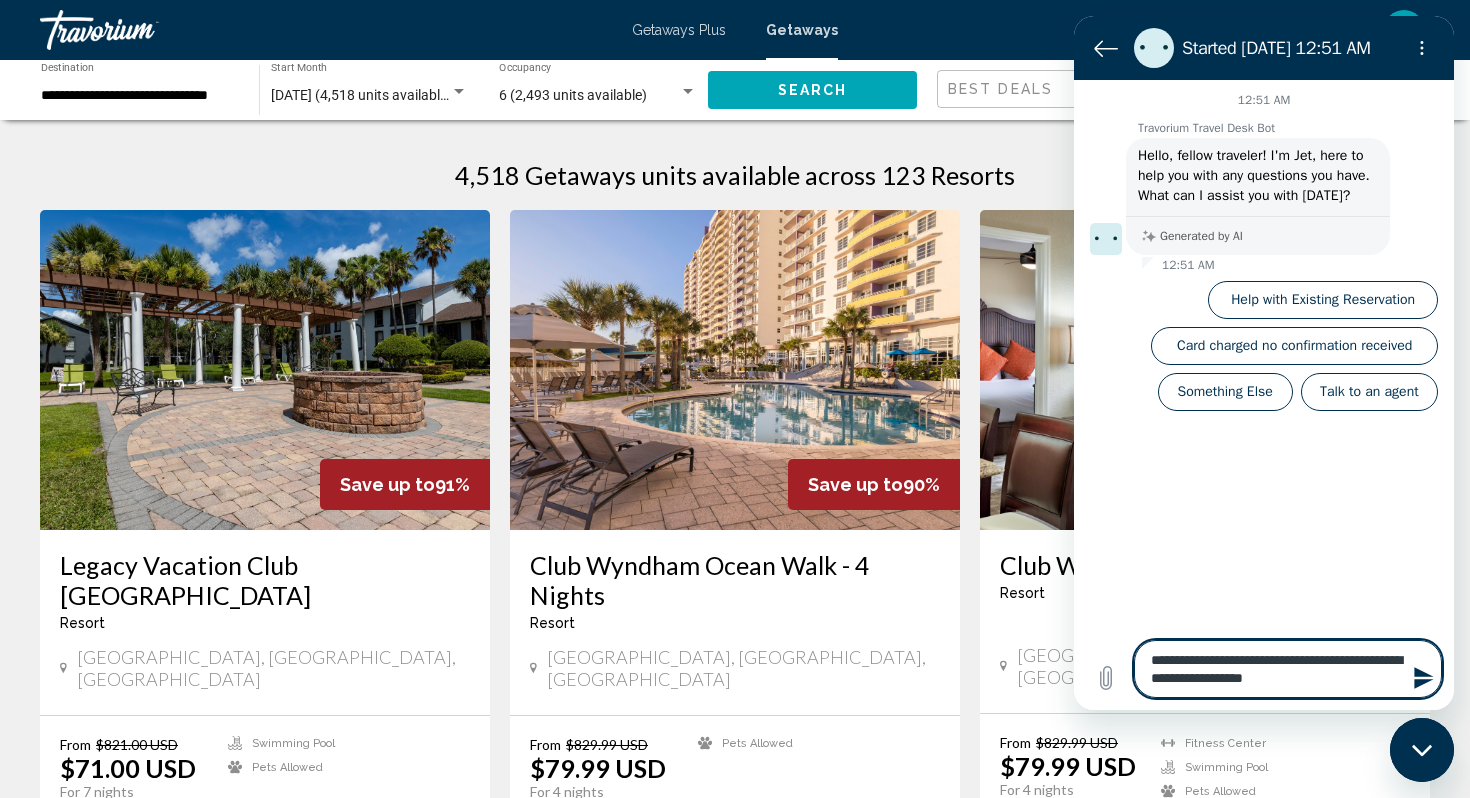 click on "**********" at bounding box center [1288, 669] 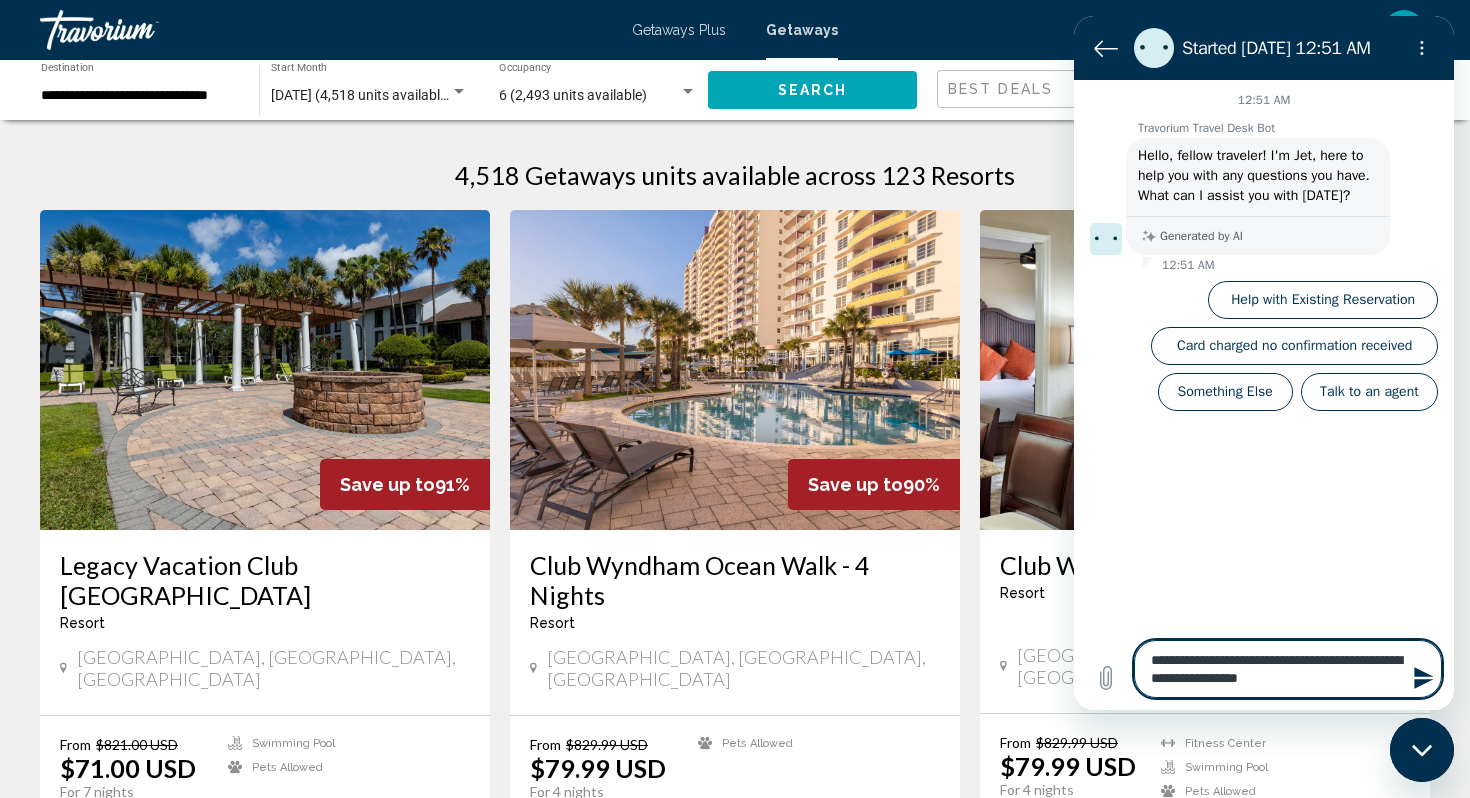 type on "**********" 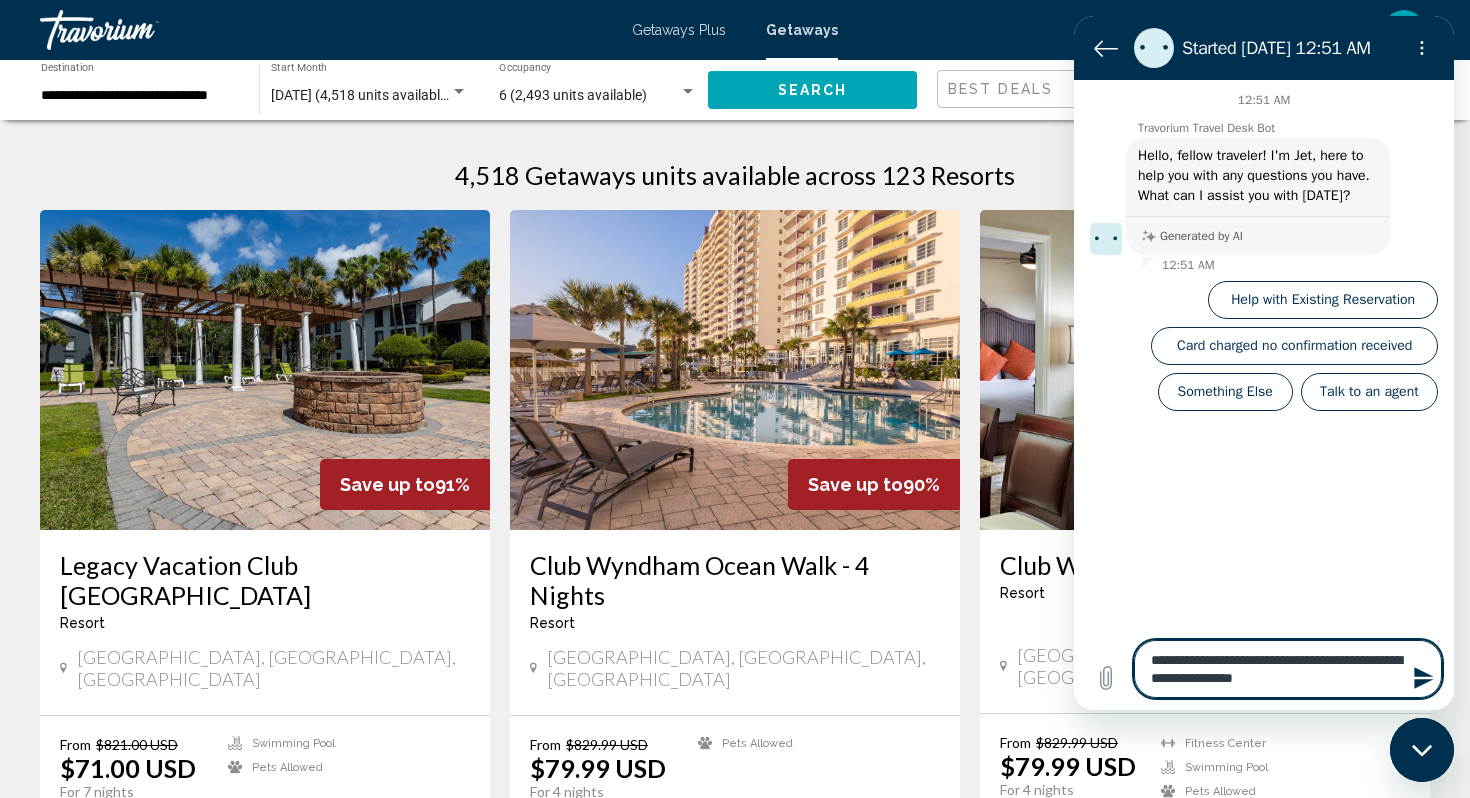 type on "**********" 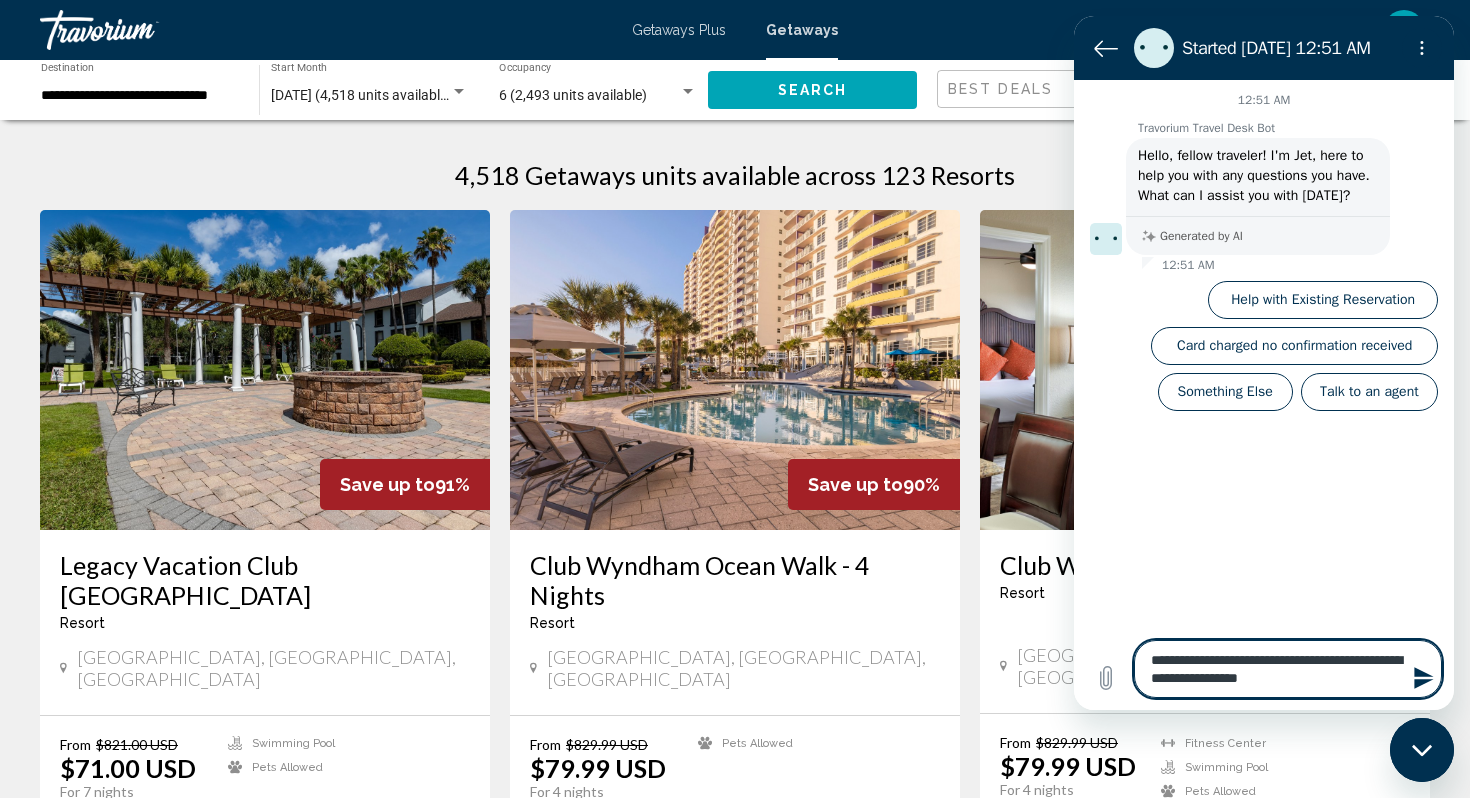 type on "**********" 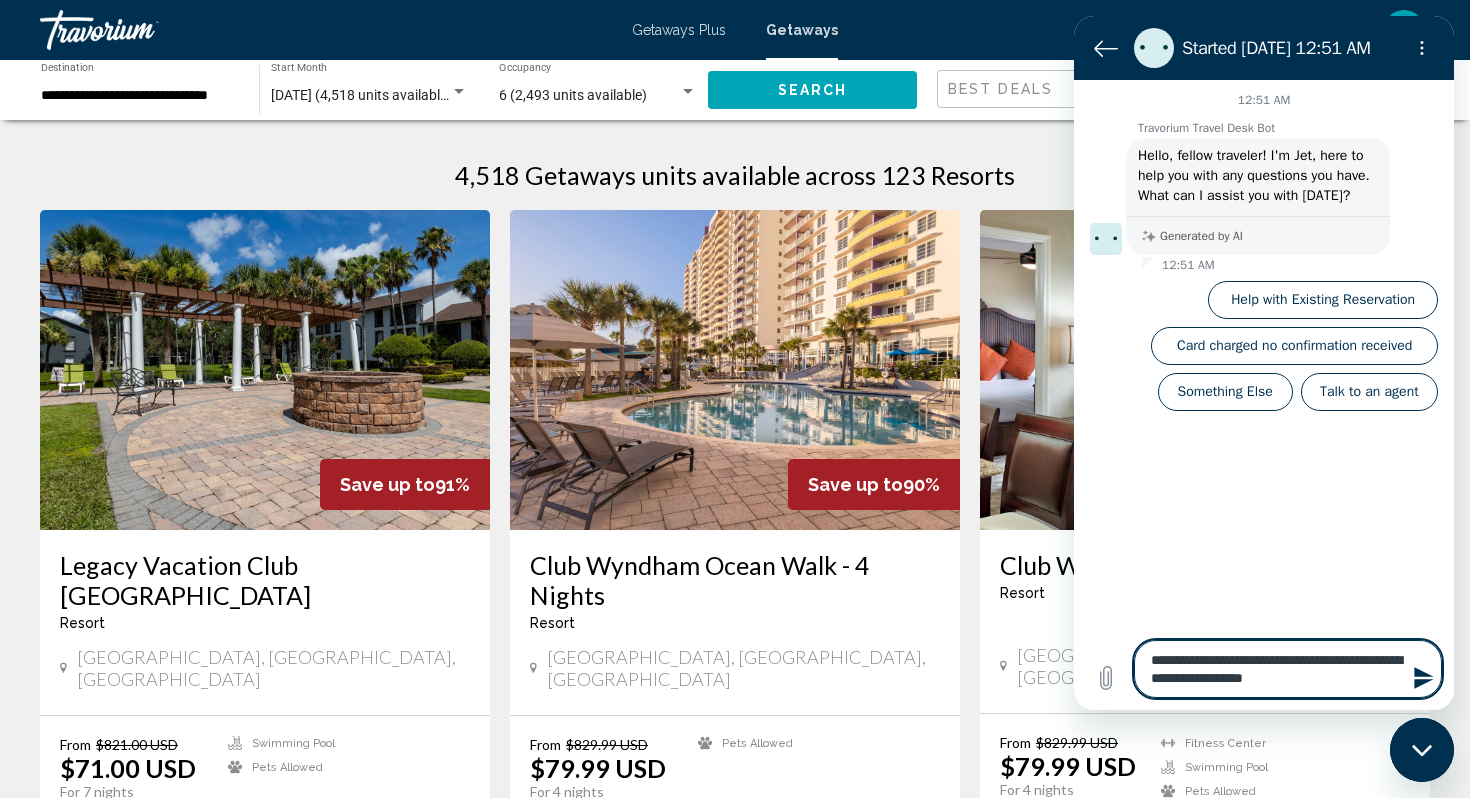 type on "**********" 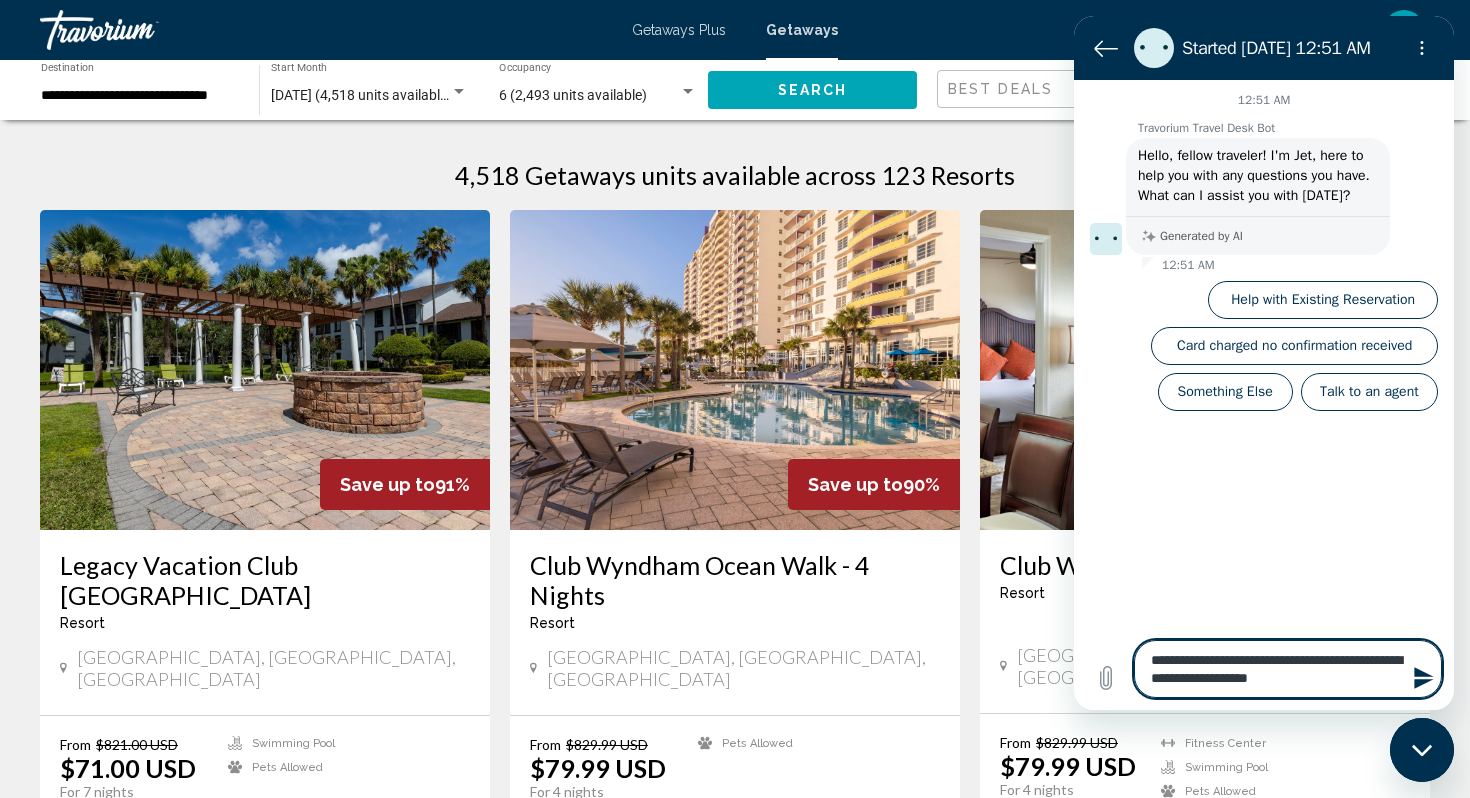 type 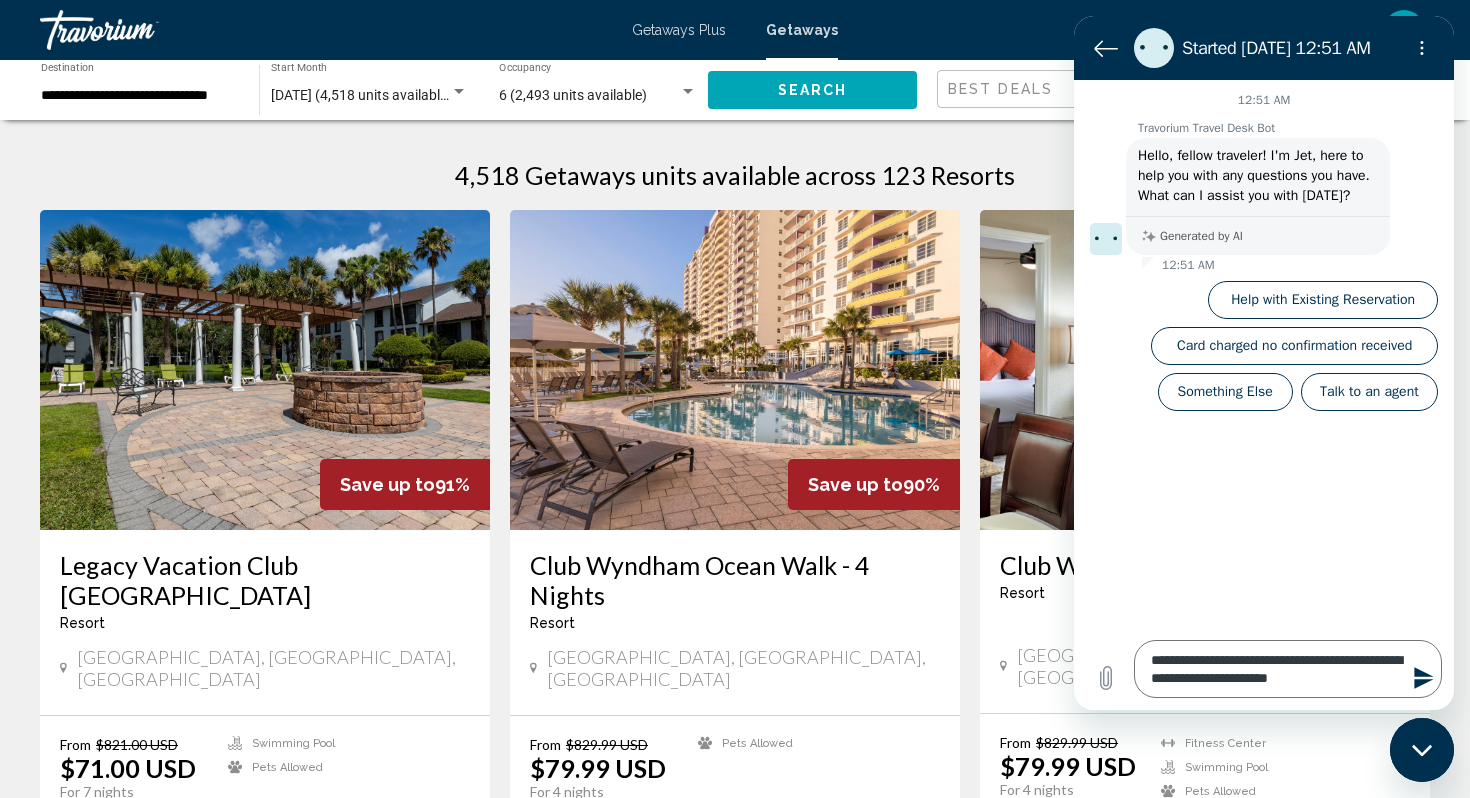 click 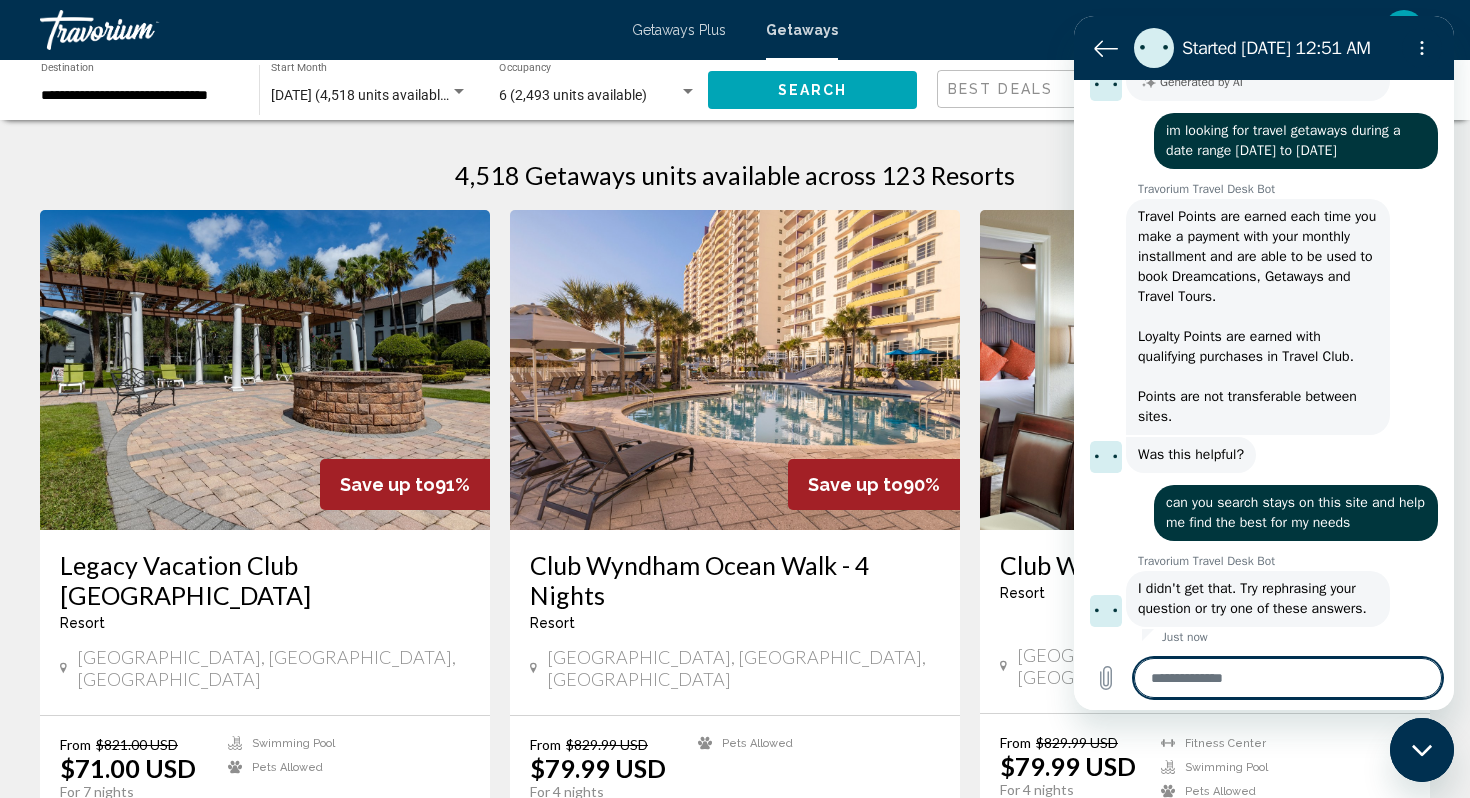 scroll, scrollTop: 178, scrollLeft: 0, axis: vertical 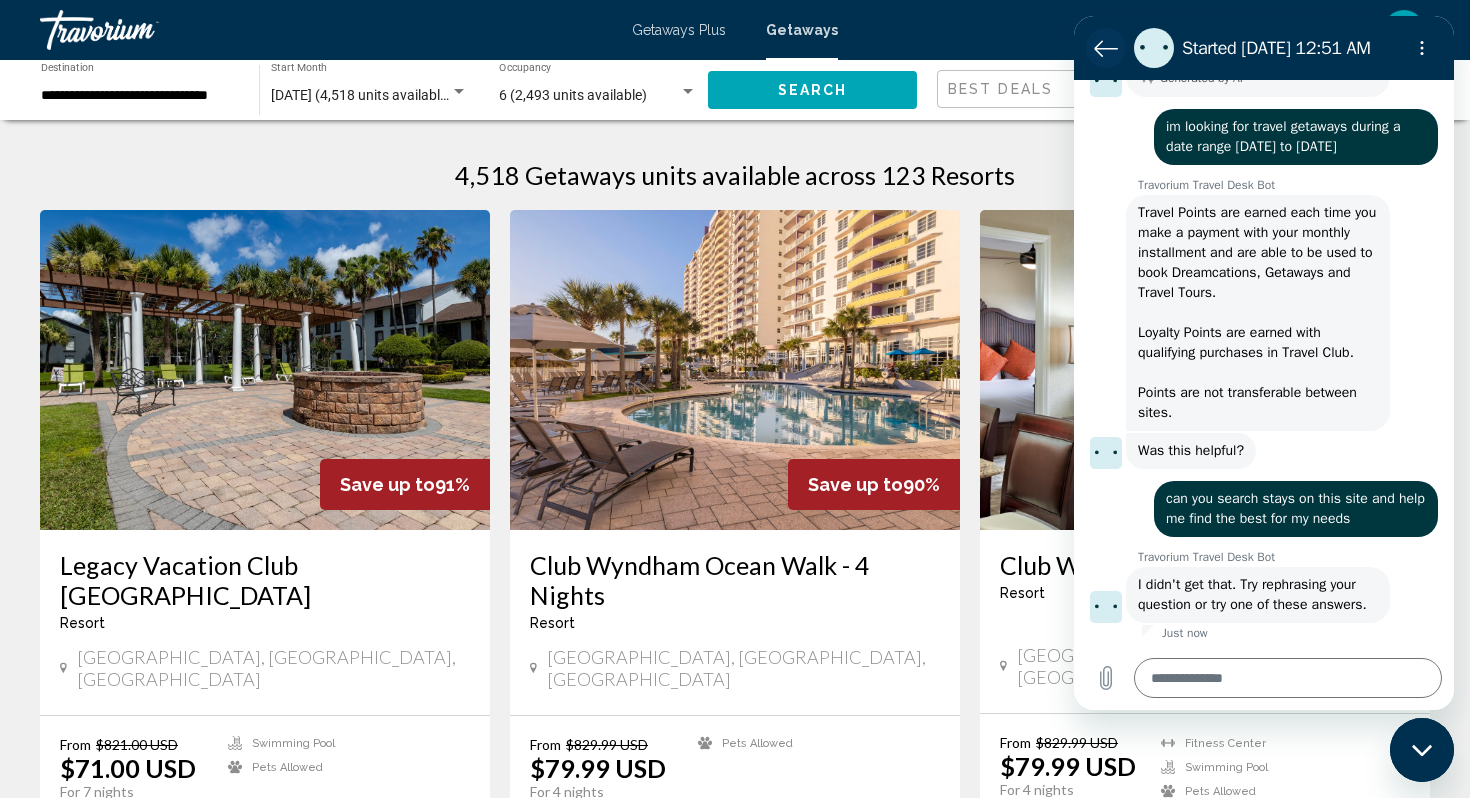 click 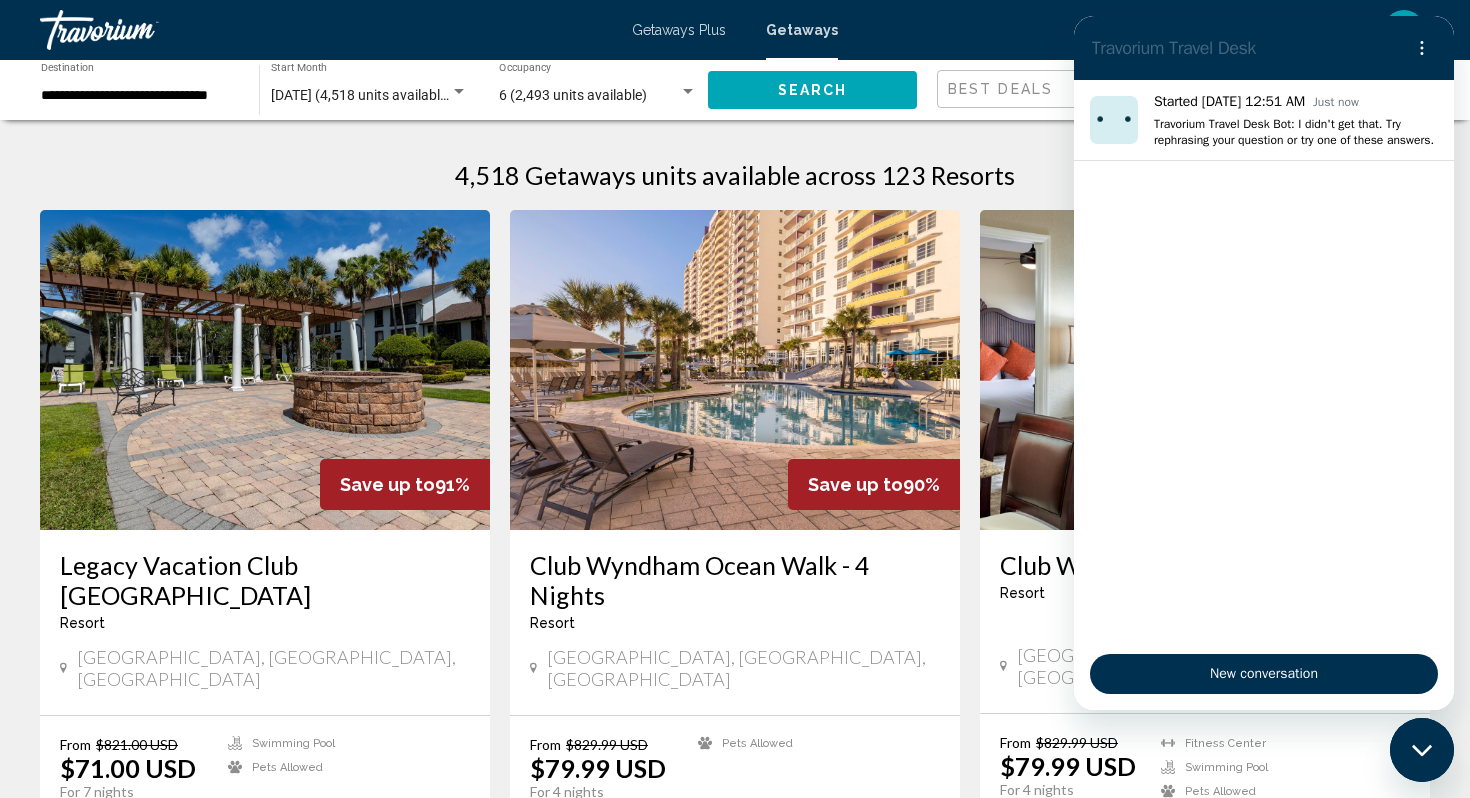click on "4,518 Getaways units available across 123 Resorts Save up to  91%   Legacy Vacation Club [GEOGRAPHIC_DATA]  -  This is an adults only resort
[GEOGRAPHIC_DATA], [GEOGRAPHIC_DATA], [GEOGRAPHIC_DATA] From $821.00 USD $71.00 USD For 7 nights You save  $750.00 USD   temp  4.1
Swimming Pool
Pets [GEOGRAPHIC_DATA]    ( 2 units )  Save up to  90%   Club [GEOGRAPHIC_DATA] - 4 Nights  Resort  -  This is an adults only resort
[GEOGRAPHIC_DATA], [GEOGRAPHIC_DATA], [GEOGRAPHIC_DATA] From $829.99 USD $79.99 USD For 4 nights You save  $750.00 USD   temp
Pets [GEOGRAPHIC_DATA]    ( 4 units )  Save up to  90%   Club [GEOGRAPHIC_DATA] - 4 Nights  Resort  -  This is an adults only resort
[GEOGRAPHIC_DATA], [GEOGRAPHIC_DATA], [GEOGRAPHIC_DATA] From $829.99 USD $79.99 USD For 4 nights You save  $750.00 USD   temp
[GEOGRAPHIC_DATA]
(" at bounding box center (735, 1625) 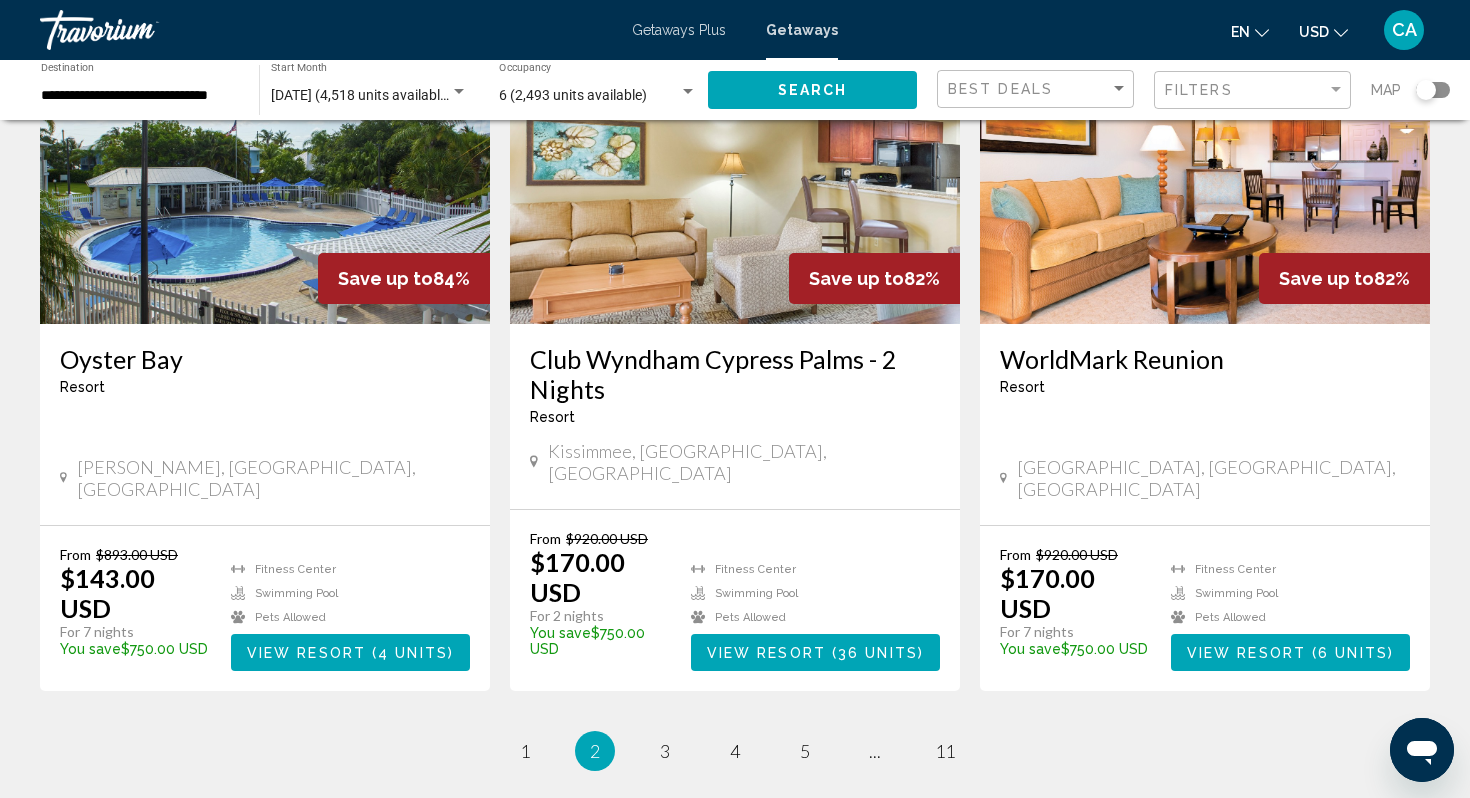 scroll, scrollTop: 2349, scrollLeft: 0, axis: vertical 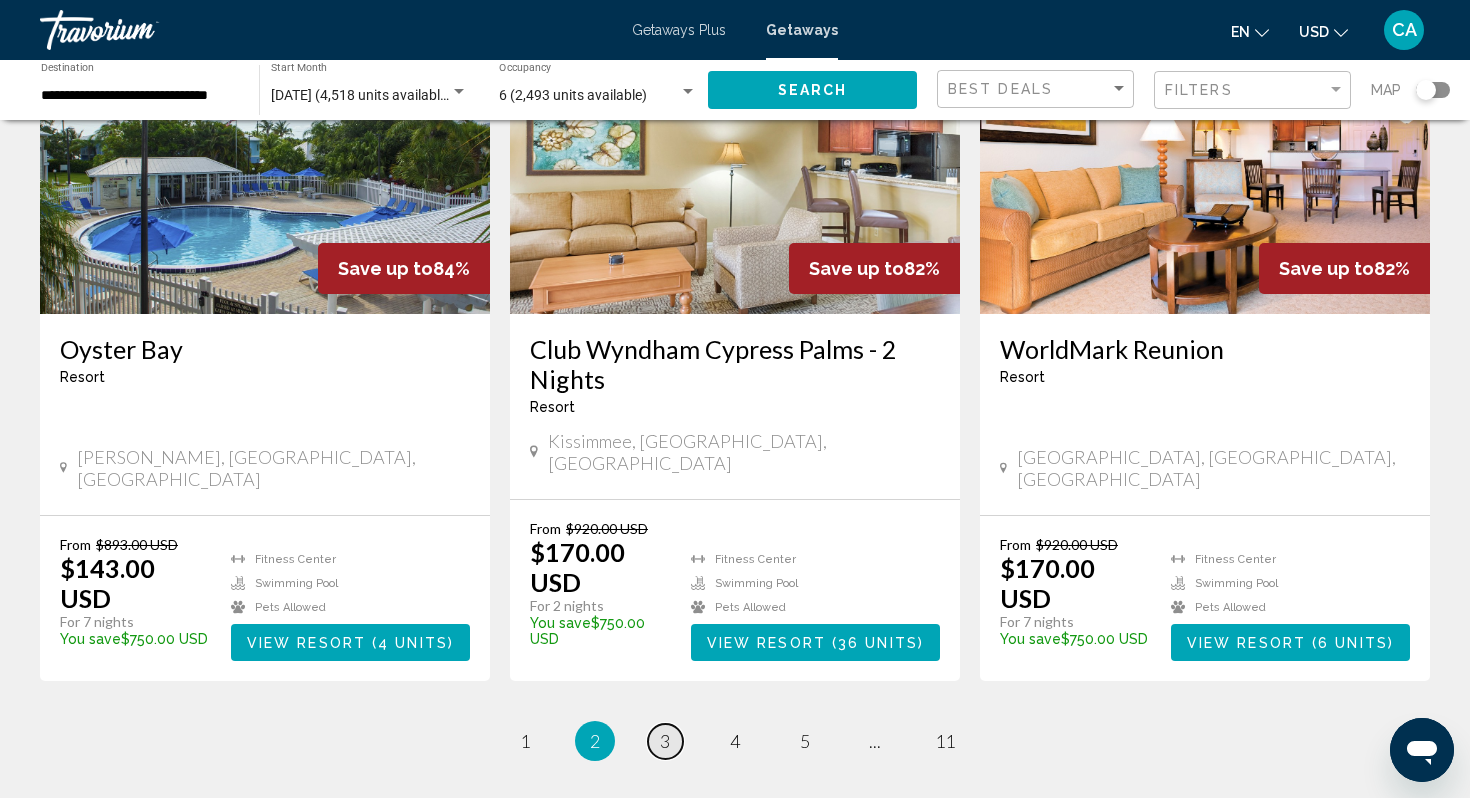 click on "page  3" at bounding box center (665, 741) 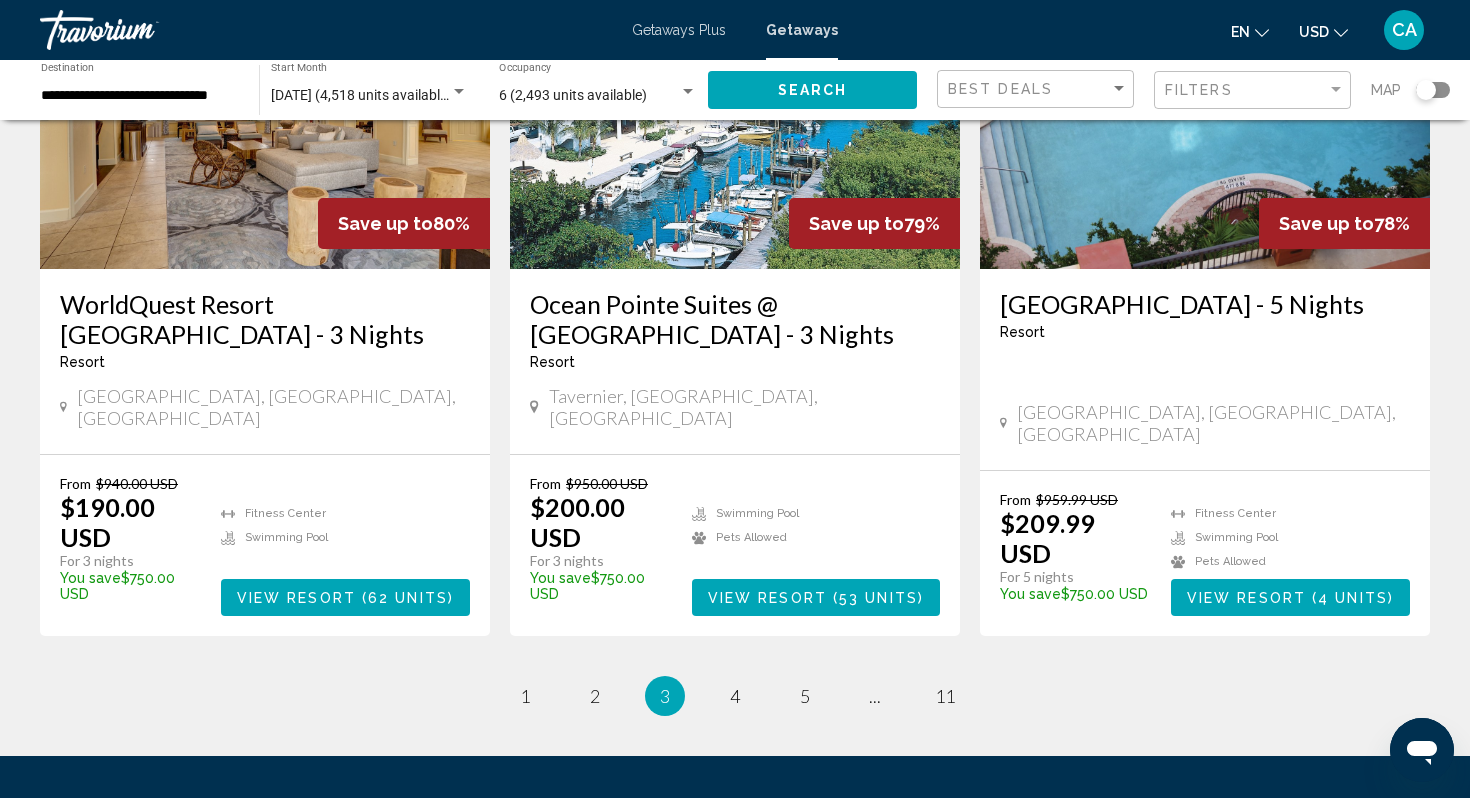 scroll, scrollTop: 2410, scrollLeft: 0, axis: vertical 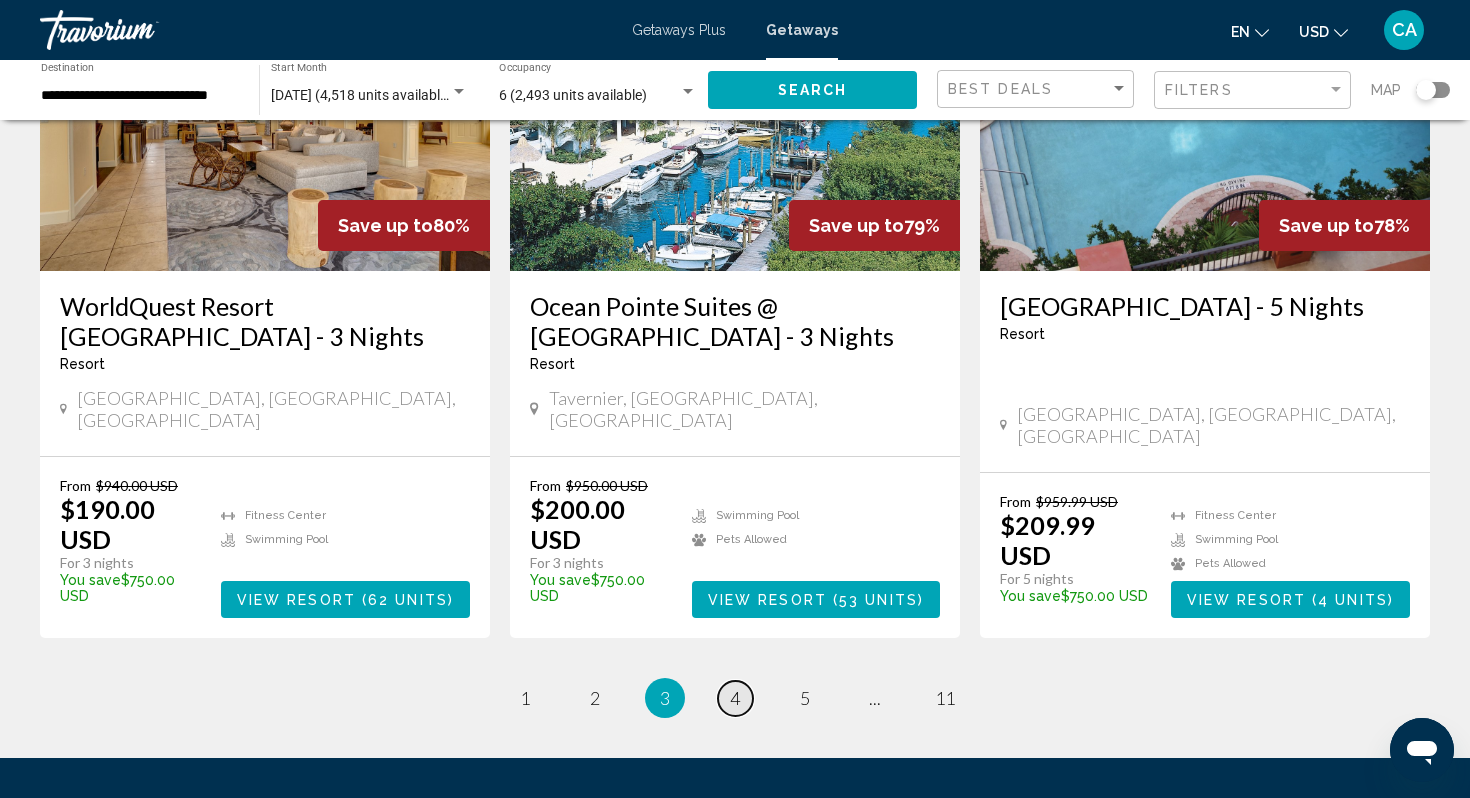 click on "page  4" at bounding box center [735, 698] 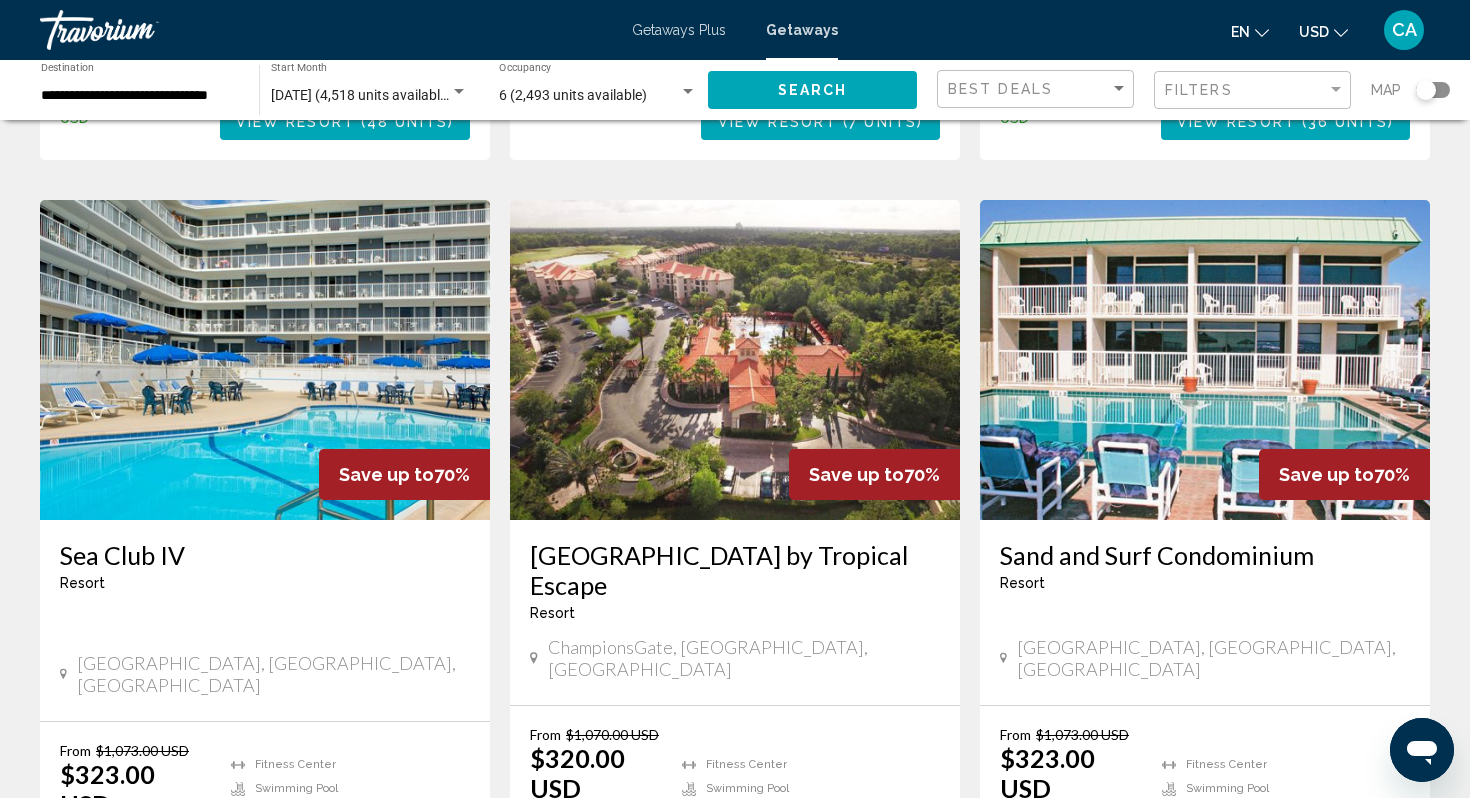 scroll, scrollTop: 2221, scrollLeft: 0, axis: vertical 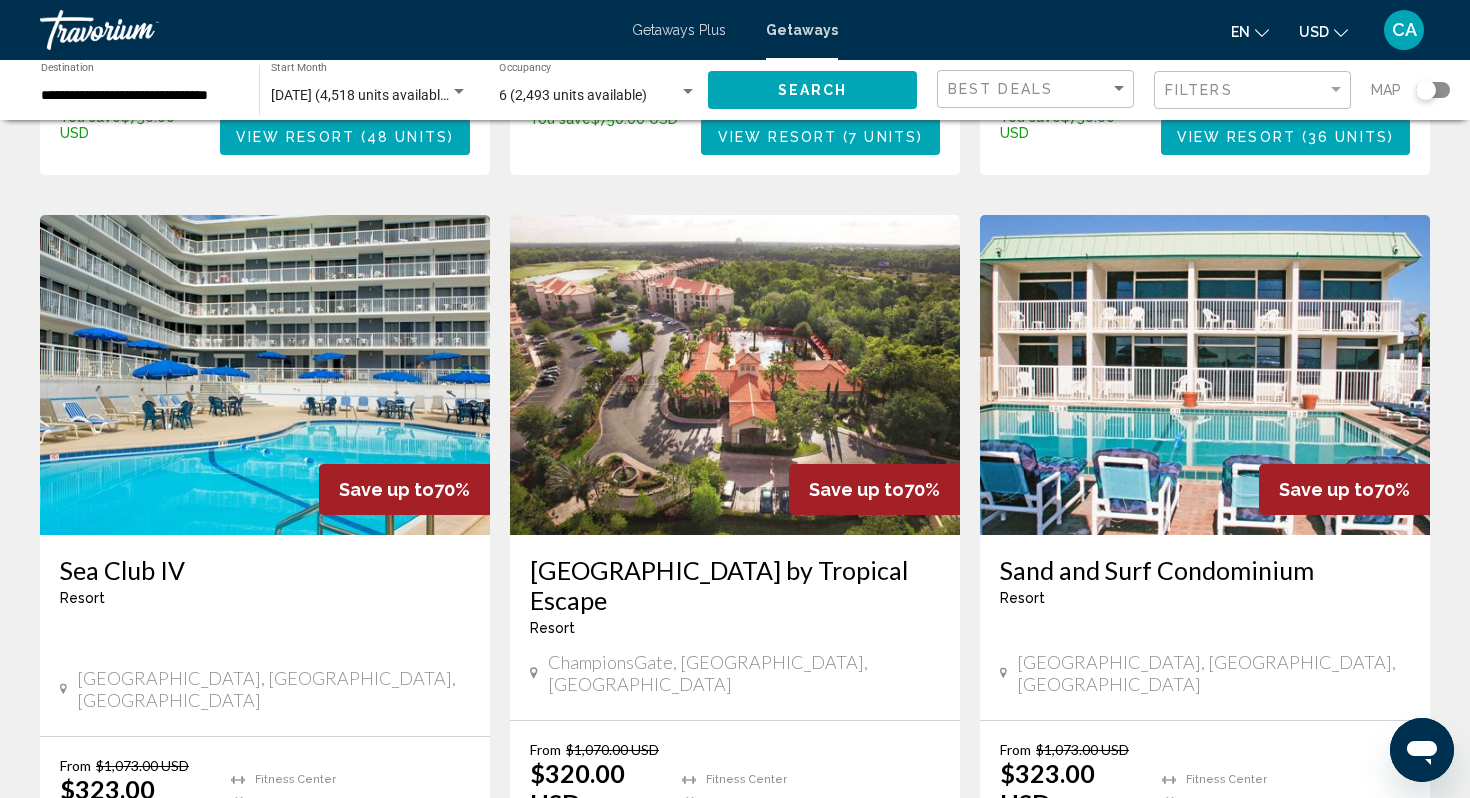 click at bounding box center (265, 375) 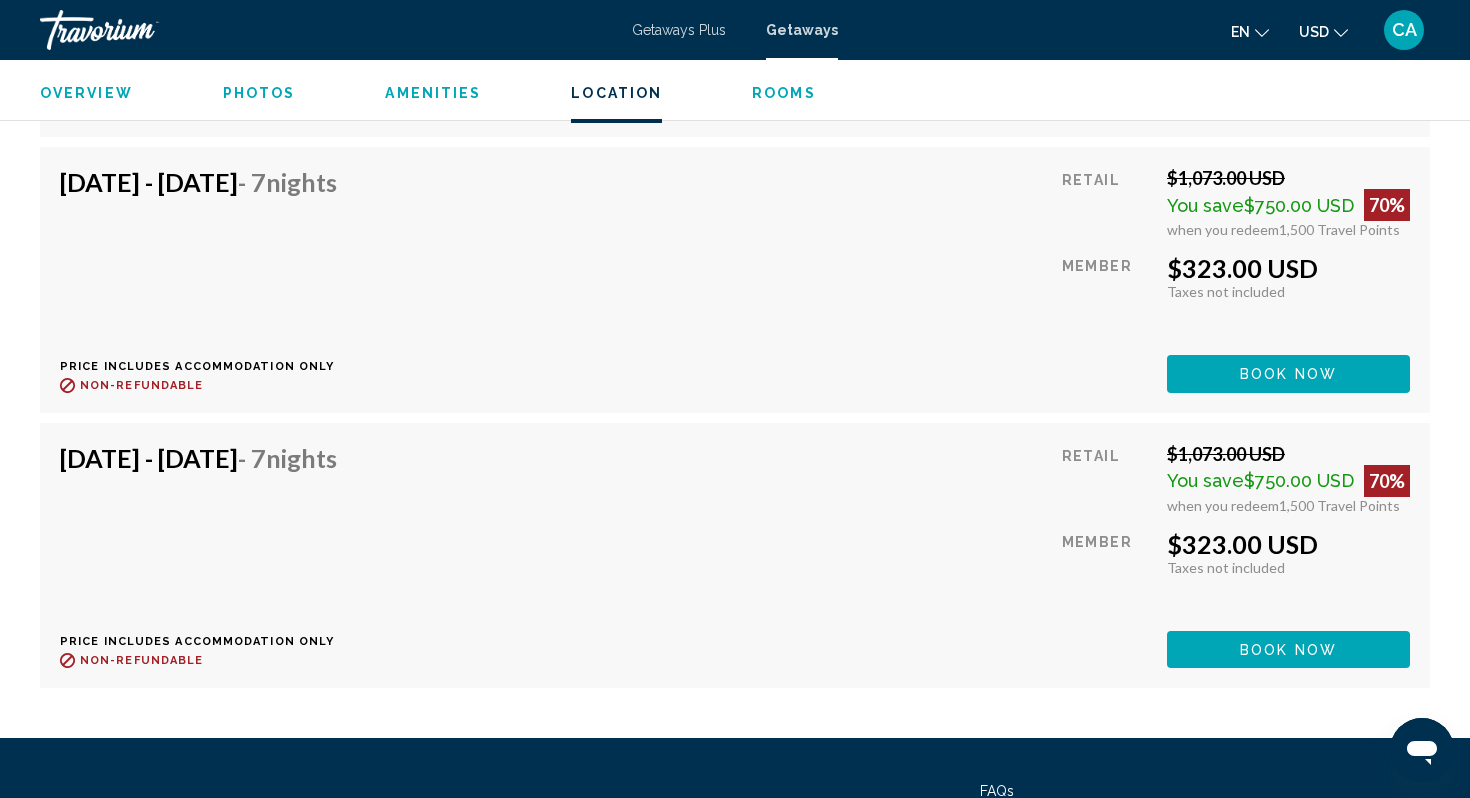 scroll, scrollTop: 4020, scrollLeft: 0, axis: vertical 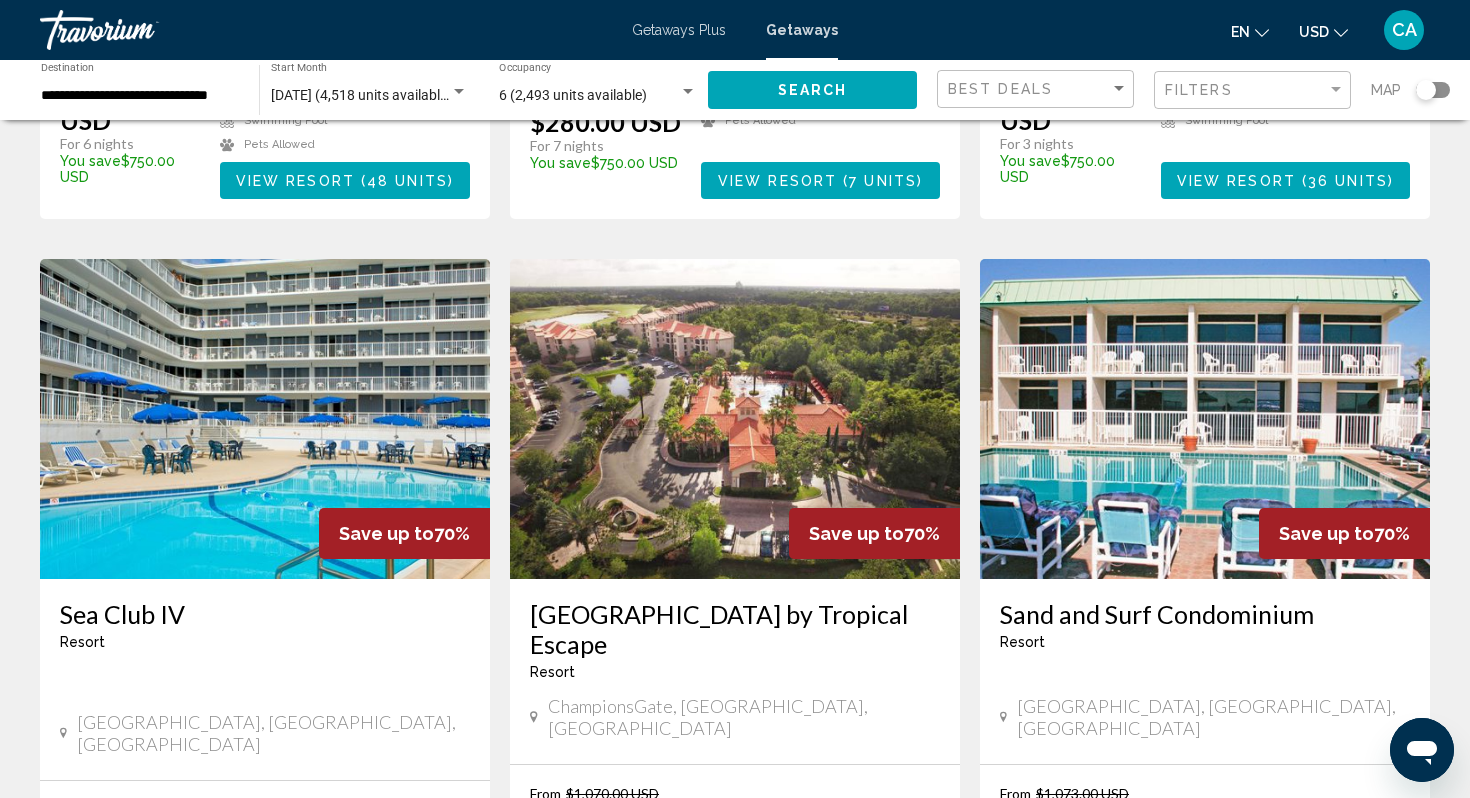 click at bounding box center [1205, 419] 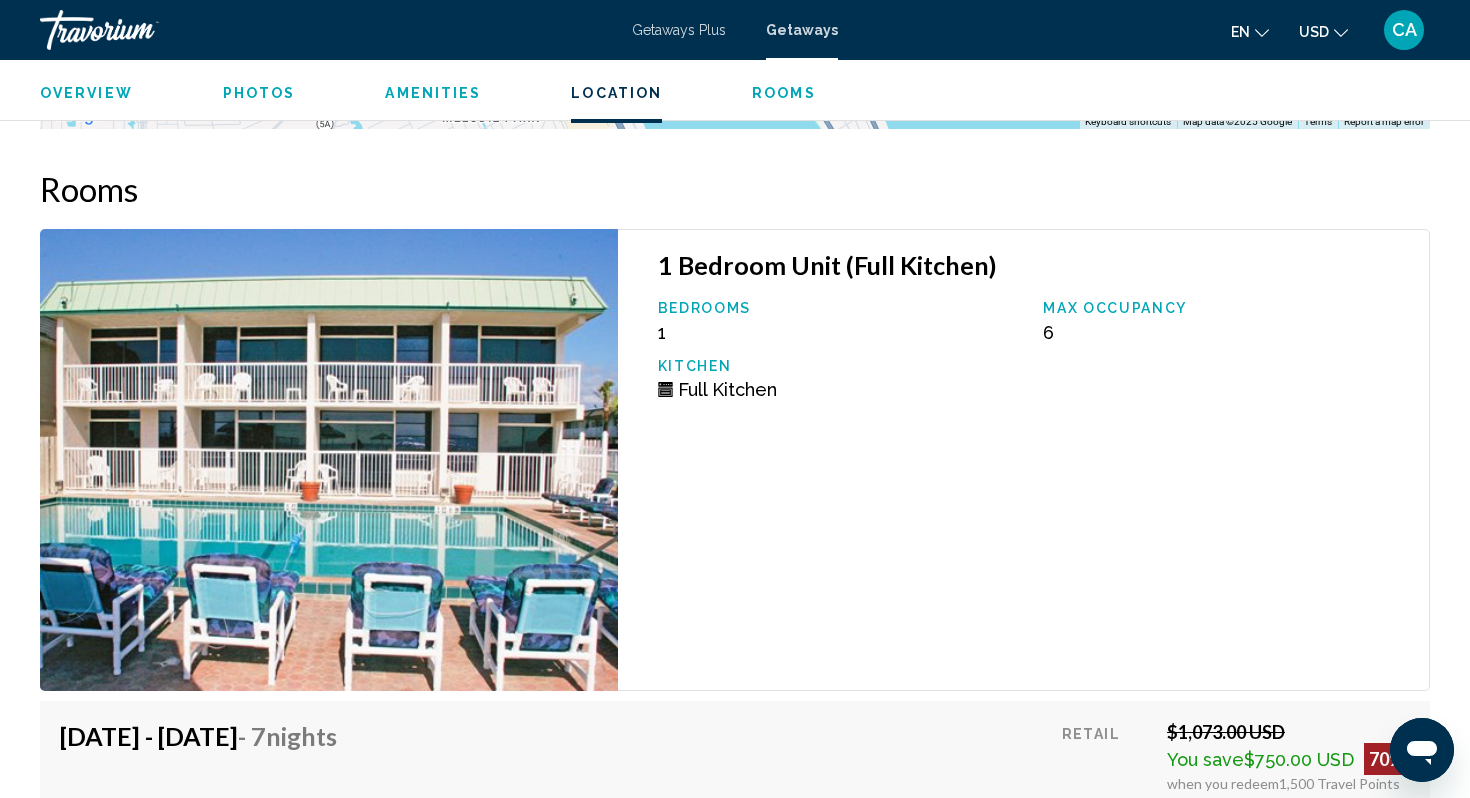 scroll, scrollTop: 3317, scrollLeft: 0, axis: vertical 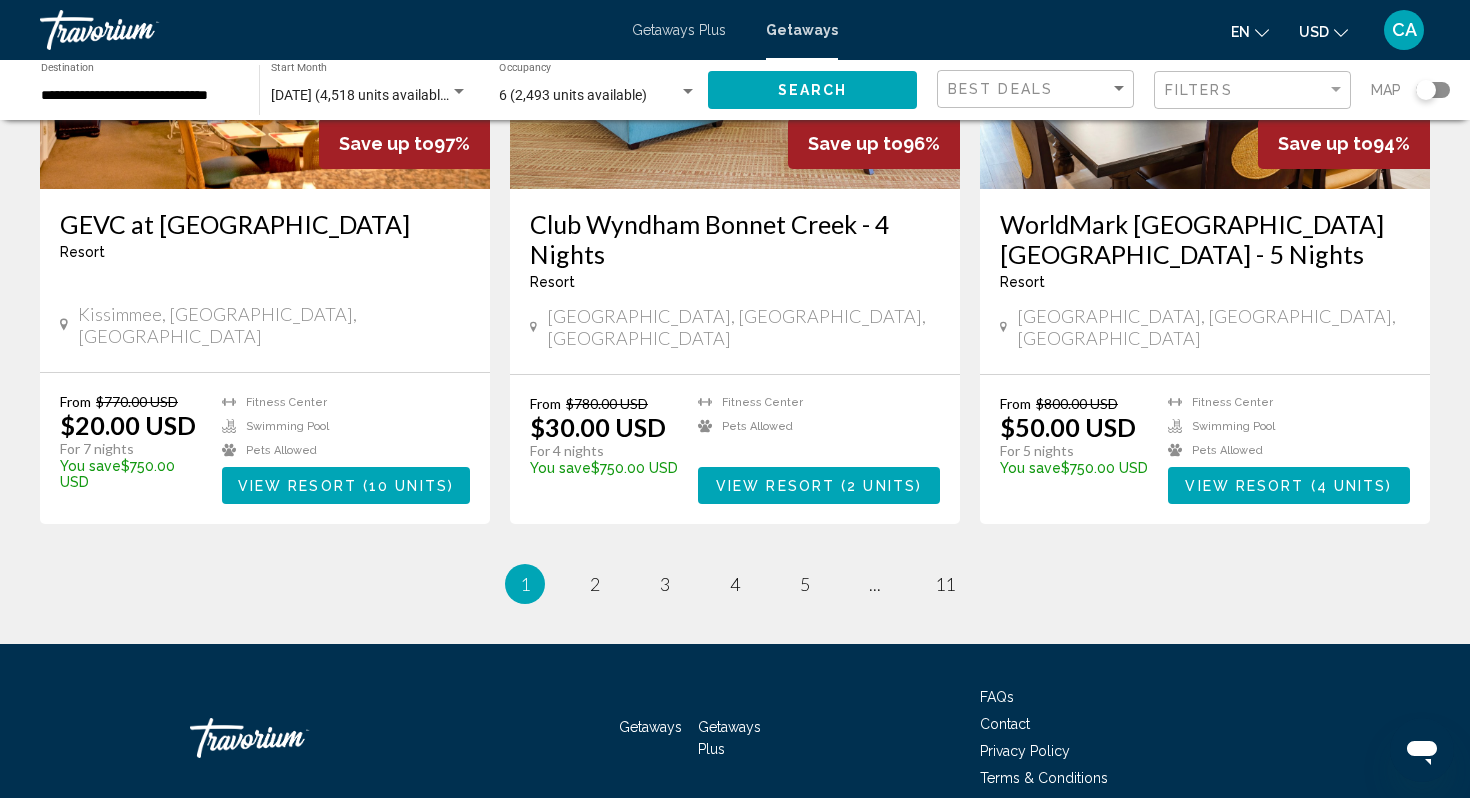 click on "1 / 11  You're on page  1 page  2 page  3 page  4 page  5 page  ... page  11" at bounding box center (735, 584) 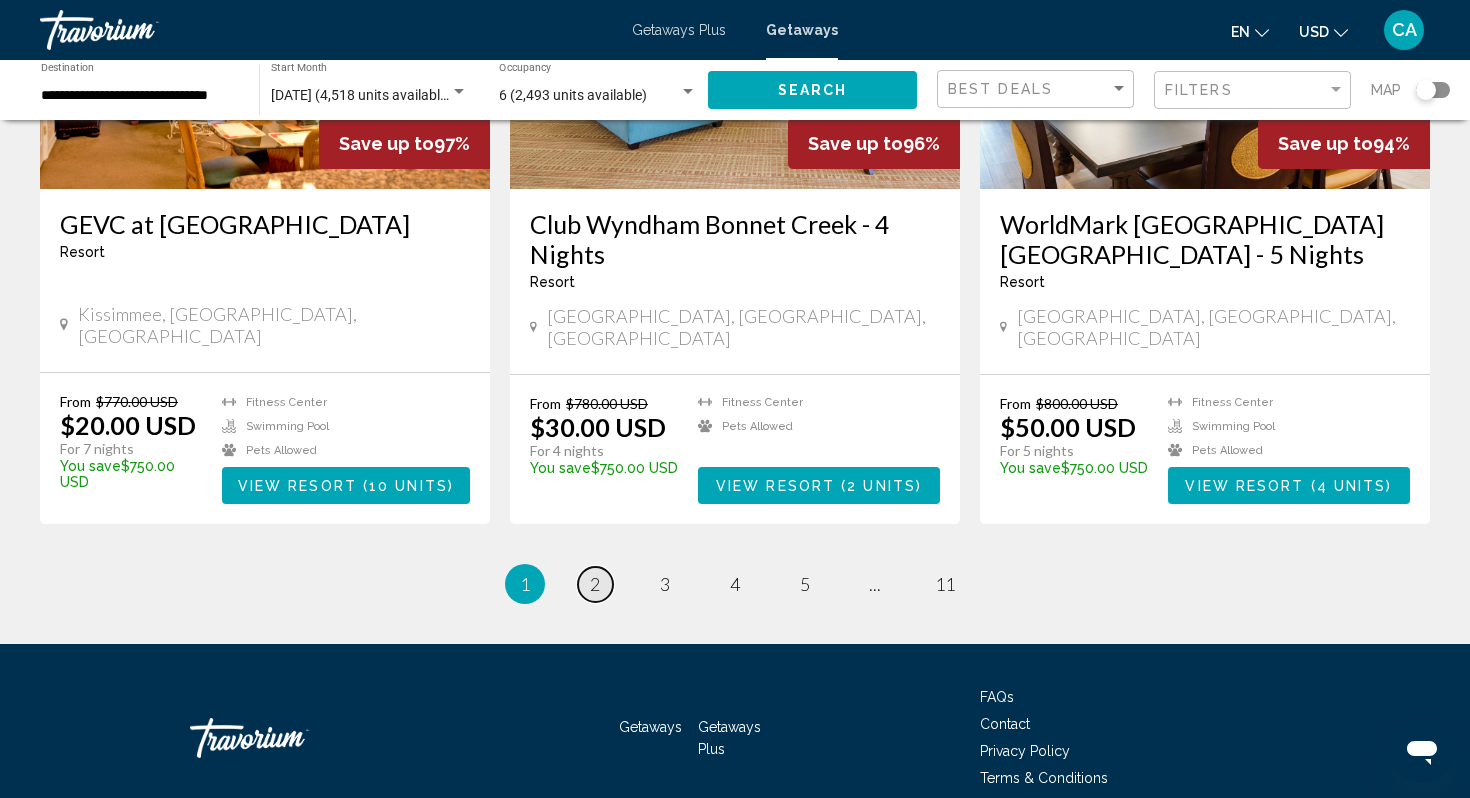 click on "page  2" at bounding box center (595, 584) 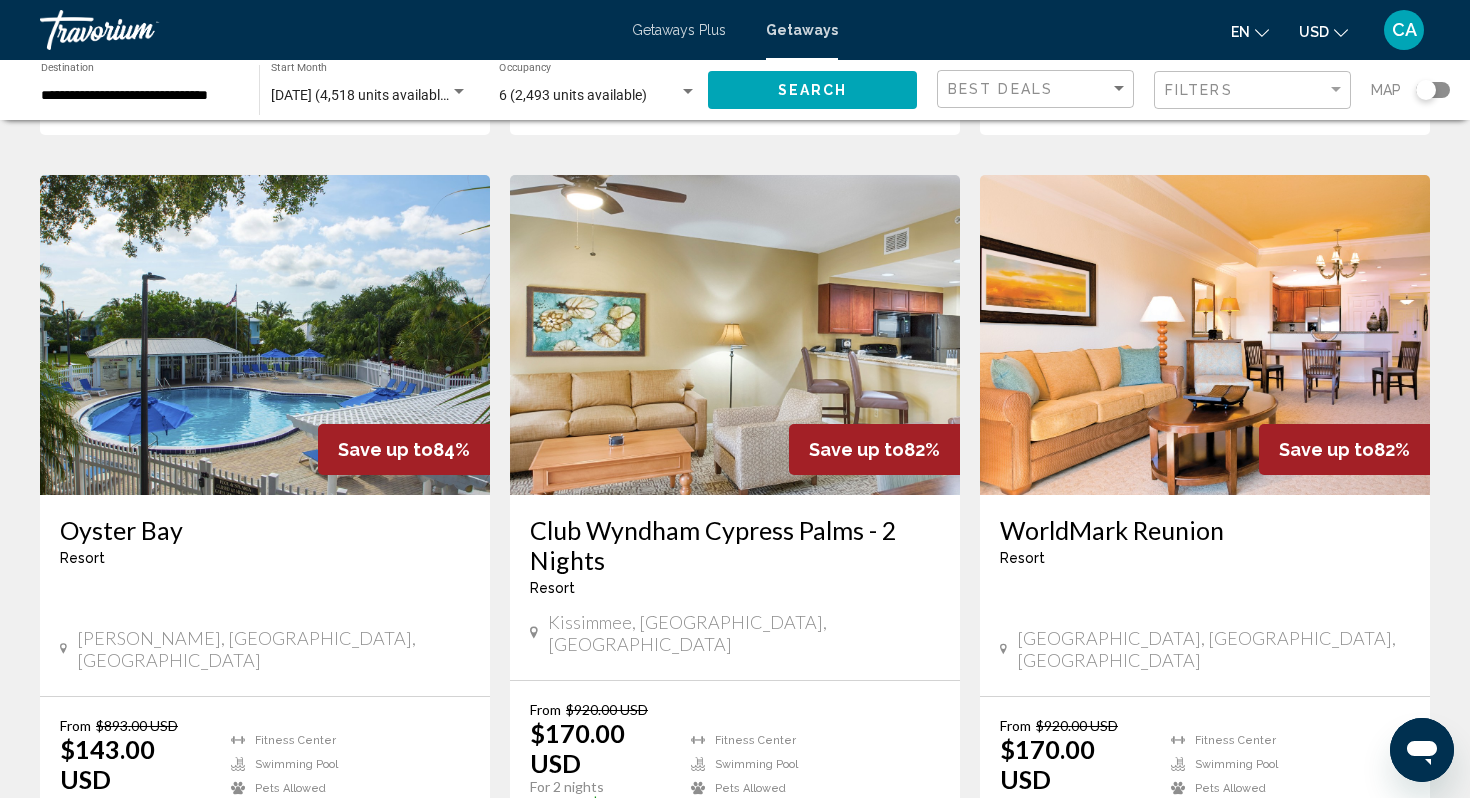 scroll, scrollTop: 2495, scrollLeft: 0, axis: vertical 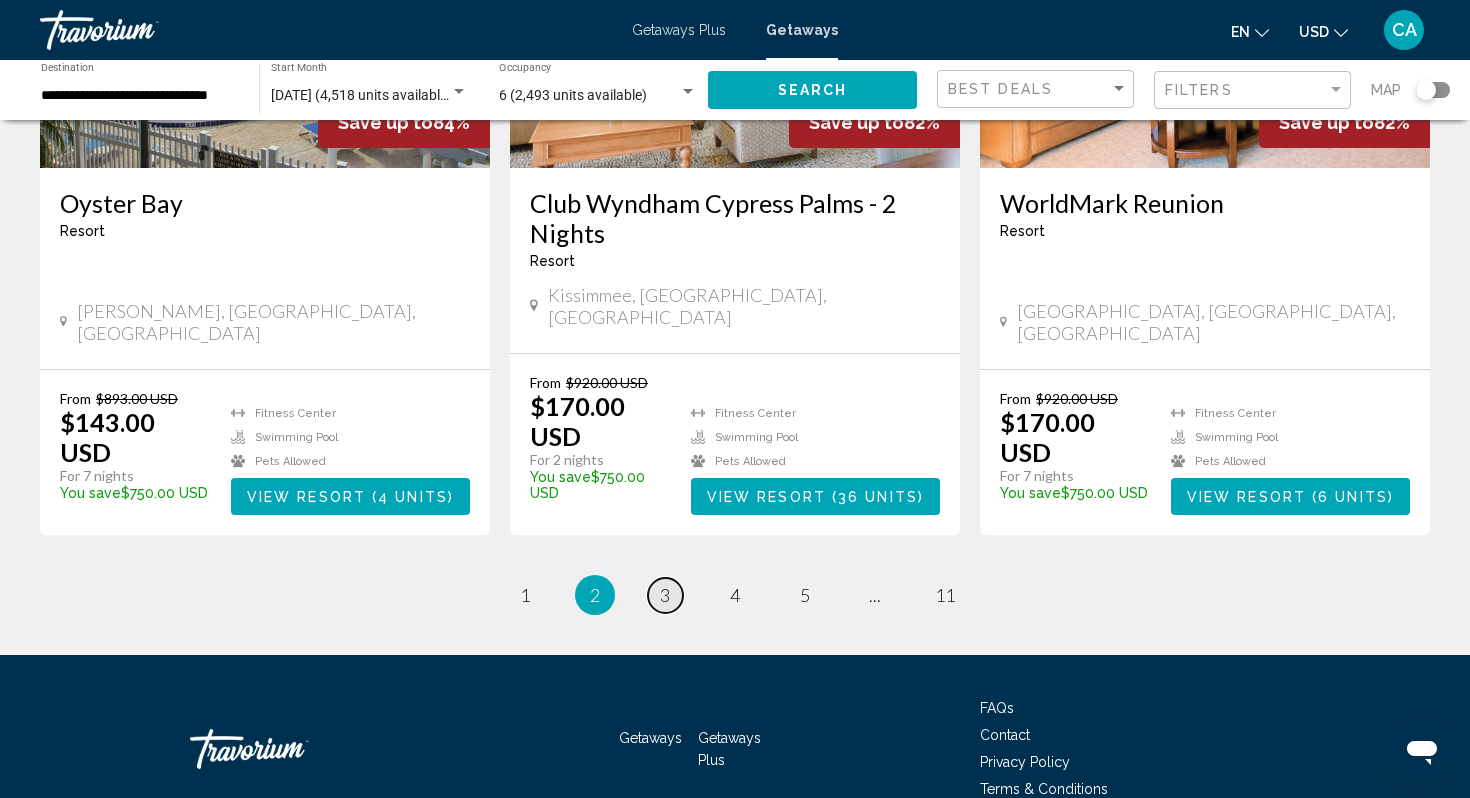 click on "3" at bounding box center (665, 595) 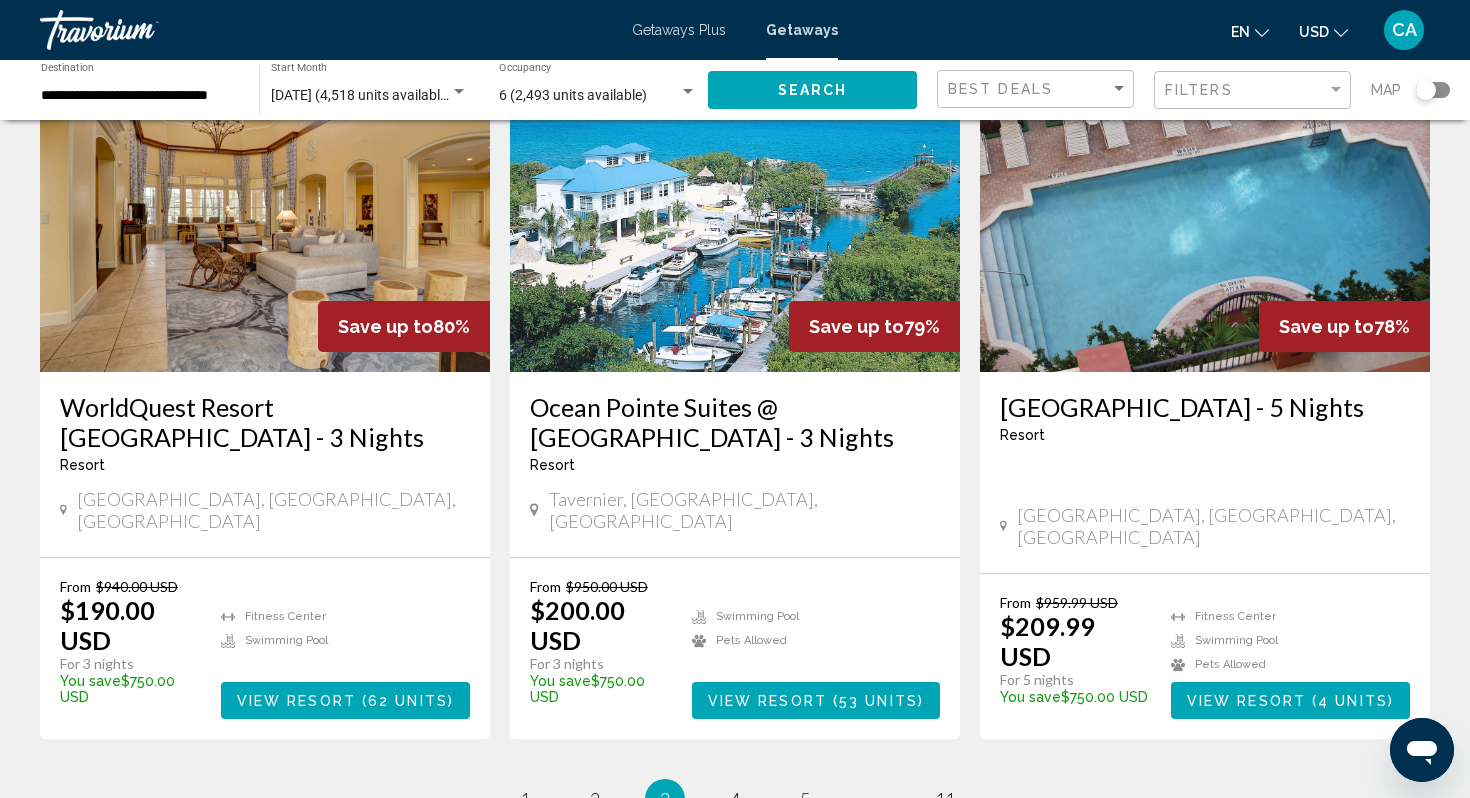 scroll, scrollTop: 2311, scrollLeft: 0, axis: vertical 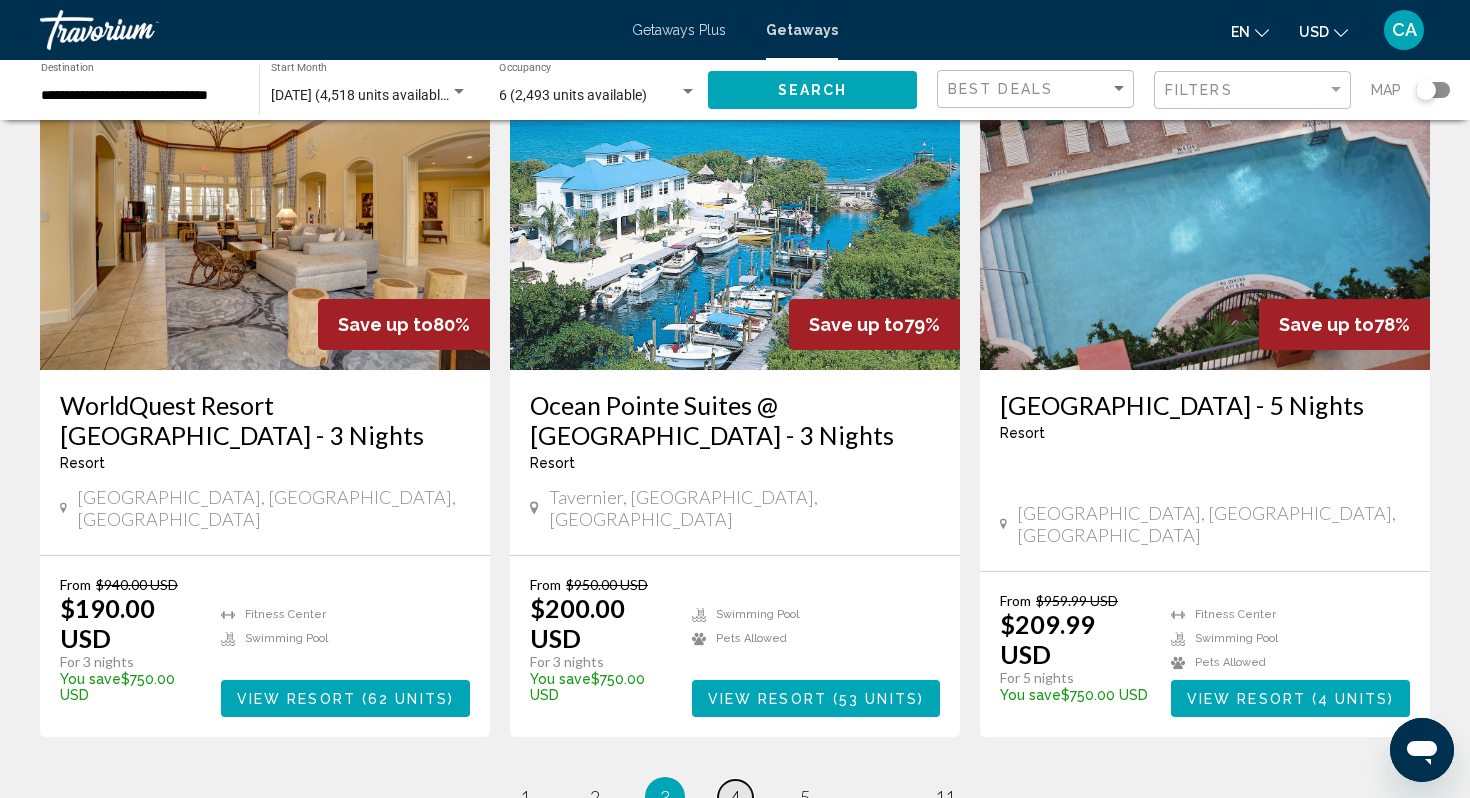 click on "4" at bounding box center (735, 797) 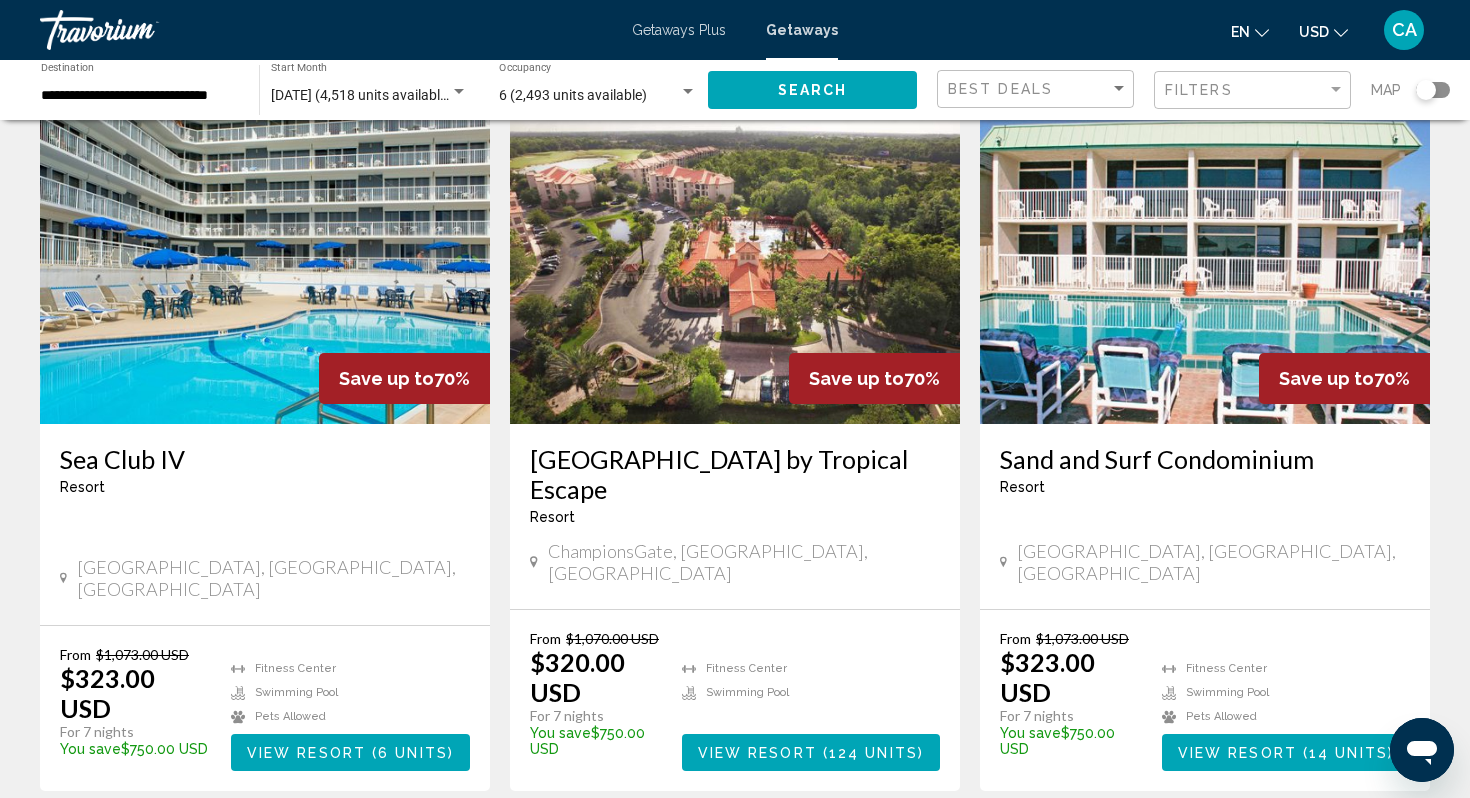 scroll, scrollTop: 2359, scrollLeft: 0, axis: vertical 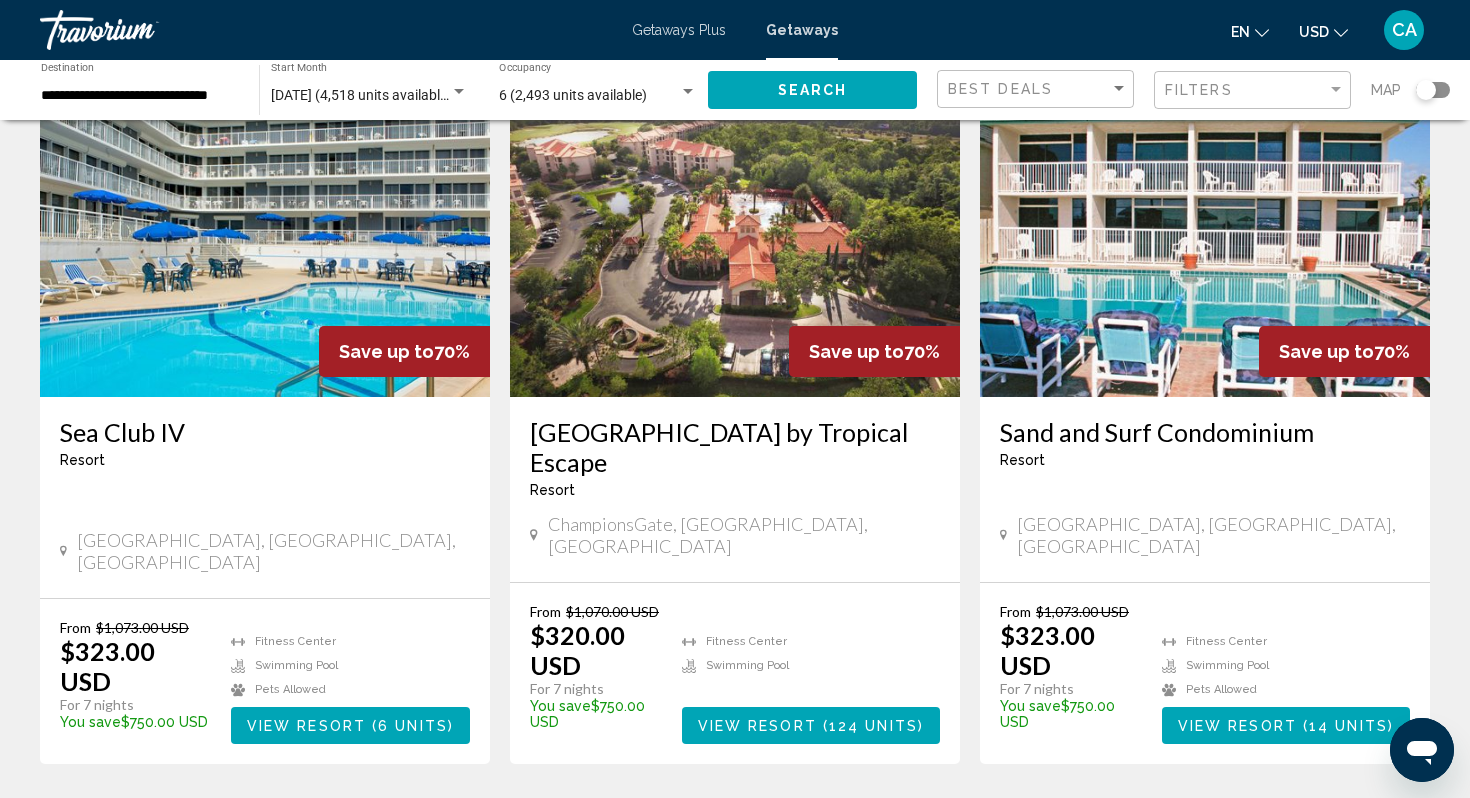 click on "page  5" at bounding box center [805, 824] 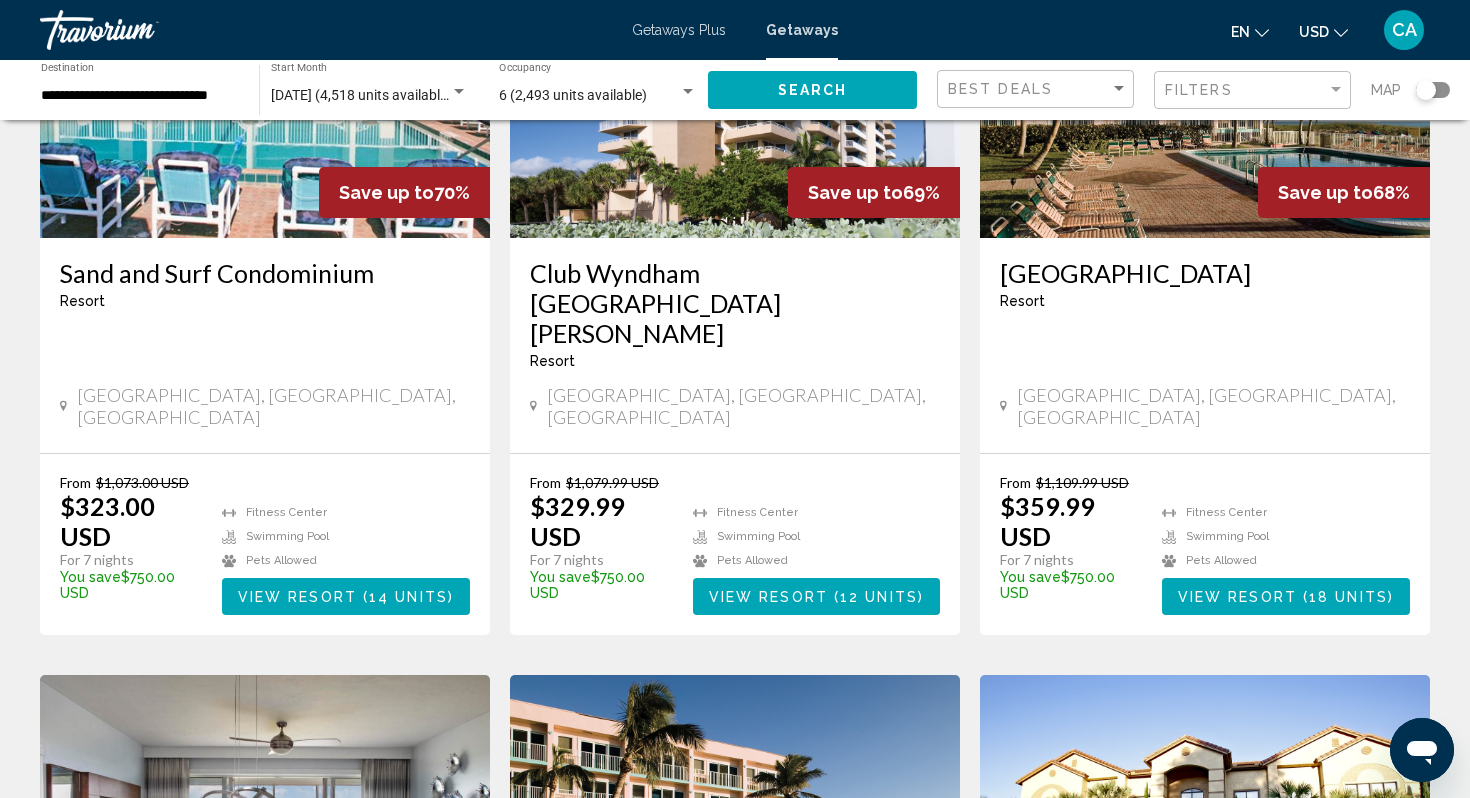 scroll, scrollTop: 309, scrollLeft: 0, axis: vertical 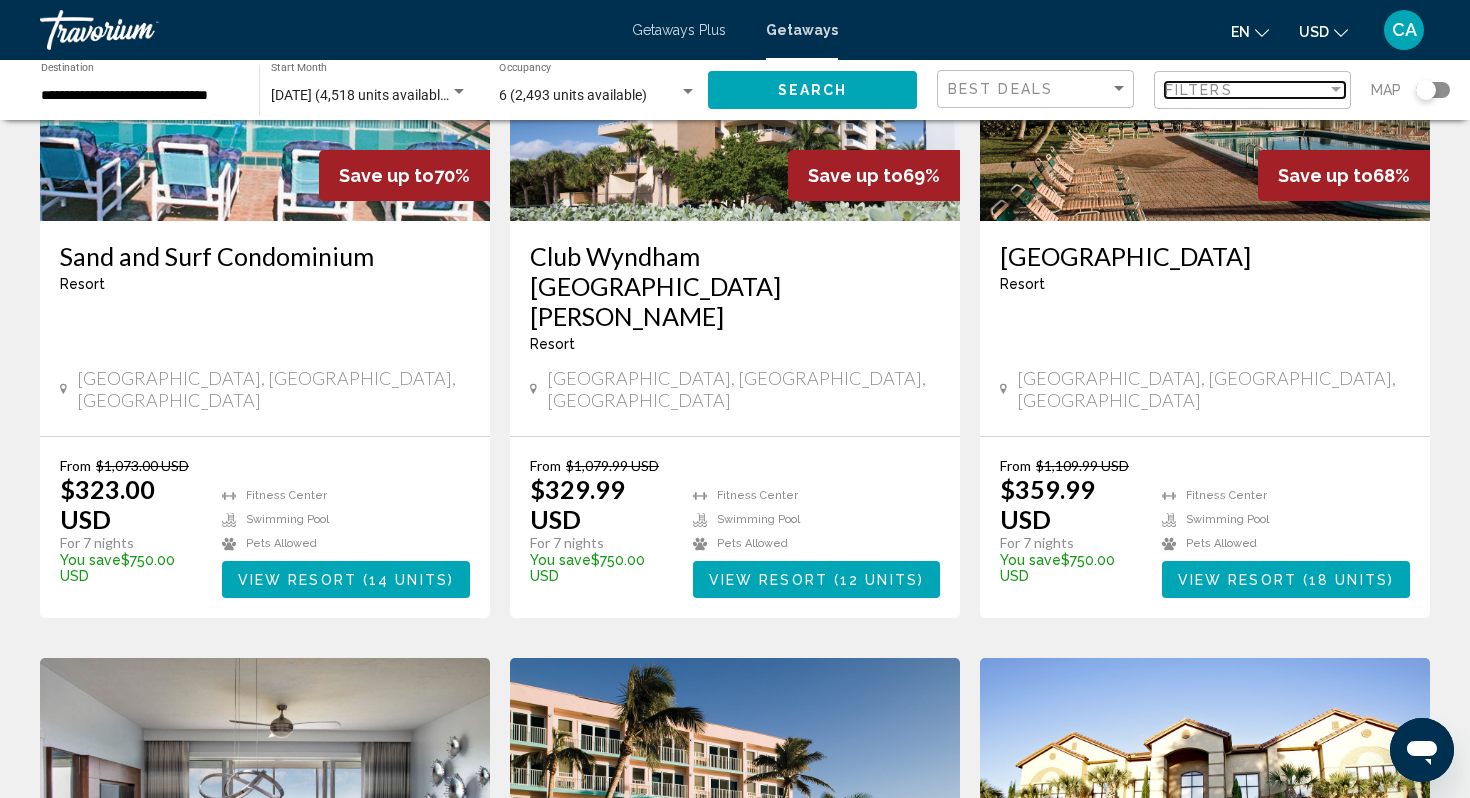 click on "Filters" at bounding box center (1246, 90) 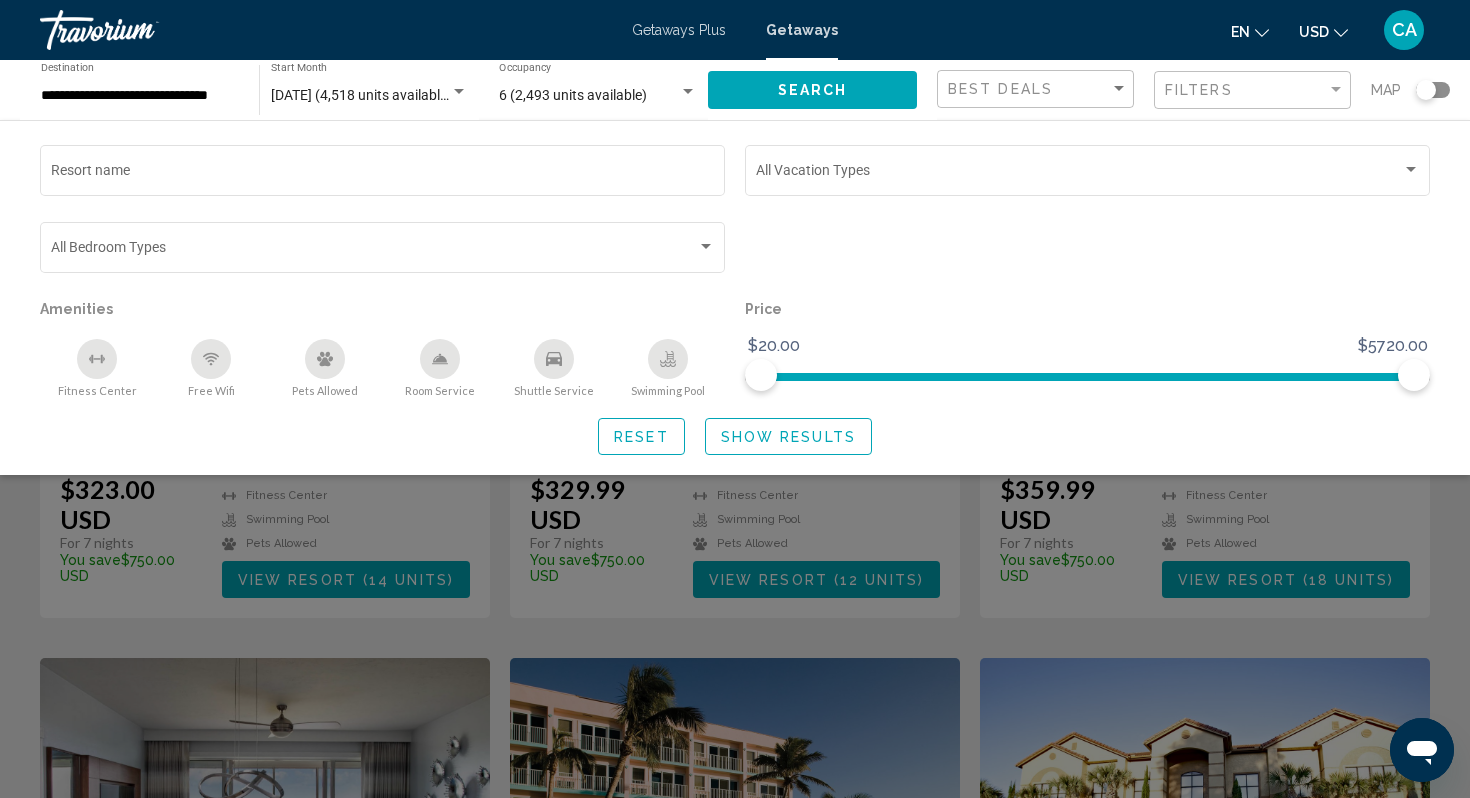 click 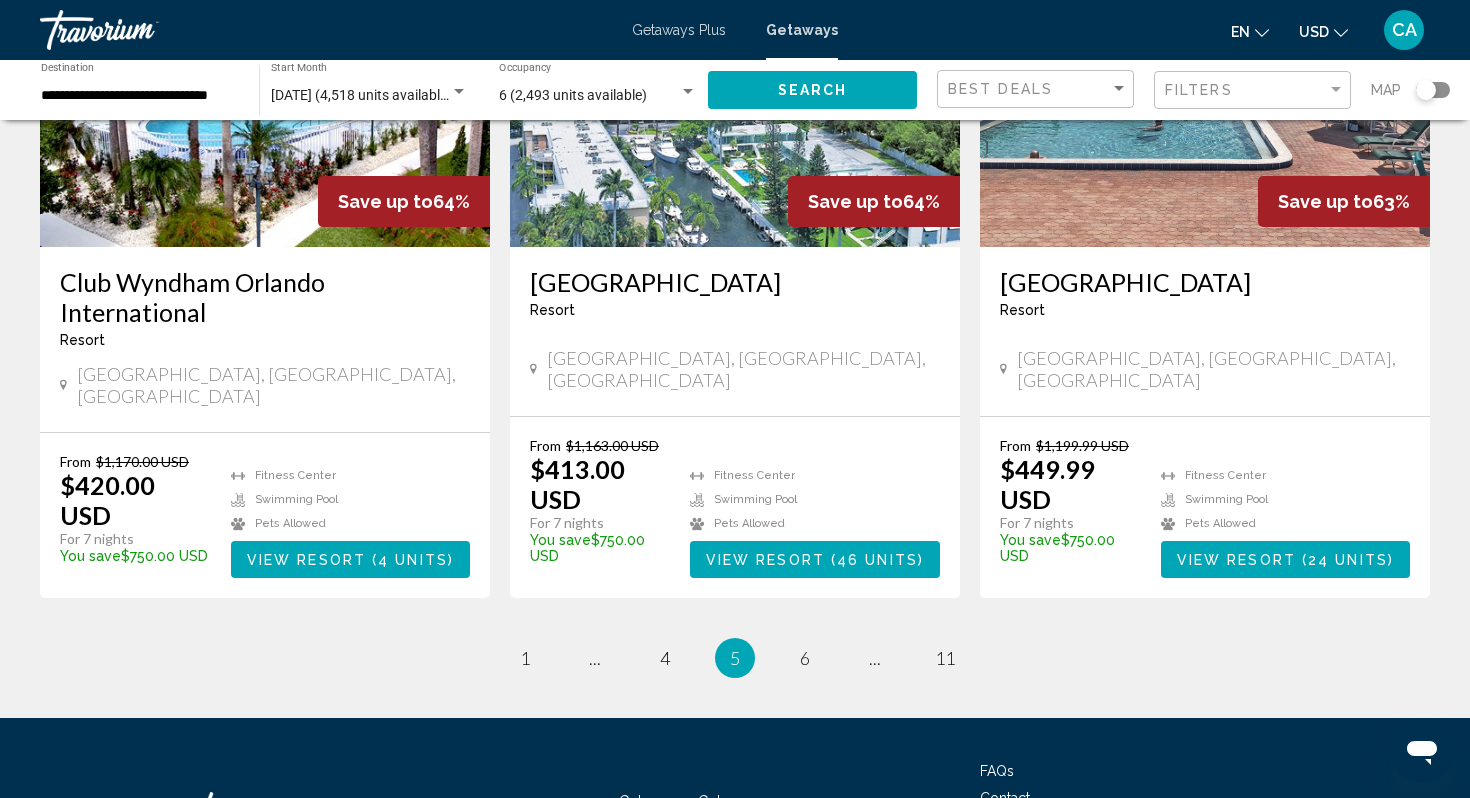 scroll, scrollTop: 2499, scrollLeft: 0, axis: vertical 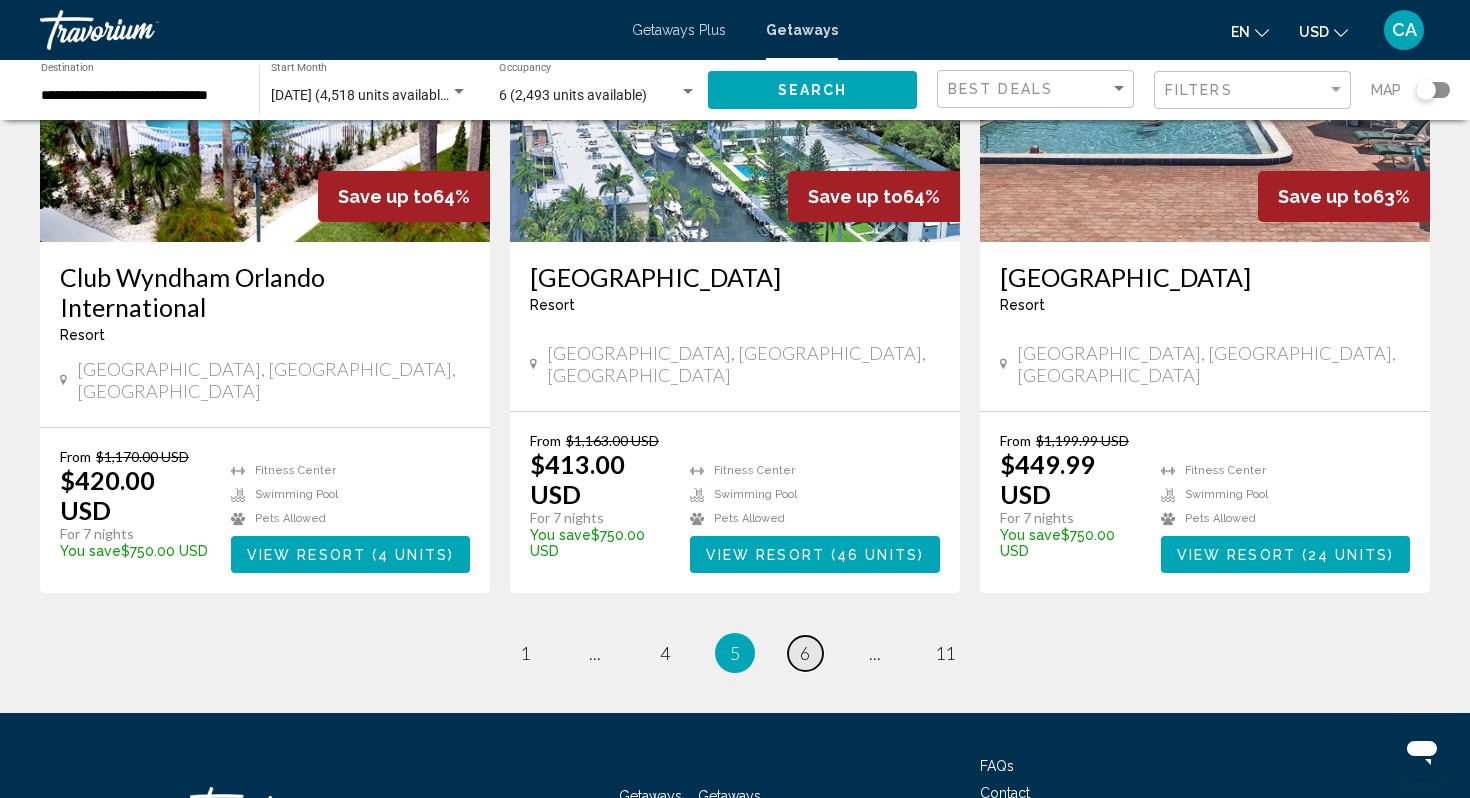 click on "page  6" at bounding box center [805, 653] 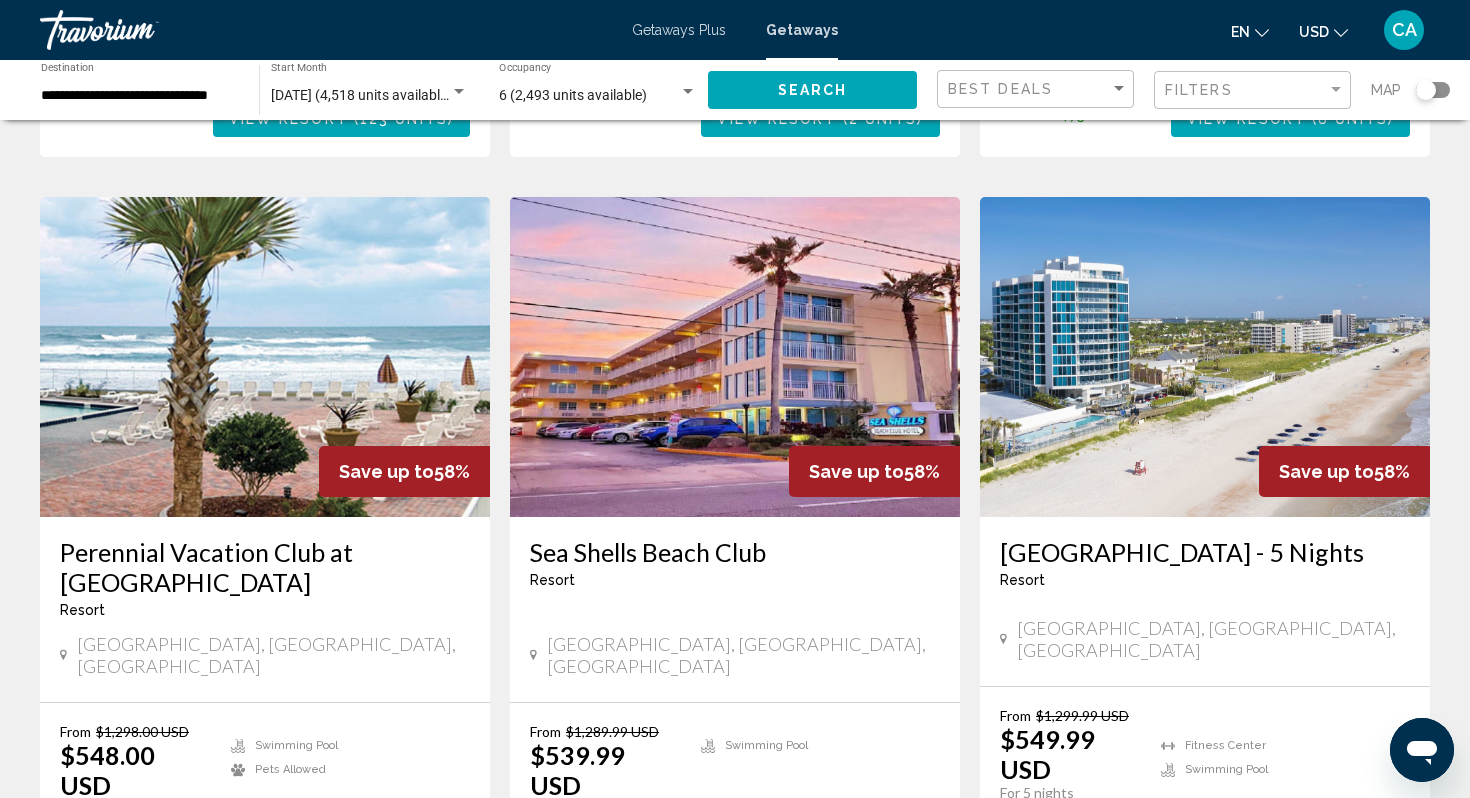 scroll, scrollTop: 2116, scrollLeft: 0, axis: vertical 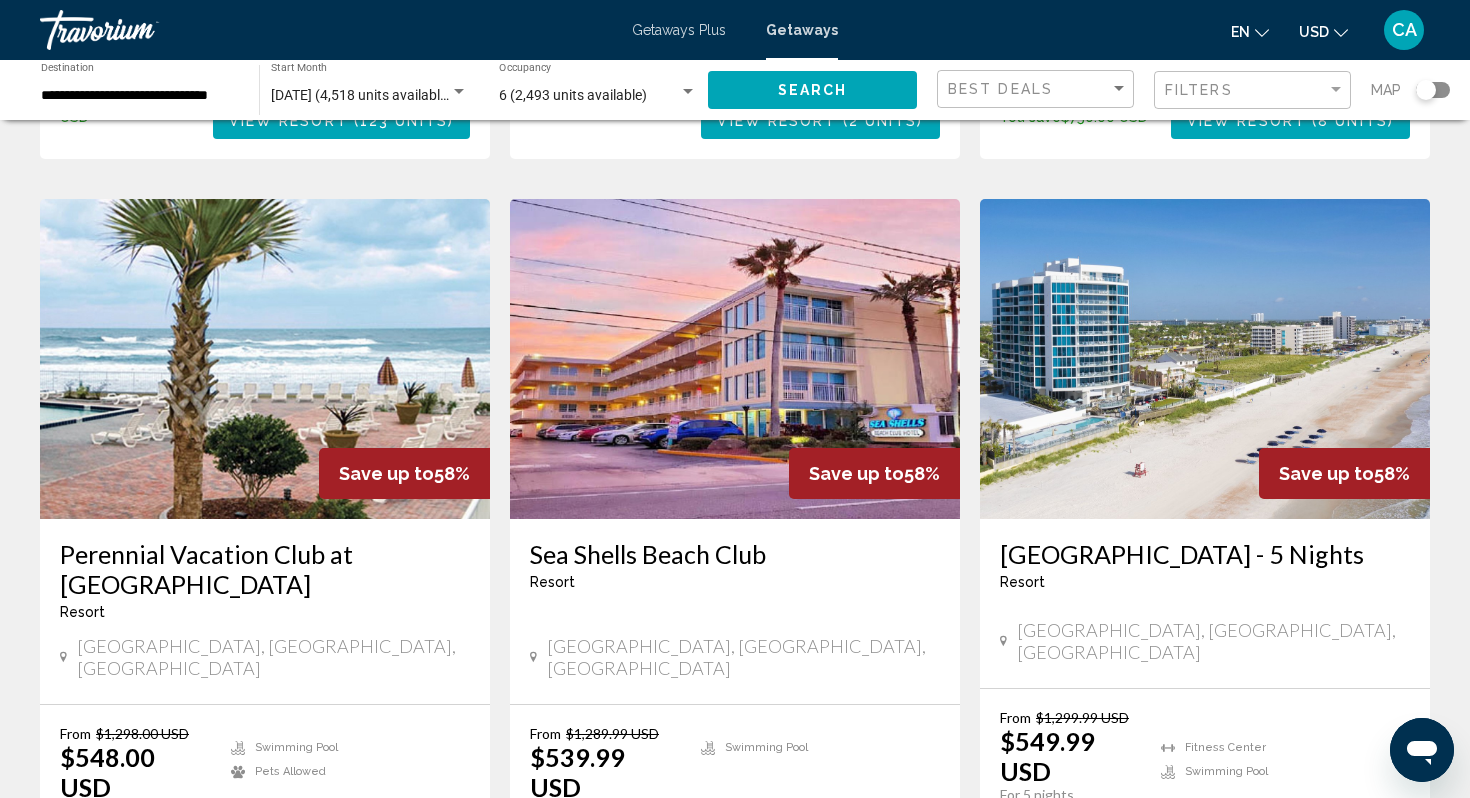 click at bounding box center (1205, 359) 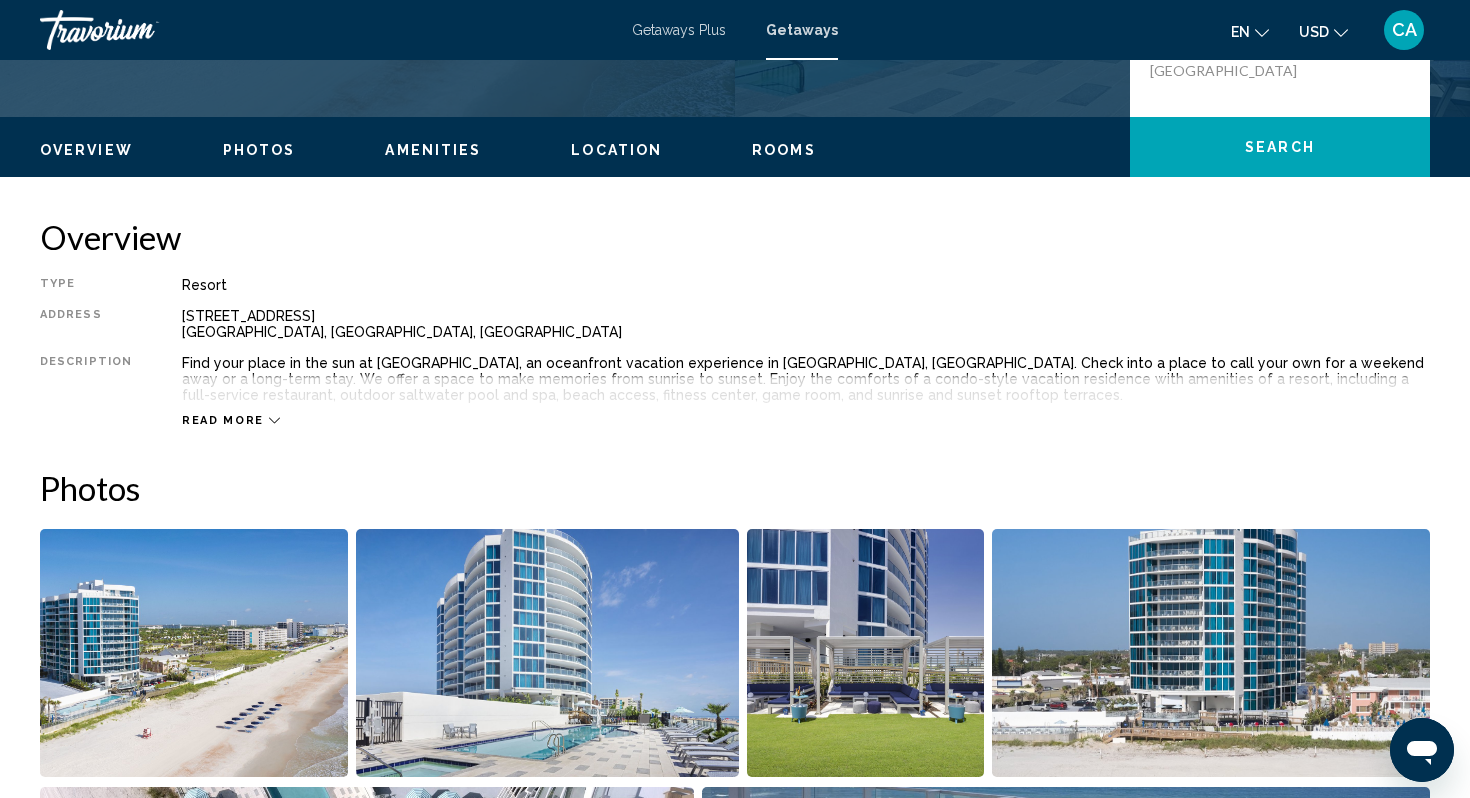 scroll, scrollTop: 542, scrollLeft: 0, axis: vertical 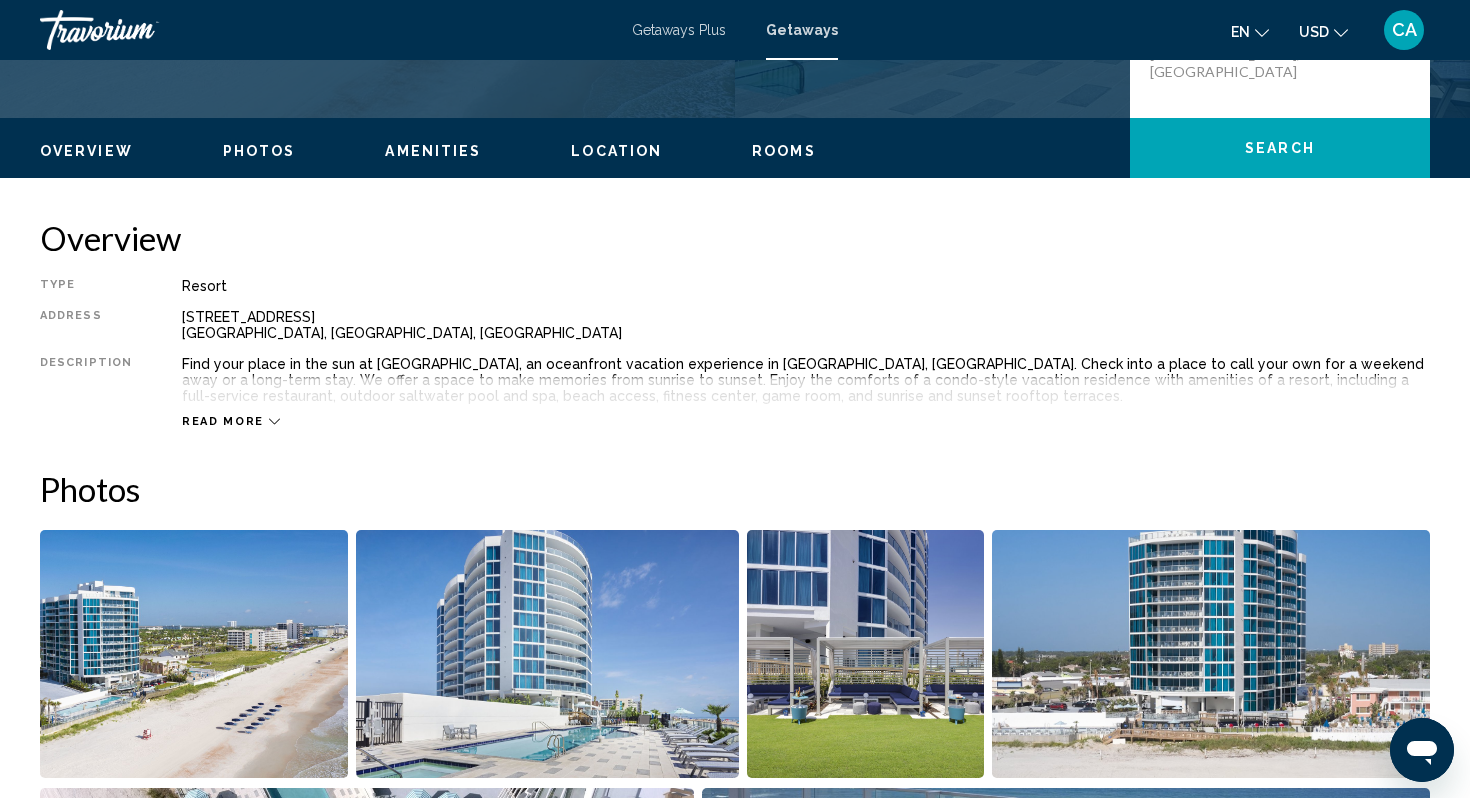 click on "Overview
Photos
Amenities
Location
Rooms
Search" 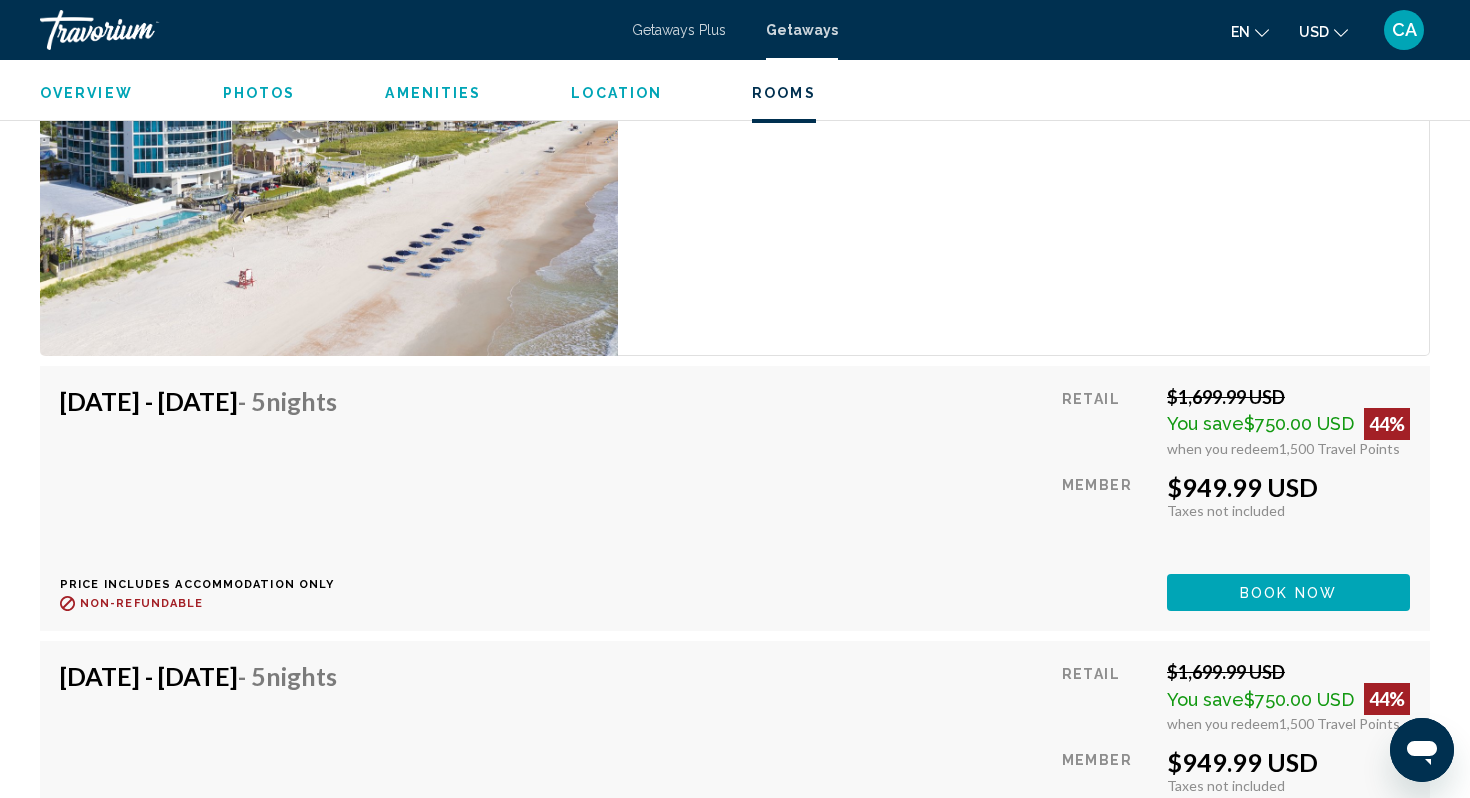 scroll, scrollTop: 2936, scrollLeft: 0, axis: vertical 